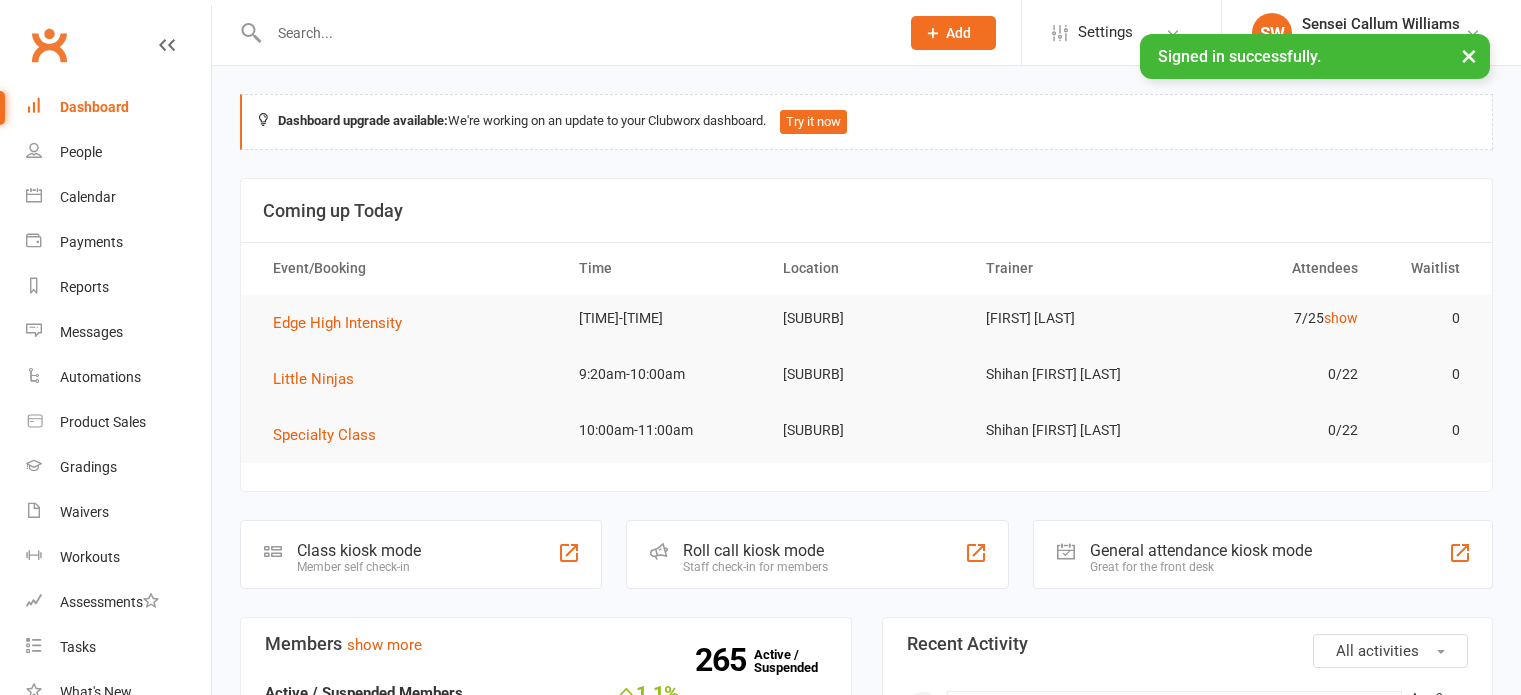 scroll, scrollTop: 0, scrollLeft: 0, axis: both 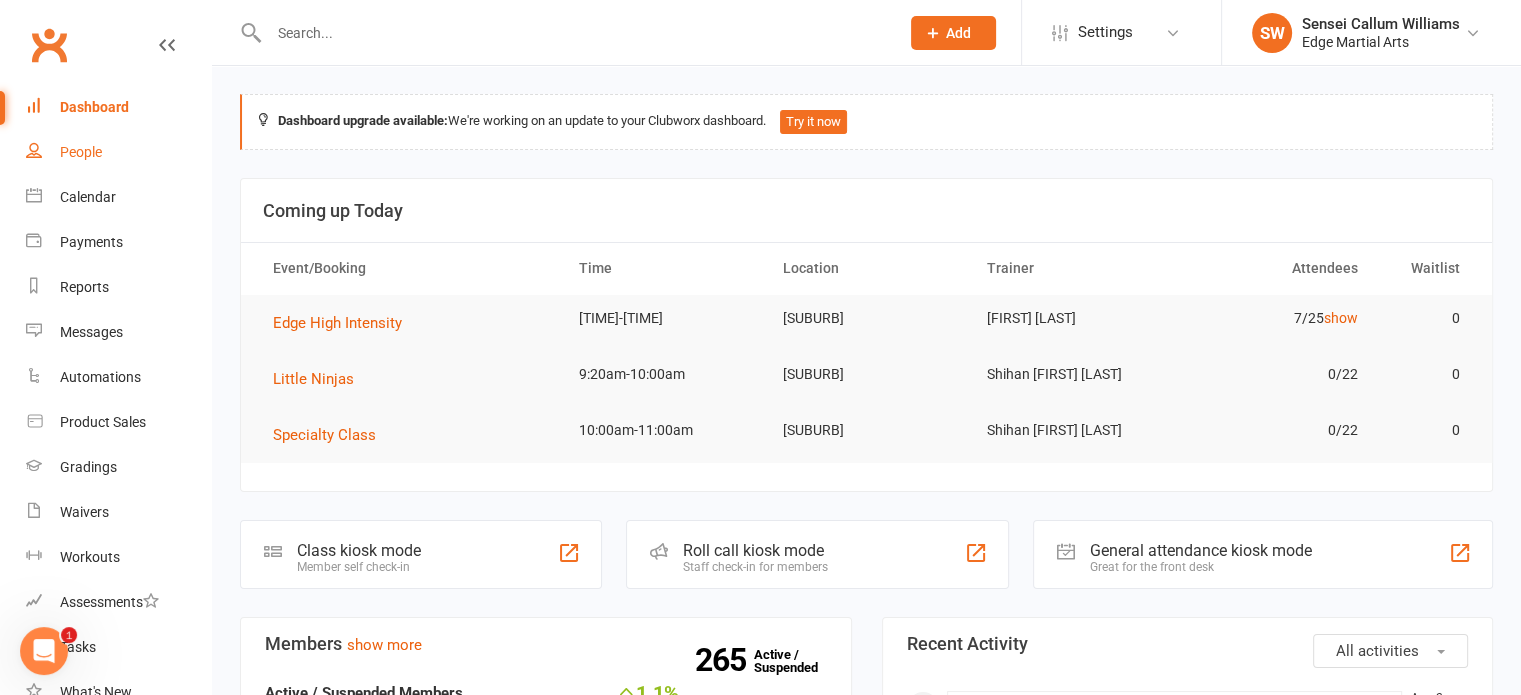 click on "People" at bounding box center (118, 152) 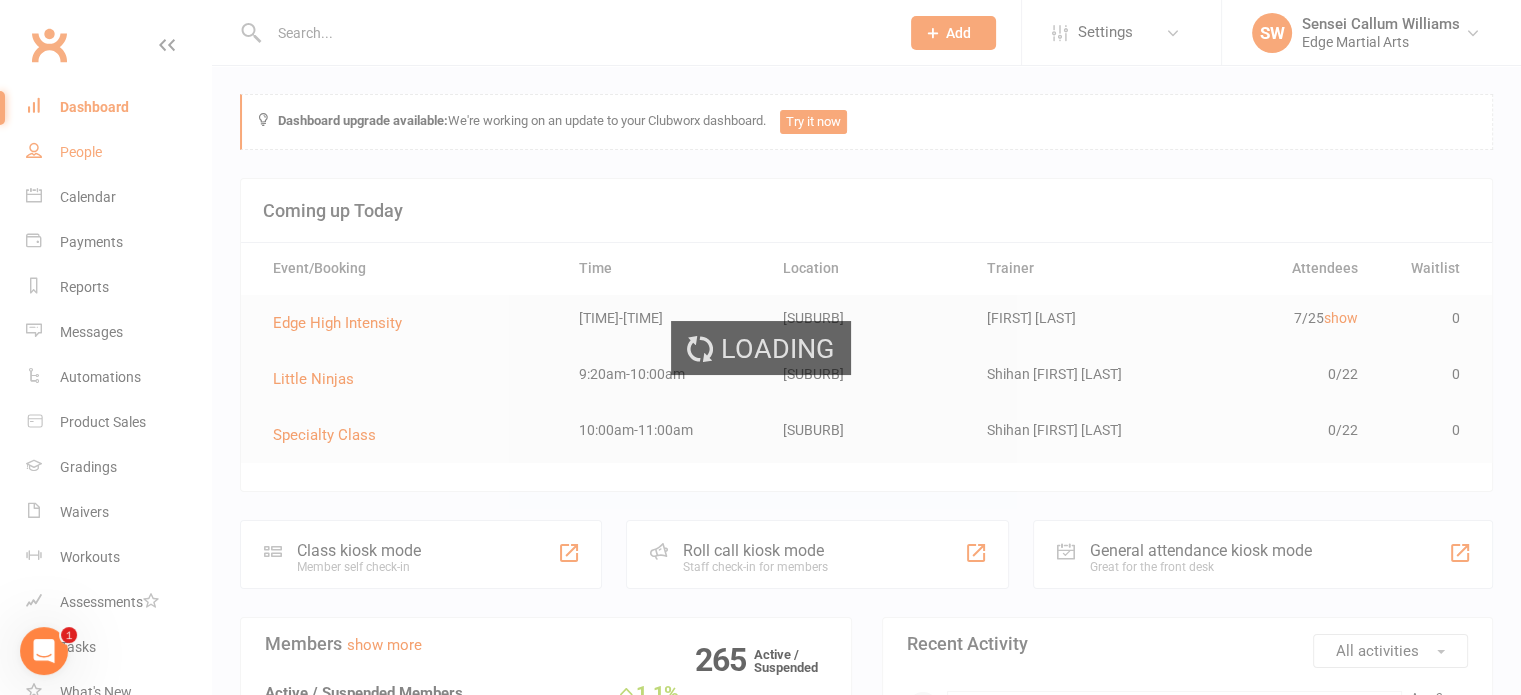 select on "100" 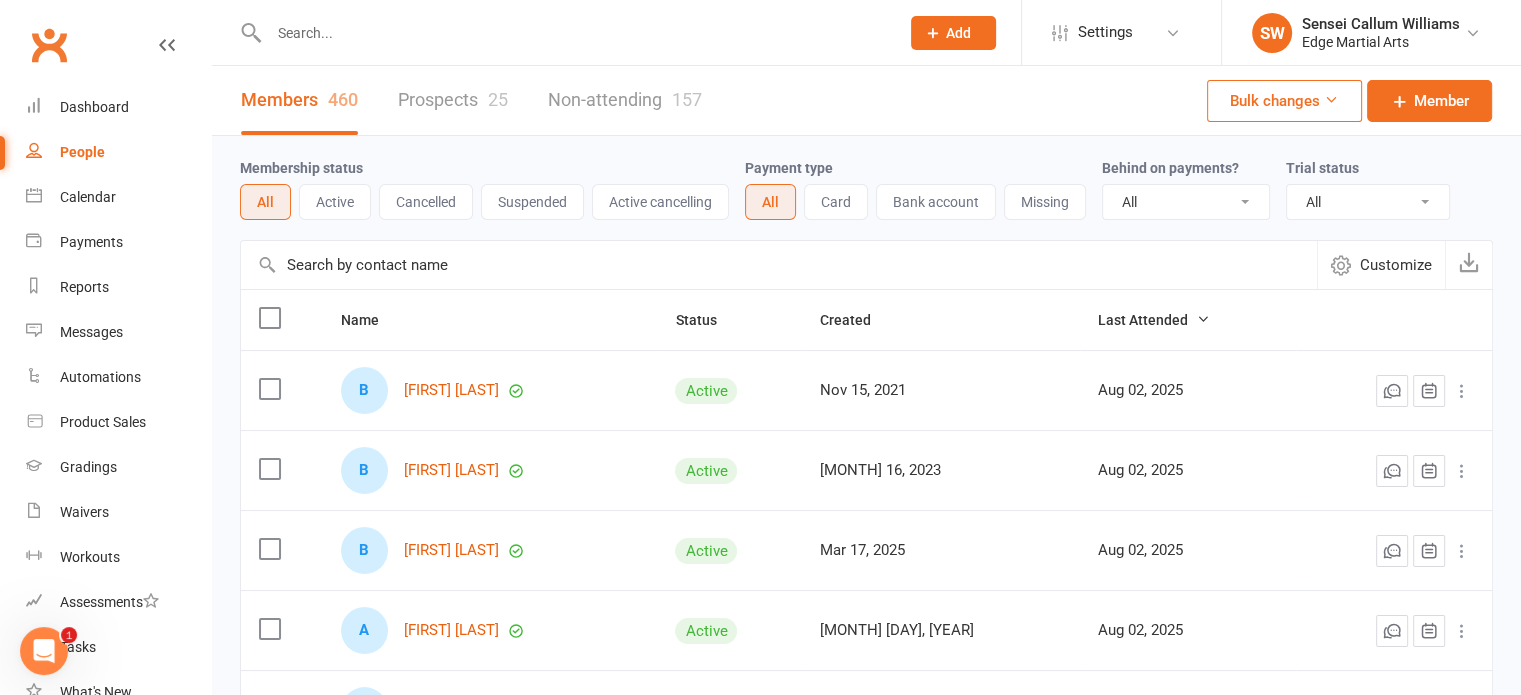 click on "Prospects 25" at bounding box center [453, 100] 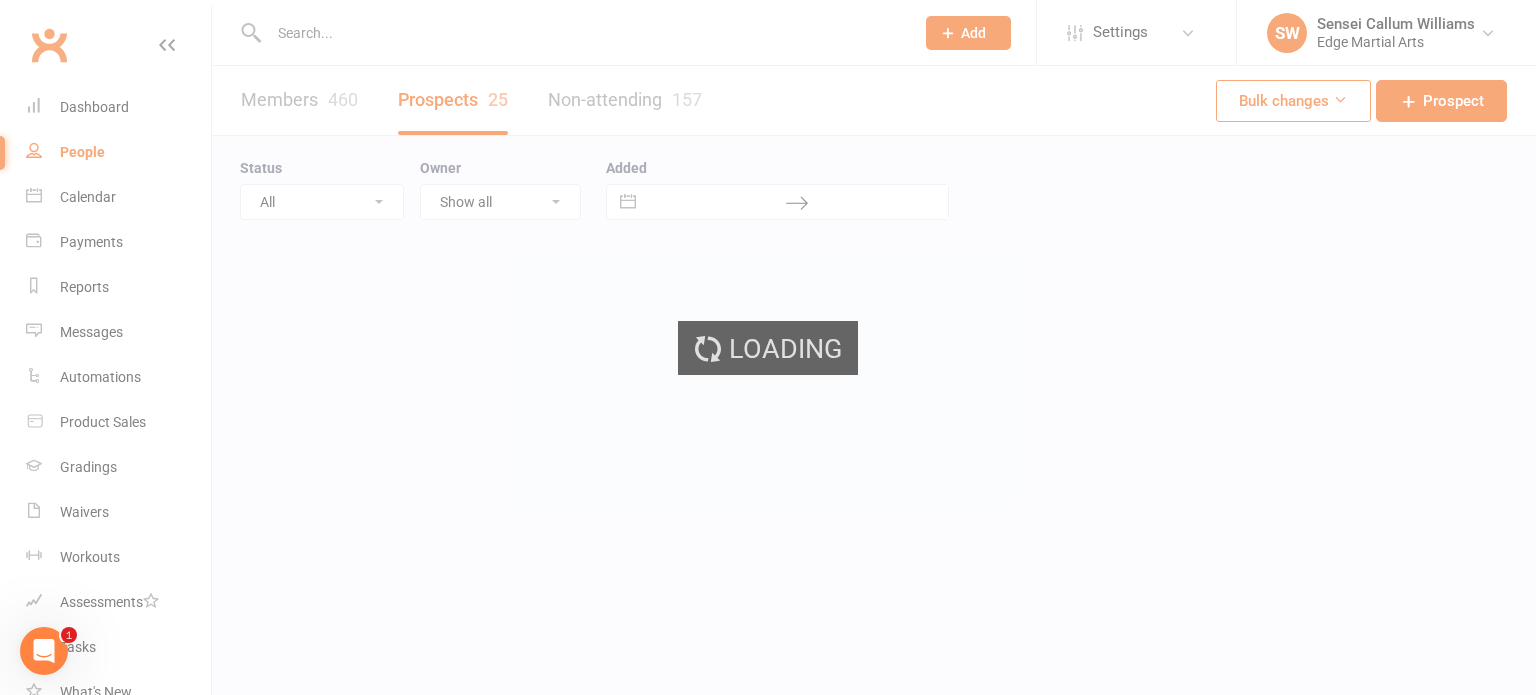 select on "50" 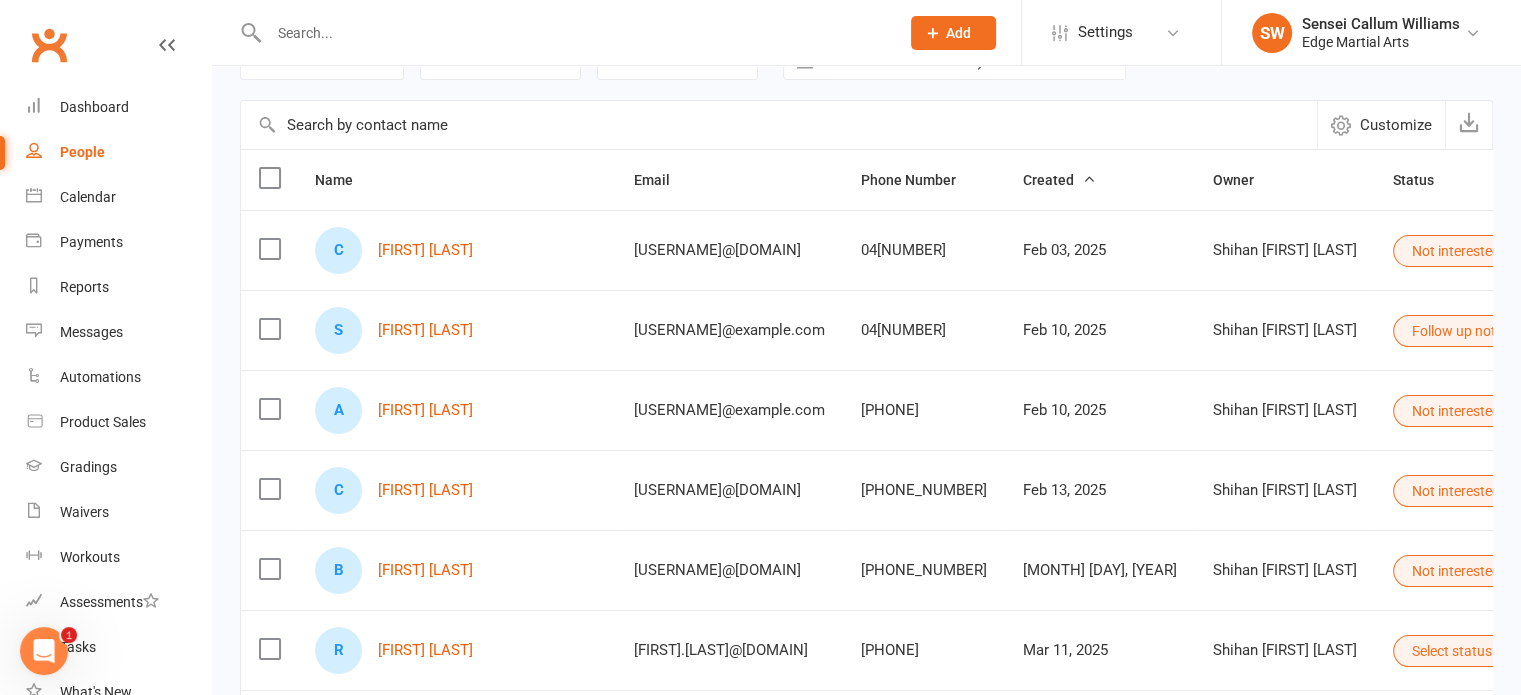 scroll, scrollTop: 0, scrollLeft: 0, axis: both 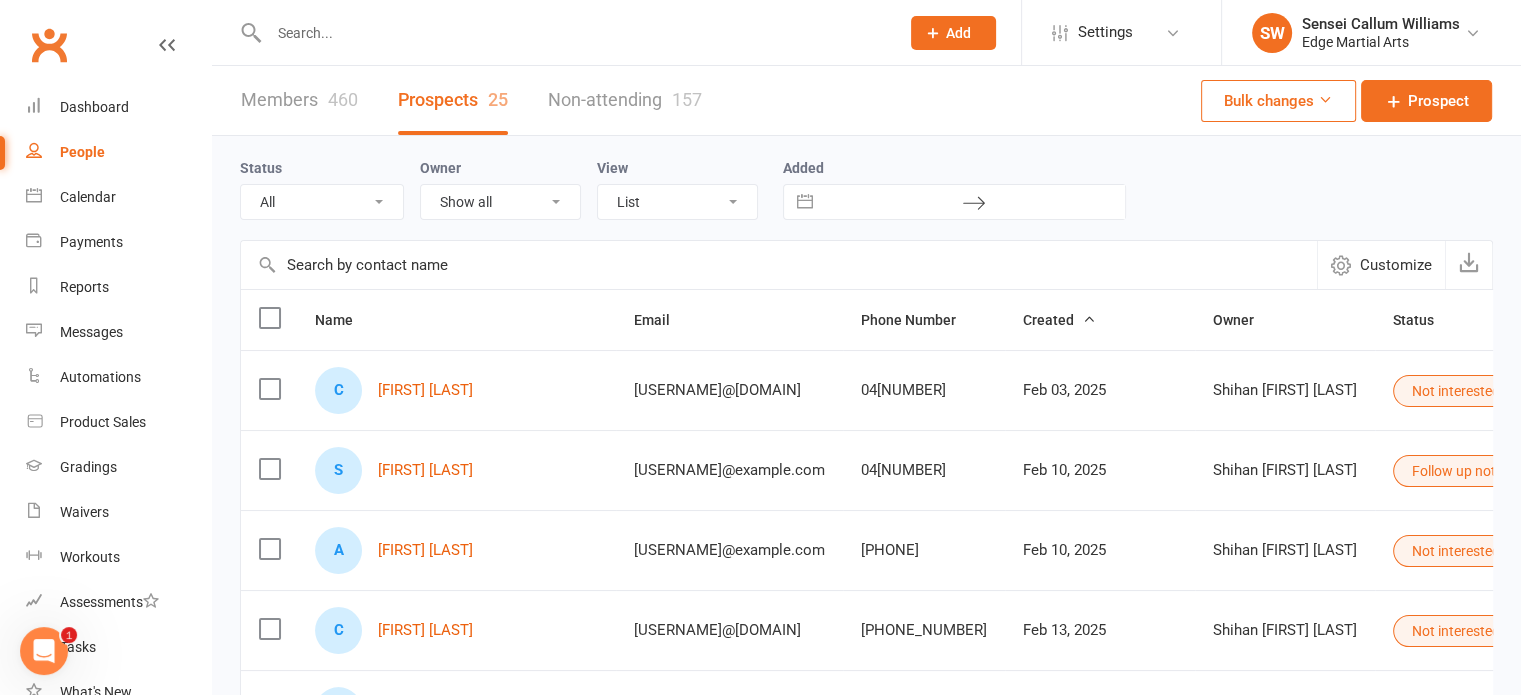 click at bounding box center [574, 33] 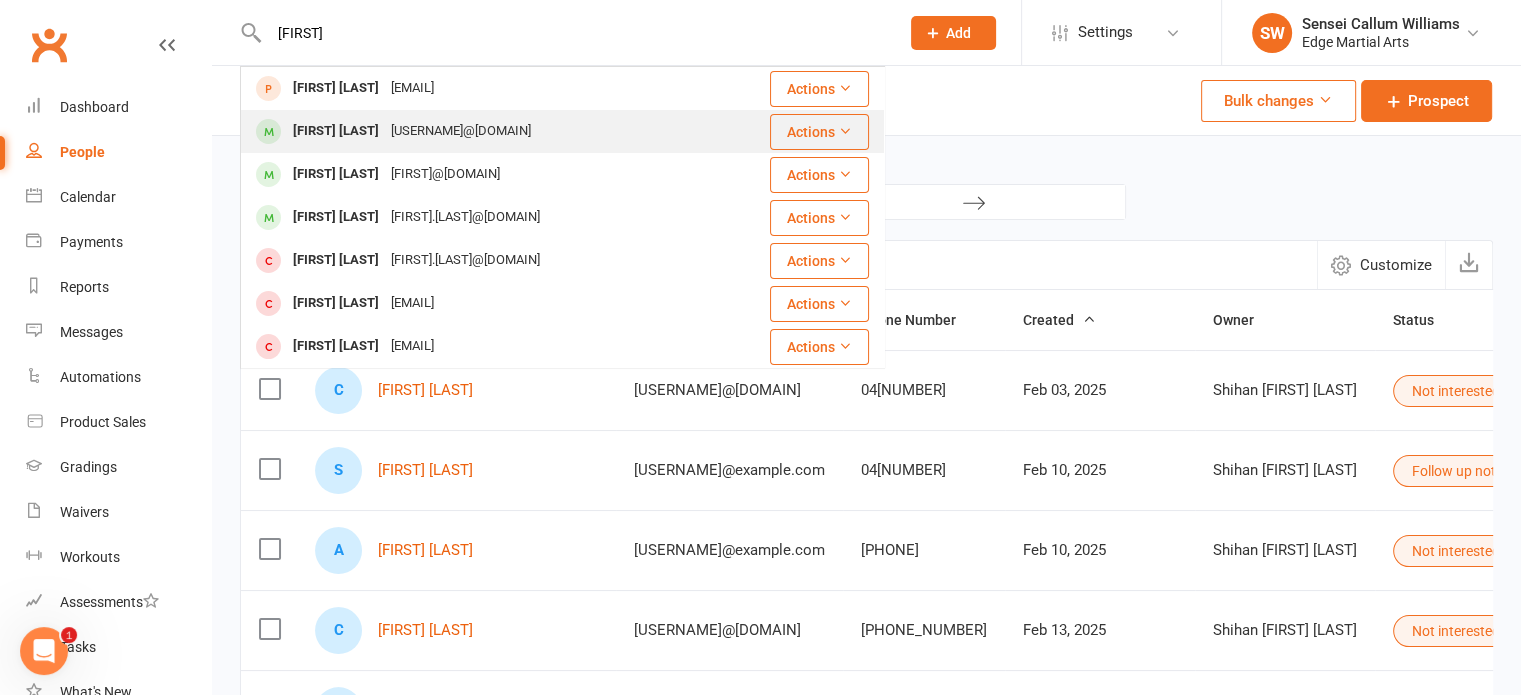 type on "[FIRST]" 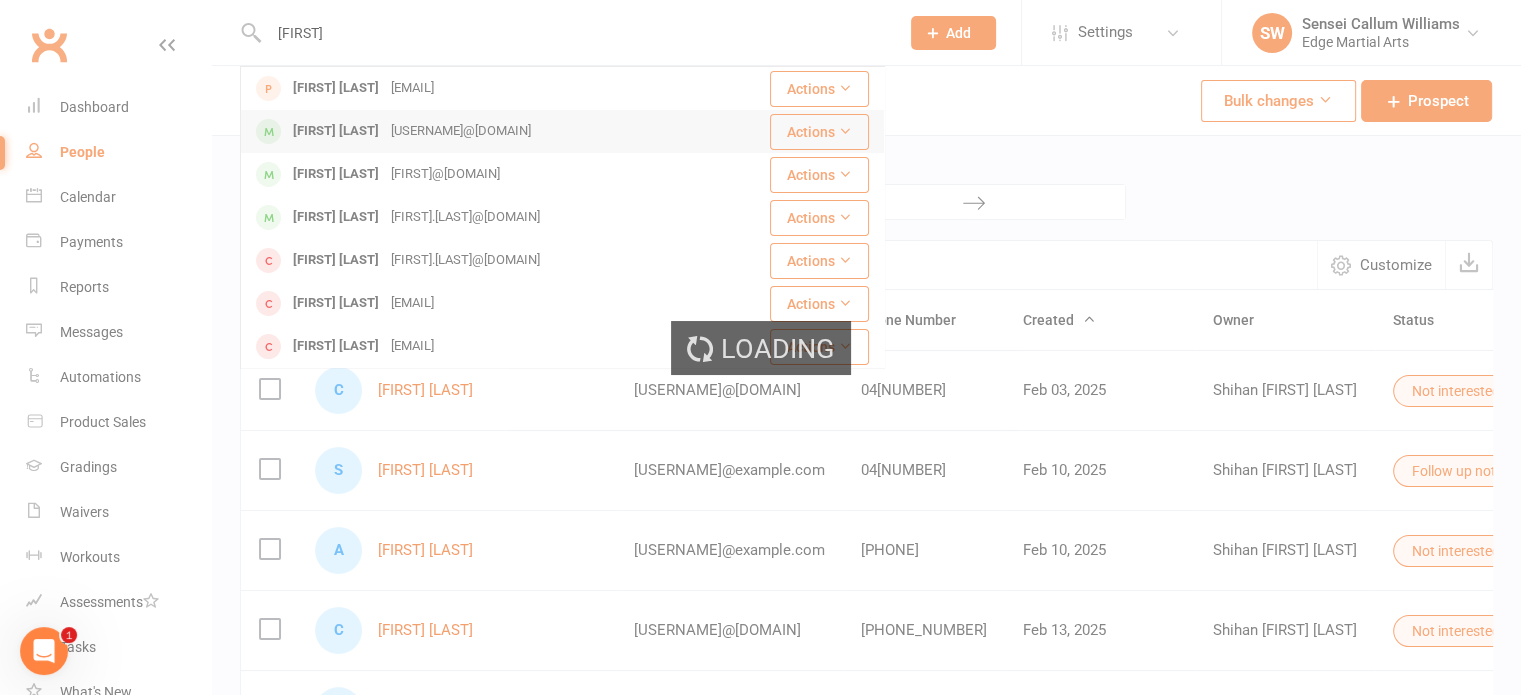 type 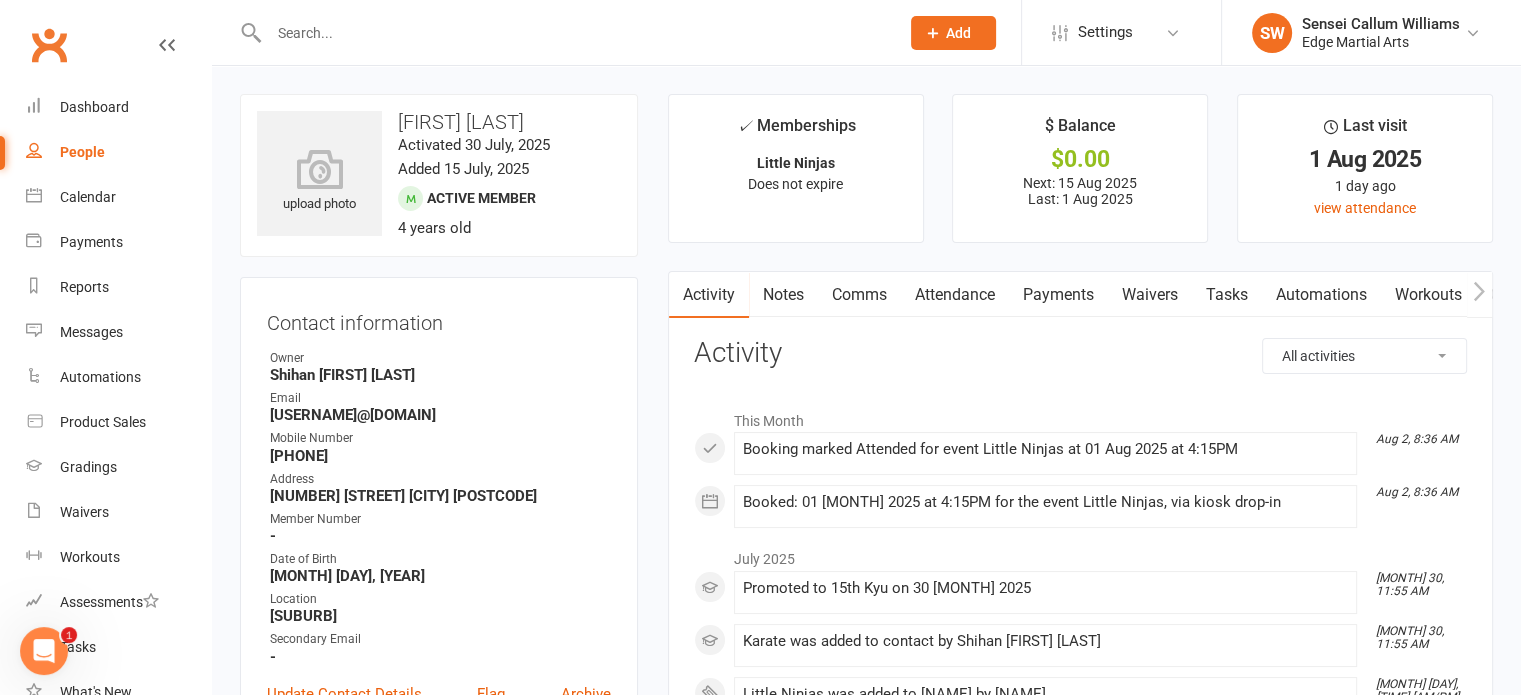 click on "Payments" at bounding box center (1058, 295) 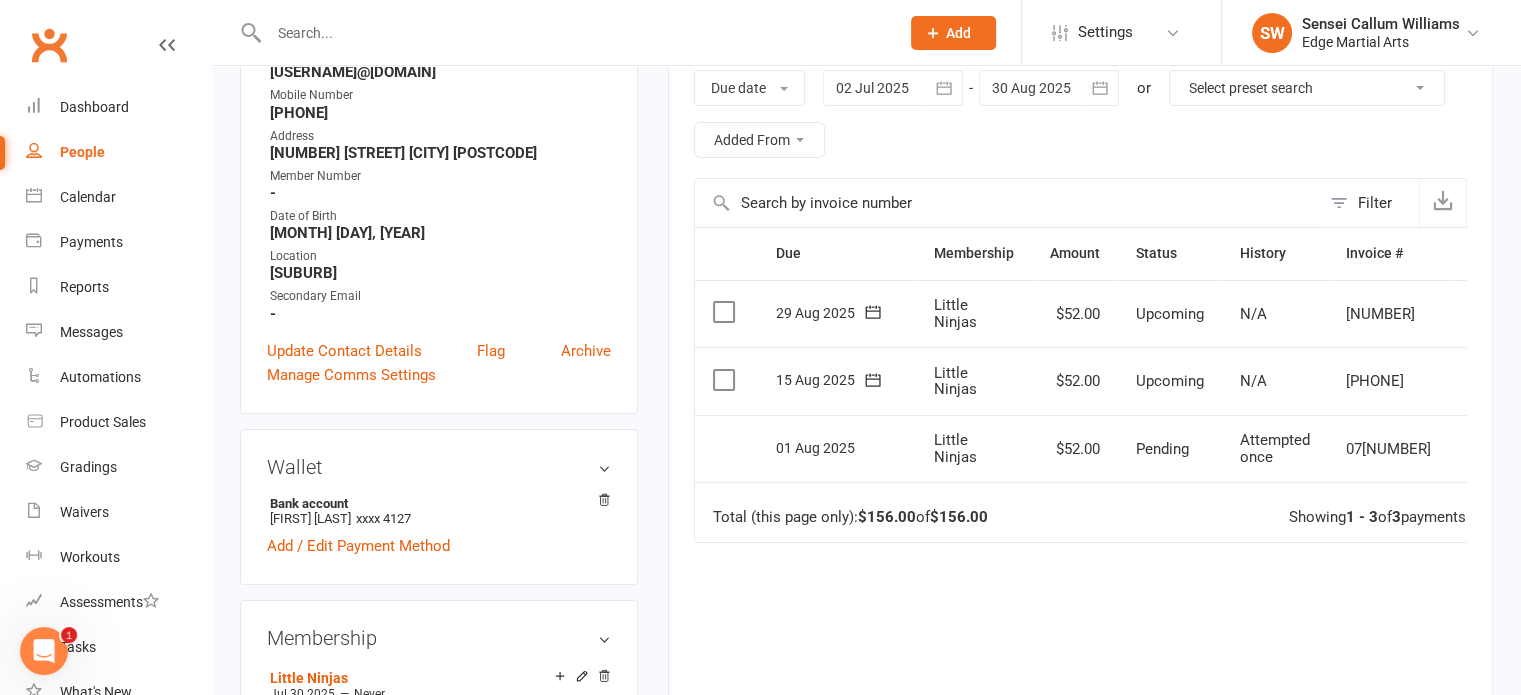 scroll, scrollTop: 0, scrollLeft: 0, axis: both 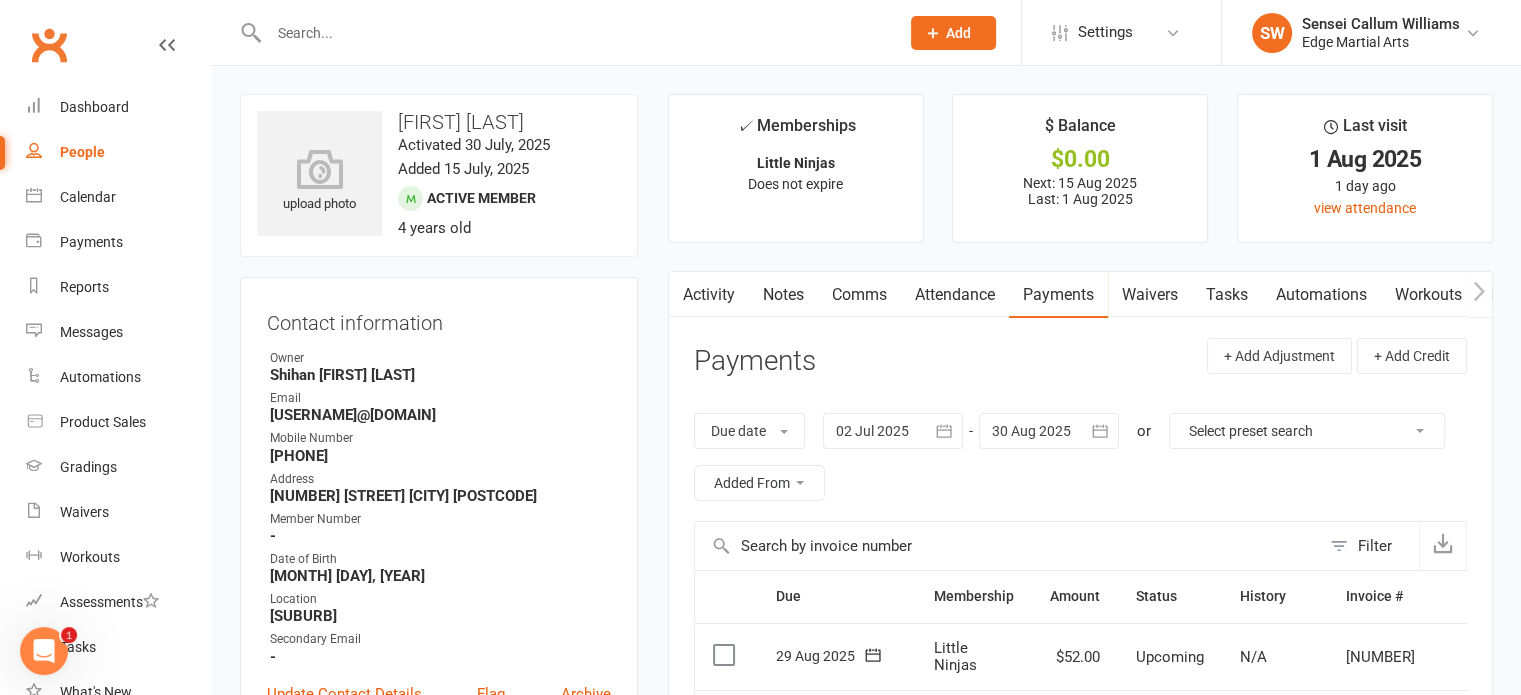 click on "Add" 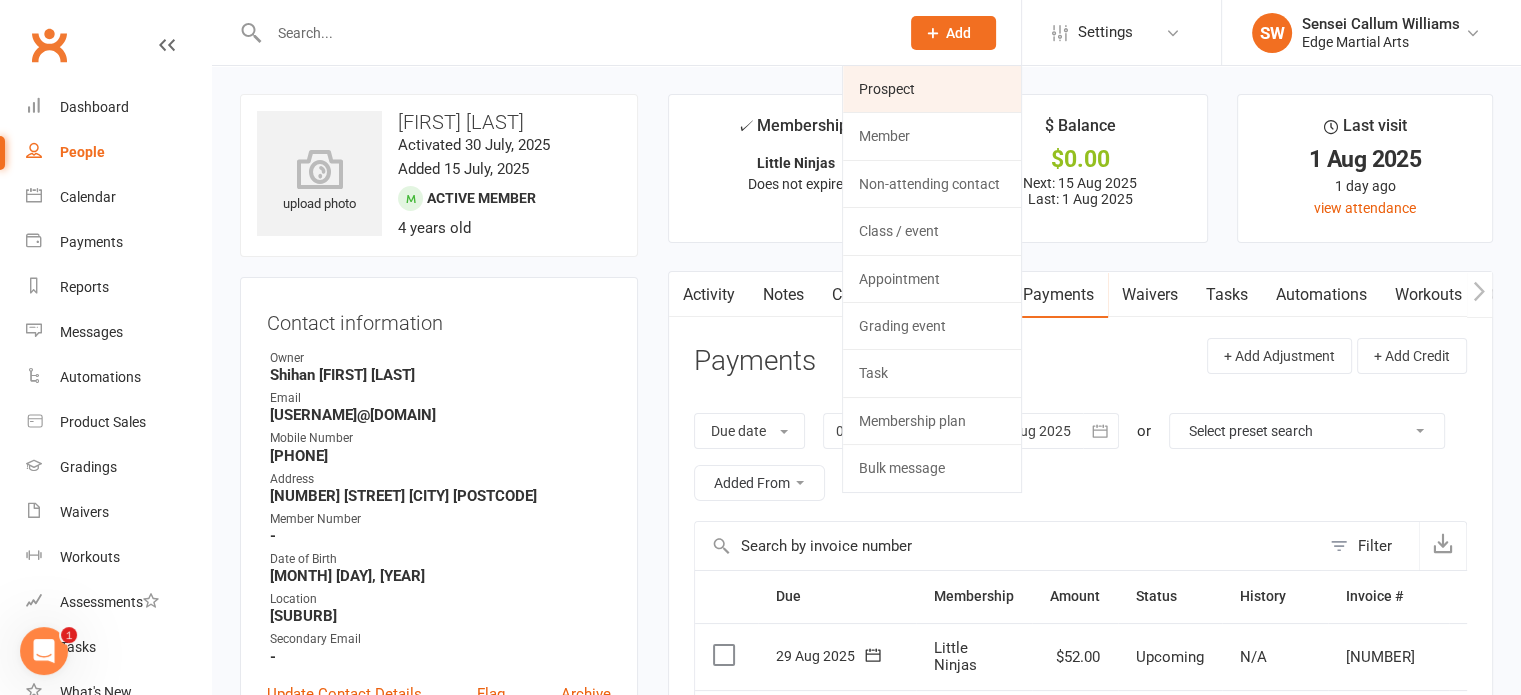 click on "Prospect" 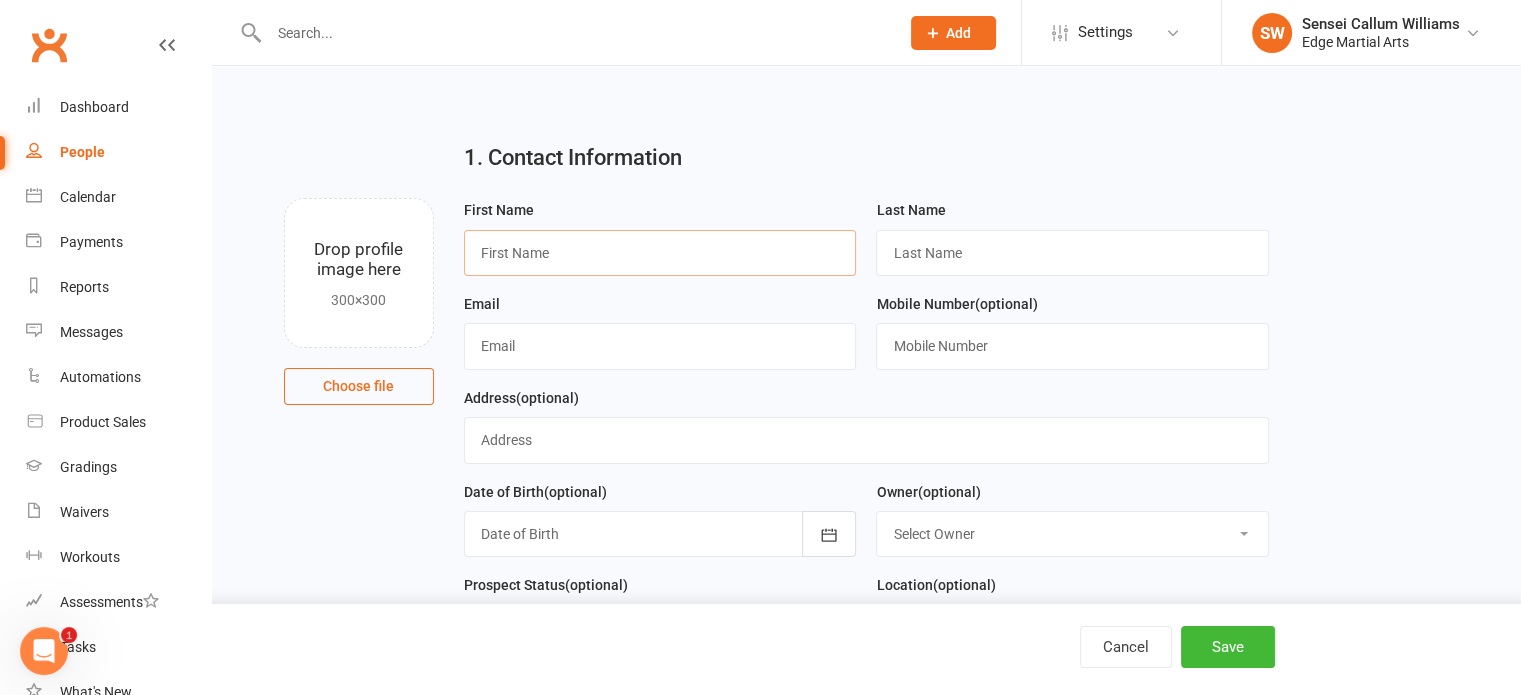 click at bounding box center [660, 253] 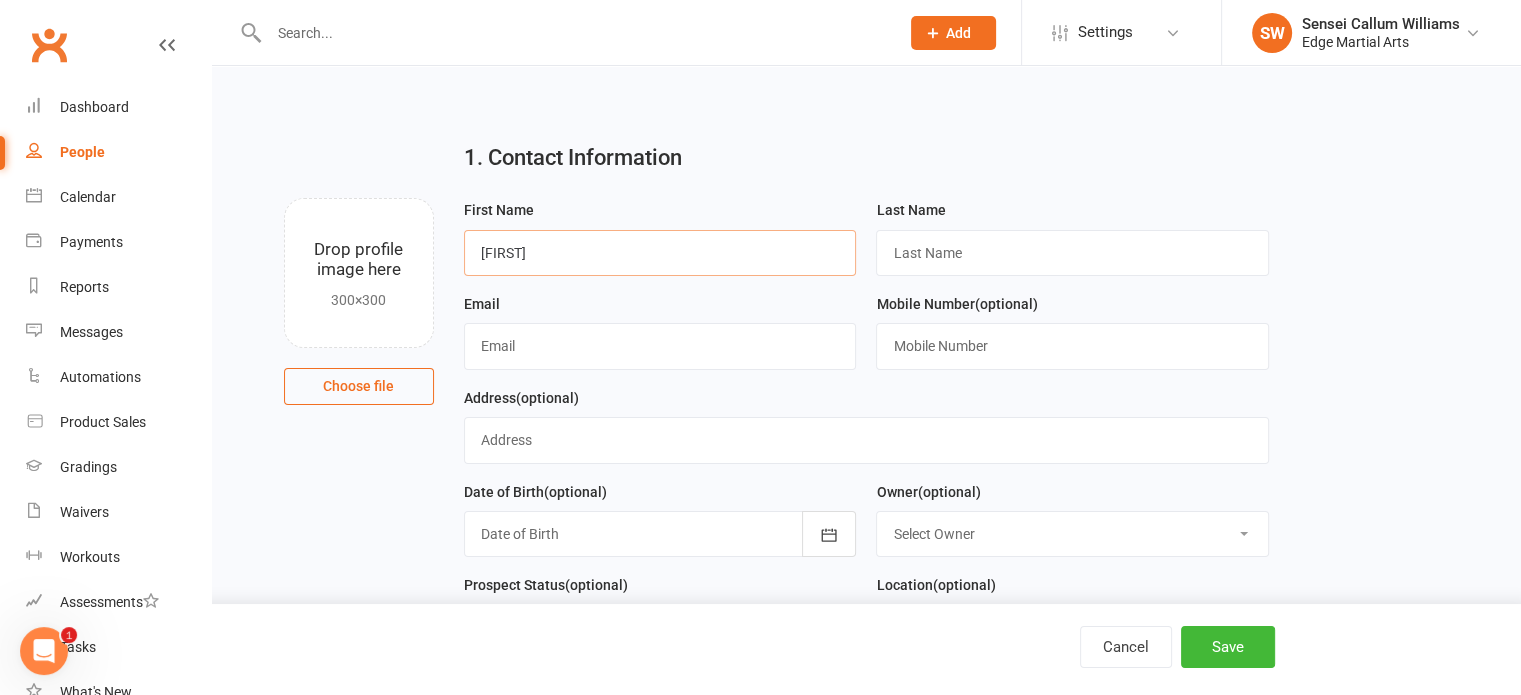 type on "[FIRST]" 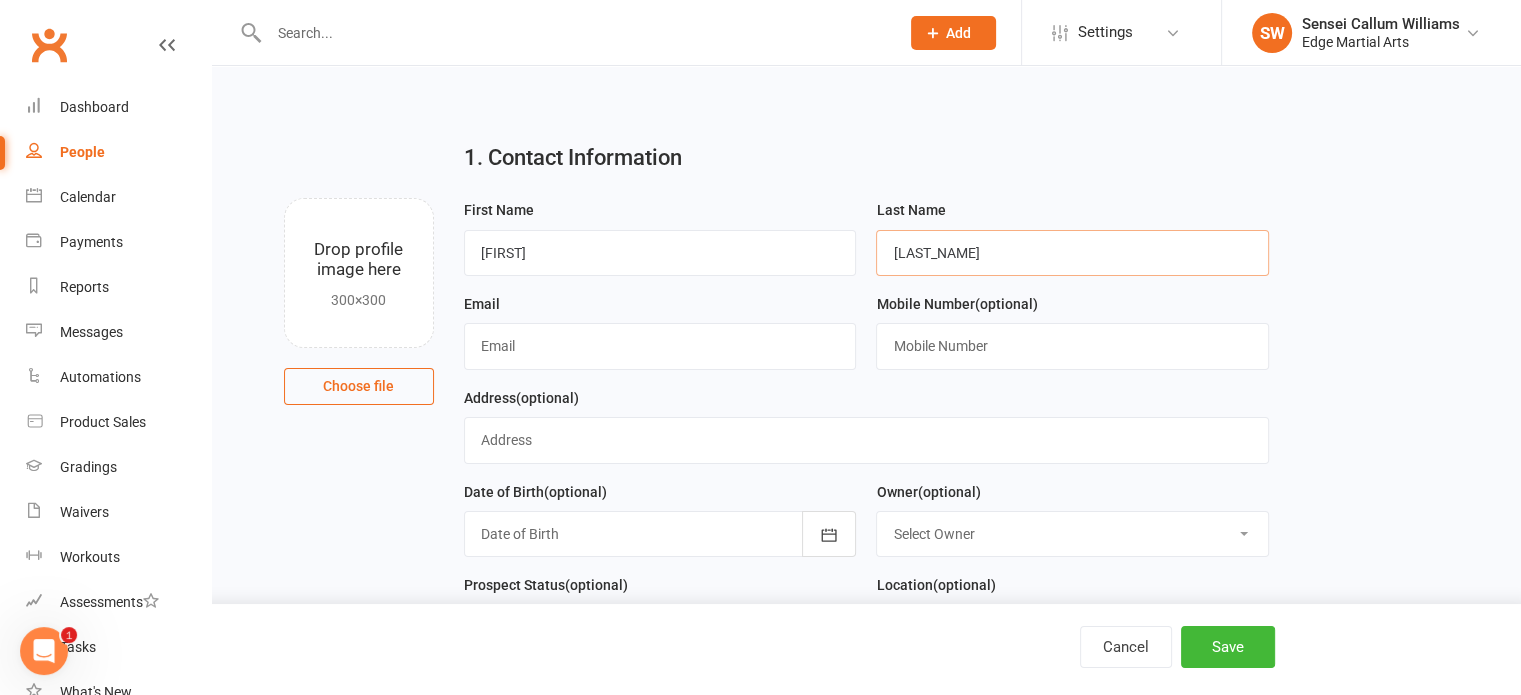 type on "[LAST_NAME]" 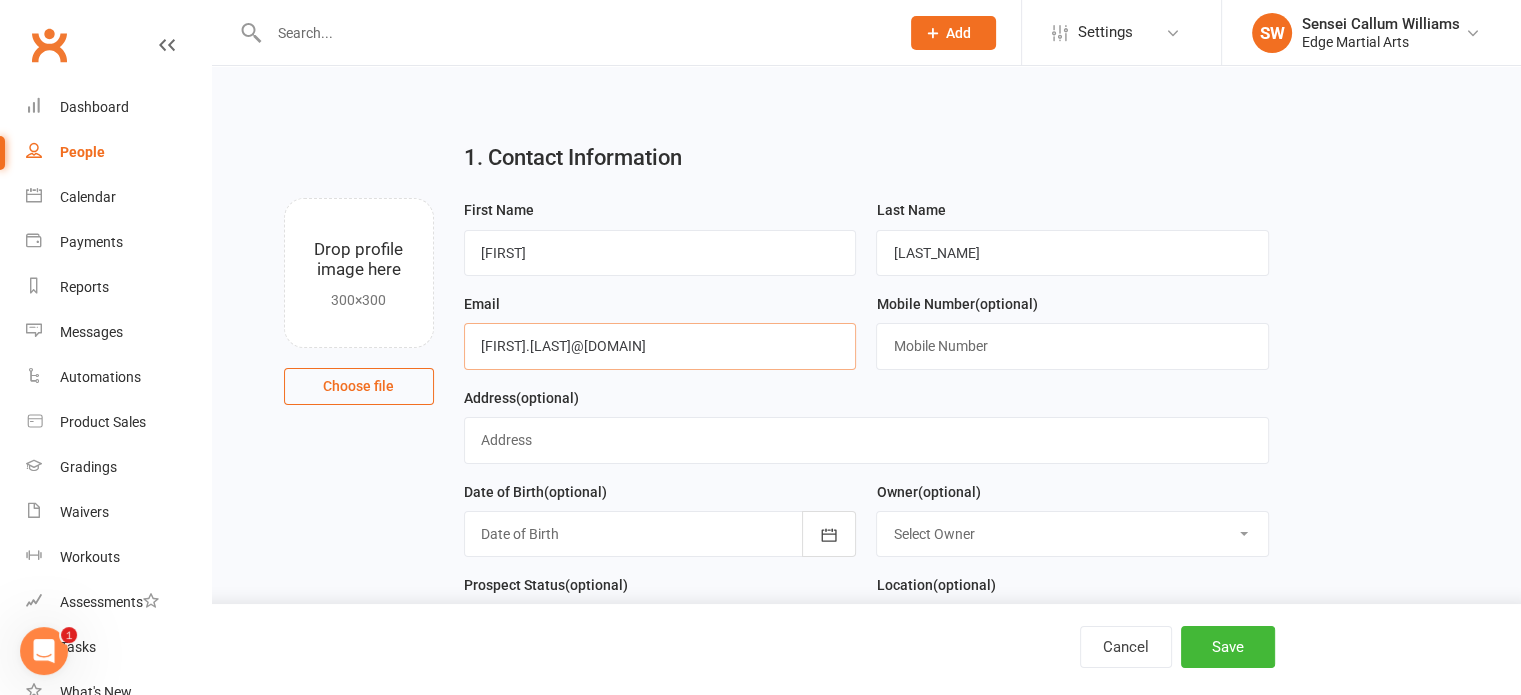 type on "[FIRST].[LAST]@[DOMAIN]" 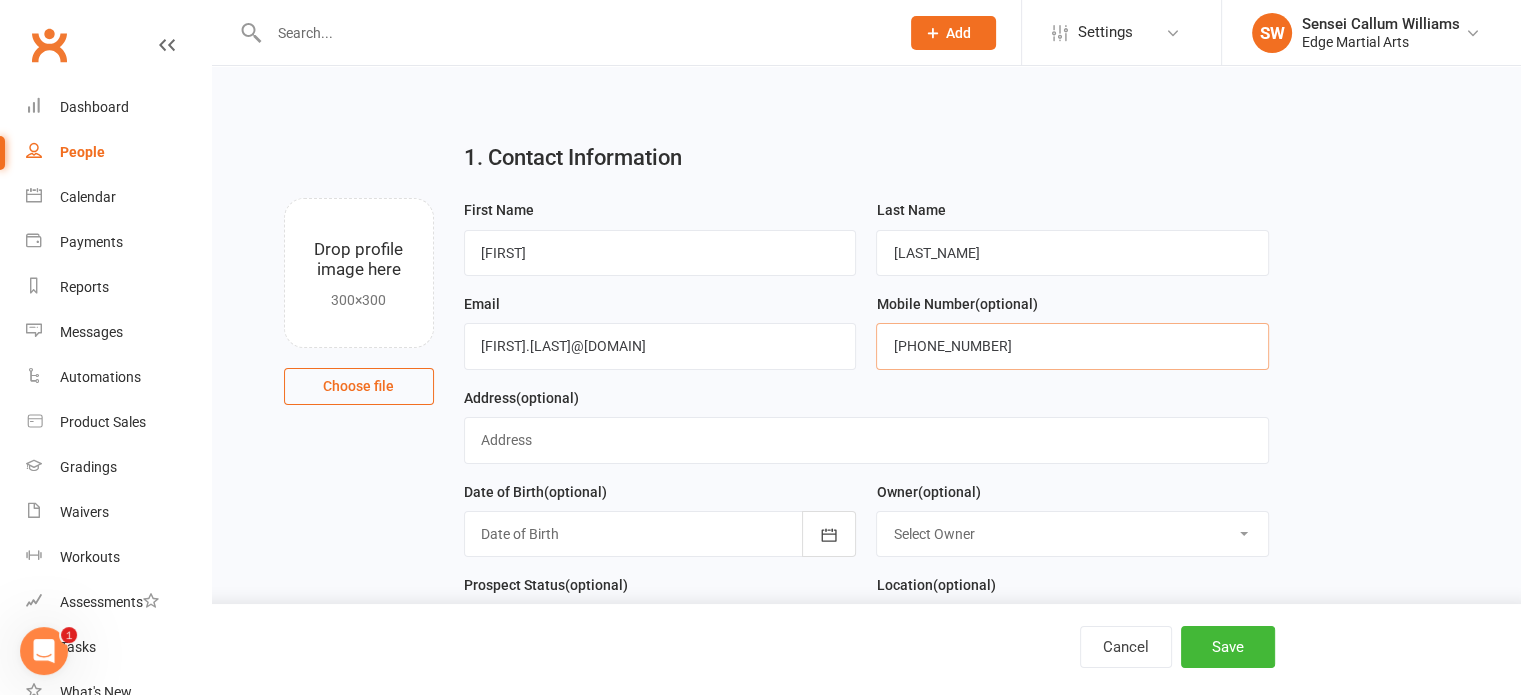 scroll, scrollTop: 120, scrollLeft: 0, axis: vertical 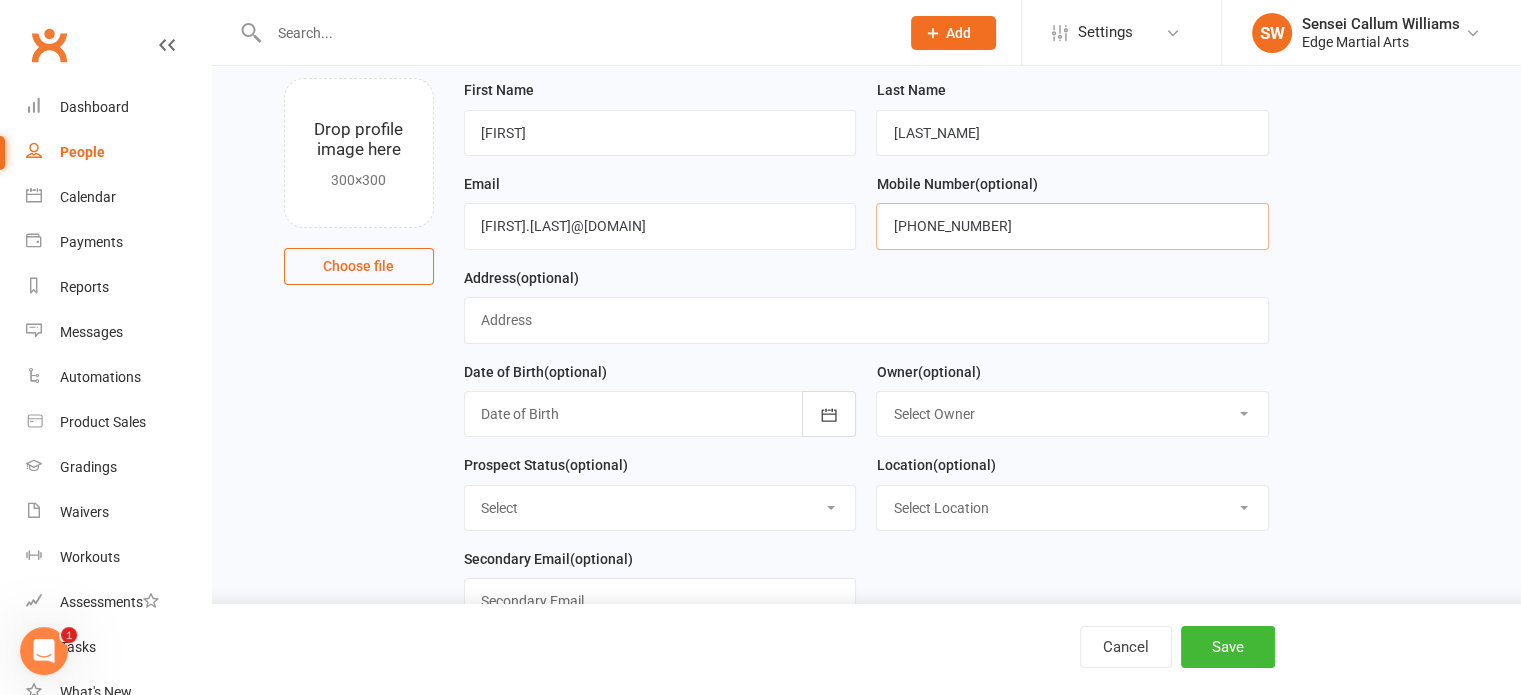 type on "[PHONE_NUMBER]" 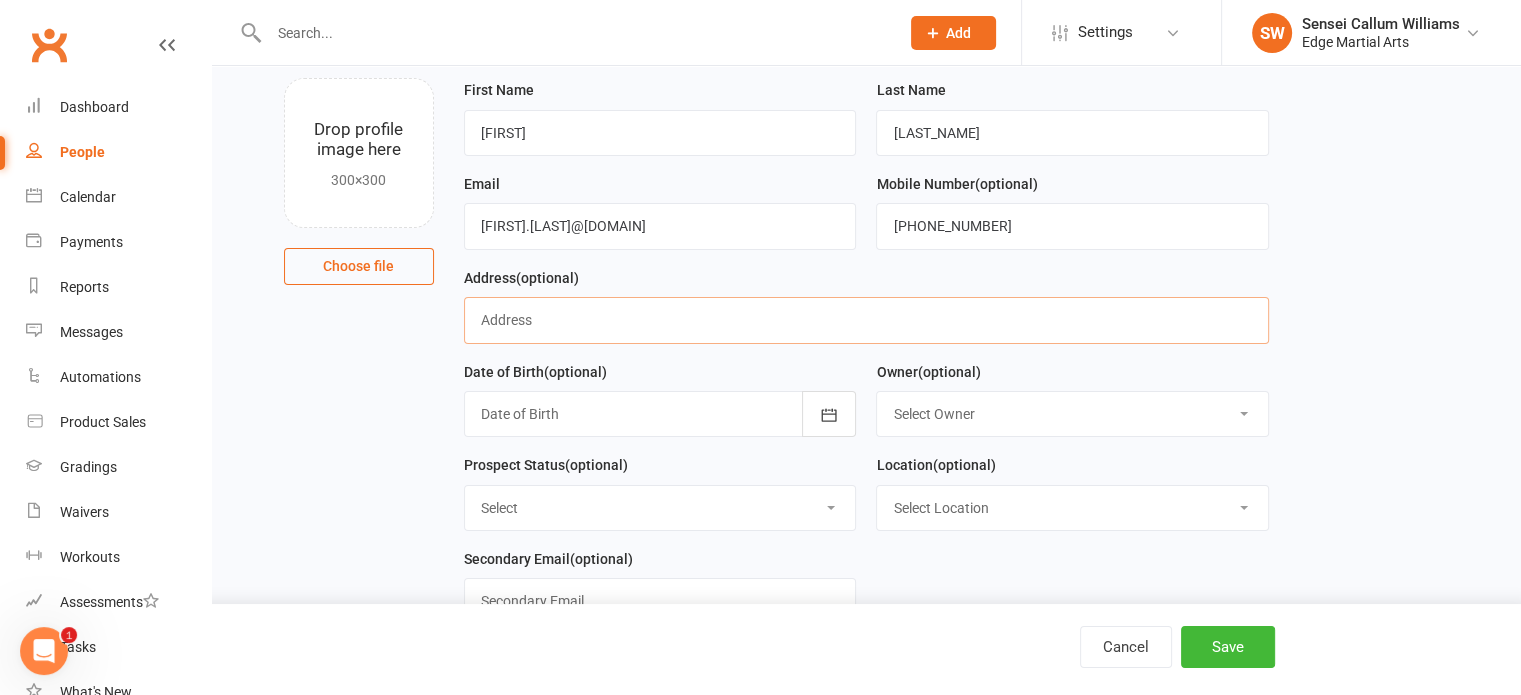 click at bounding box center (866, 320) 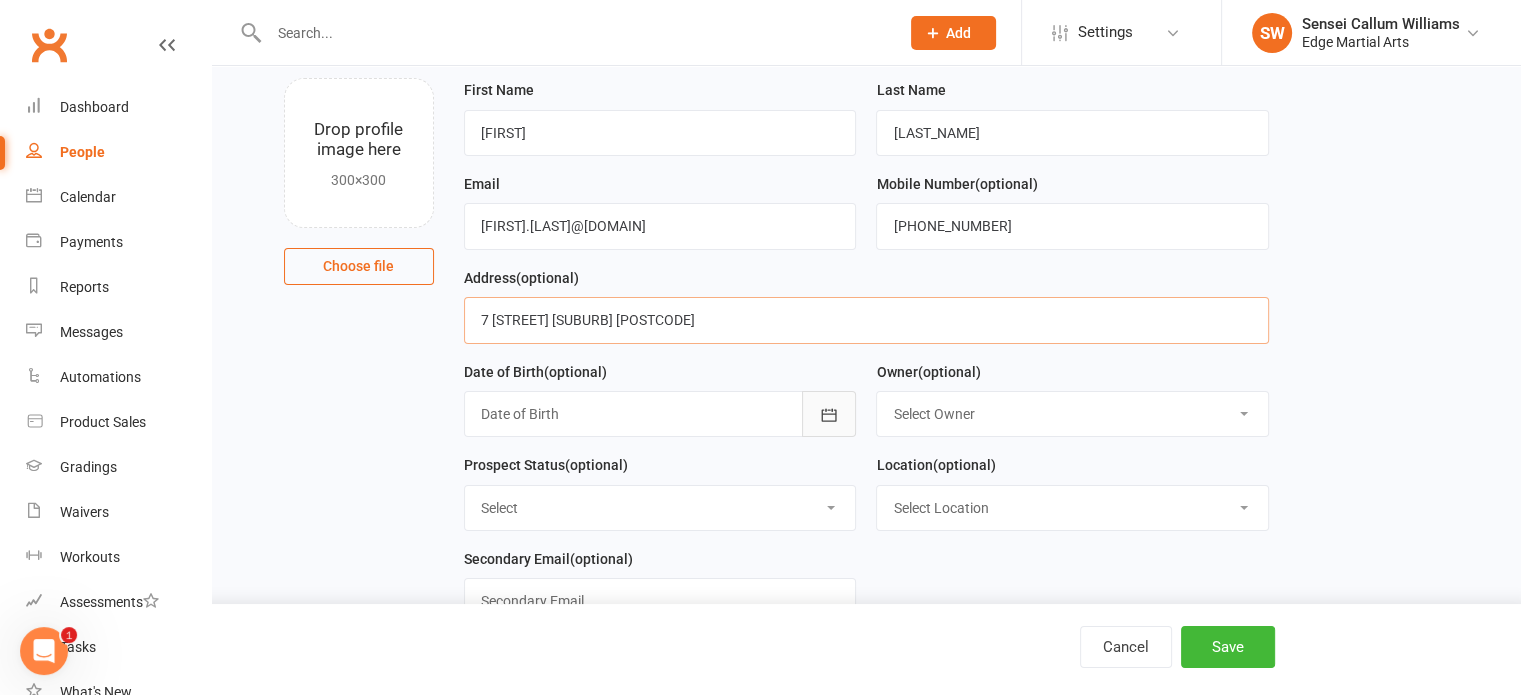type on "7 [STREET] [SUBURB] [POSTCODE]" 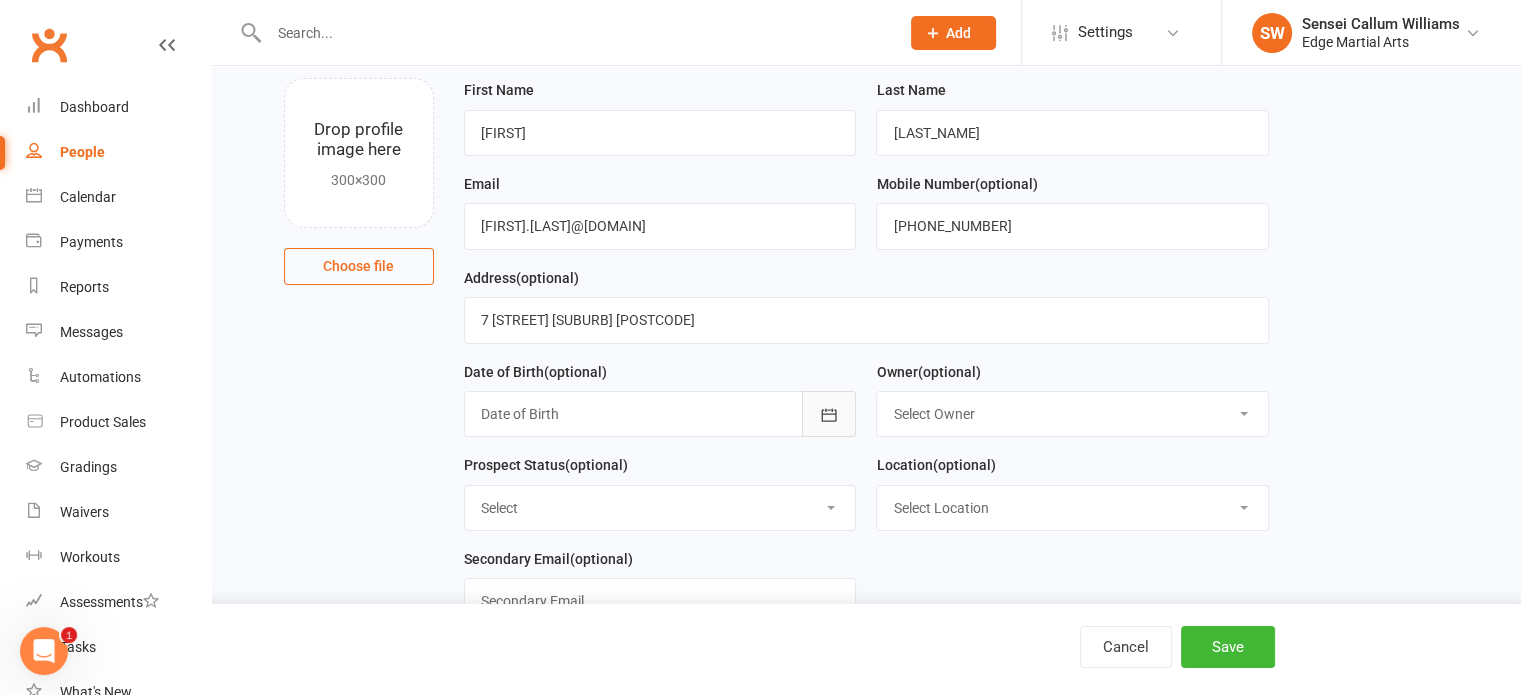 click 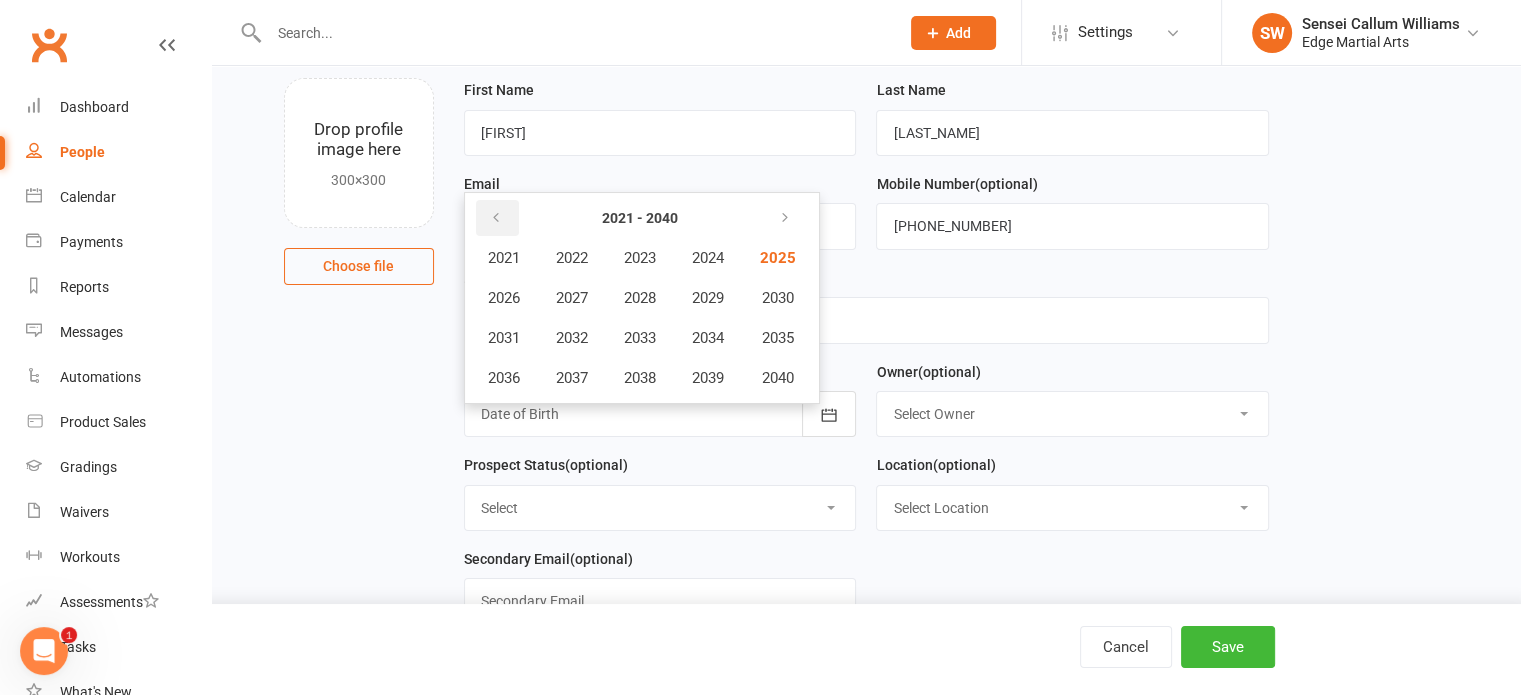 click at bounding box center (496, 218) 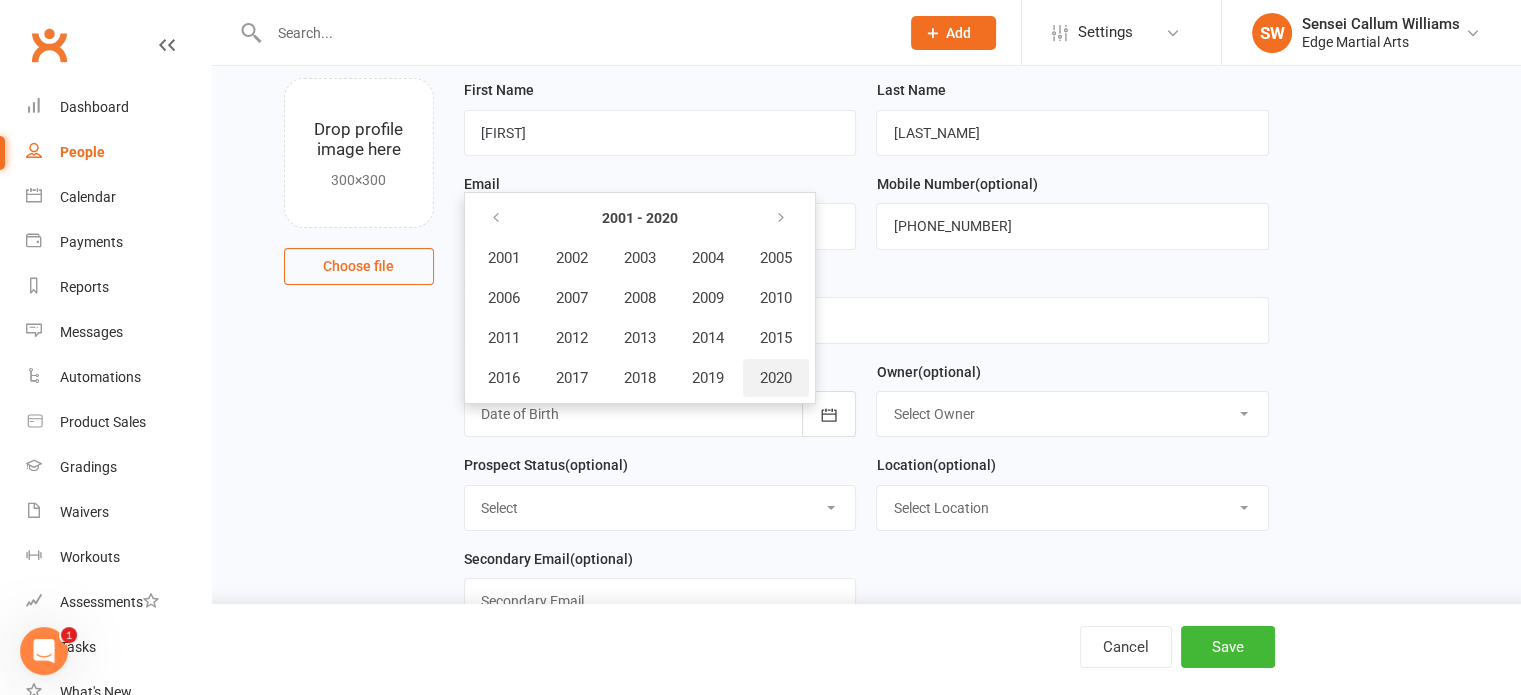 click on "2020" at bounding box center [776, 378] 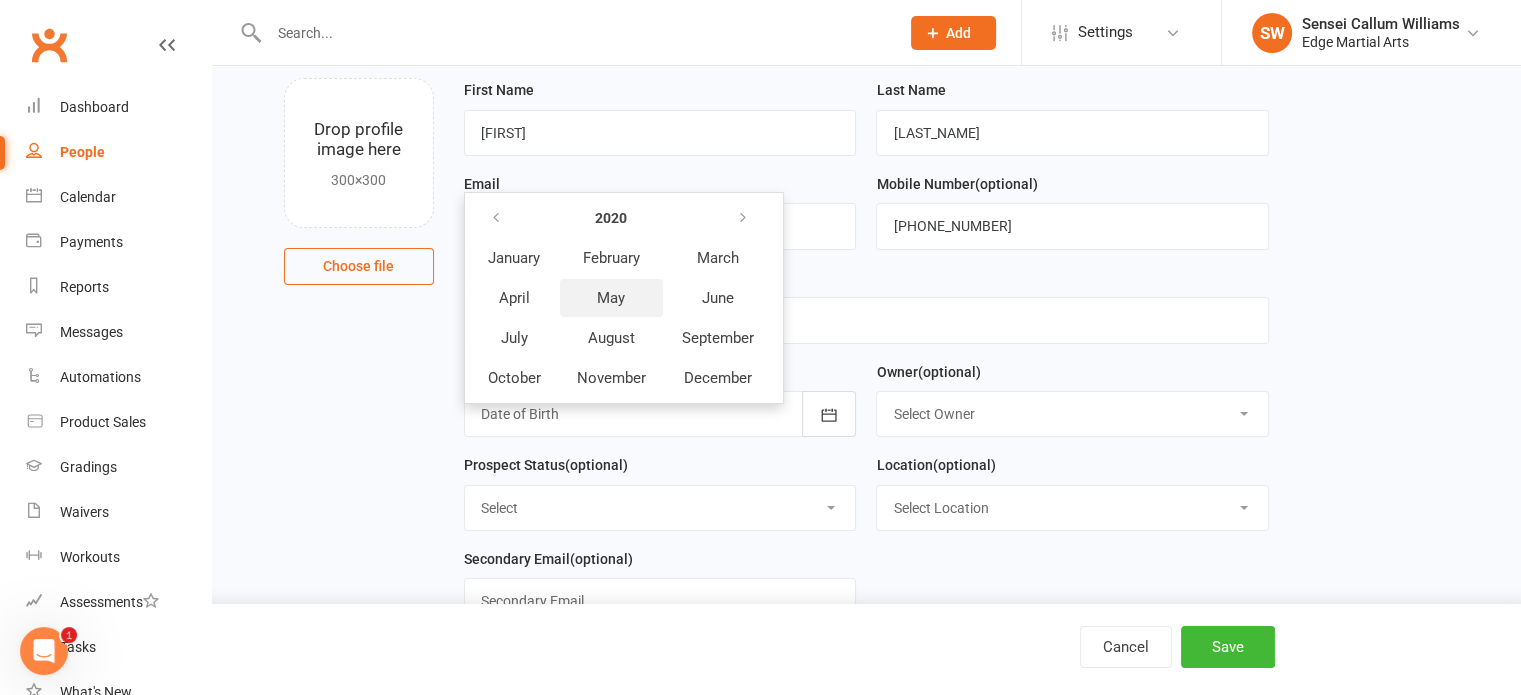 click on "May" at bounding box center [611, 298] 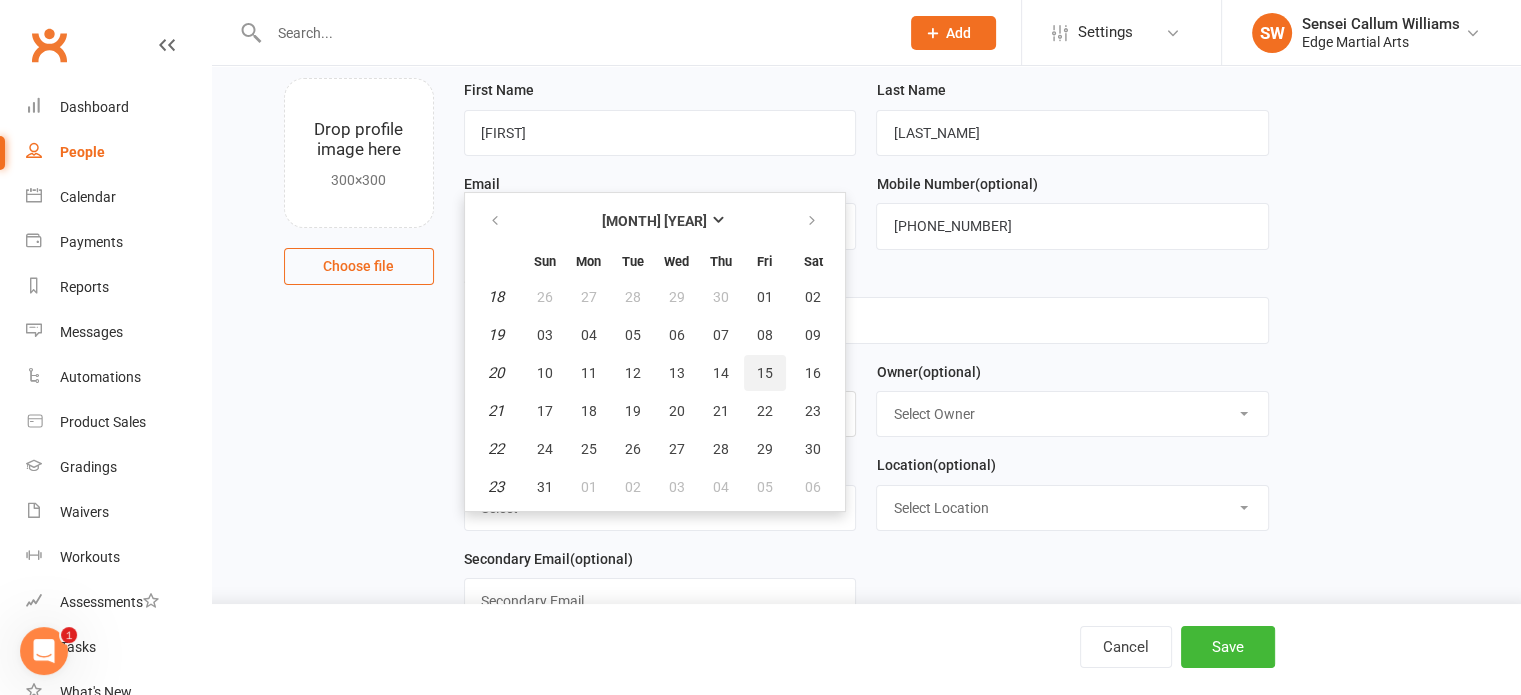click on "15" at bounding box center [765, 373] 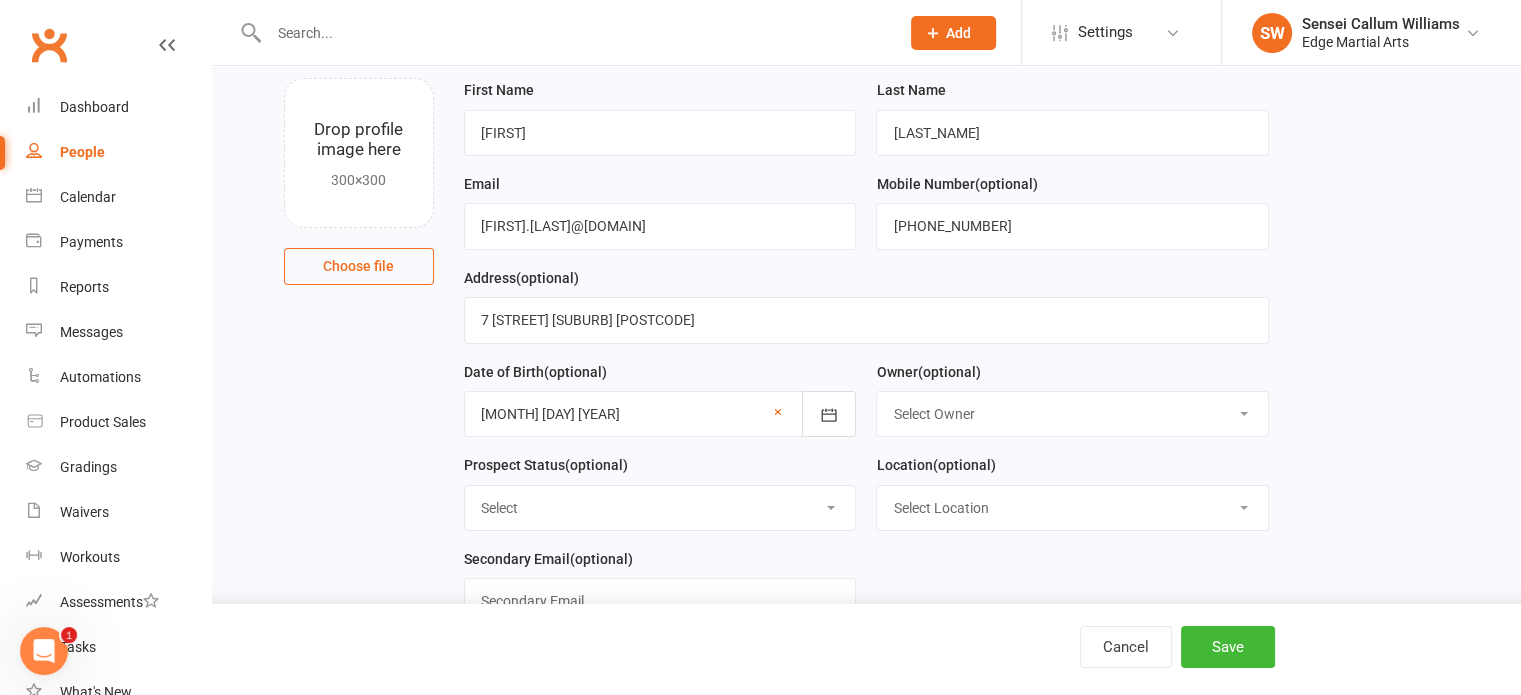 scroll, scrollTop: 184, scrollLeft: 0, axis: vertical 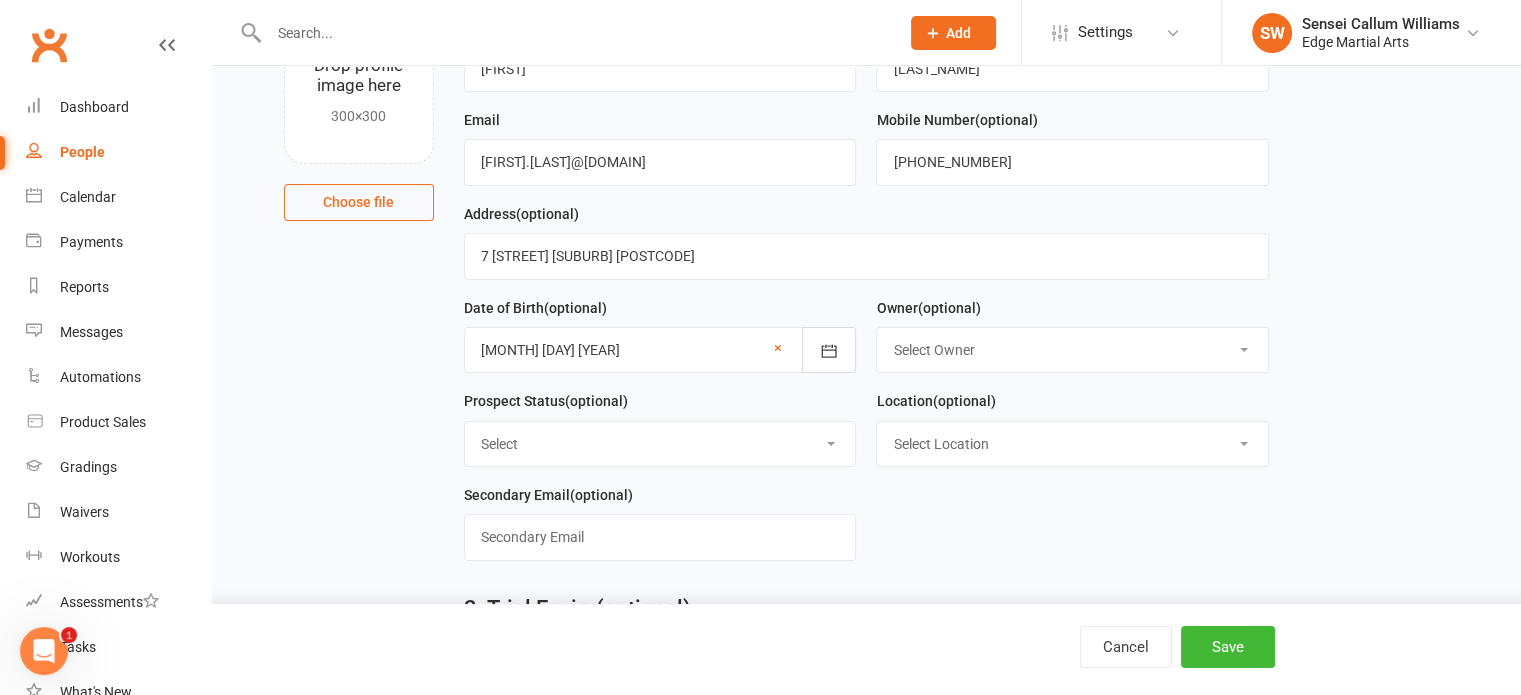 click on "Select Owner Shihan Amy Gardam Sensei Callum Williams Samantha Roberts" at bounding box center (1072, 350) 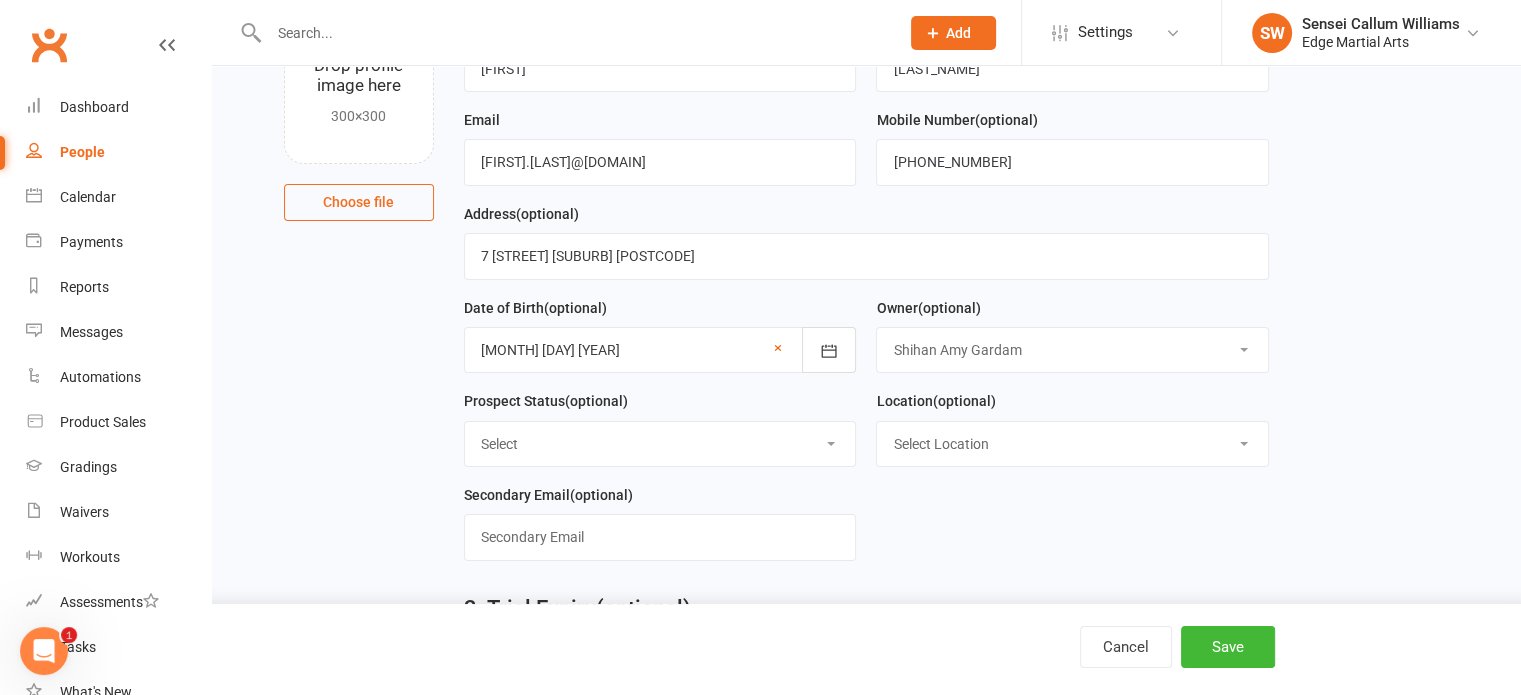 click on "Select Owner Shihan Amy Gardam Sensei Callum Williams Samantha Roberts" at bounding box center (1072, 350) 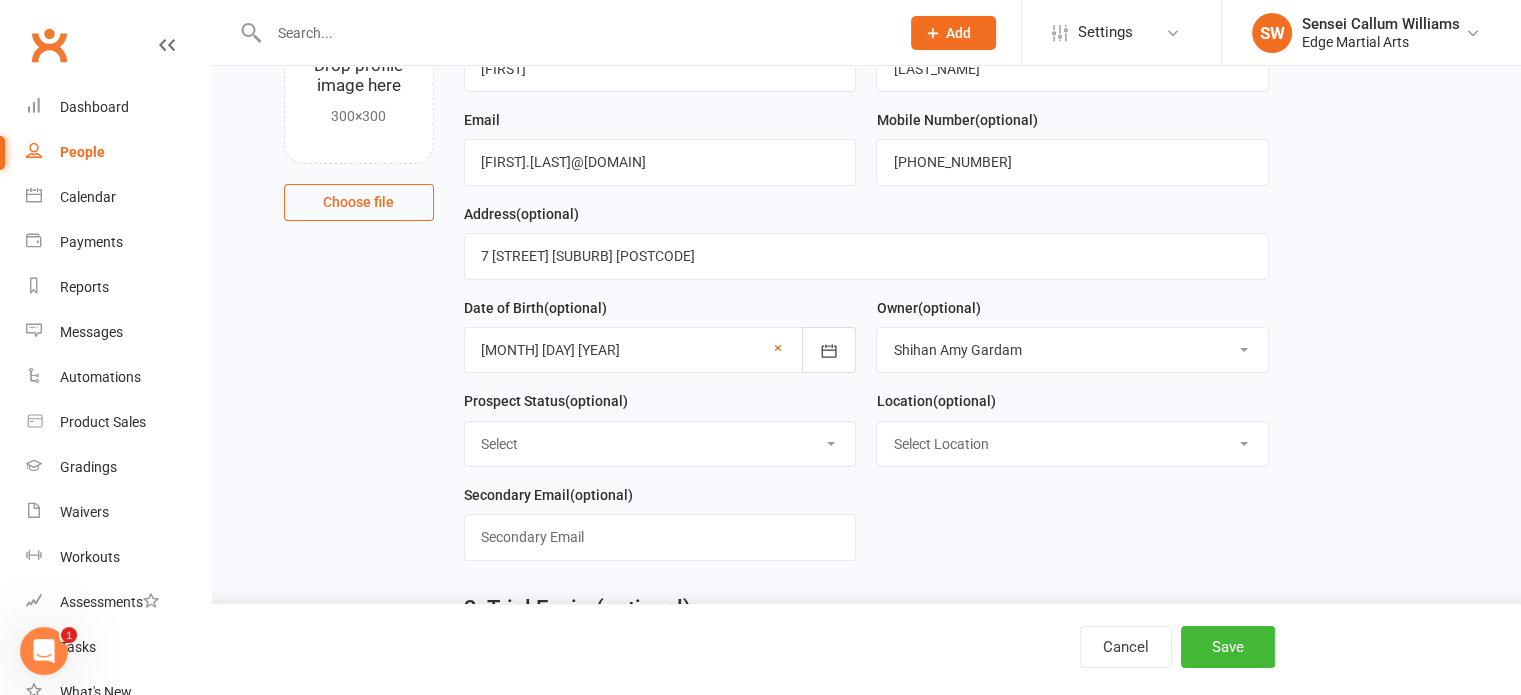 click on "Select Location [CITY]" at bounding box center (1072, 444) 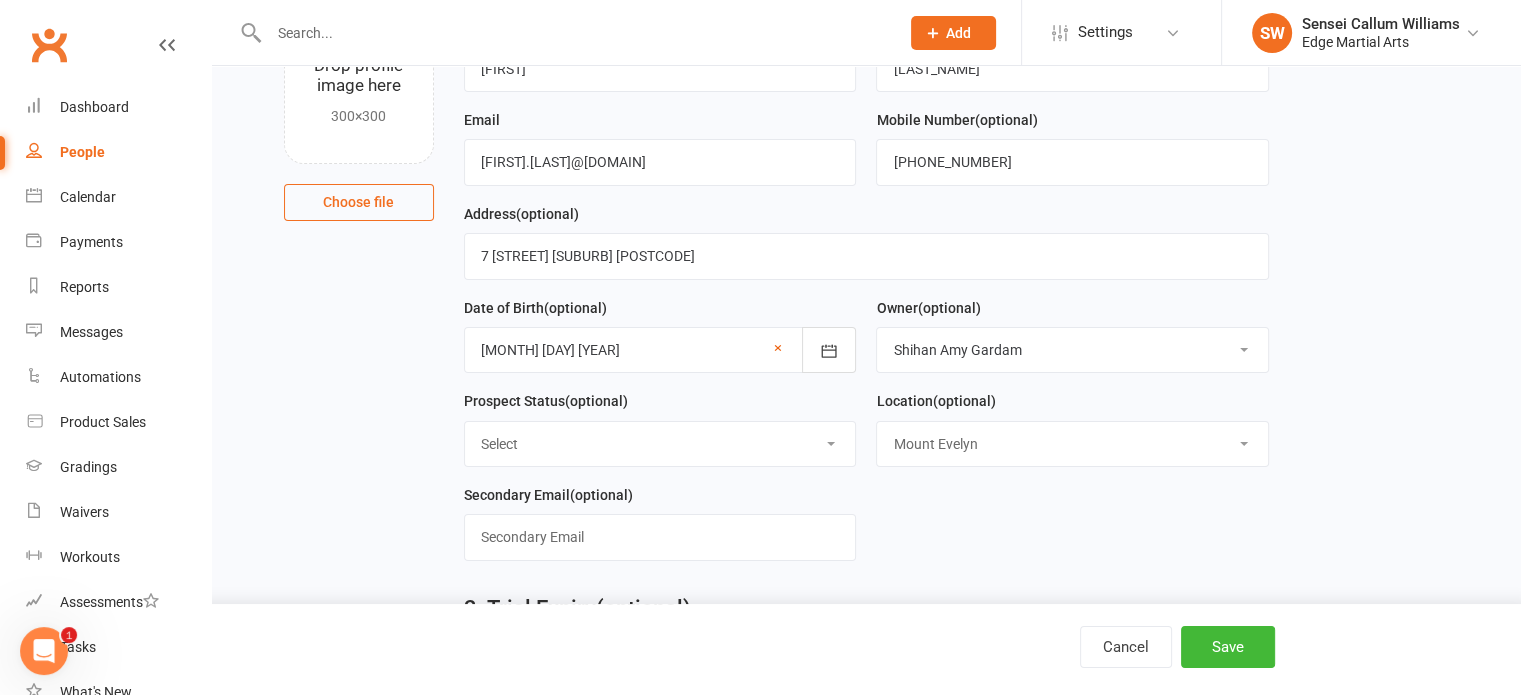 click on "Select Location [CITY]" at bounding box center [1072, 444] 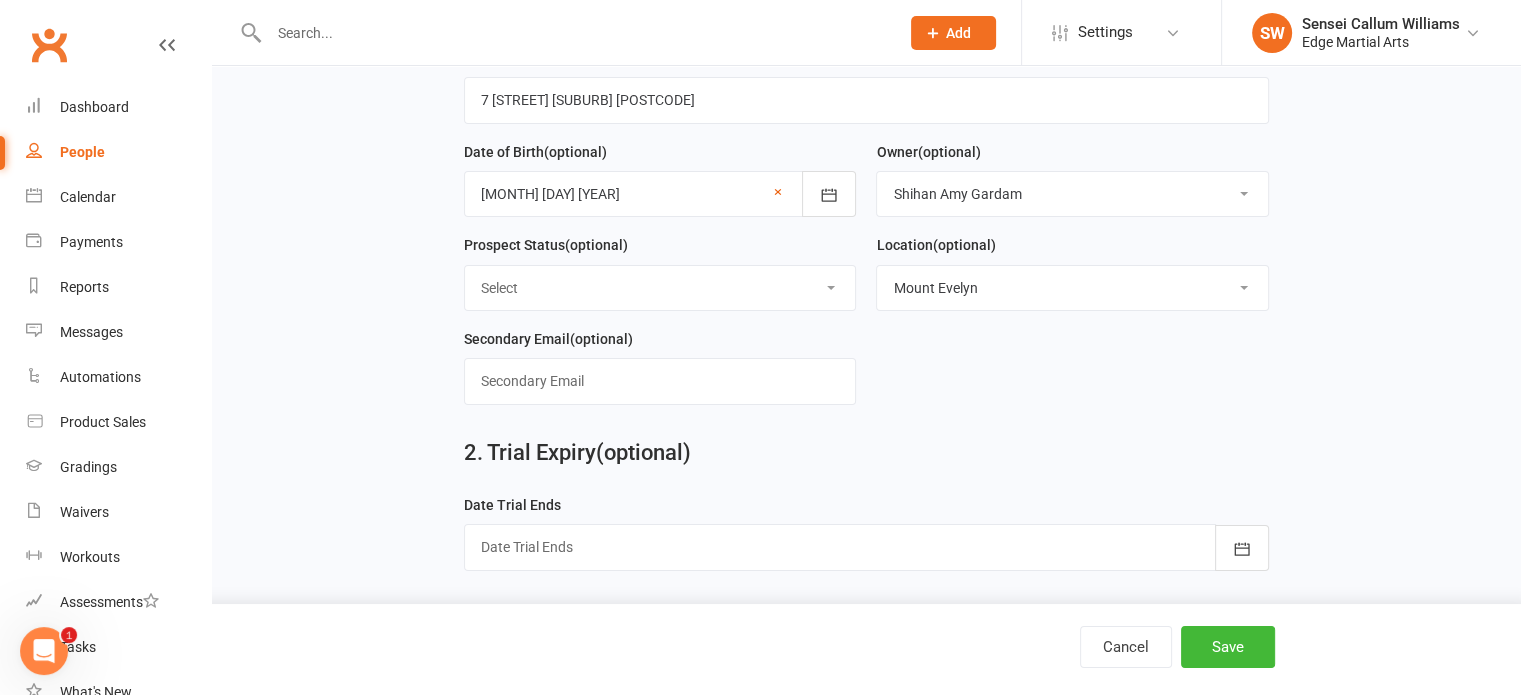 scroll, scrollTop: 472, scrollLeft: 0, axis: vertical 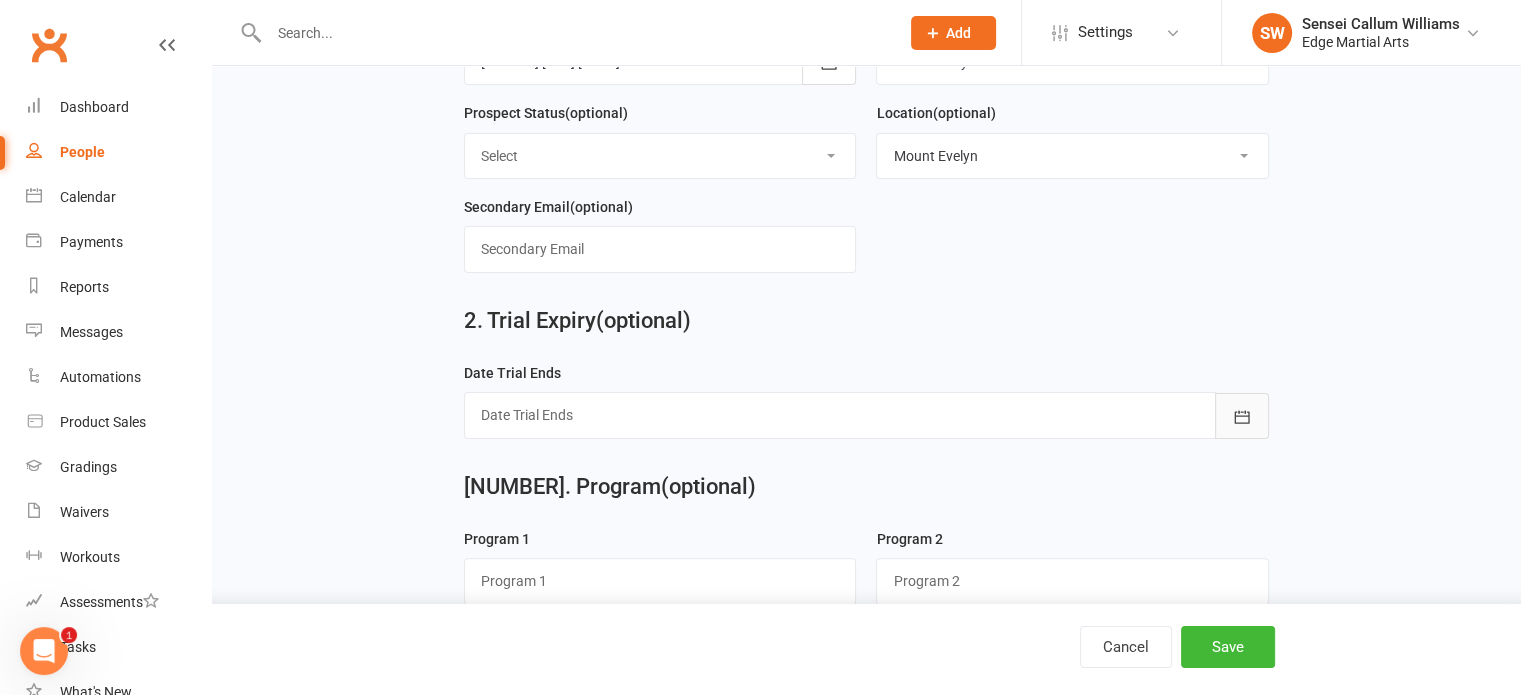 click at bounding box center (1242, 416) 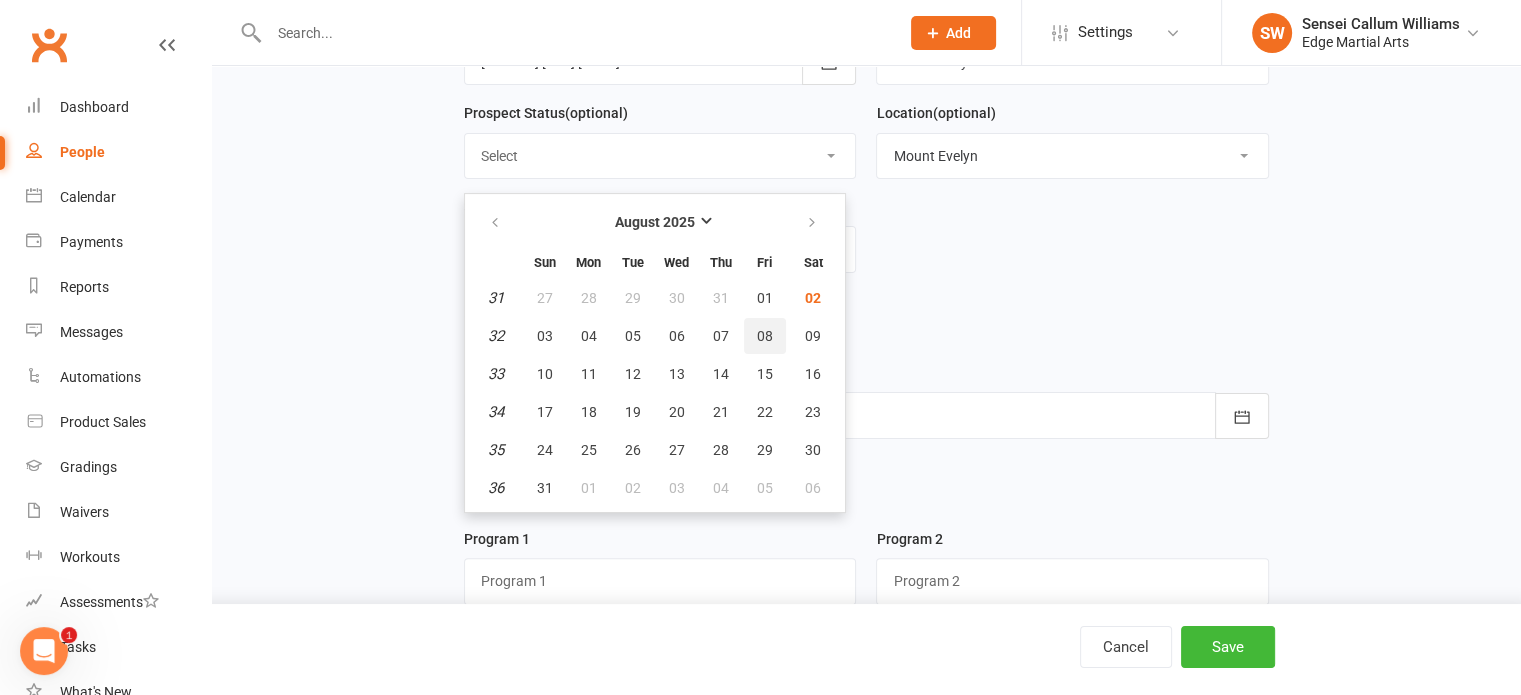 click on "08" at bounding box center [765, 336] 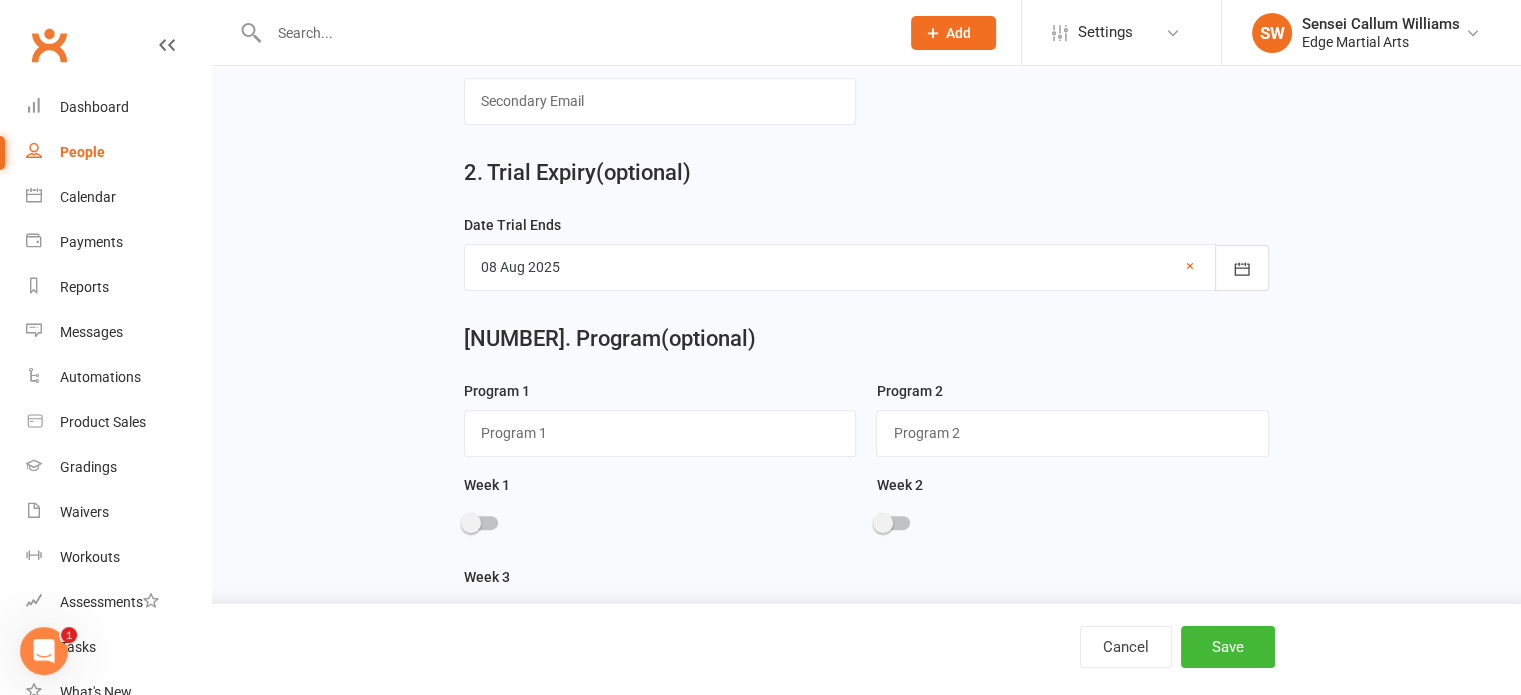 scroll, scrollTop: 622, scrollLeft: 0, axis: vertical 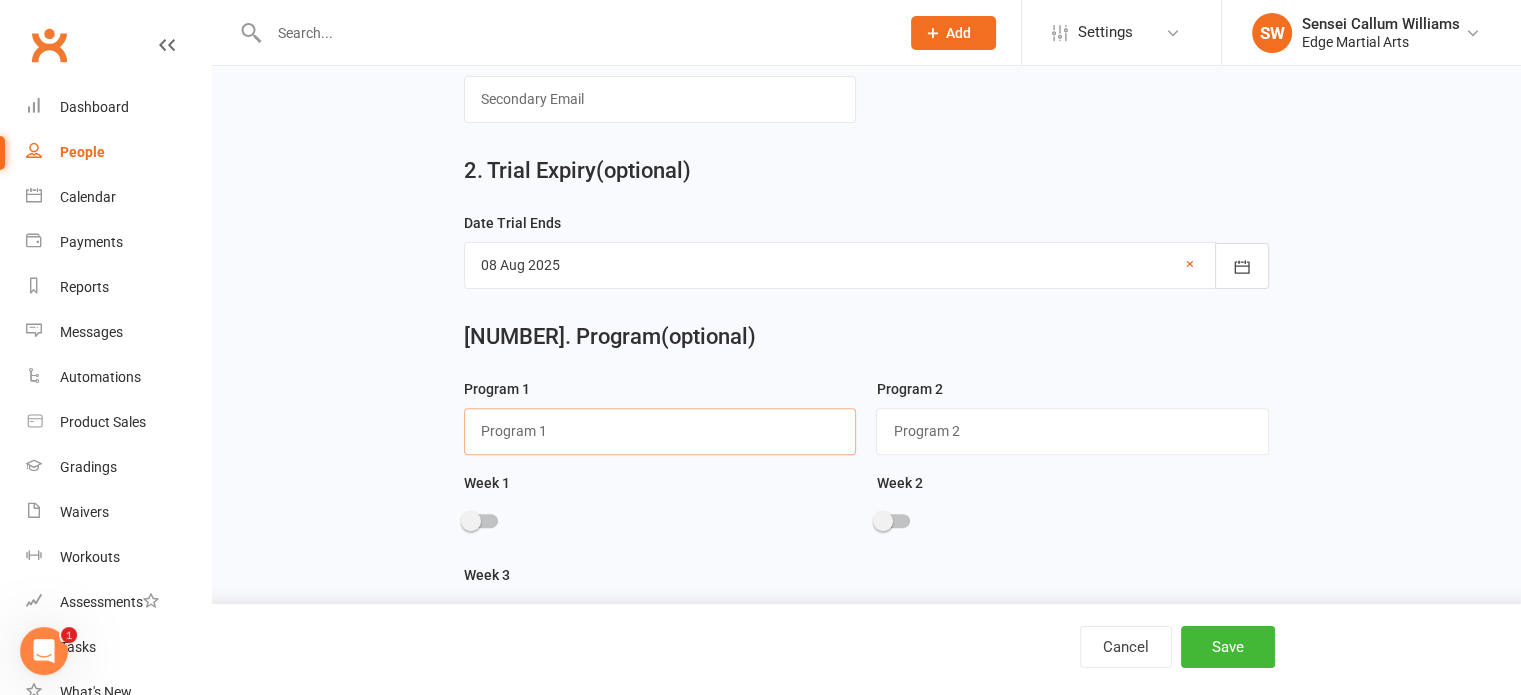 click at bounding box center (660, 431) 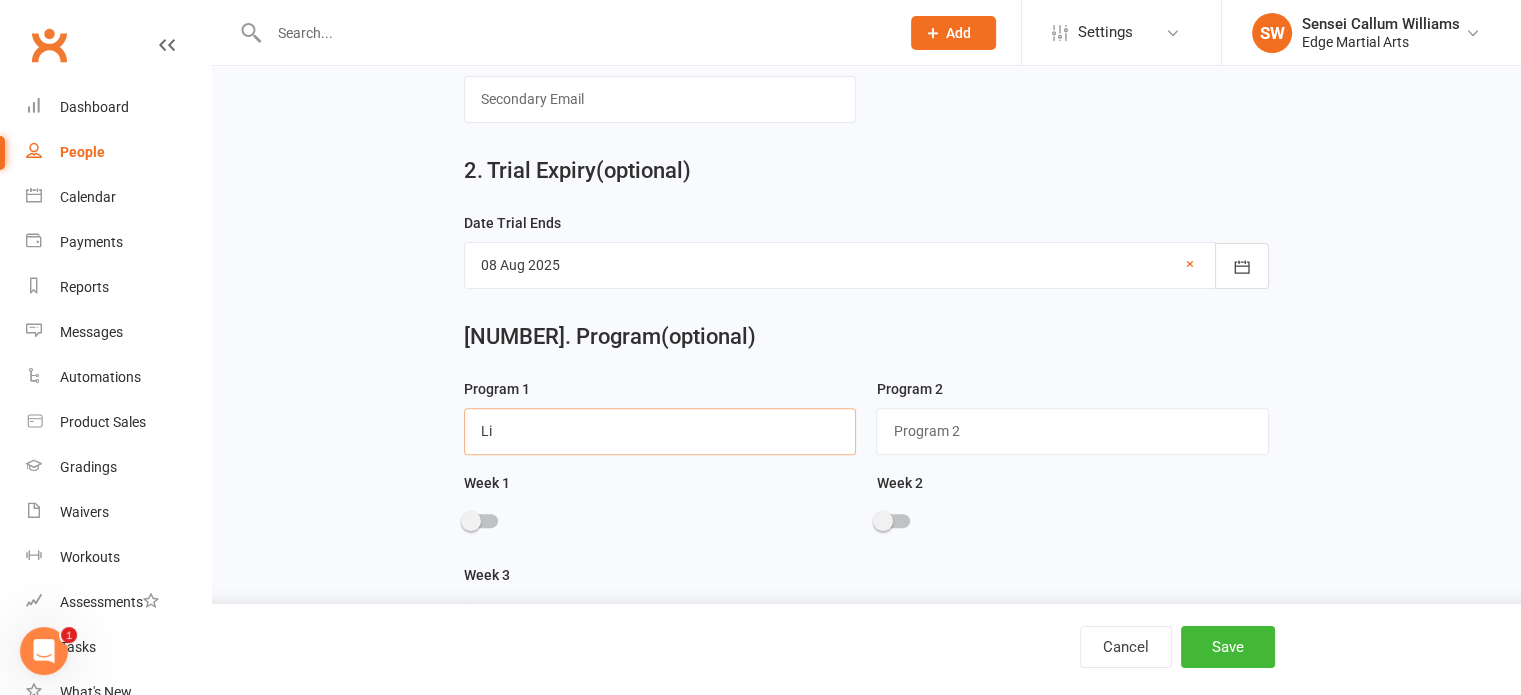 type on "Little Ninjas" 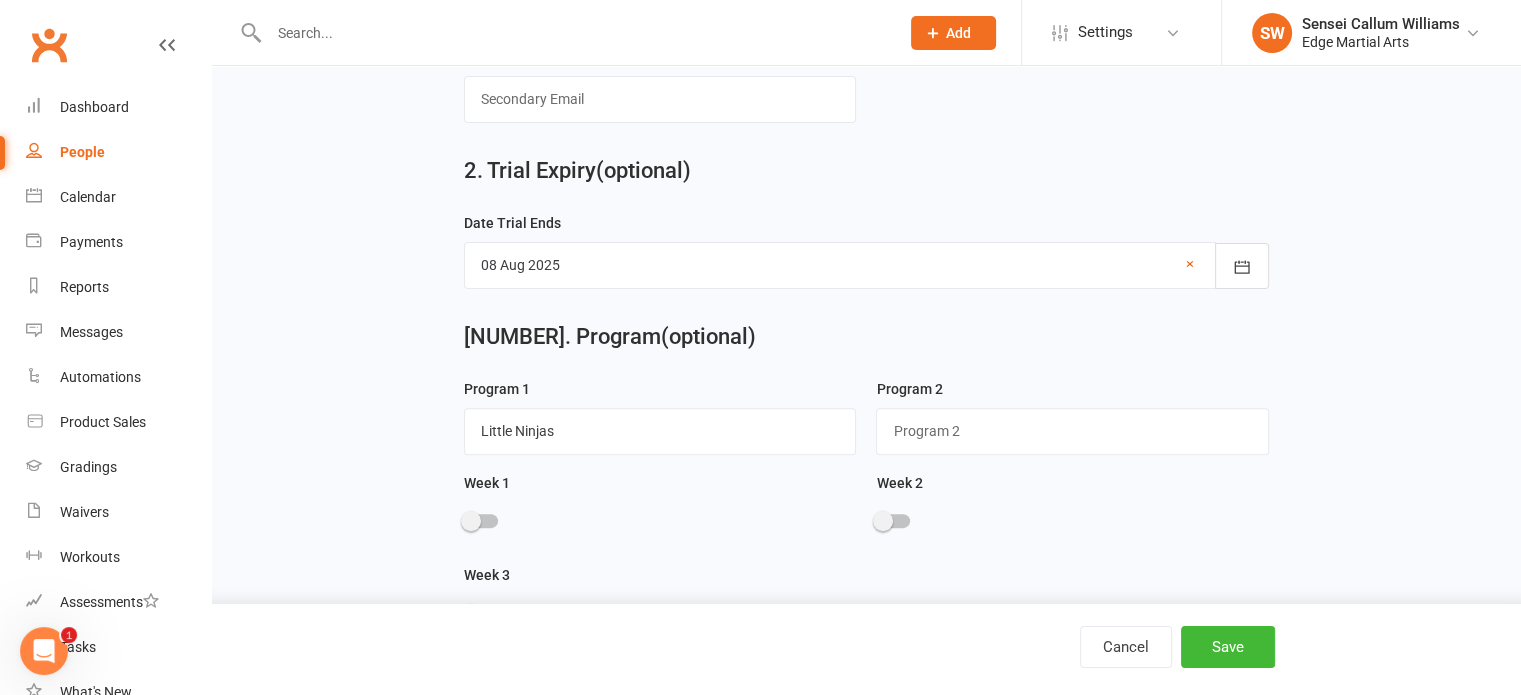 click at bounding box center (481, 521) 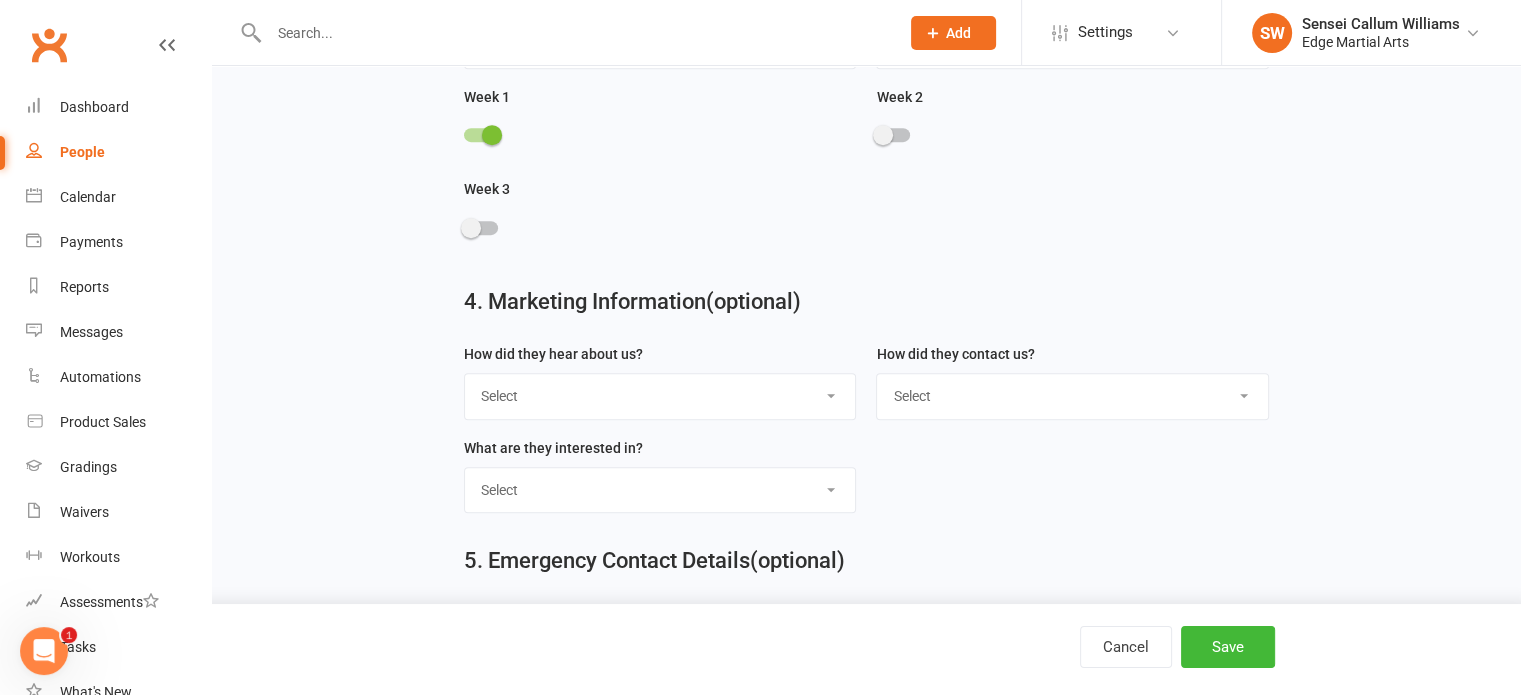scroll, scrollTop: 1012, scrollLeft: 0, axis: vertical 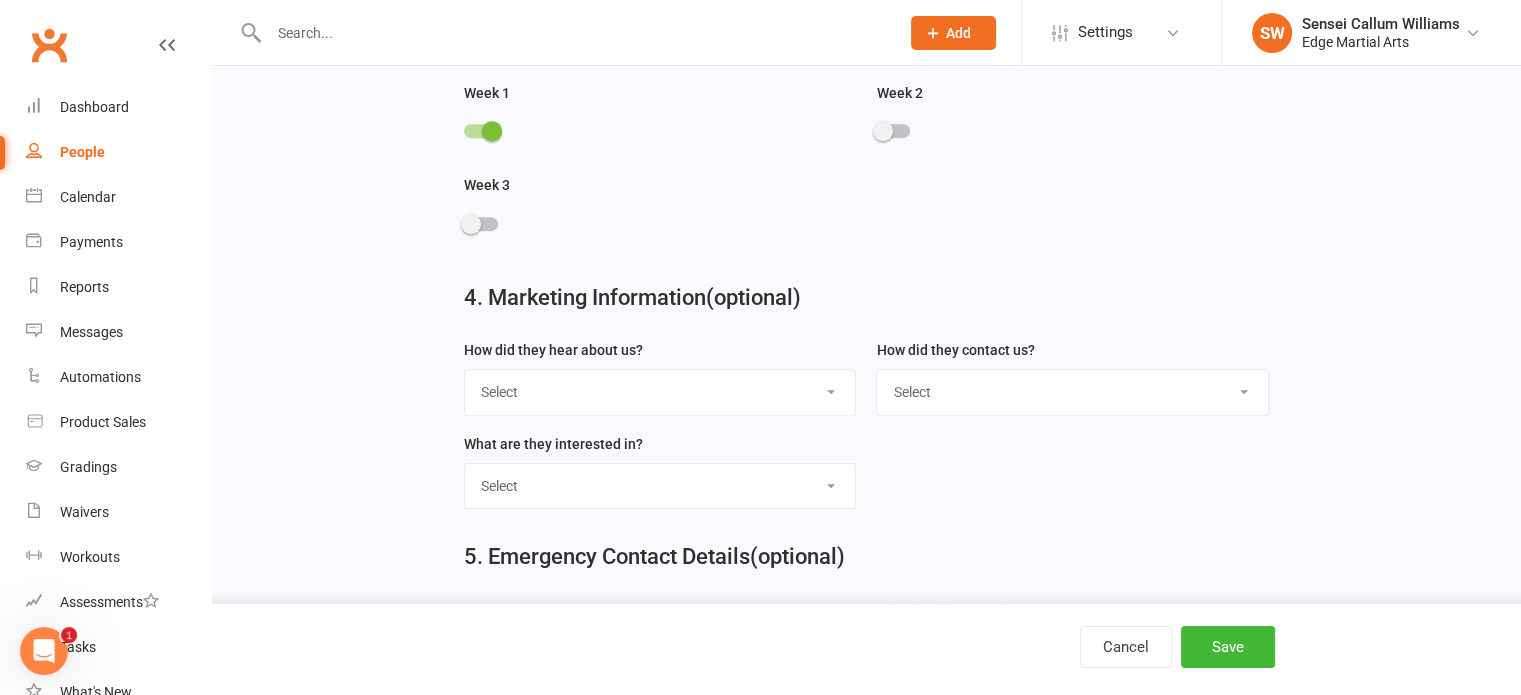 click on "Select Google Through A Friend Poster Magazine Walk by Letter Box Drop Facebook" at bounding box center (660, 392) 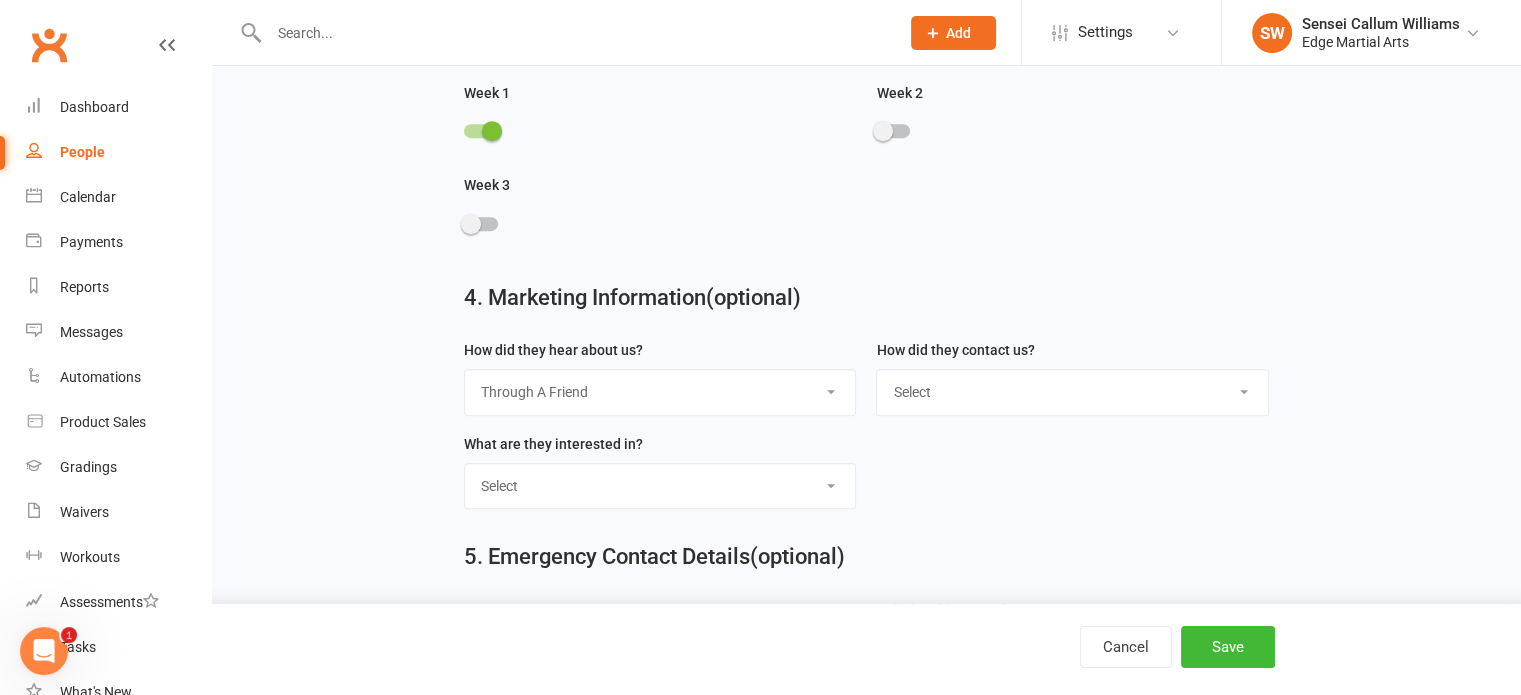 click on "Select Google Through A Friend Poster Magazine Walk by Letter Box Drop Facebook" at bounding box center [660, 392] 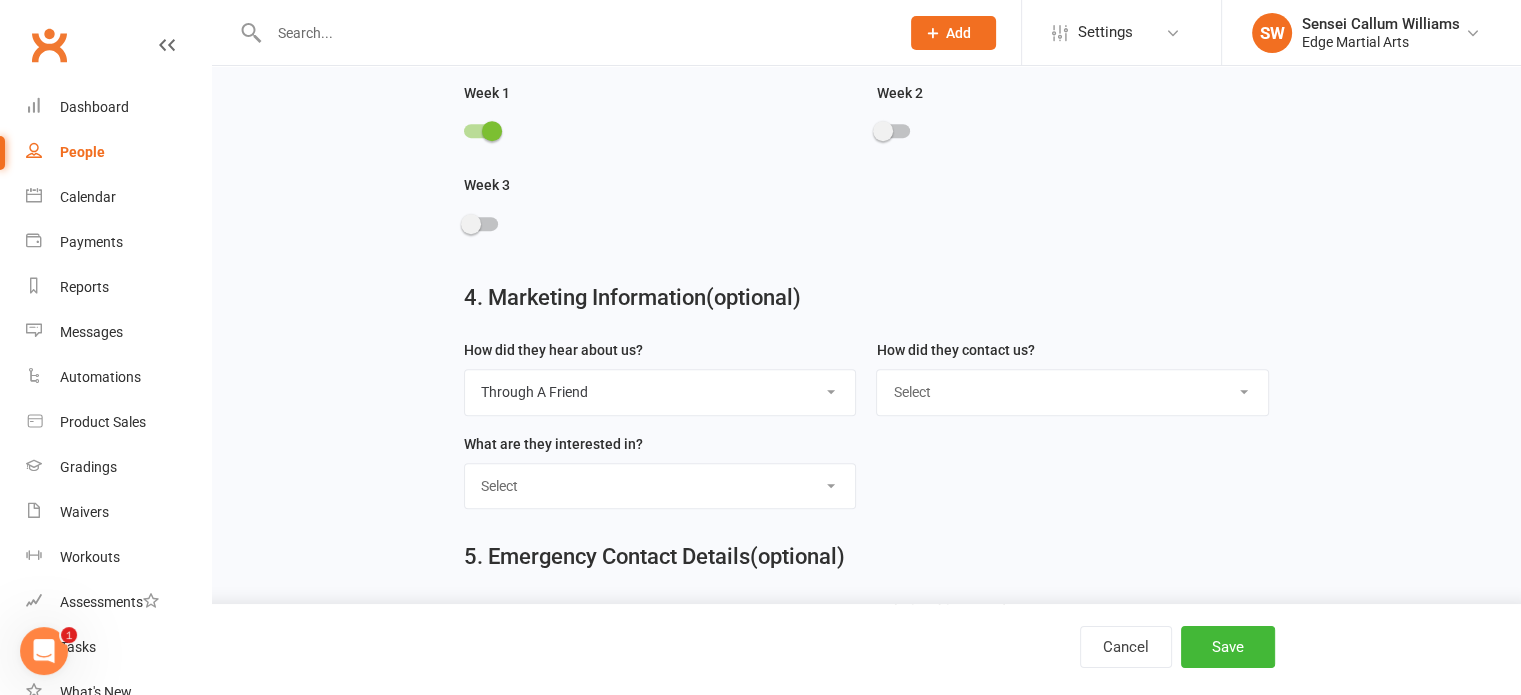 click on "Select Phone Email In-Facility" at bounding box center (1072, 392) 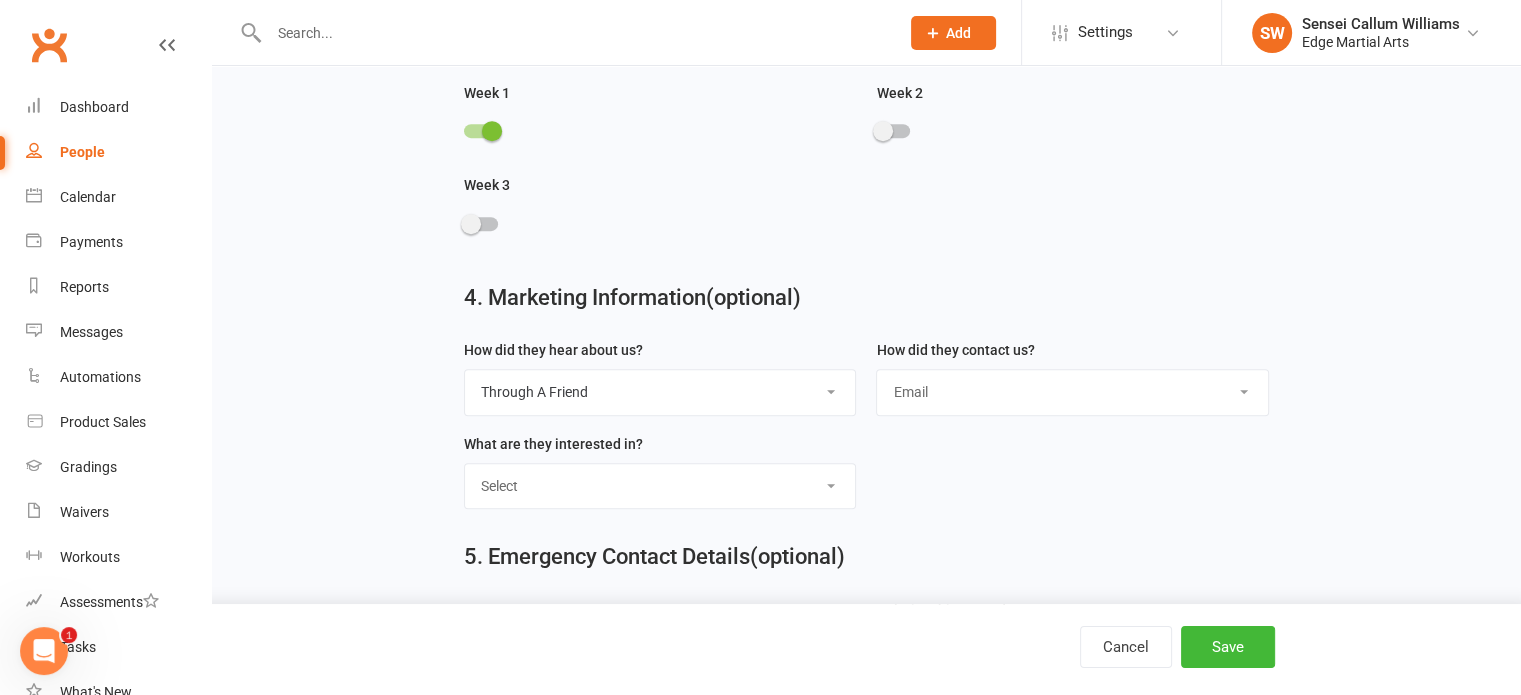click on "Select Phone Email In-Facility" at bounding box center [1072, 392] 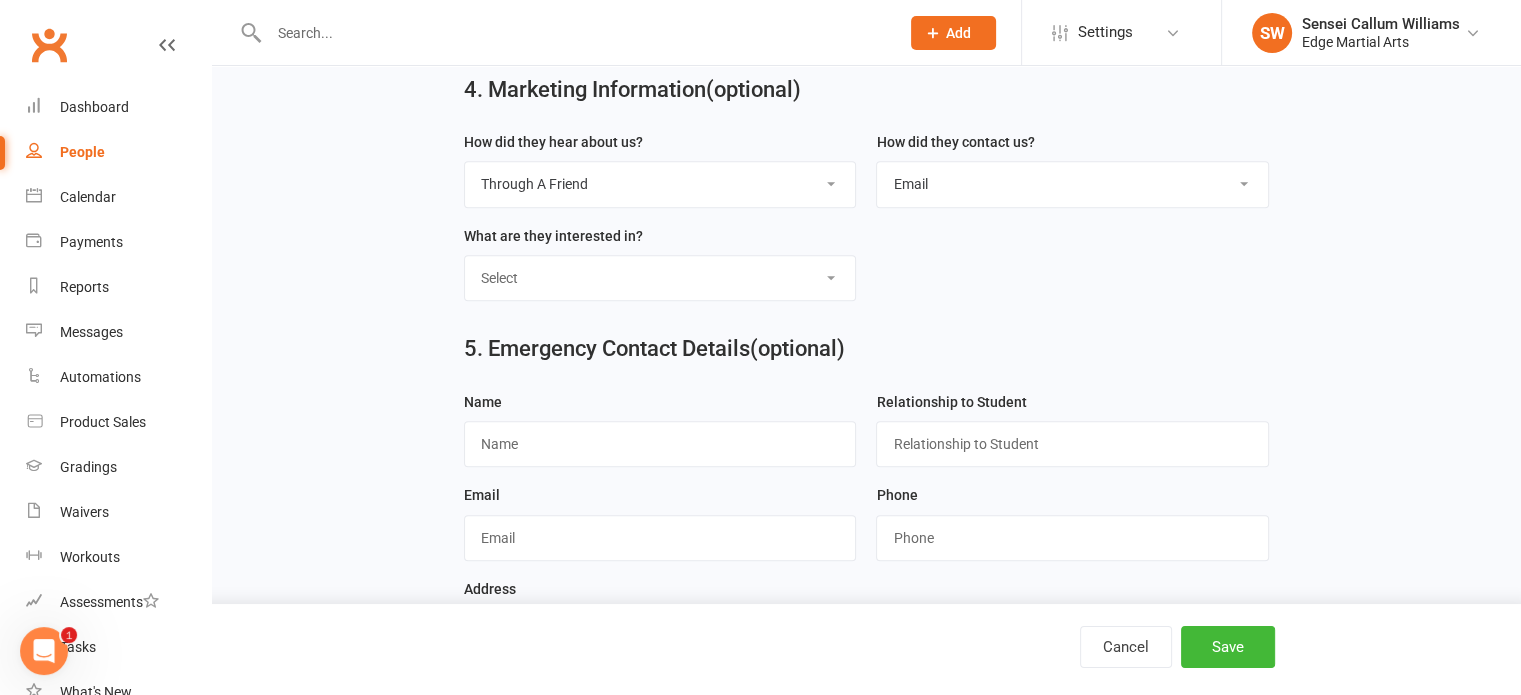 scroll, scrollTop: 1232, scrollLeft: 0, axis: vertical 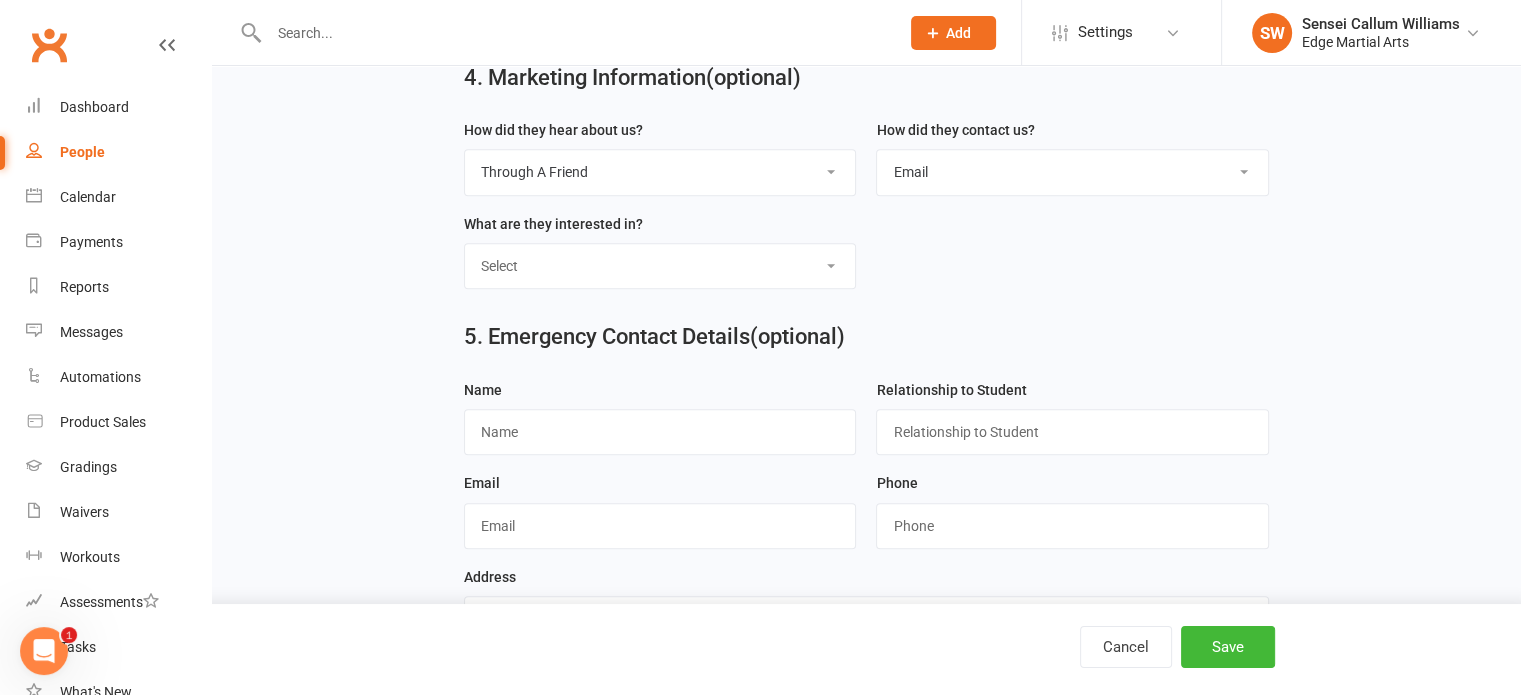 click on "Select Classes Personal Training Weight Loss Body Building De-Stressing Diet/Food Plan Increasing Fitness Competition Training" at bounding box center (660, 266) 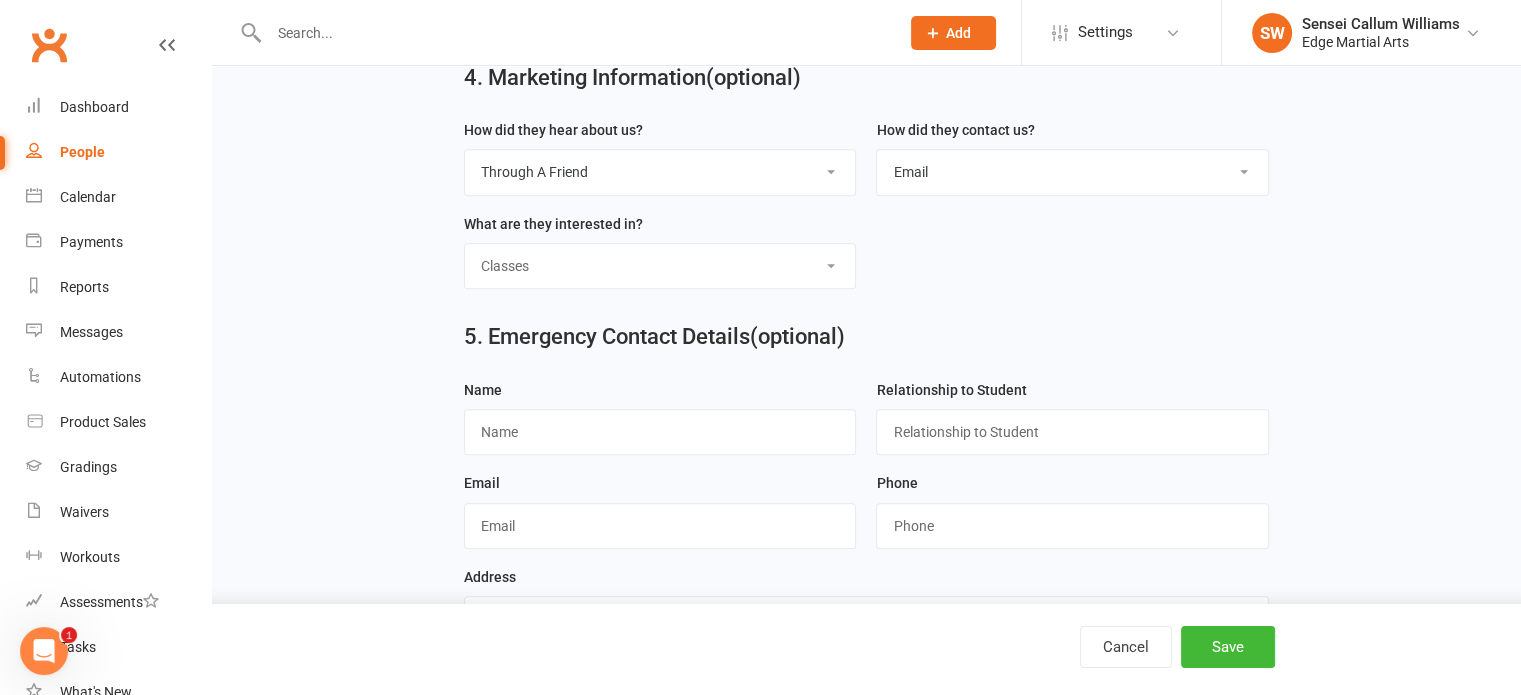 click on "Select Classes Personal Training Weight Loss Body Building De-Stressing Diet/Food Plan Increasing Fitness Competition Training" at bounding box center (660, 266) 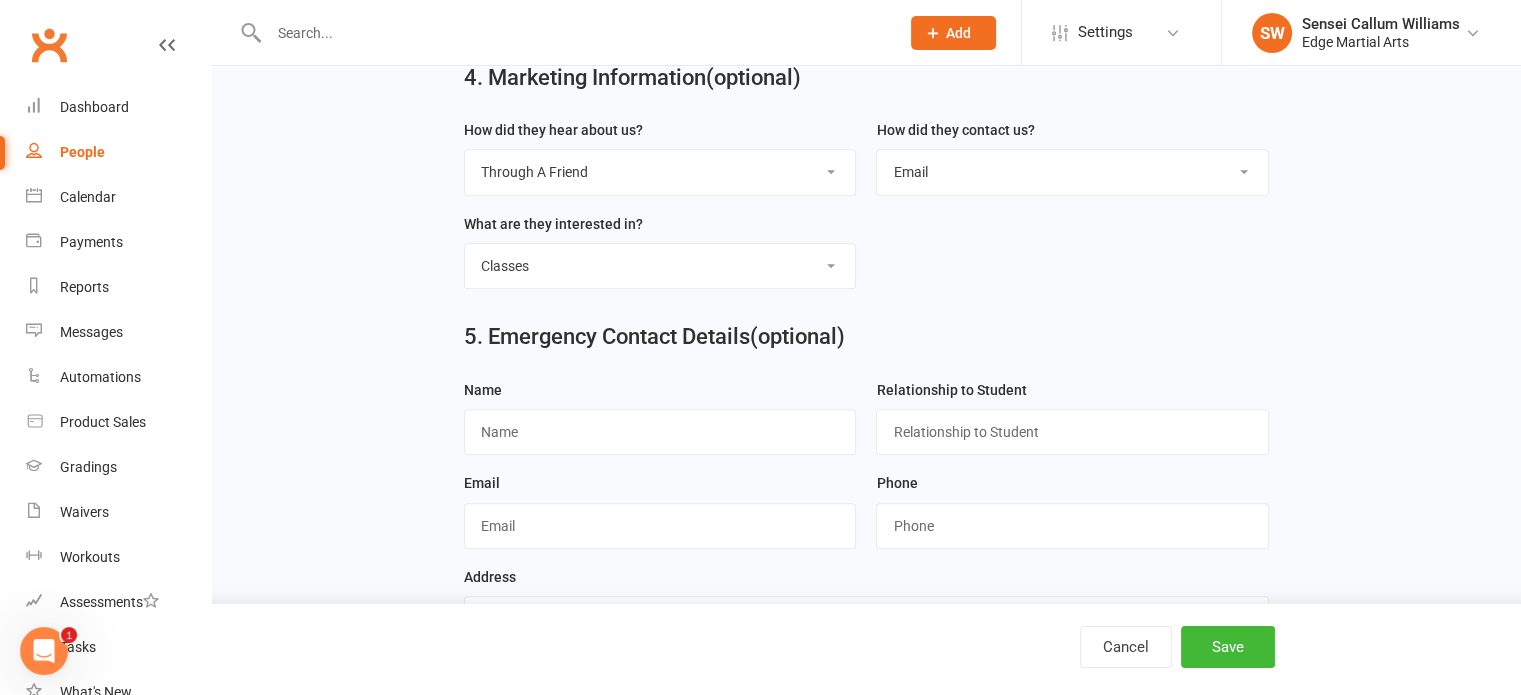 scroll, scrollTop: 1299, scrollLeft: 0, axis: vertical 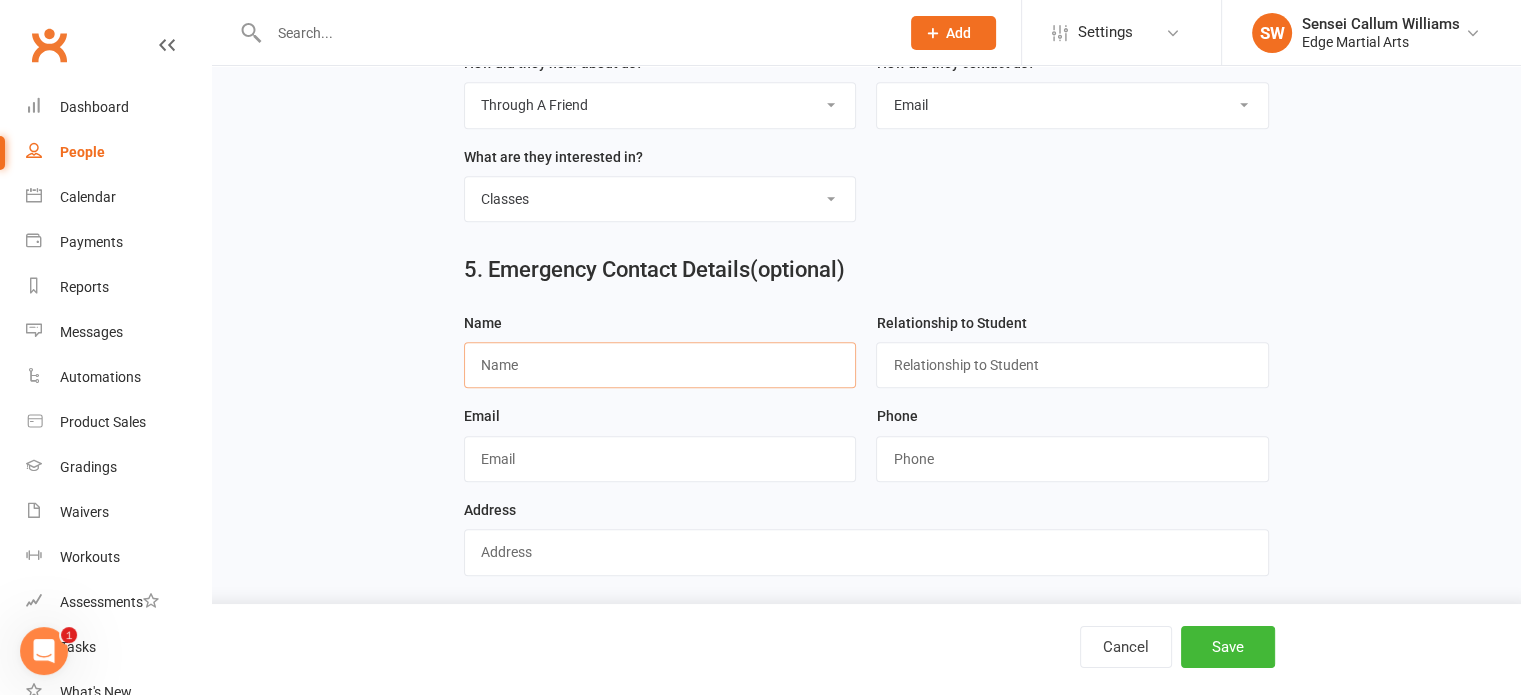 click at bounding box center (660, 365) 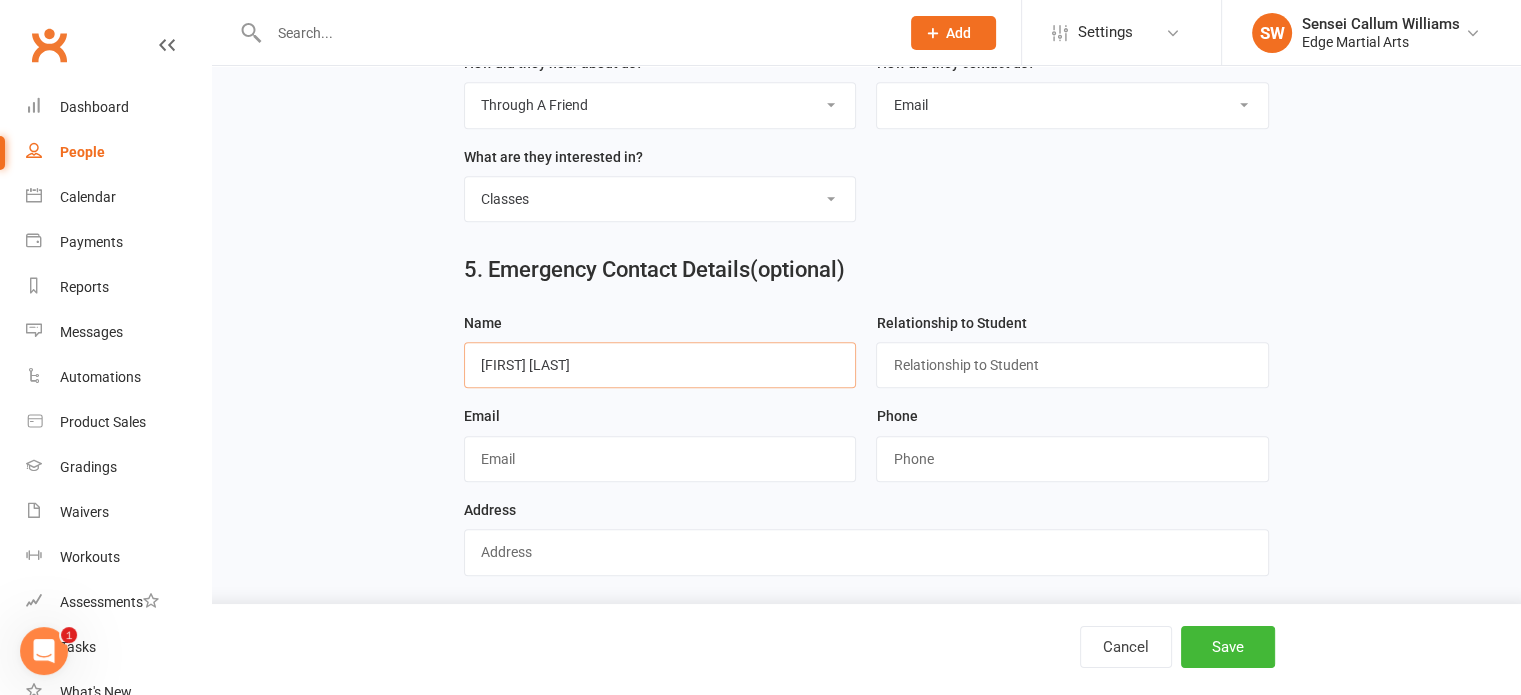 type on "[FIRST] [LAST]" 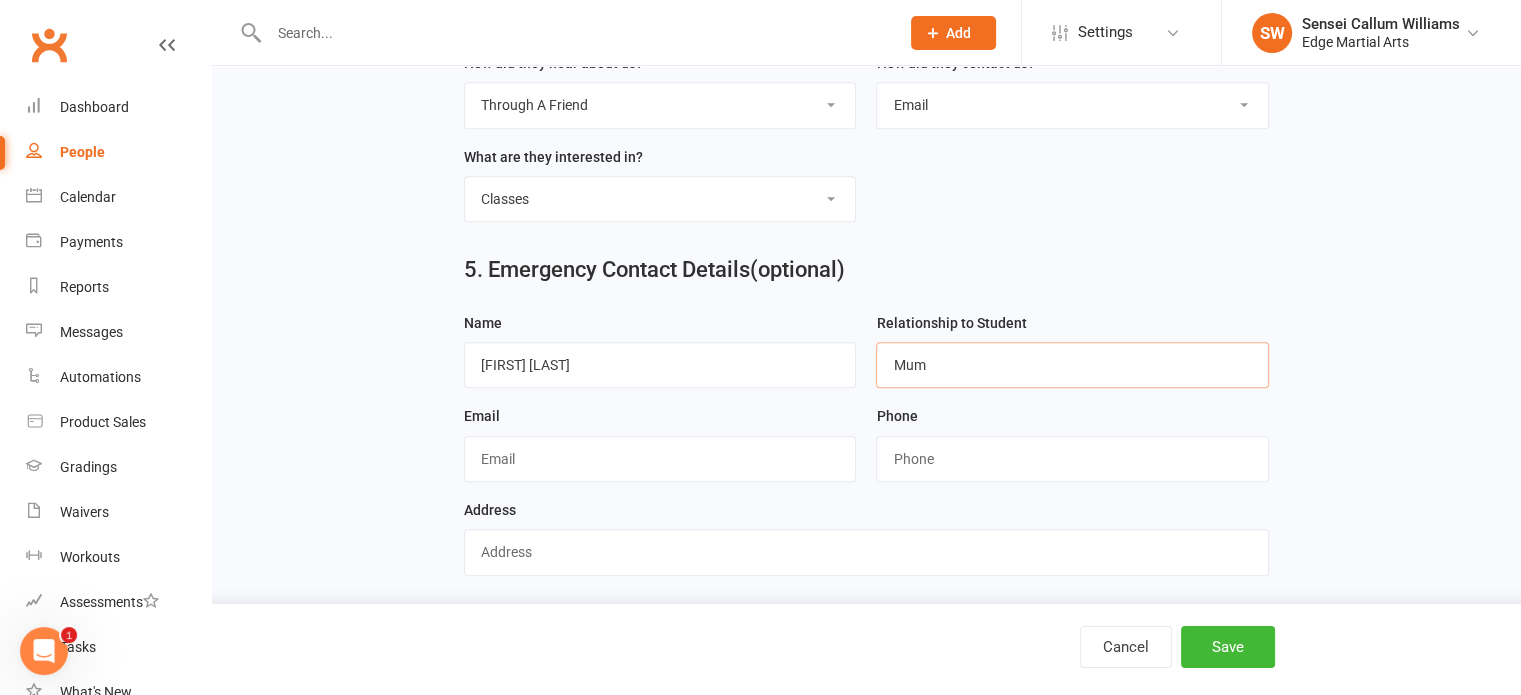type on "Mum" 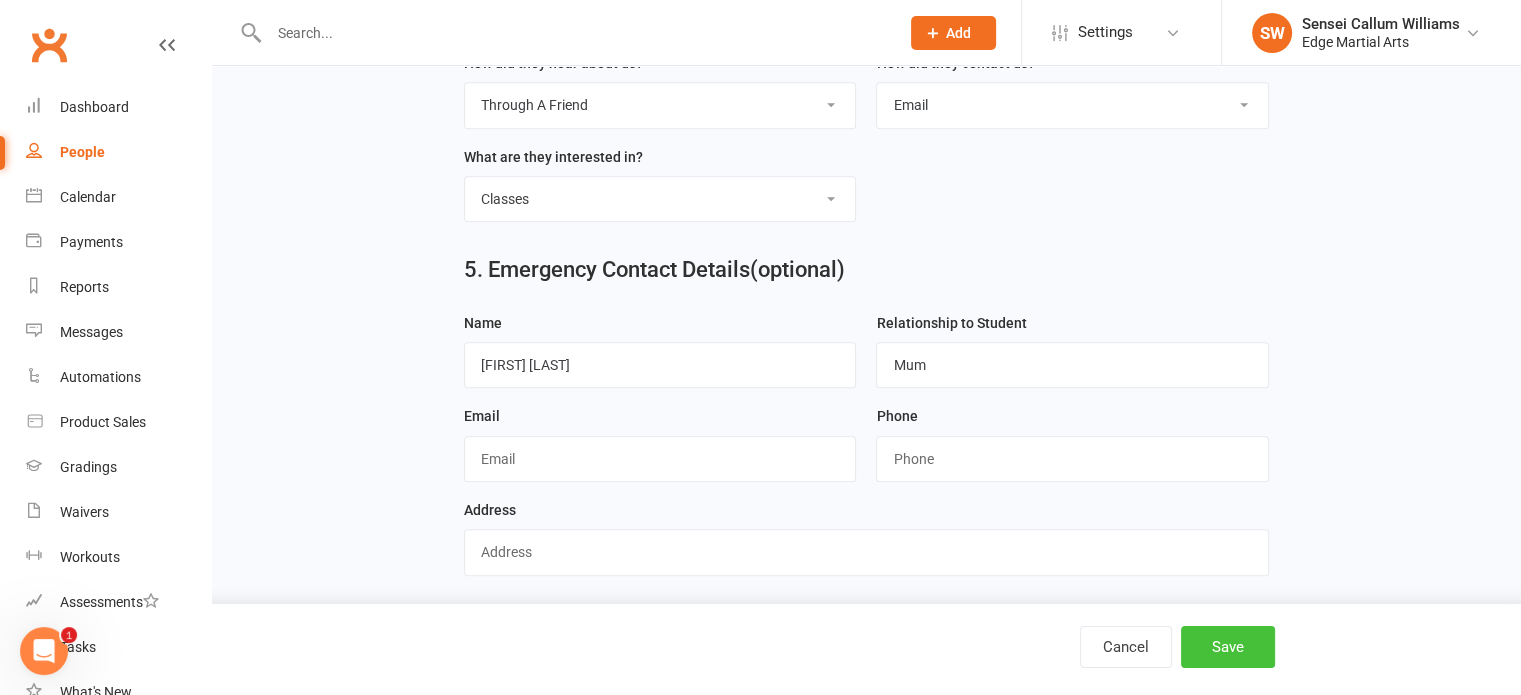 click on "Save" at bounding box center (1228, 647) 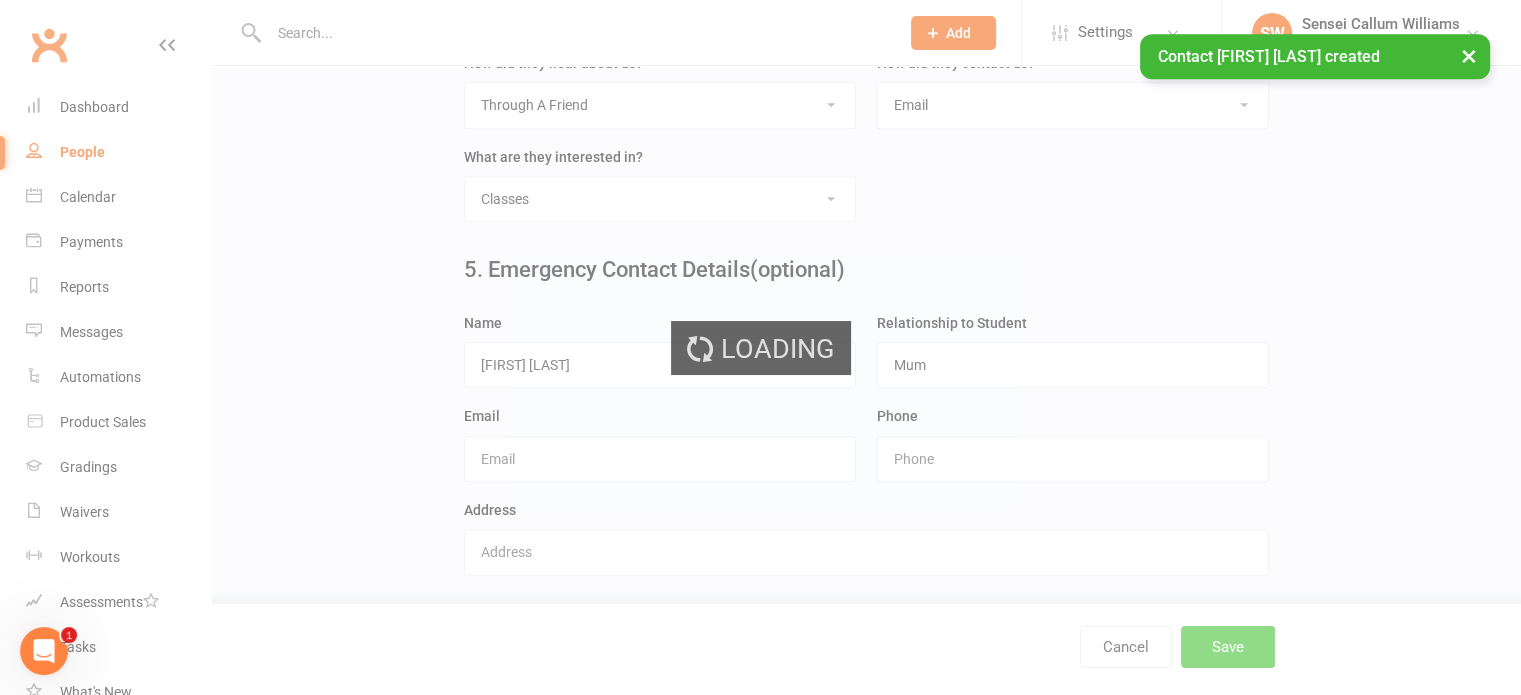 scroll, scrollTop: 0, scrollLeft: 0, axis: both 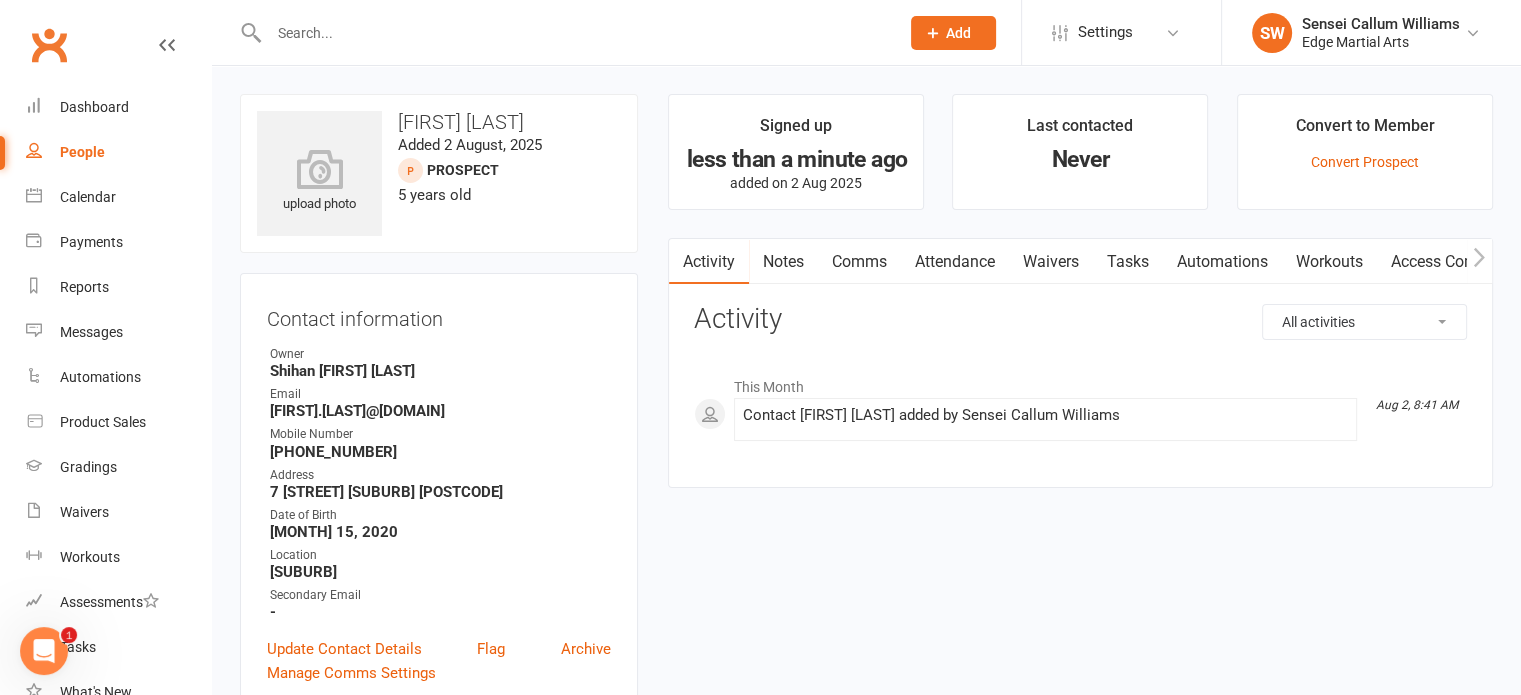click on "Add" 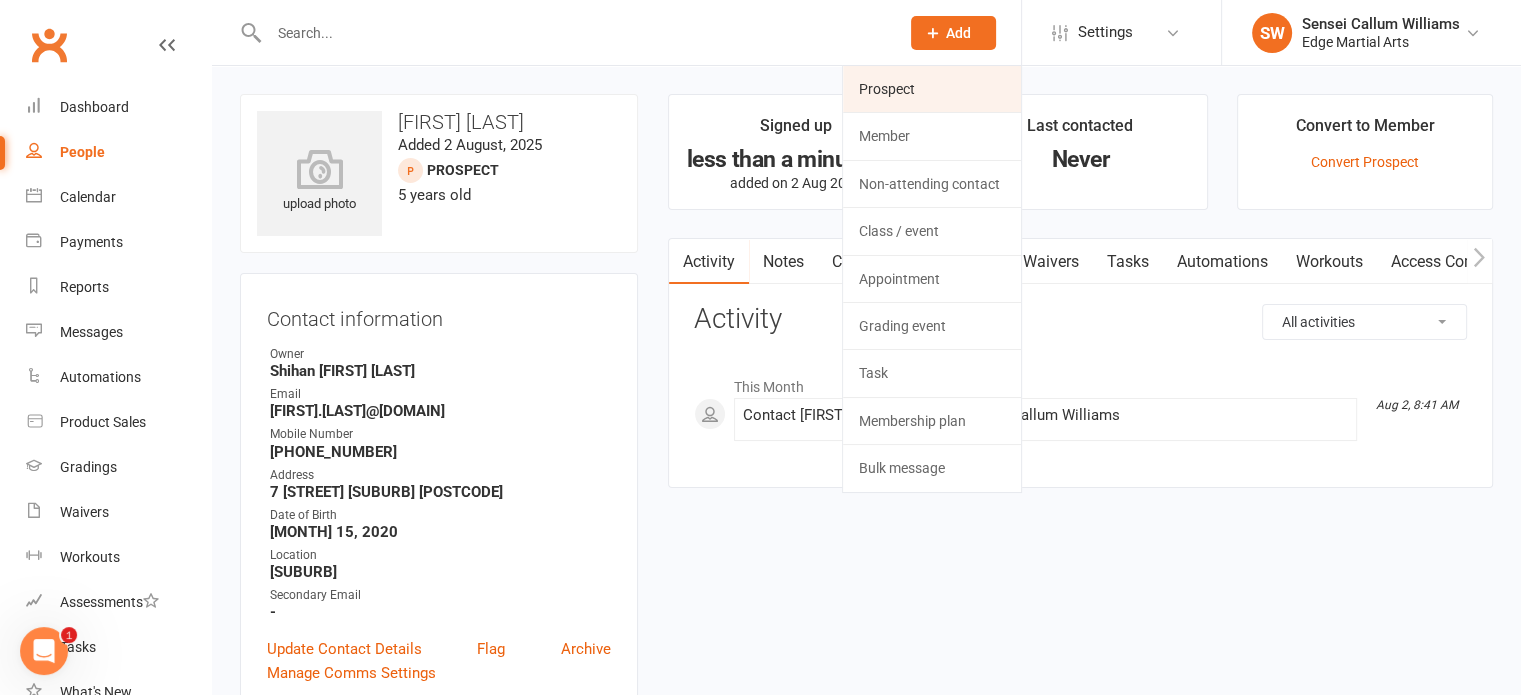 click on "Prospect" 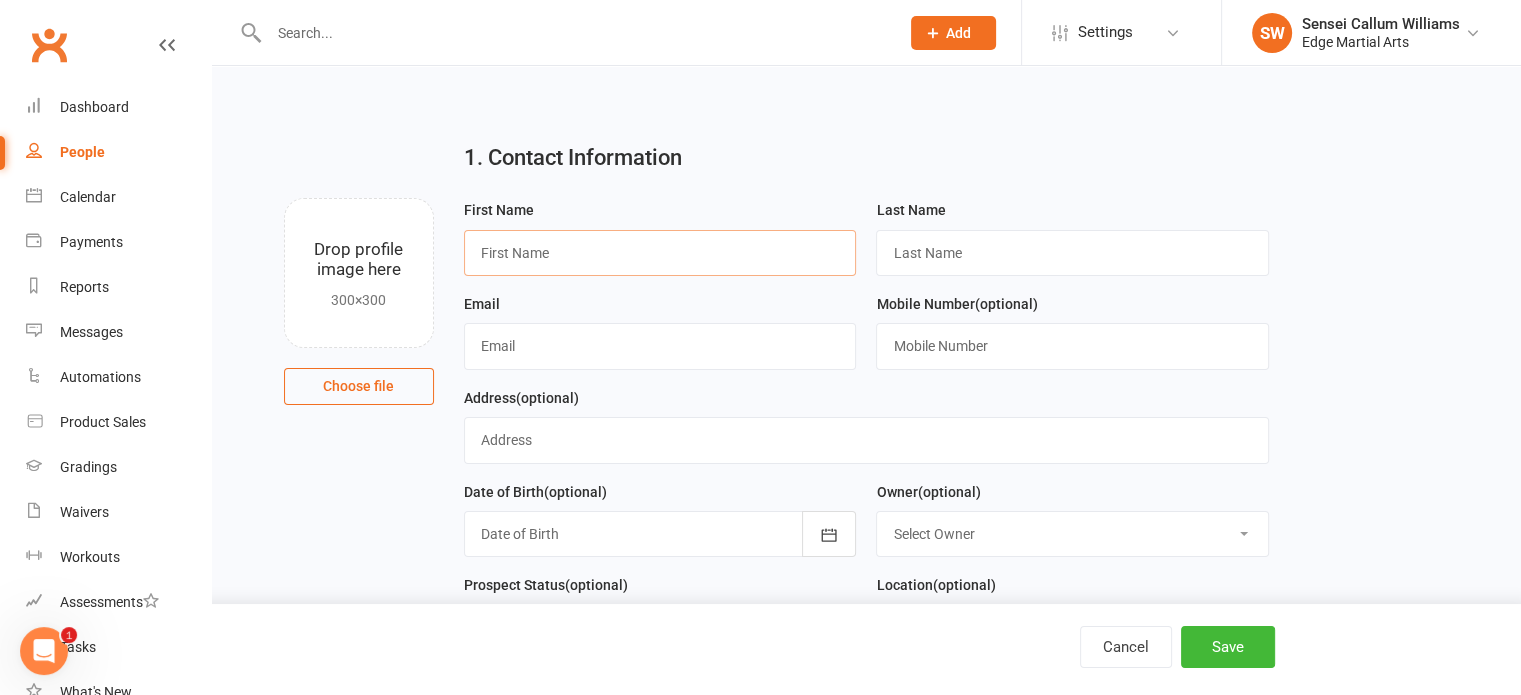 click at bounding box center [660, 253] 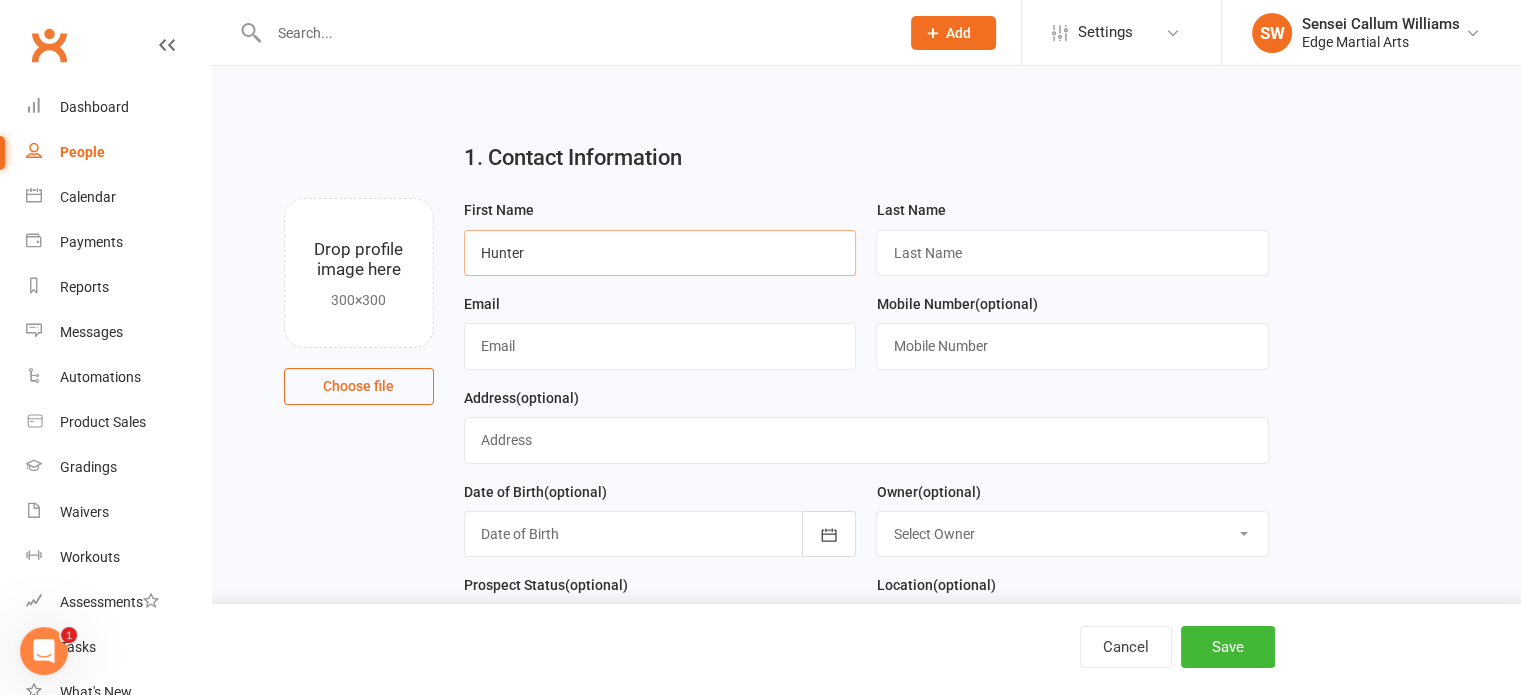 type on "Hunter" 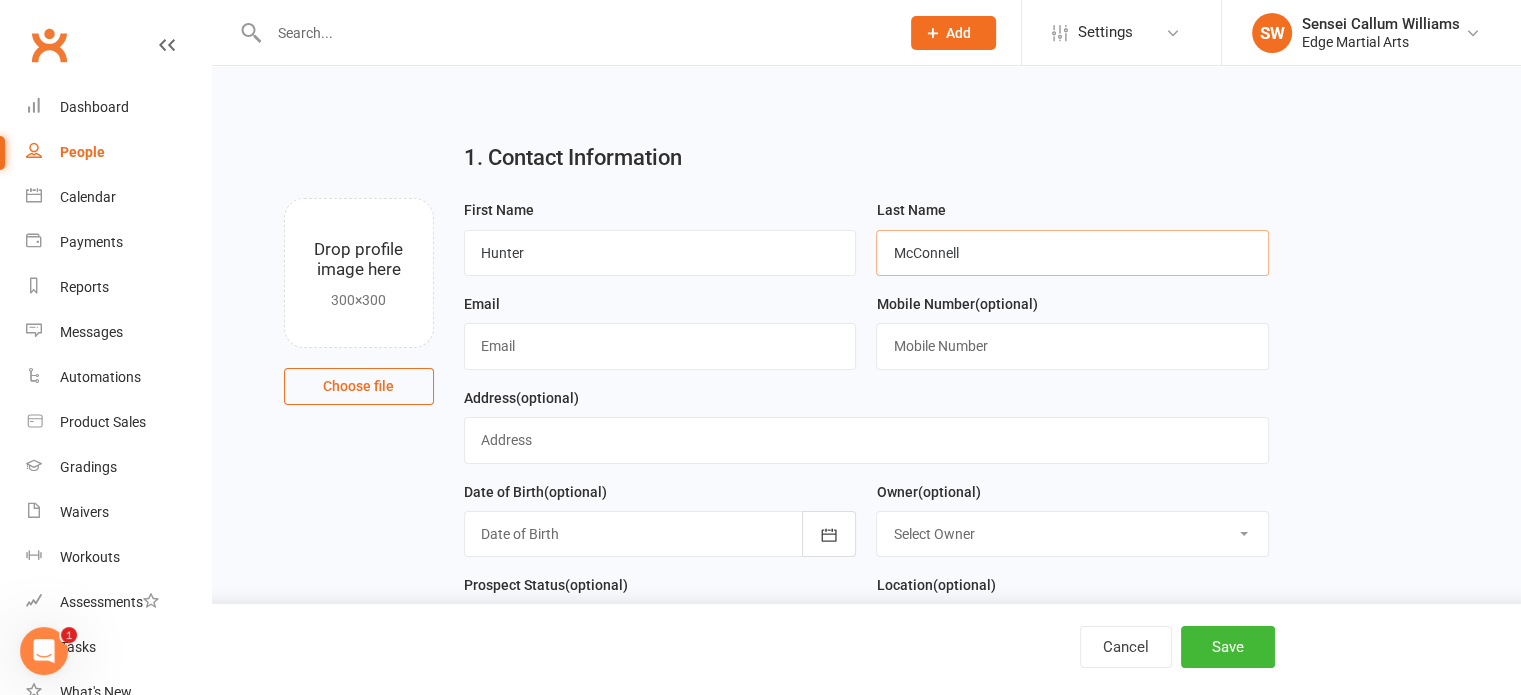 type on "McConnell" 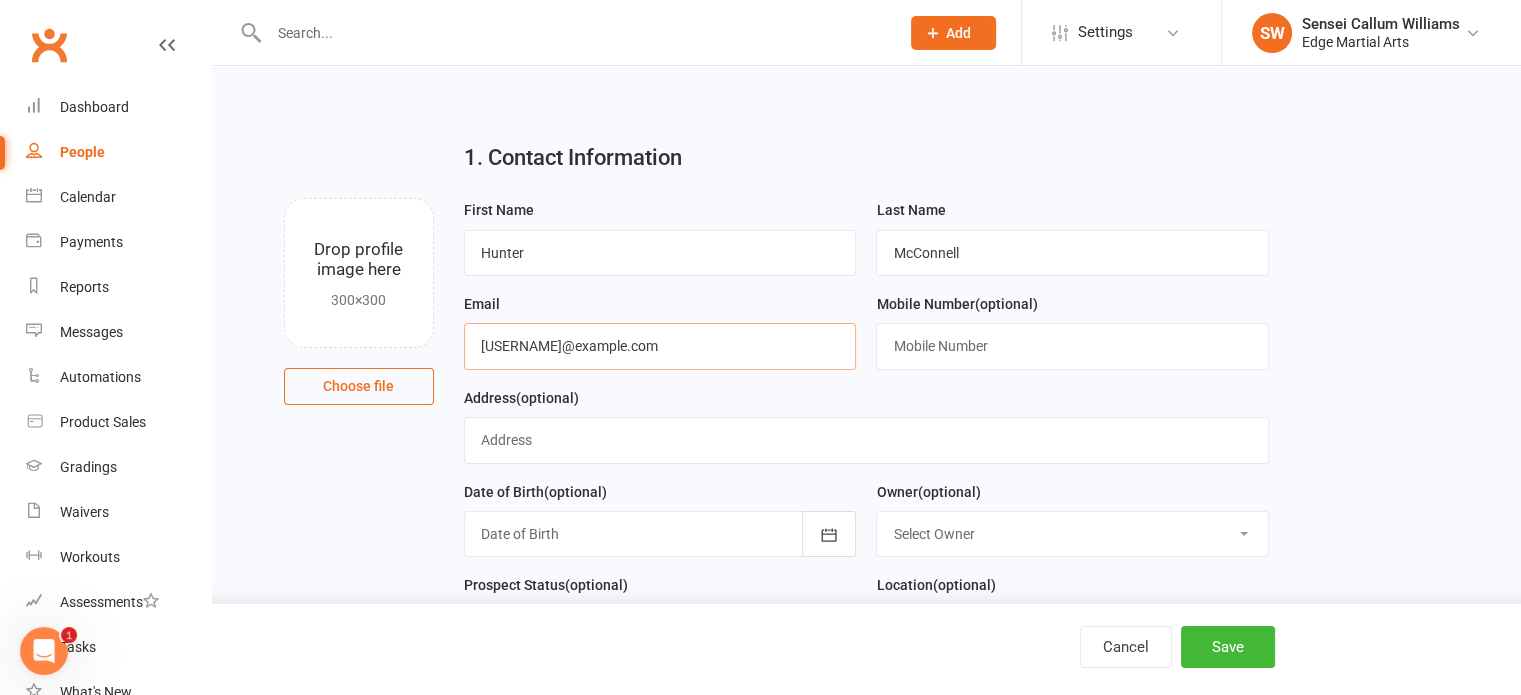 type on "[USERNAME]@example.com" 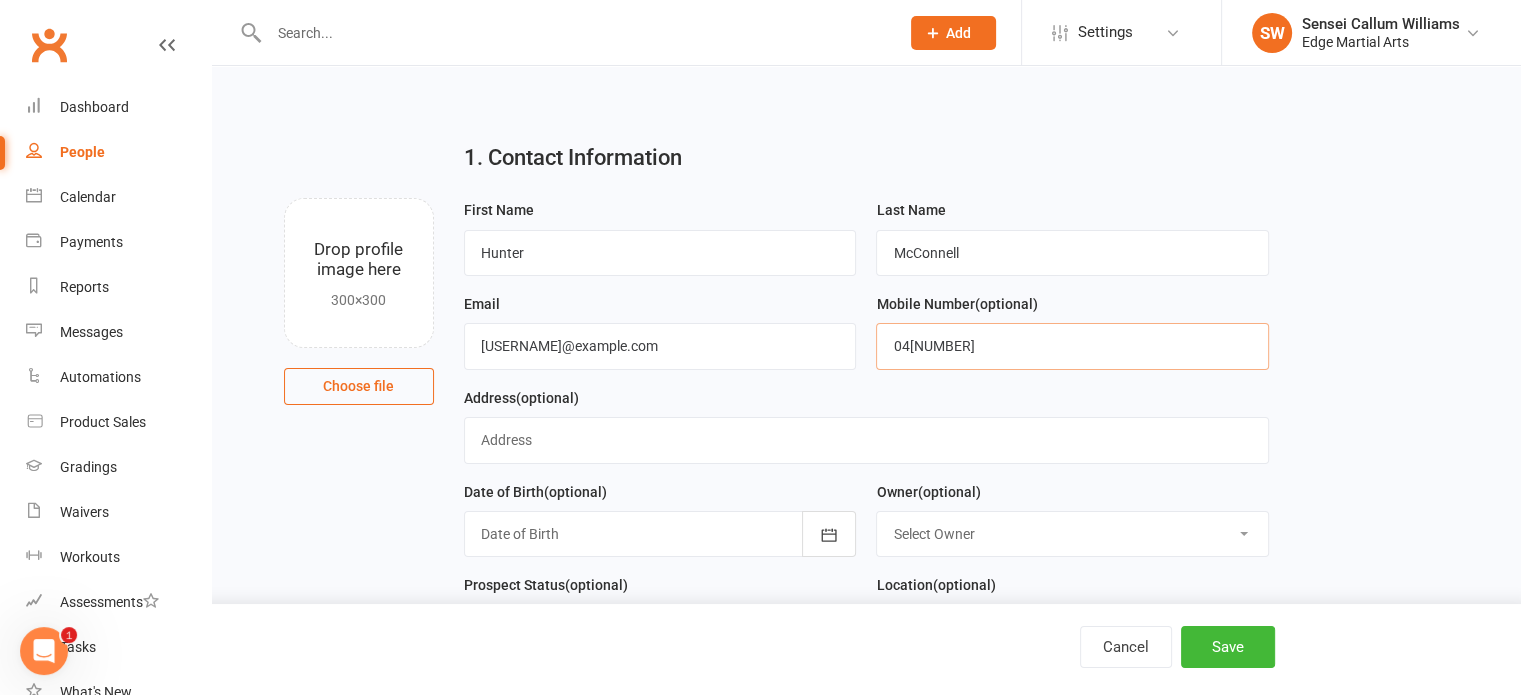 type on "04[NUMBER]" 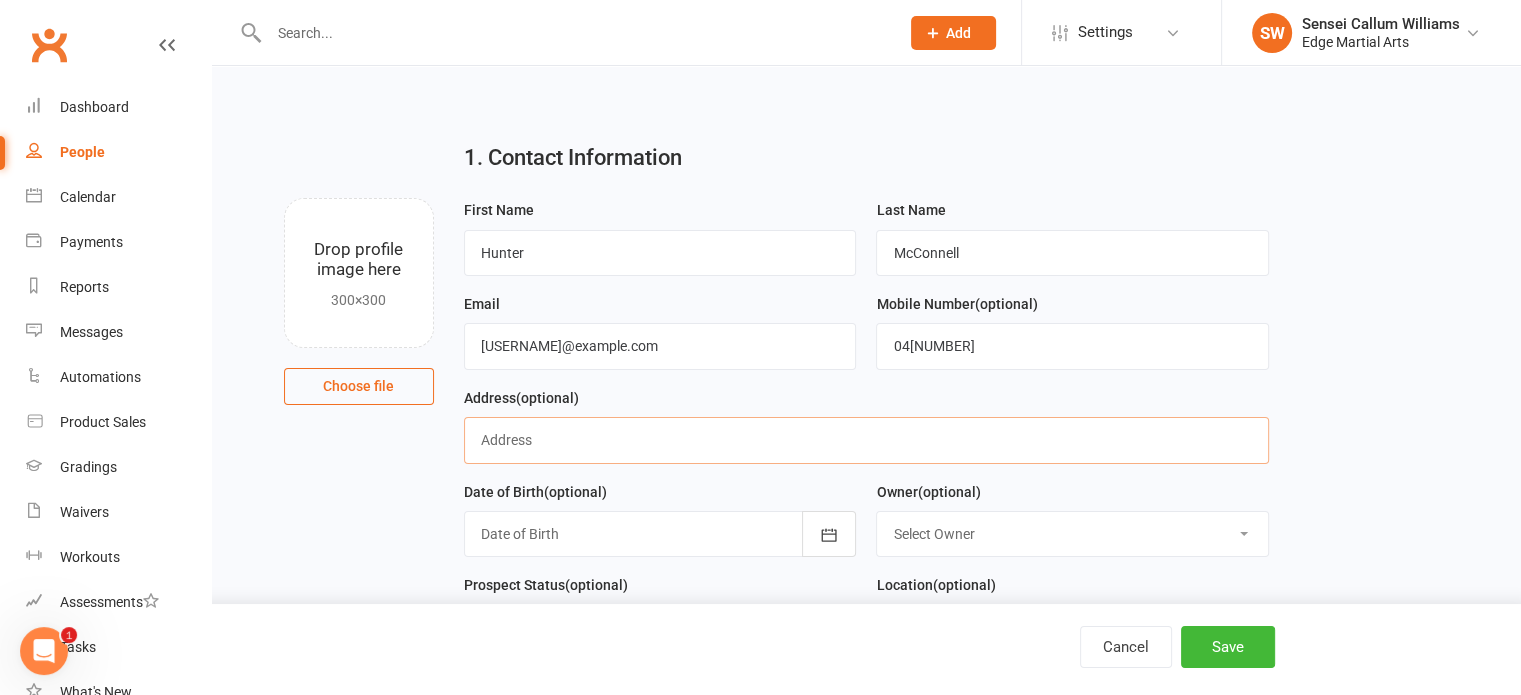 click at bounding box center [866, 440] 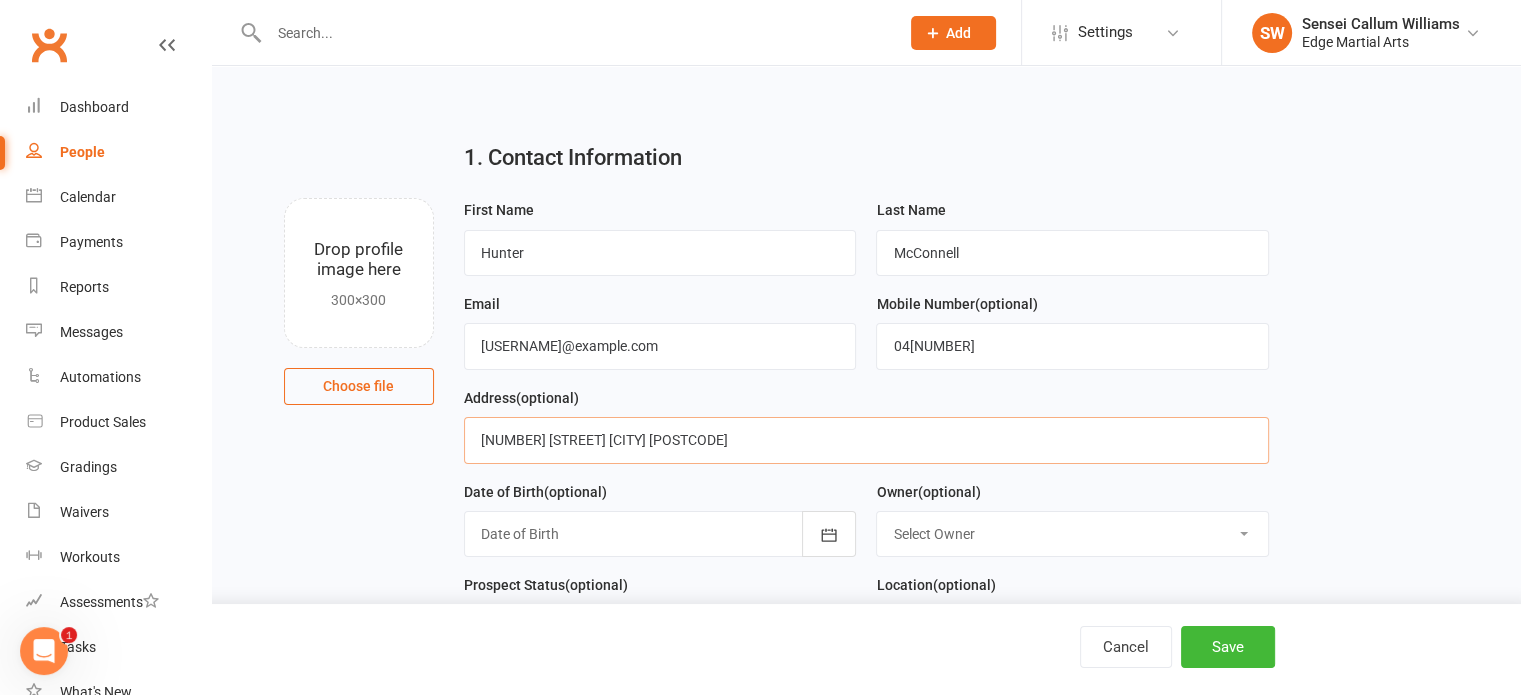 scroll, scrollTop: 136, scrollLeft: 0, axis: vertical 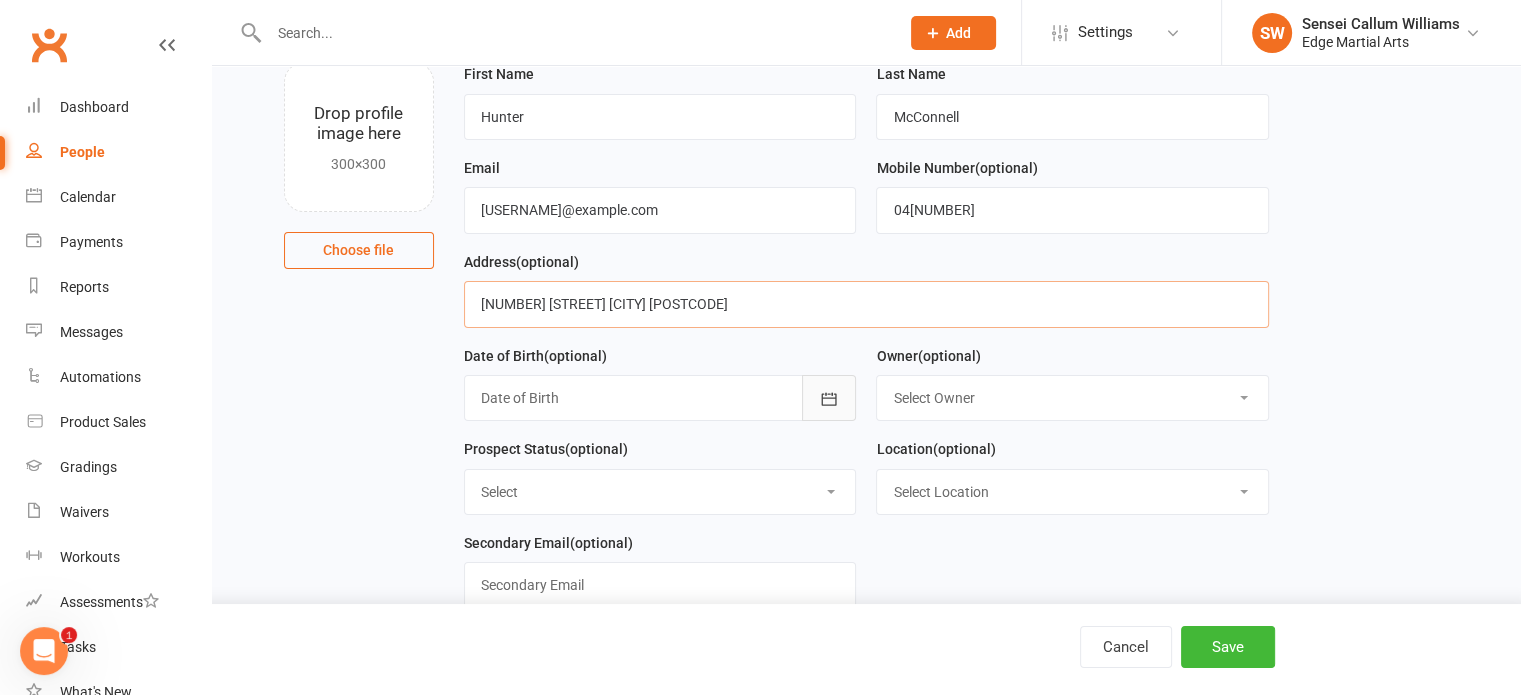 type on "[NUMBER] [STREET] [CITY] [POSTCODE]" 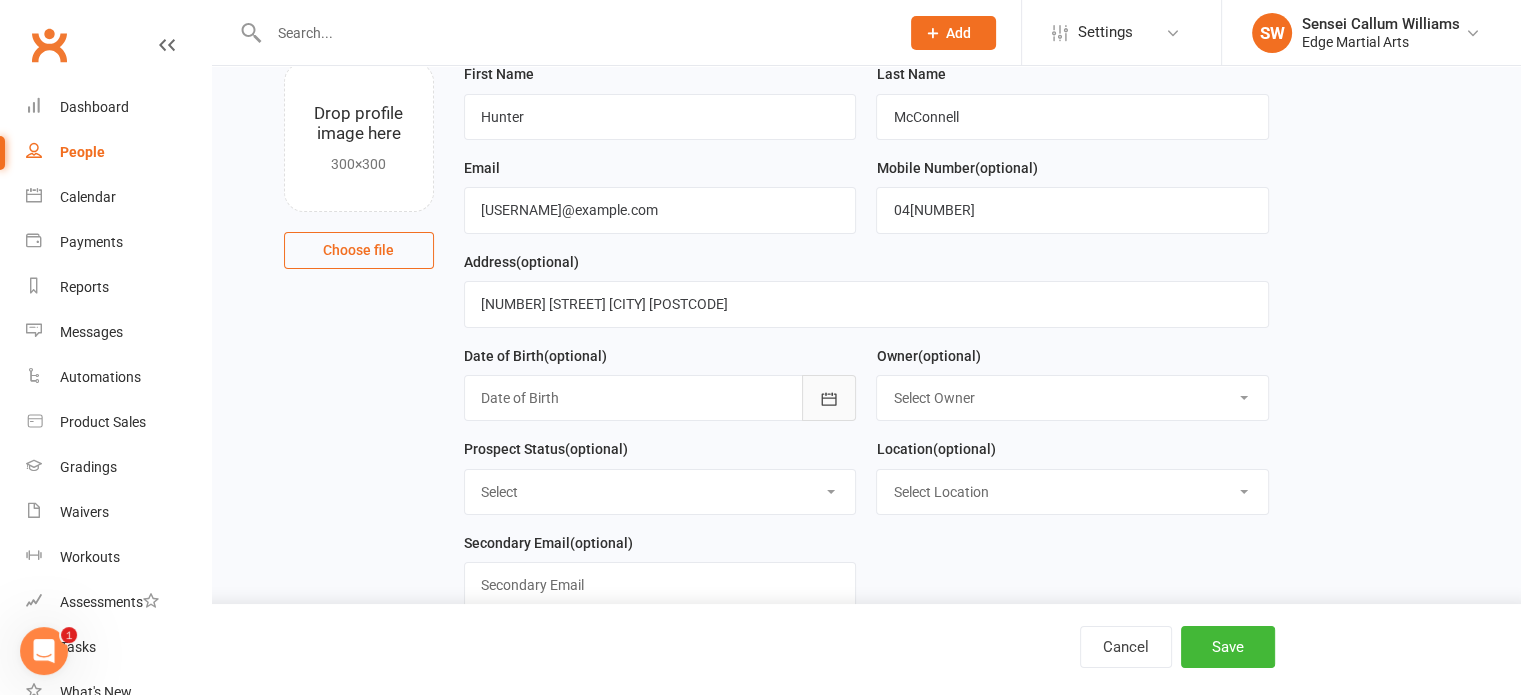 click 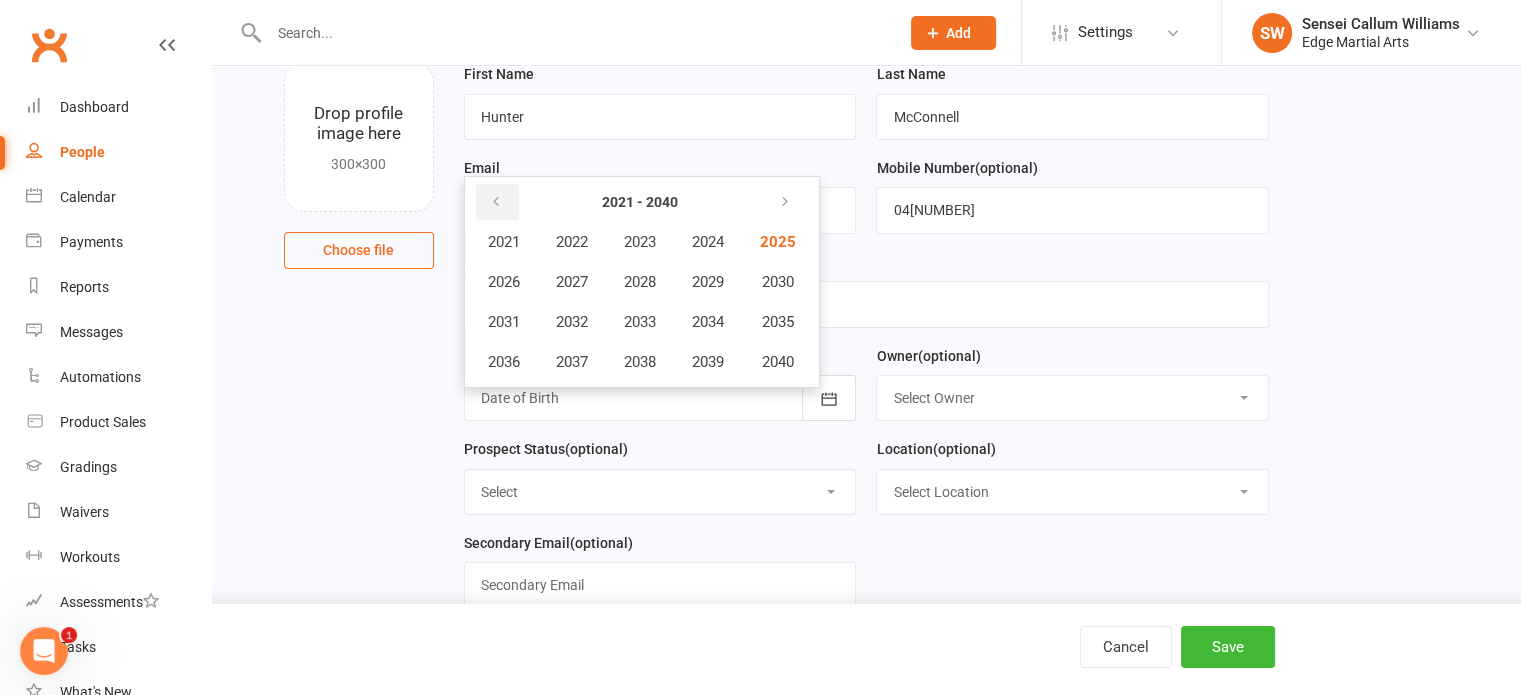 click at bounding box center [497, 202] 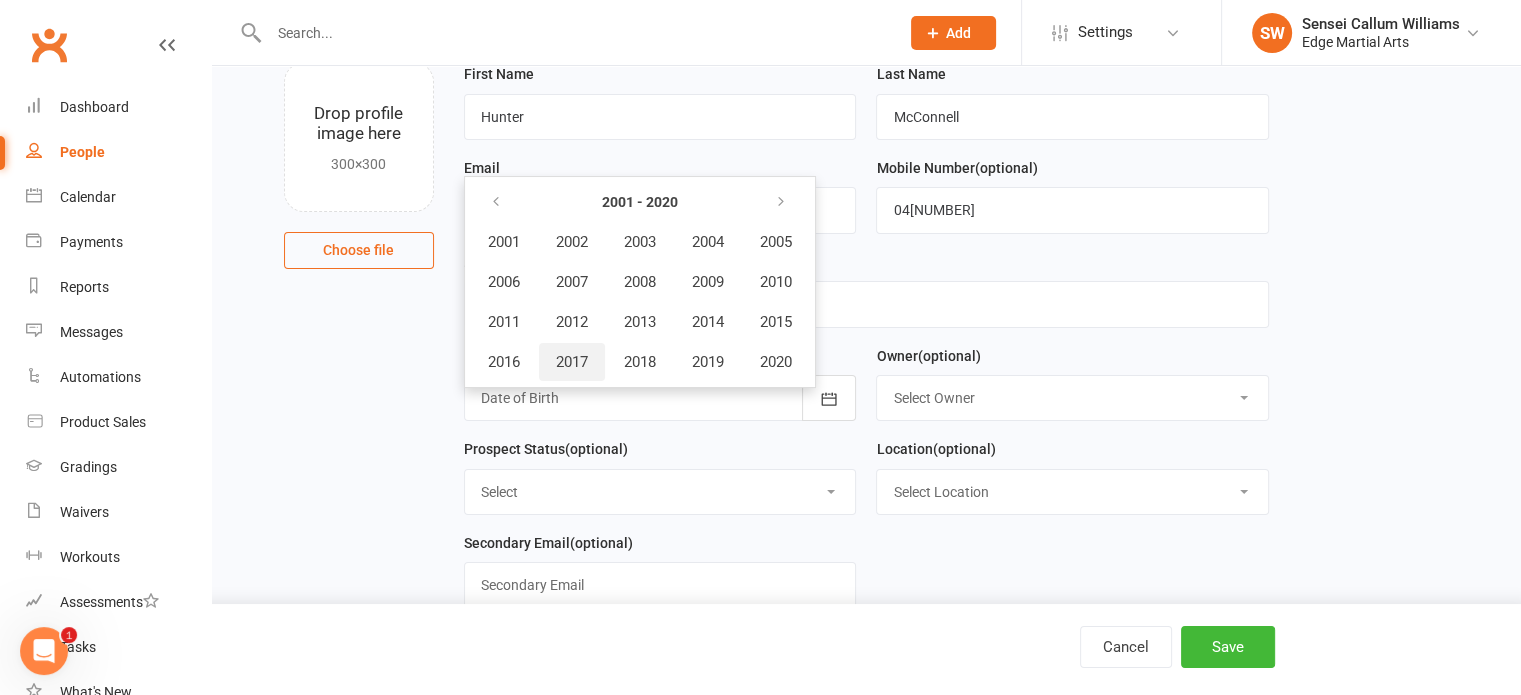 click on "2017" at bounding box center [572, 362] 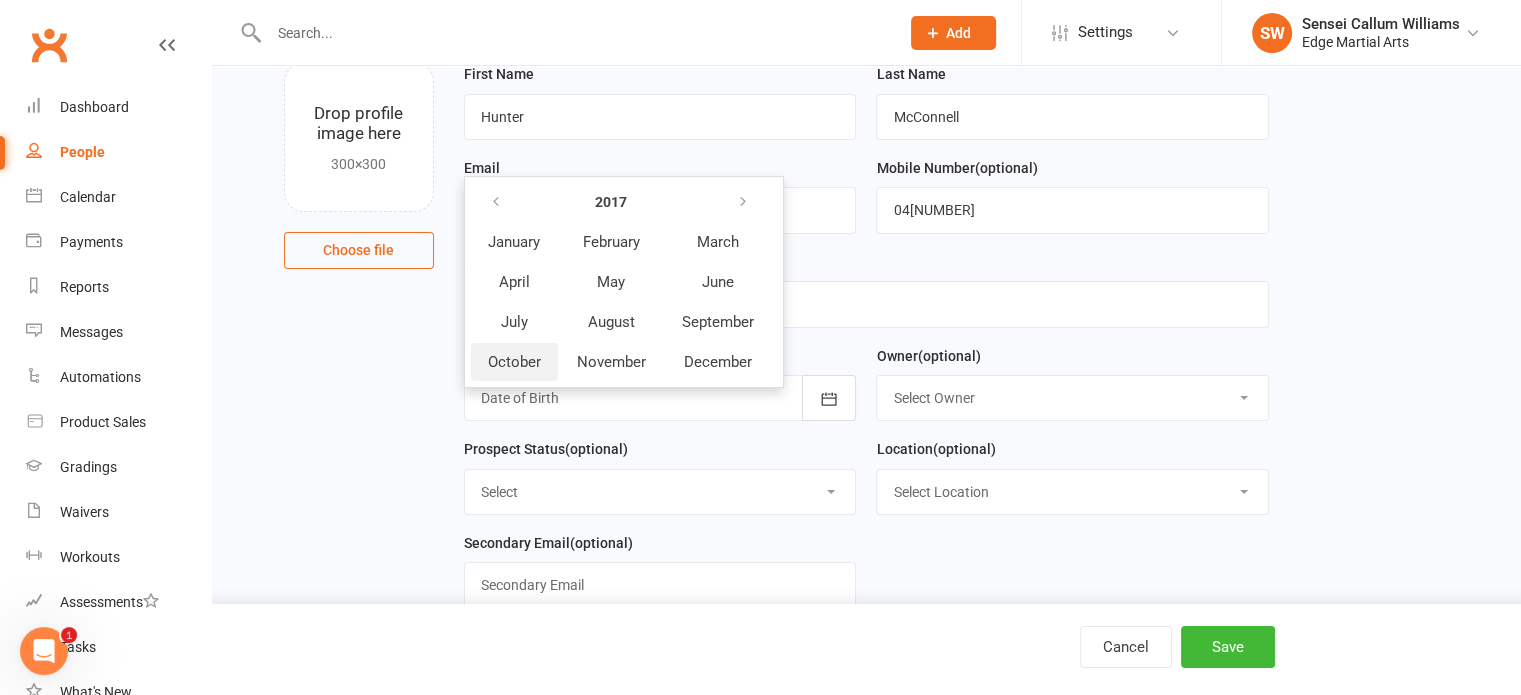 click on "October" at bounding box center (514, 362) 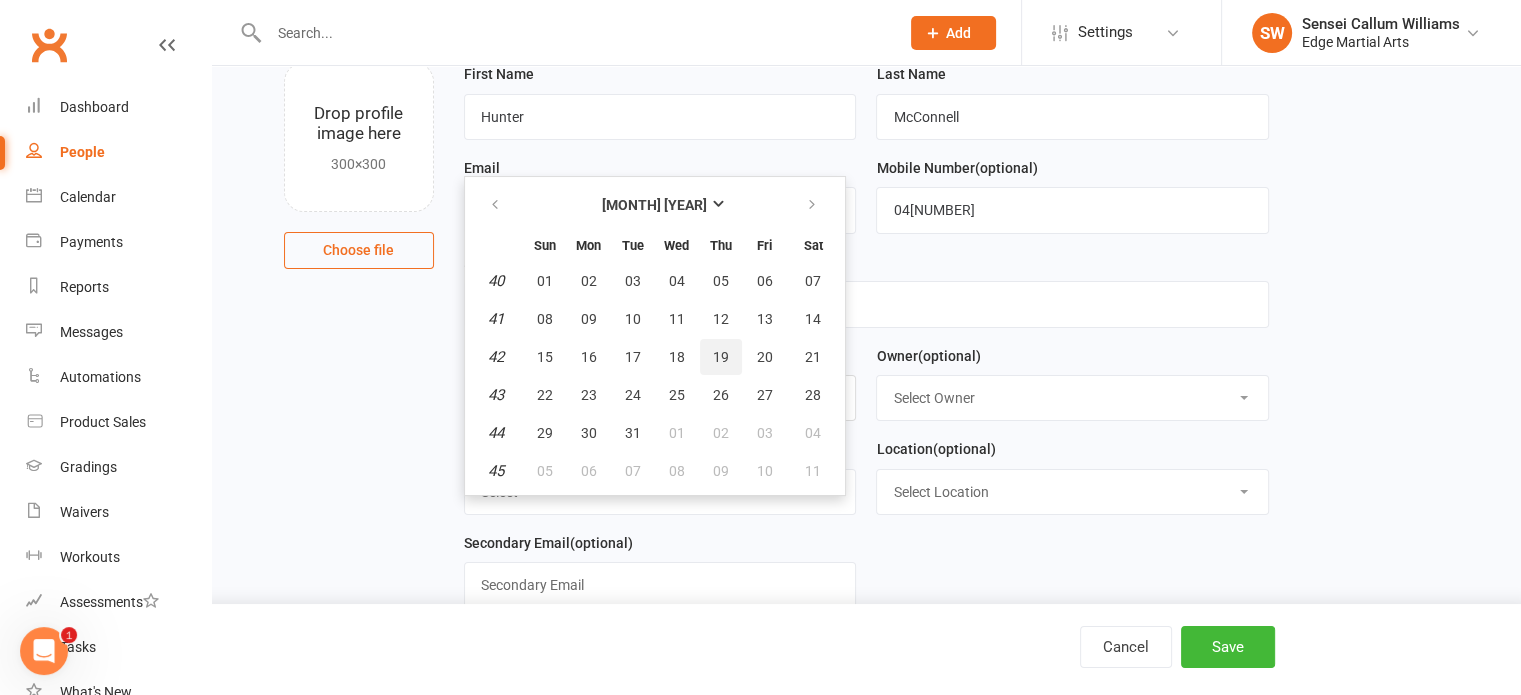 click on "19" at bounding box center [721, 357] 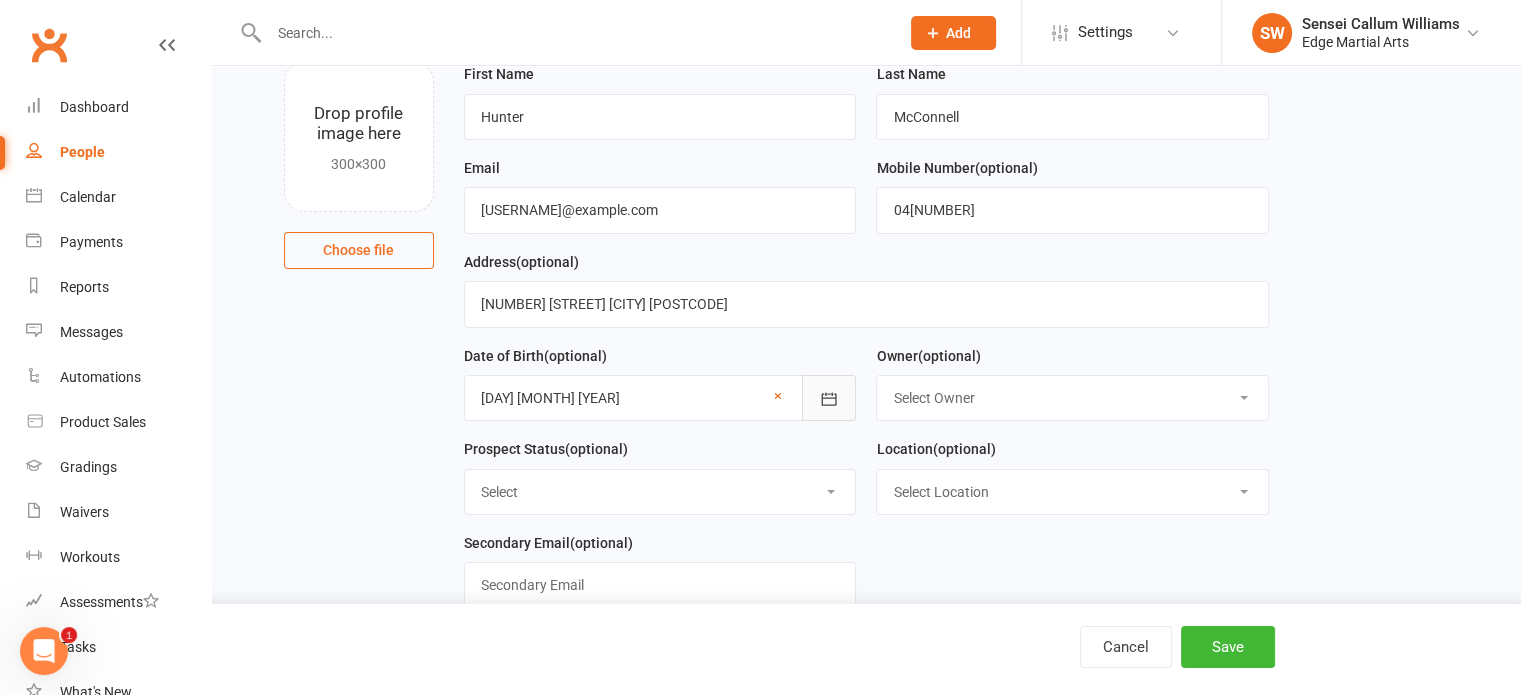 scroll, scrollTop: 192, scrollLeft: 0, axis: vertical 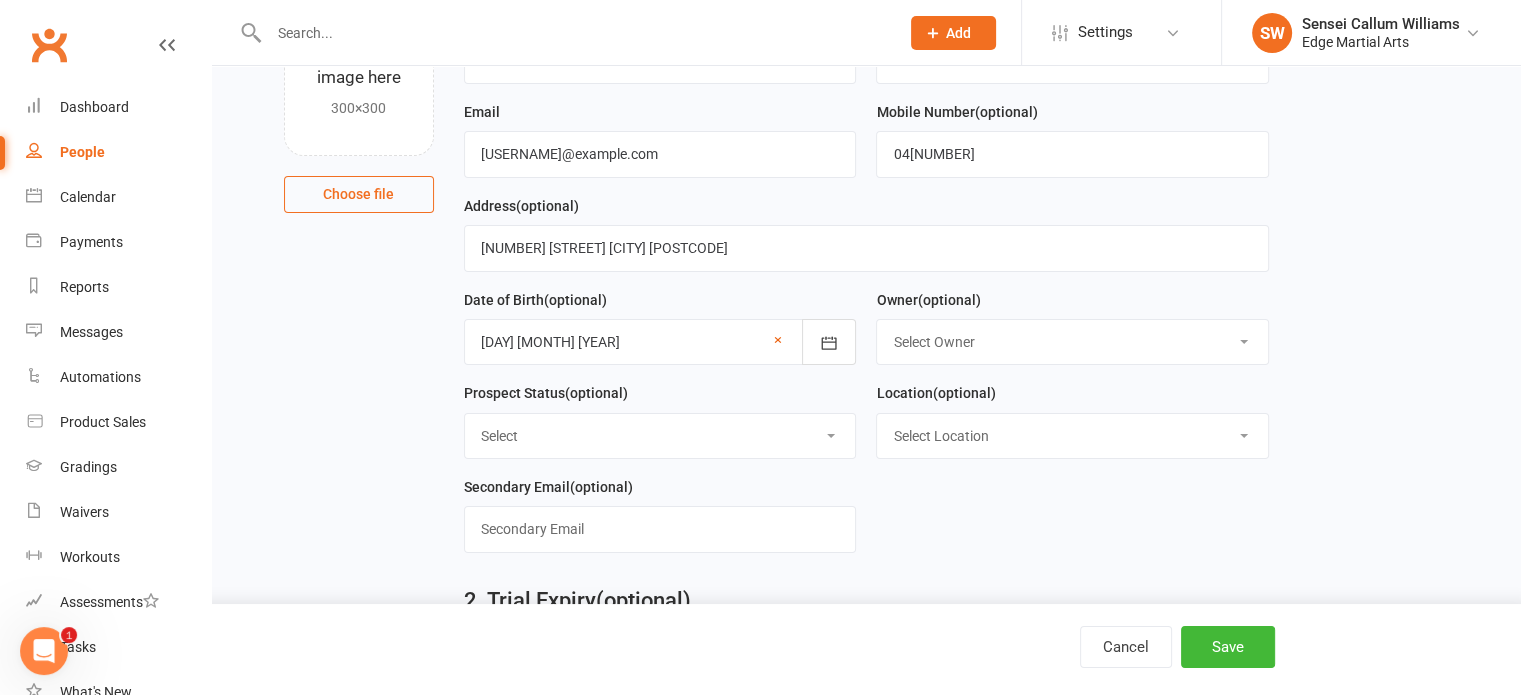 click on "Select Owner Shihan Amy Gardam Sensei Callum Williams Samantha Roberts" at bounding box center [1072, 342] 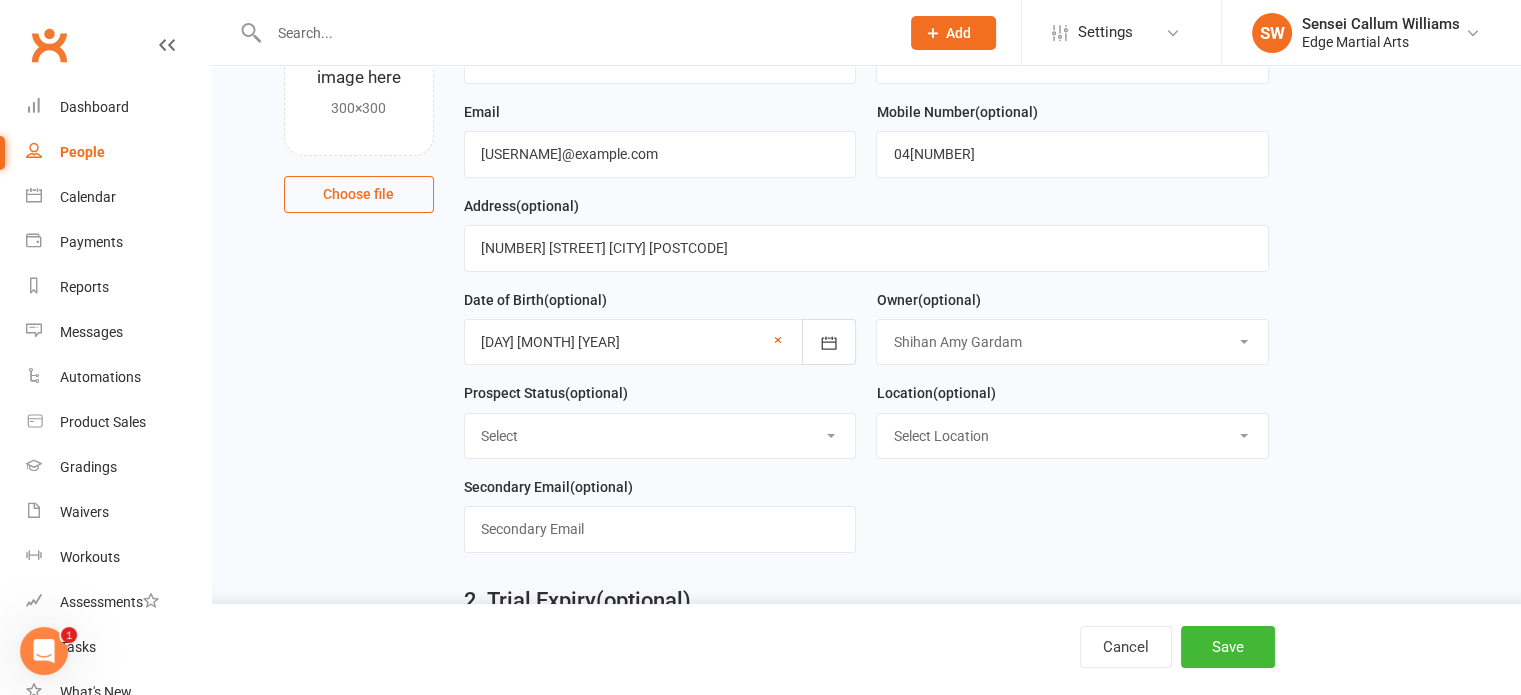 click on "Select Owner Shihan Amy Gardam Sensei Callum Williams Samantha Roberts" at bounding box center [1072, 342] 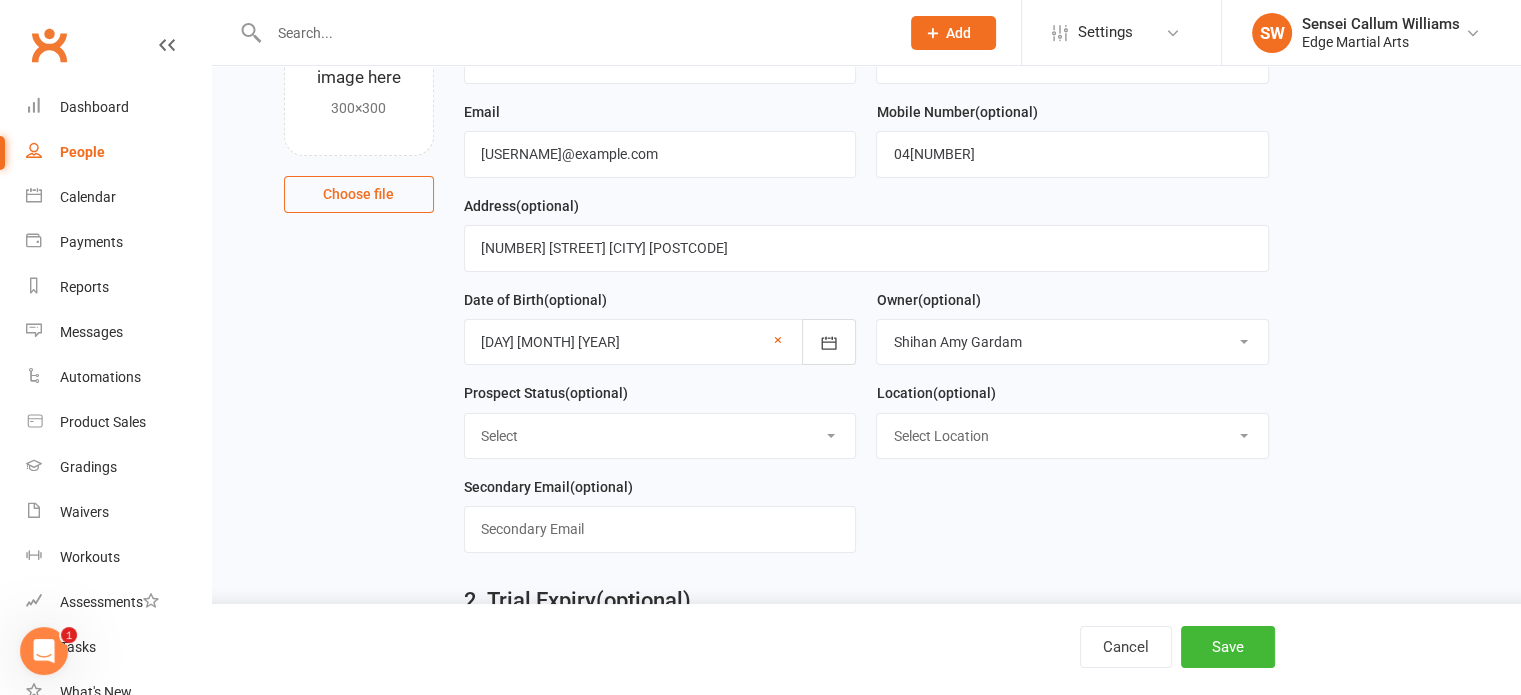 click on "Select Location [CITY]" at bounding box center [1072, 436] 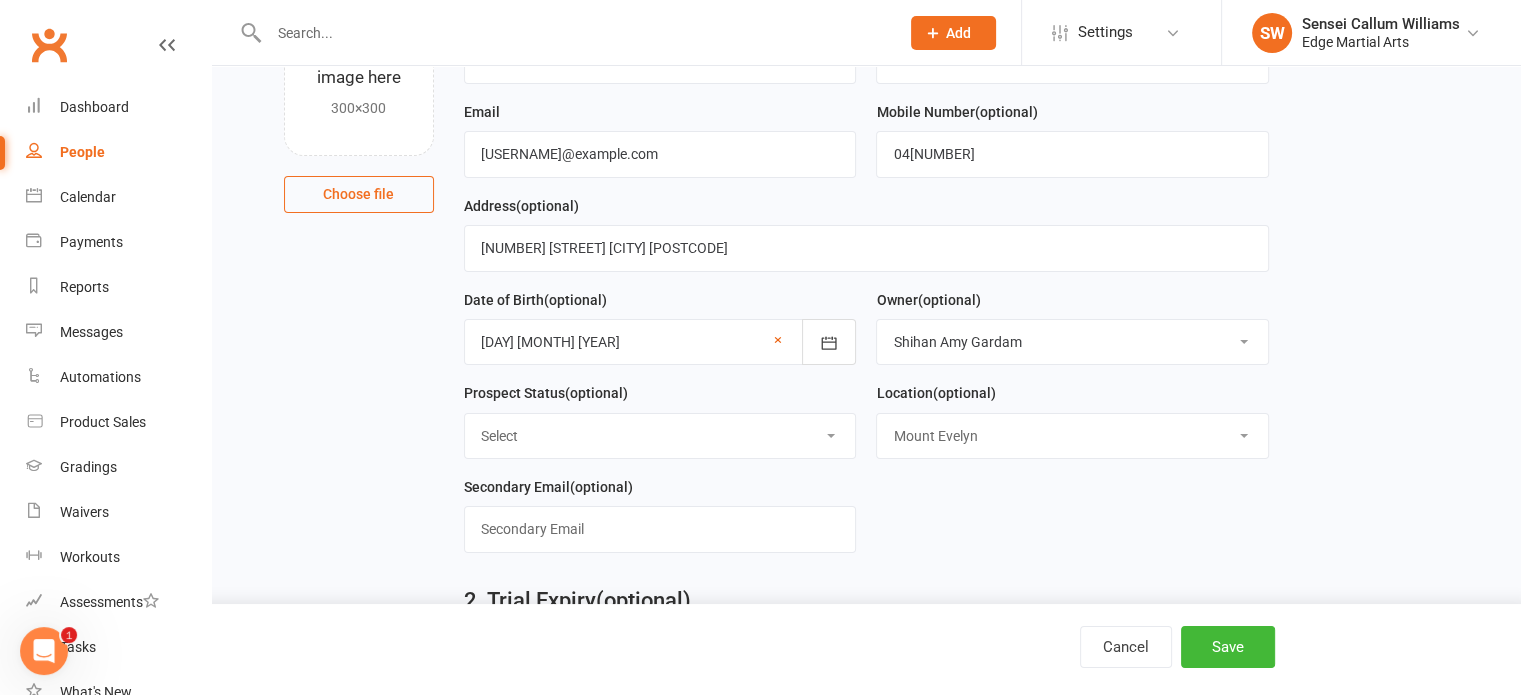 click on "Select Location [CITY]" at bounding box center (1072, 436) 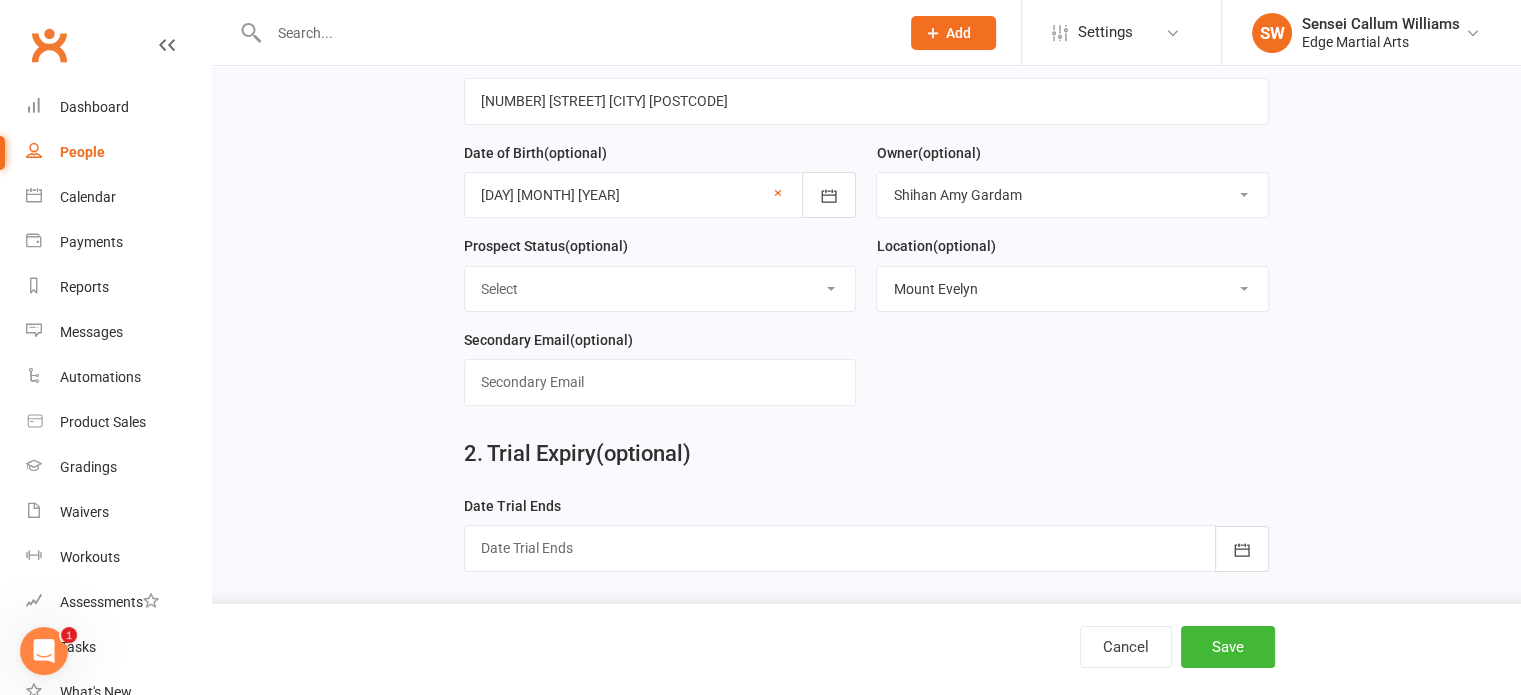 scroll, scrollTop: 391, scrollLeft: 0, axis: vertical 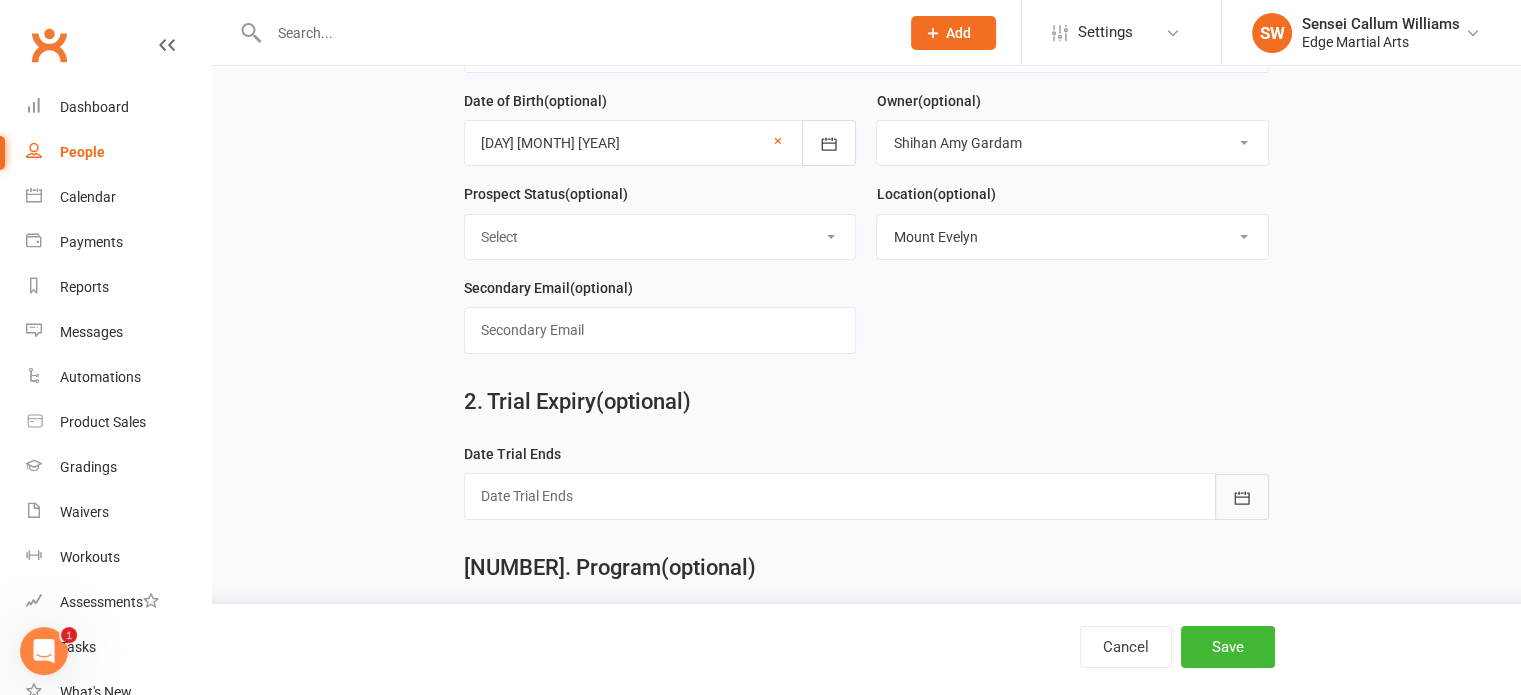 click 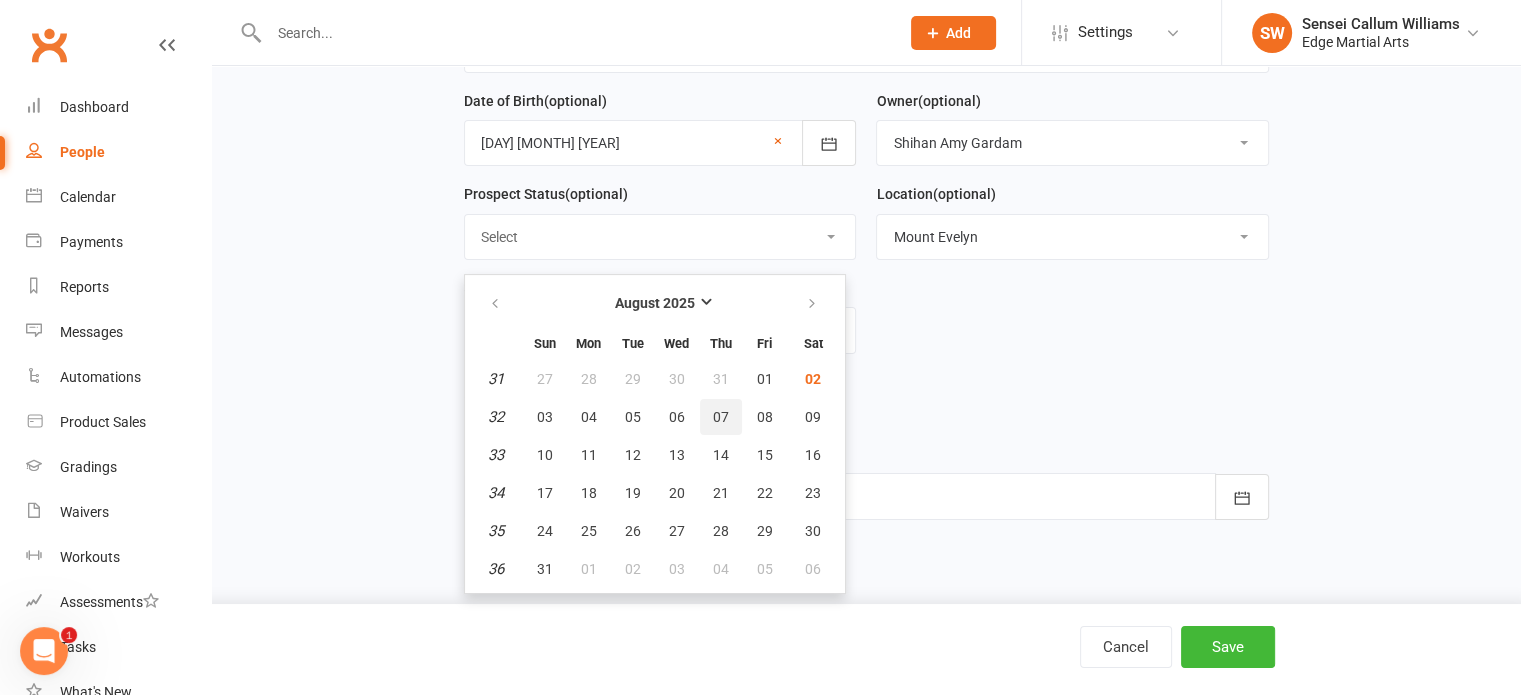 click on "07" at bounding box center [721, 417] 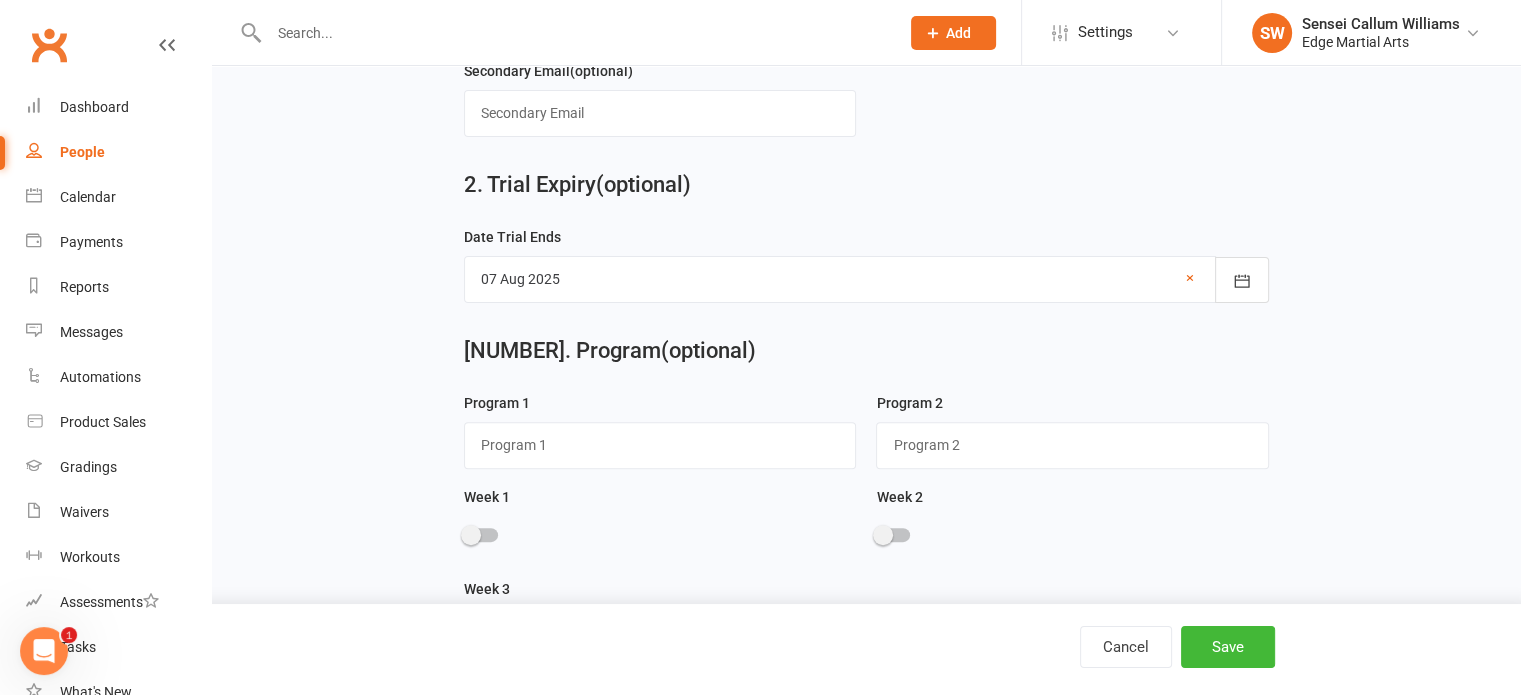scroll, scrollTop: 607, scrollLeft: 0, axis: vertical 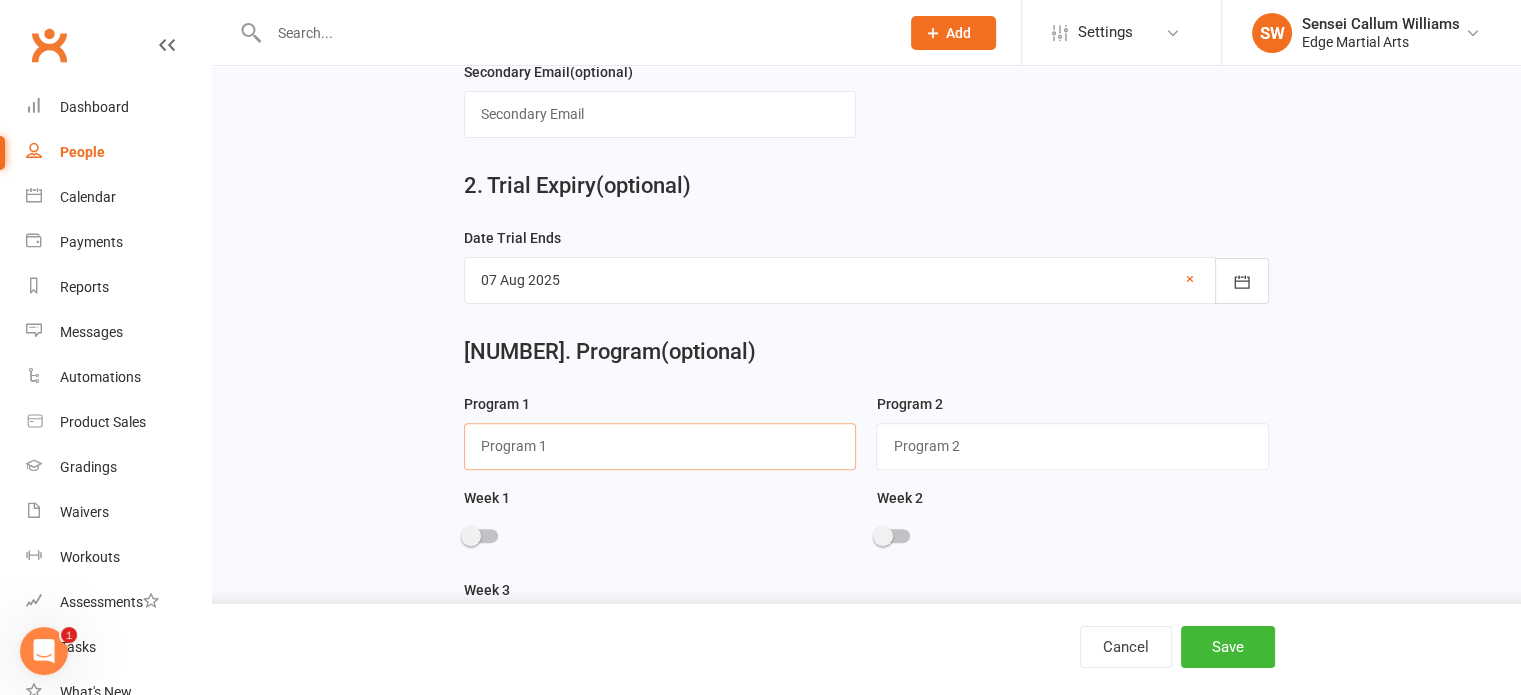 click at bounding box center [660, 446] 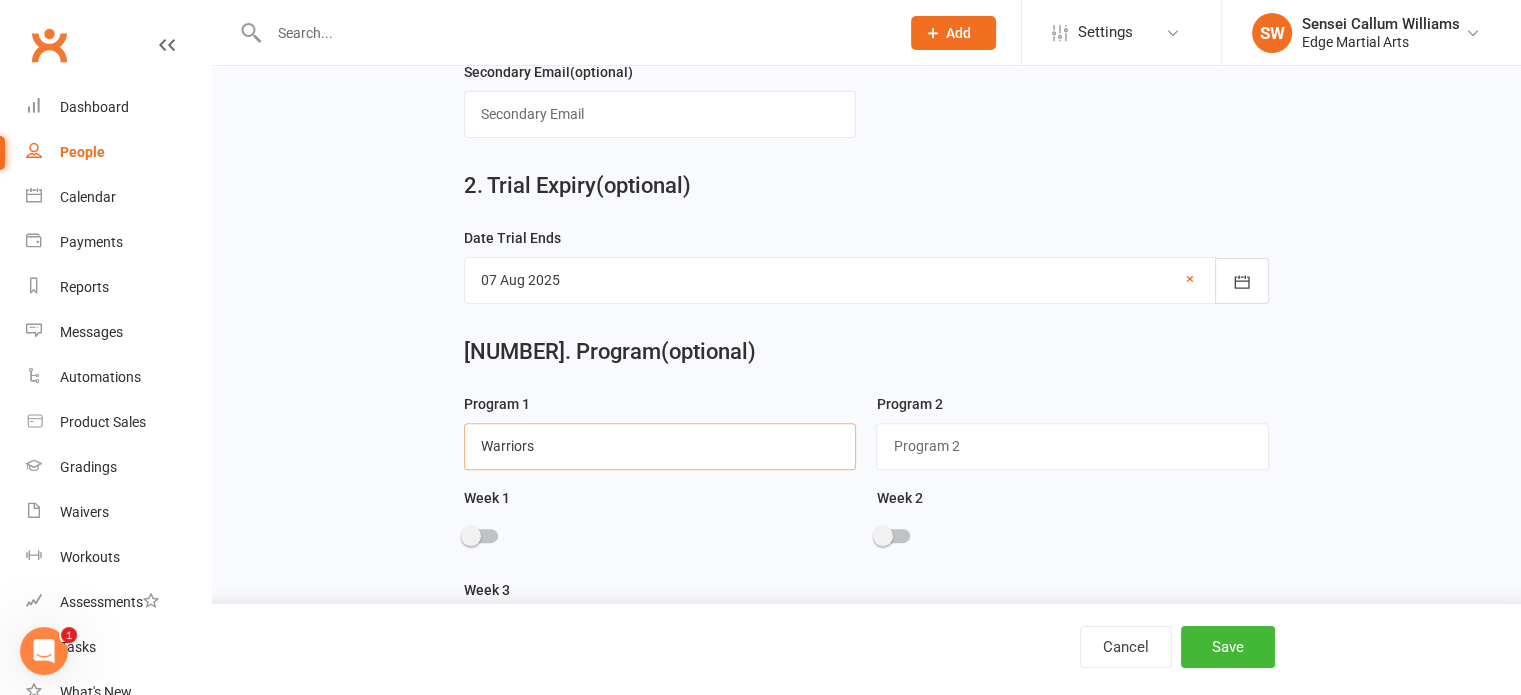 type on "Warriors" 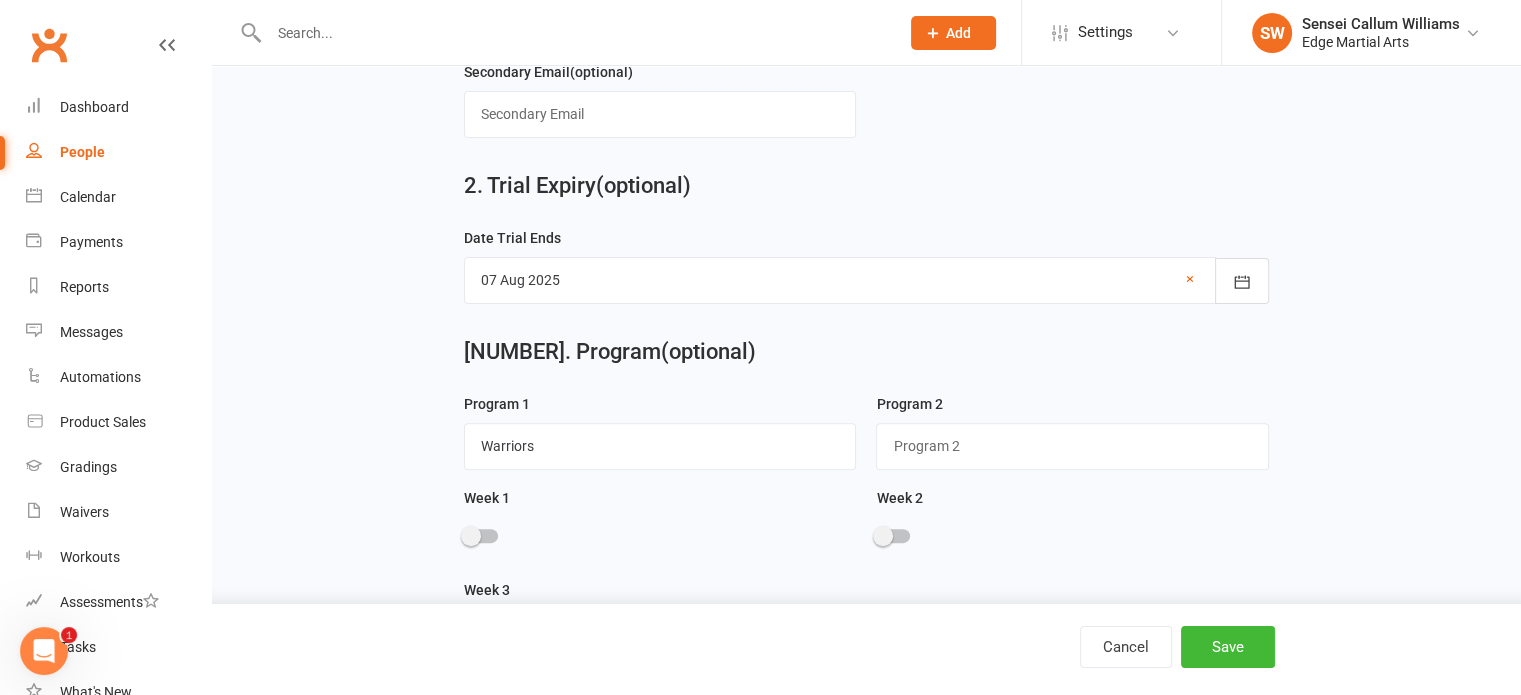 click at bounding box center (471, 536) 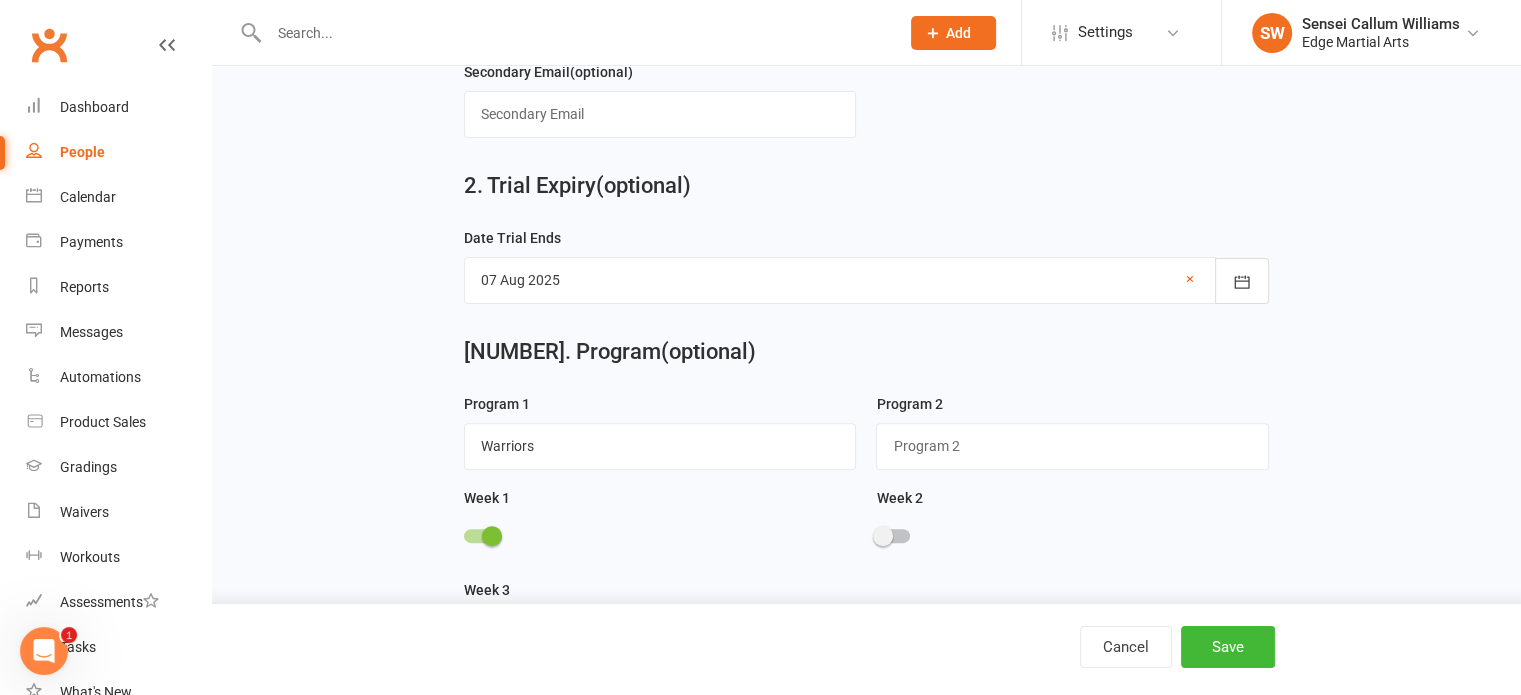 scroll, scrollTop: 955, scrollLeft: 0, axis: vertical 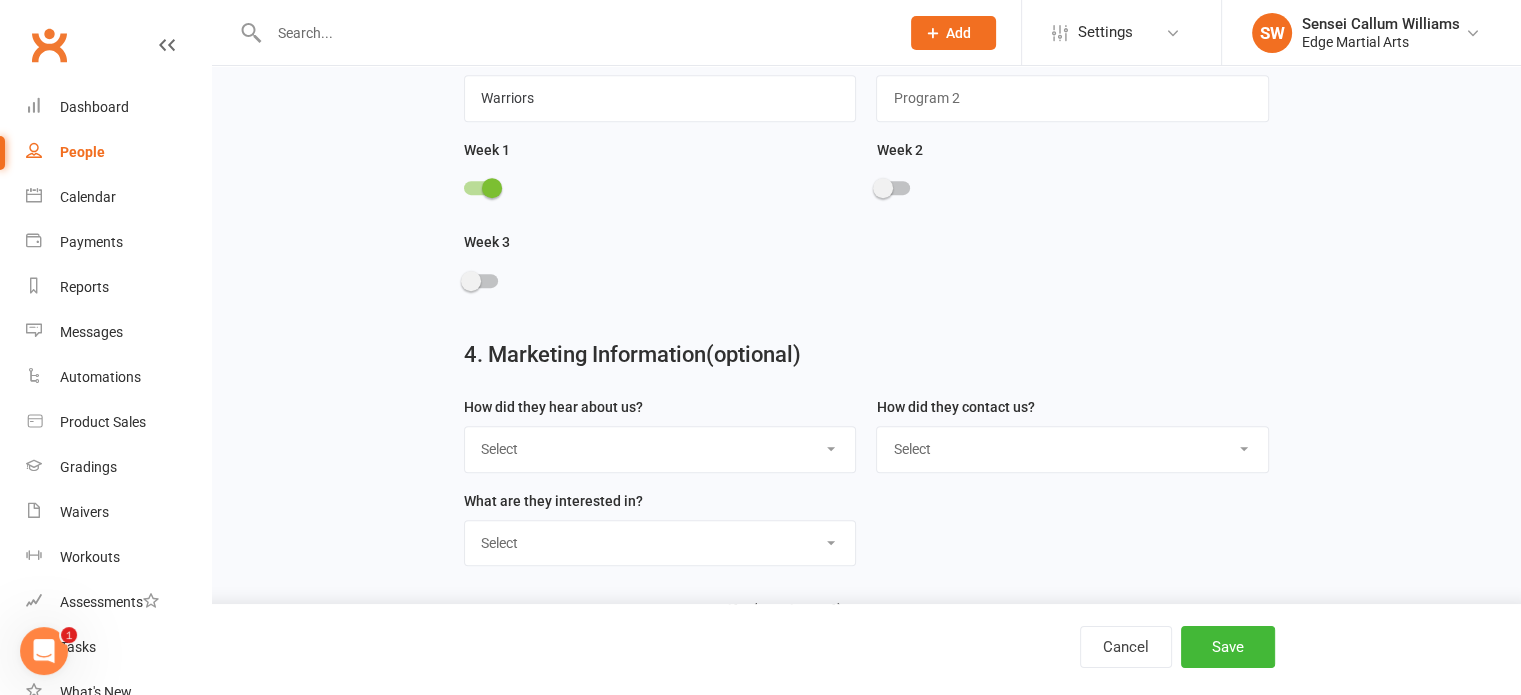 click on "Select Google Through A Friend Poster Magazine Walk by Letter Box Drop Facebook" at bounding box center [660, 449] 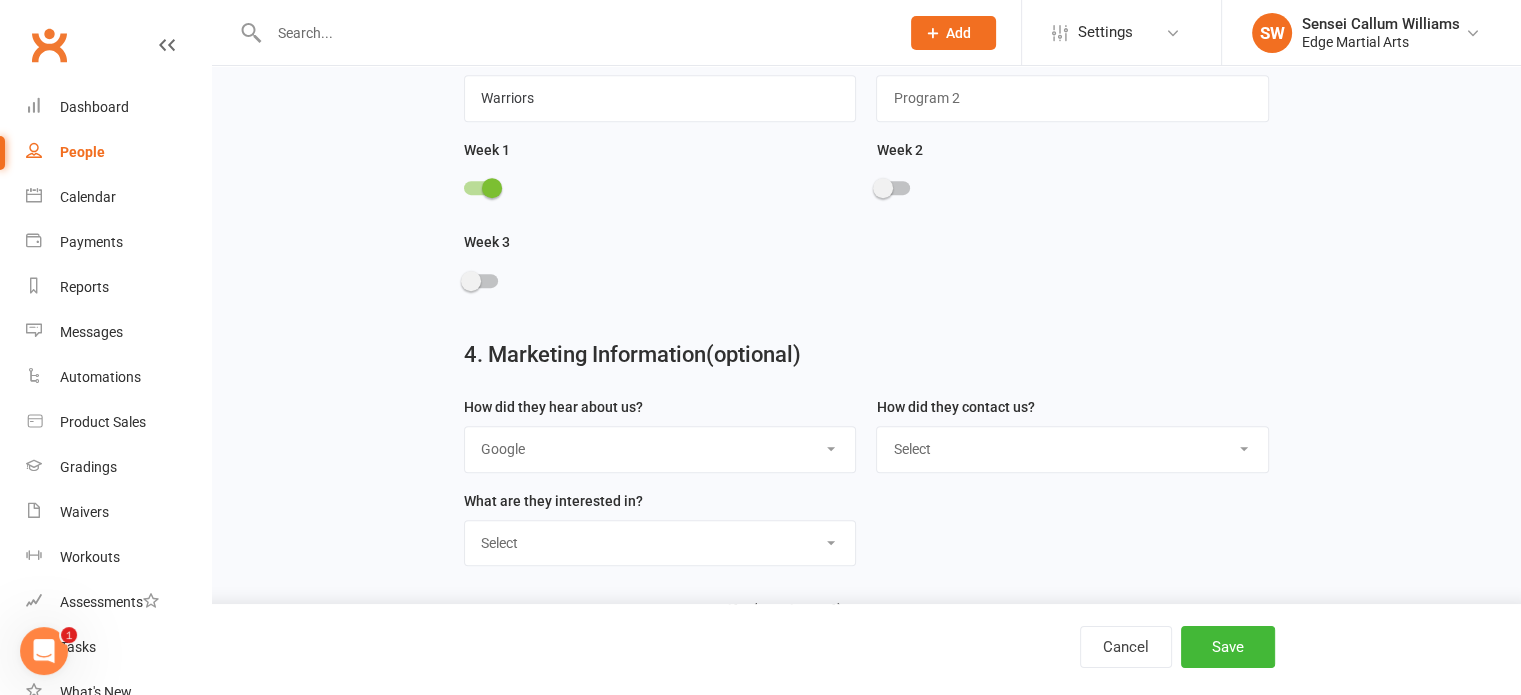 click on "Select Google Through A Friend Poster Magazine Walk by Letter Box Drop Facebook" at bounding box center [660, 449] 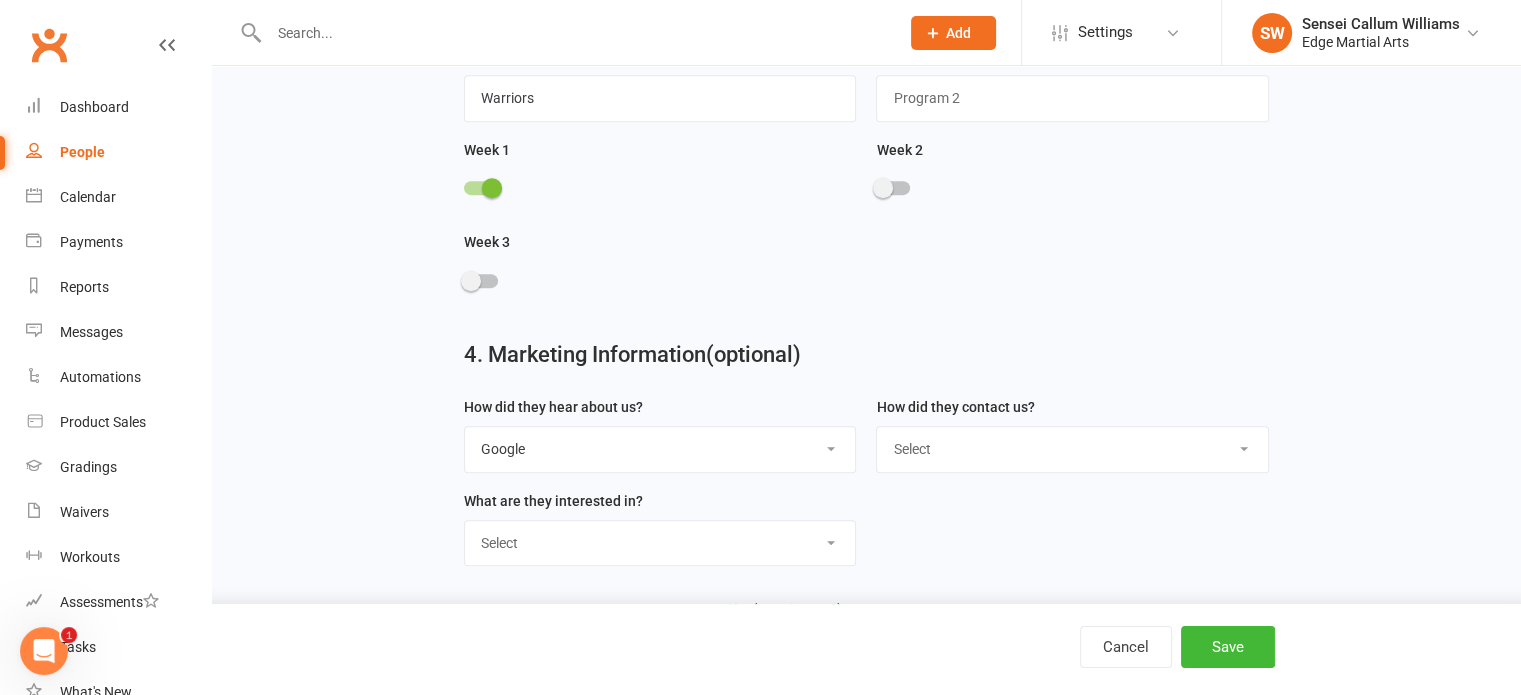scroll, scrollTop: 1111, scrollLeft: 0, axis: vertical 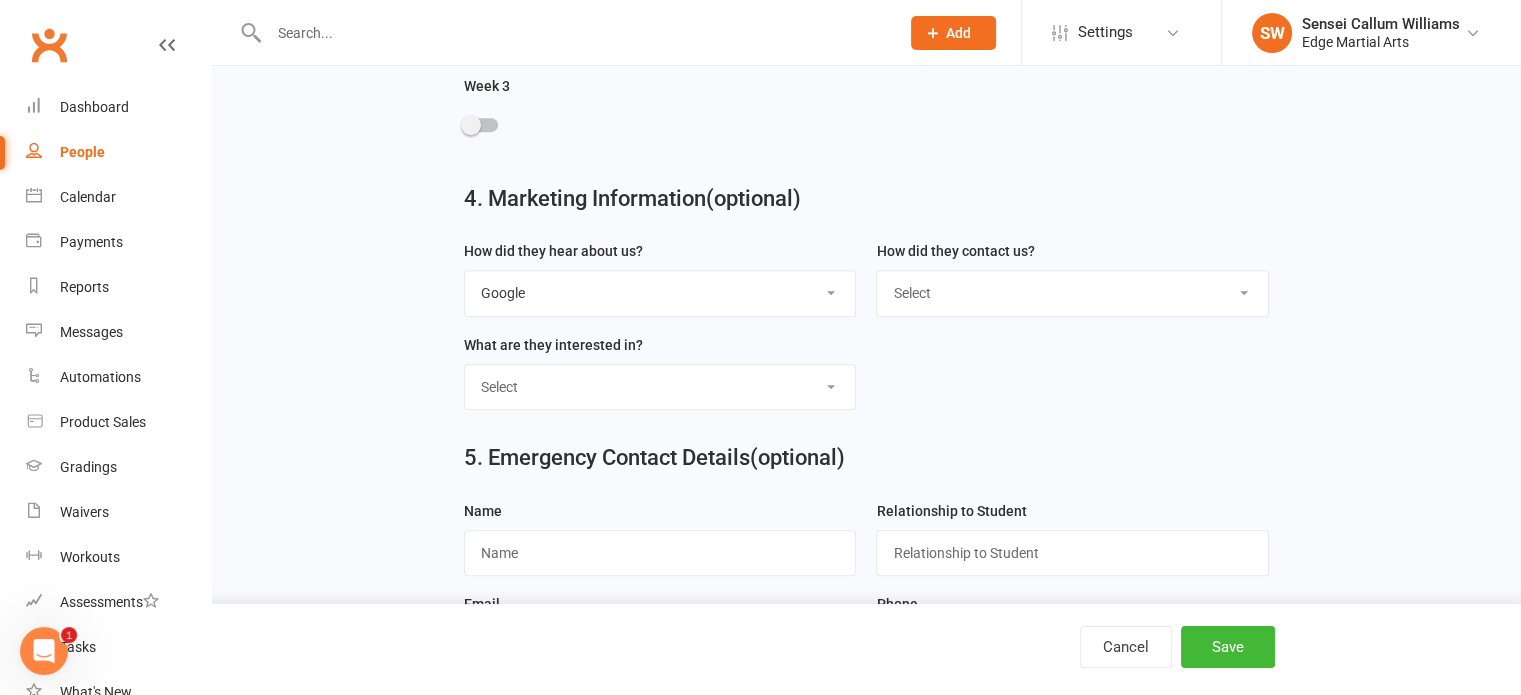 click on "Select Phone Email In-Facility" at bounding box center [1072, 293] 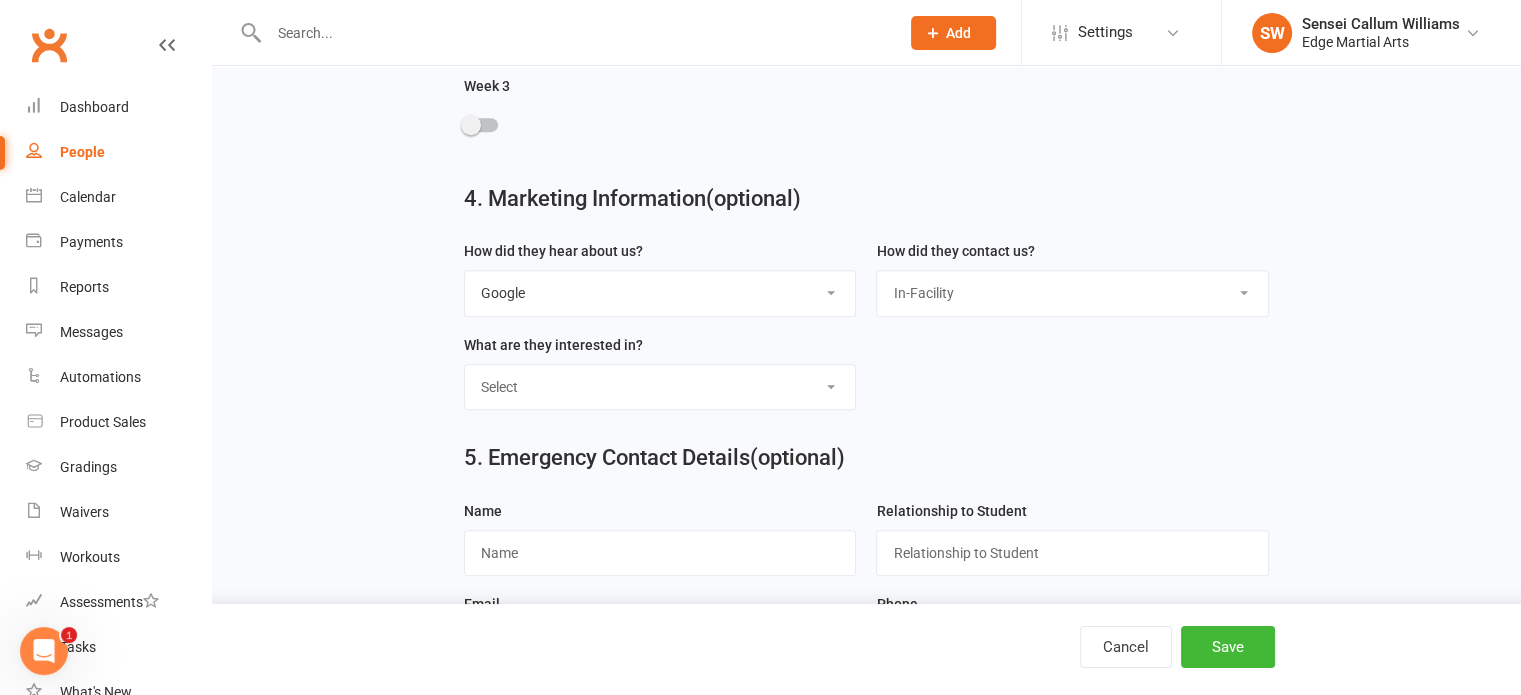 click on "Select Phone Email In-Facility" at bounding box center (1072, 293) 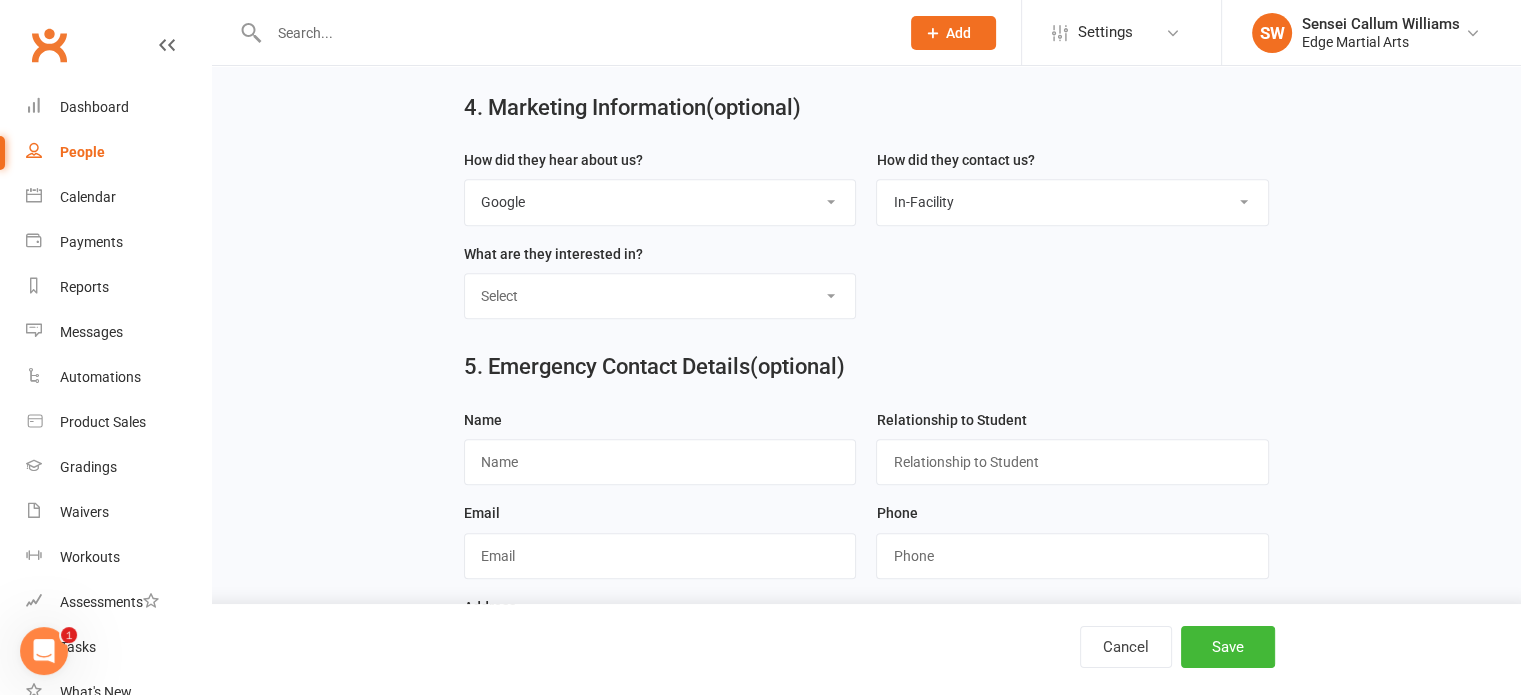 scroll, scrollTop: 1207, scrollLeft: 0, axis: vertical 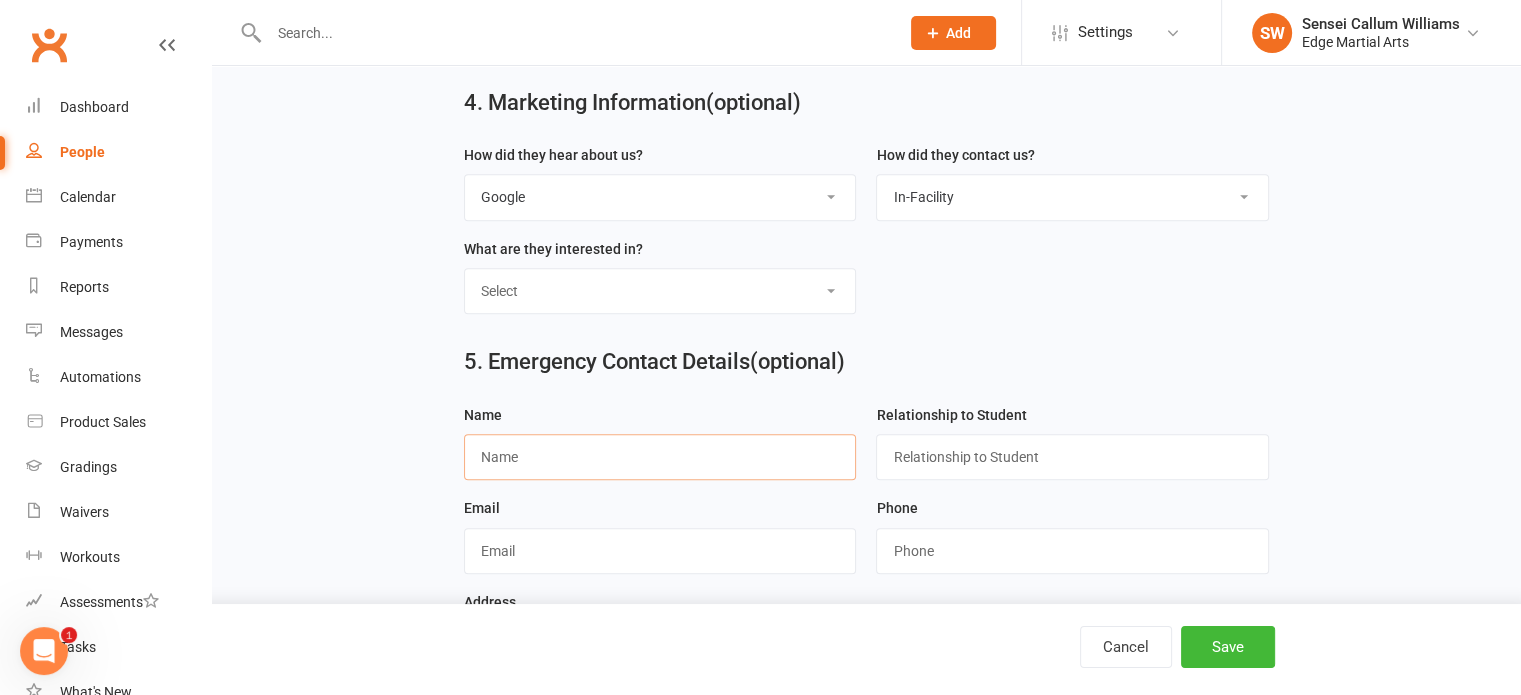 click at bounding box center [660, 457] 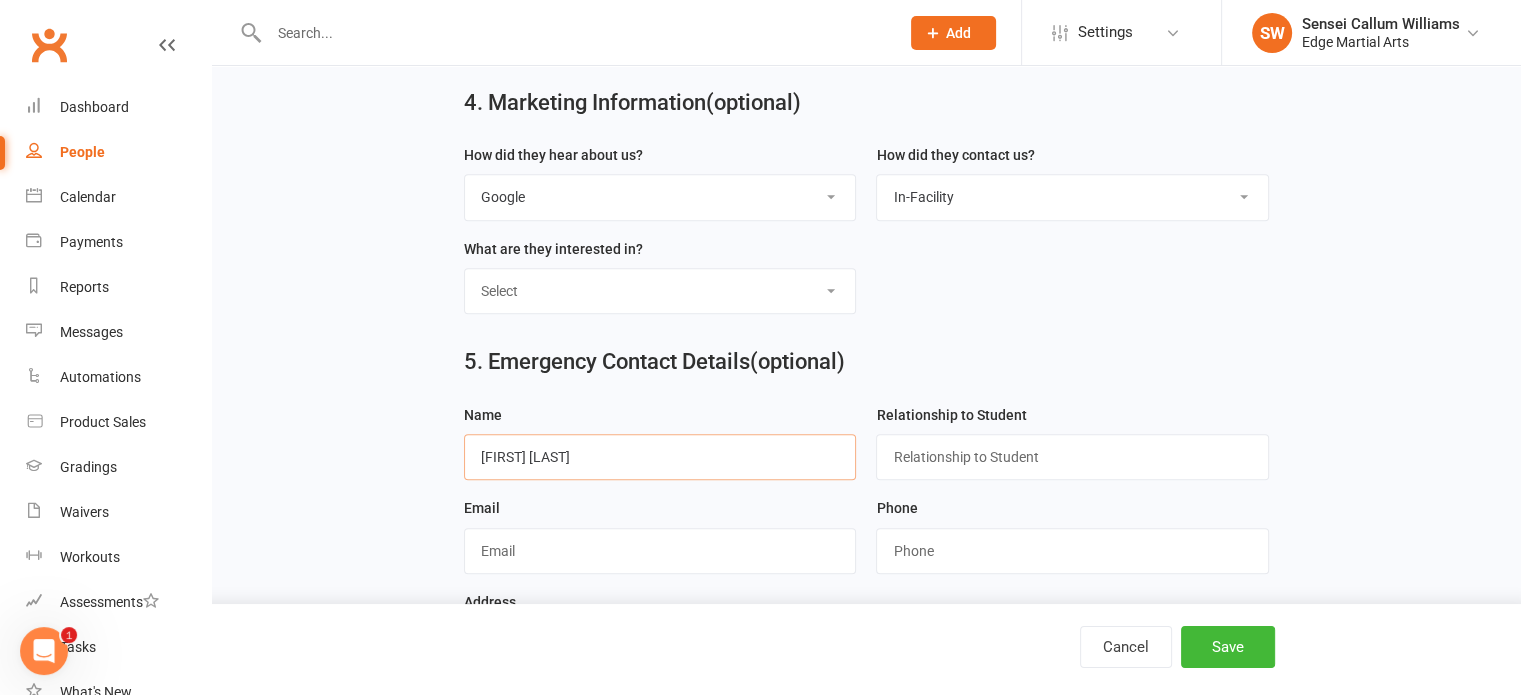 type on "[FIRST] [LAST]" 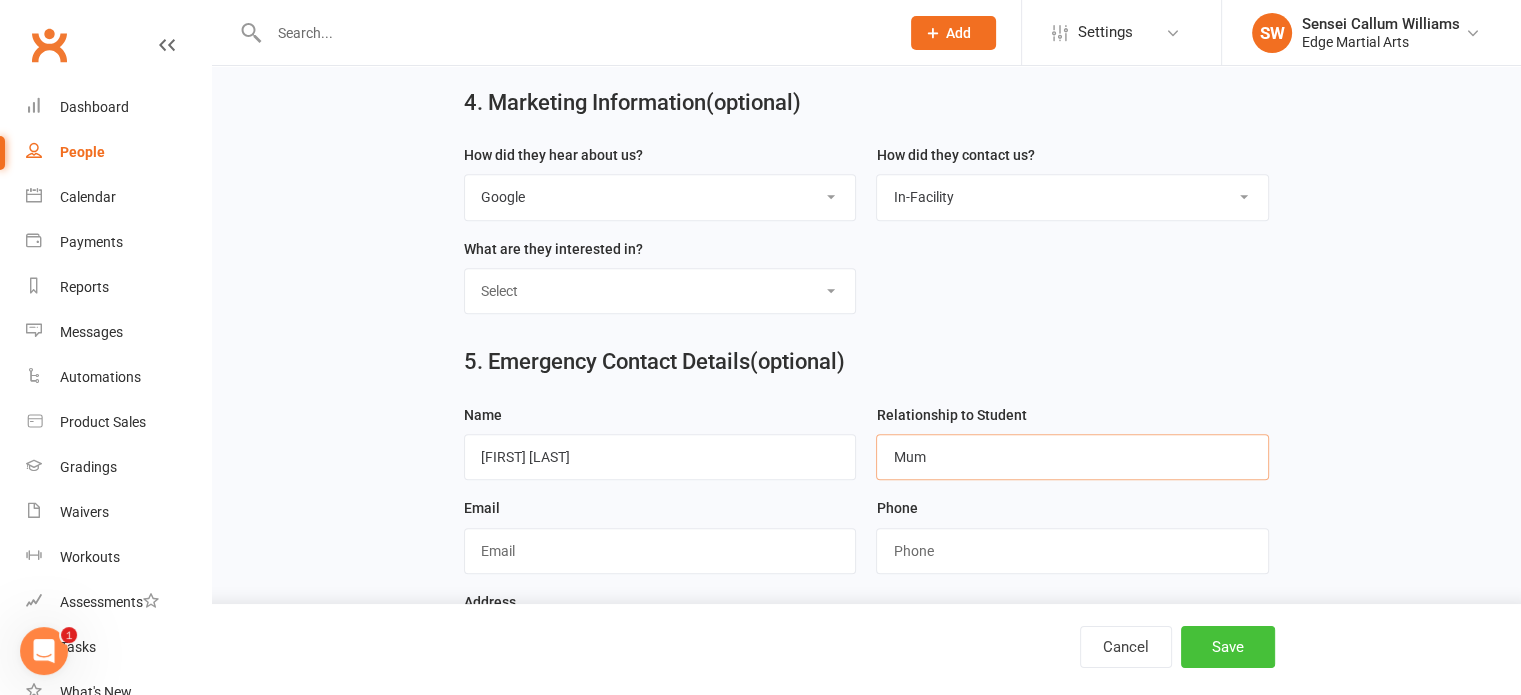 type on "Mum" 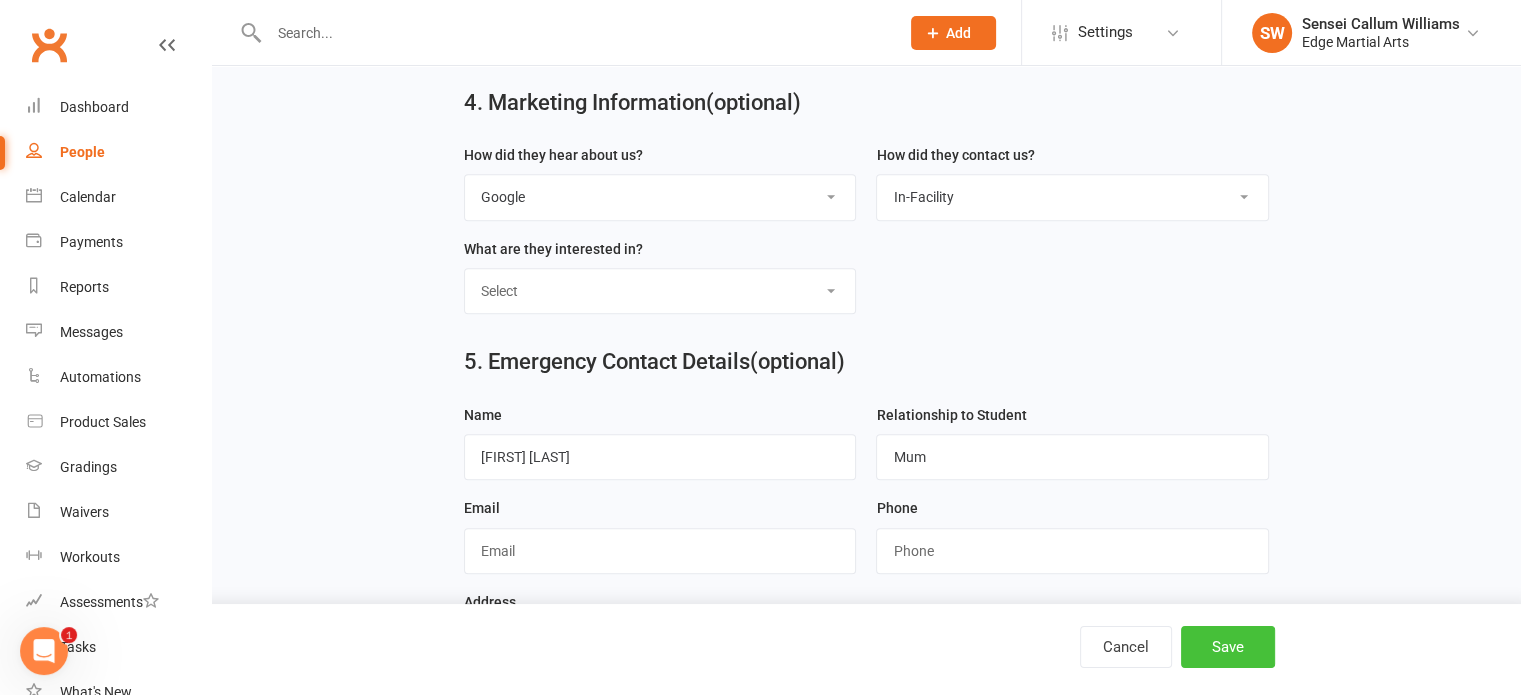 click on "Save" at bounding box center (1228, 647) 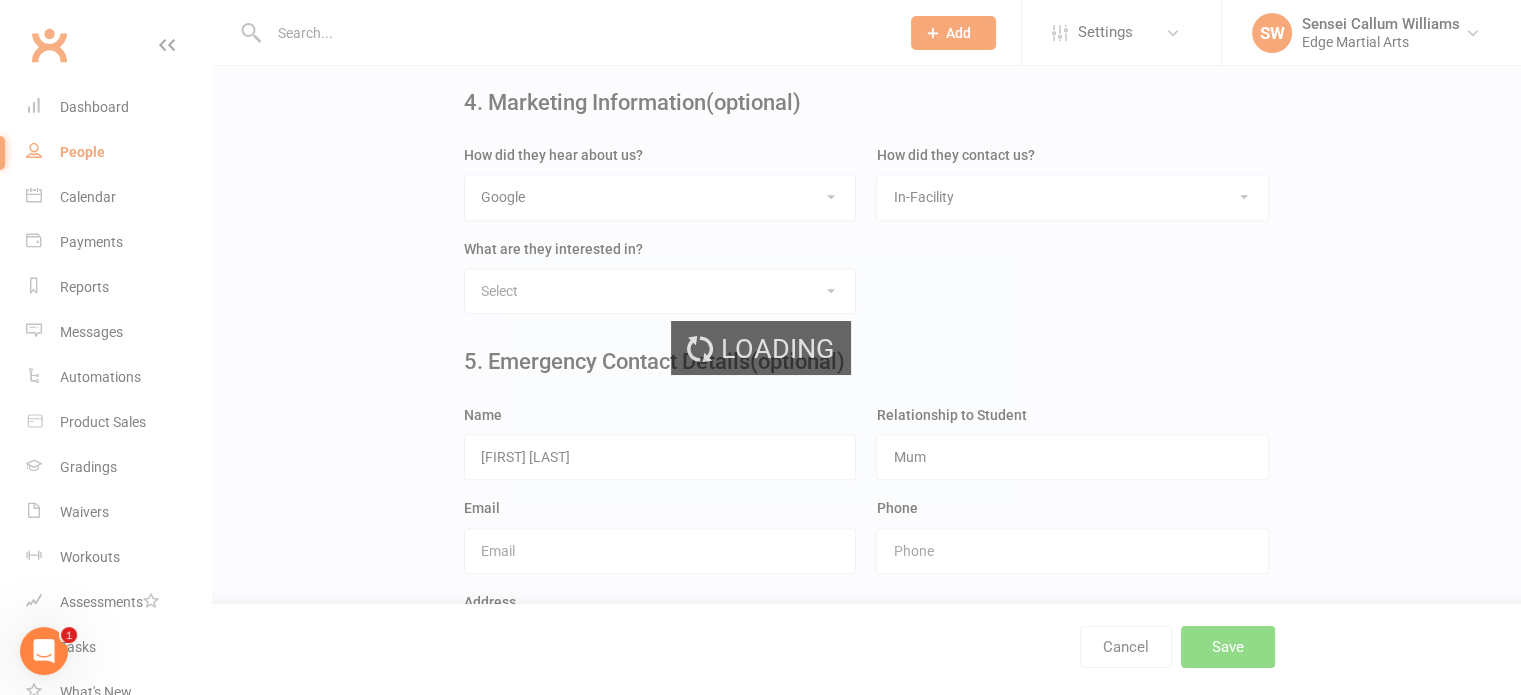 scroll, scrollTop: 0, scrollLeft: 0, axis: both 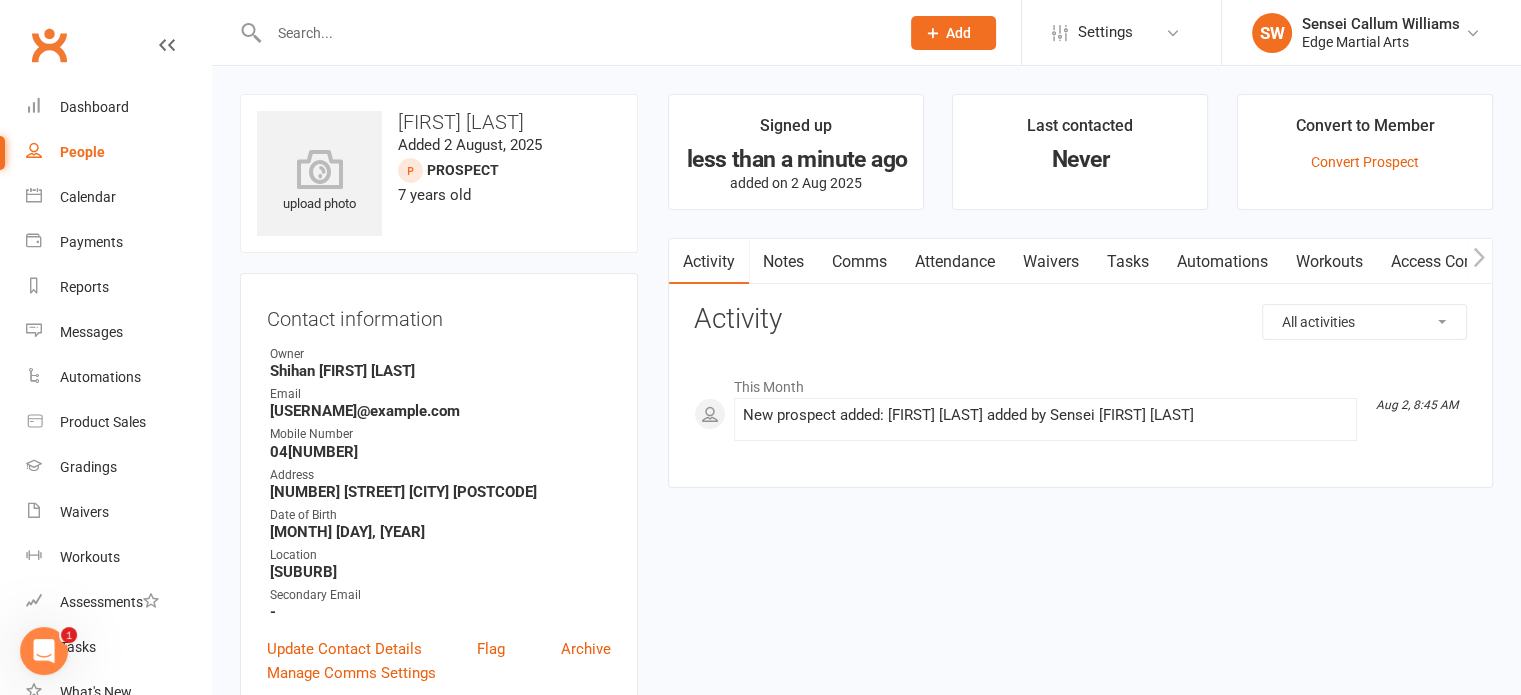 click on "Add" 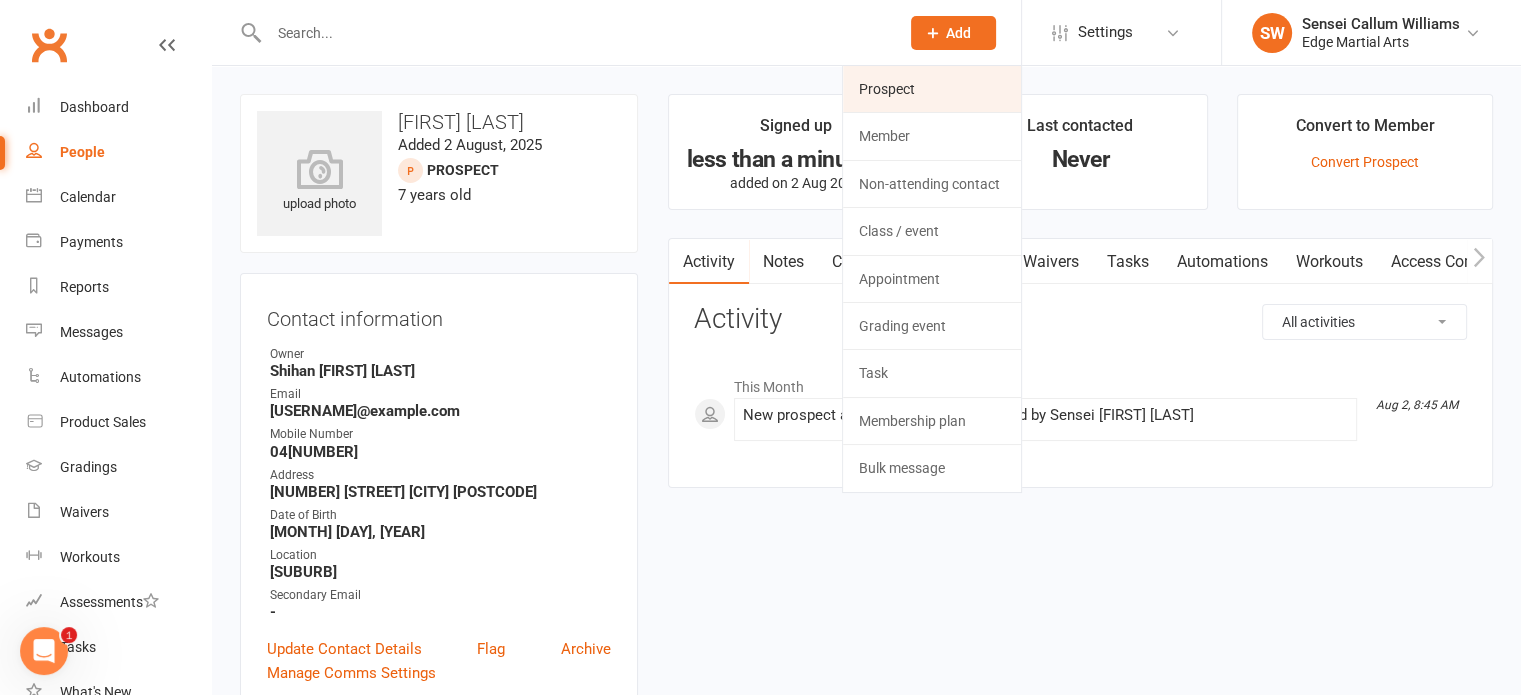 click on "Prospect" 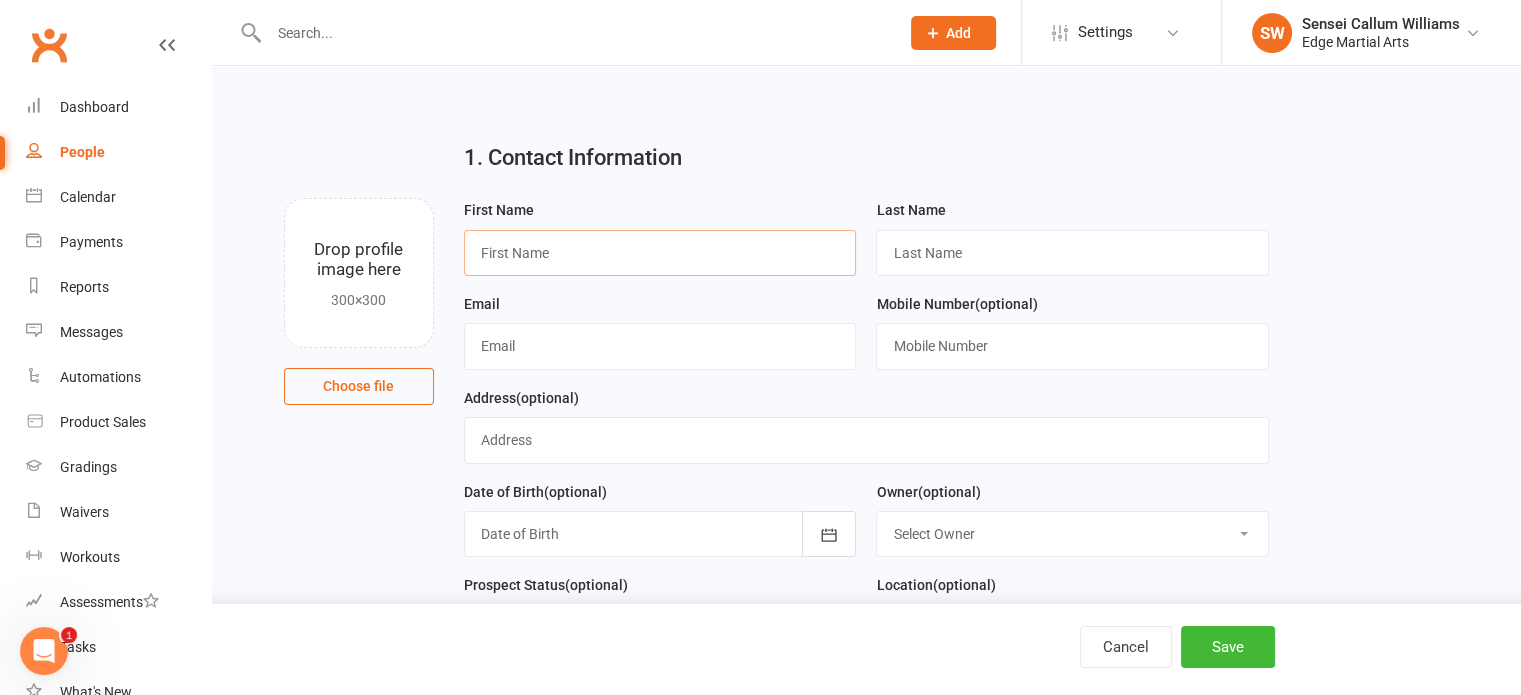 click at bounding box center (660, 253) 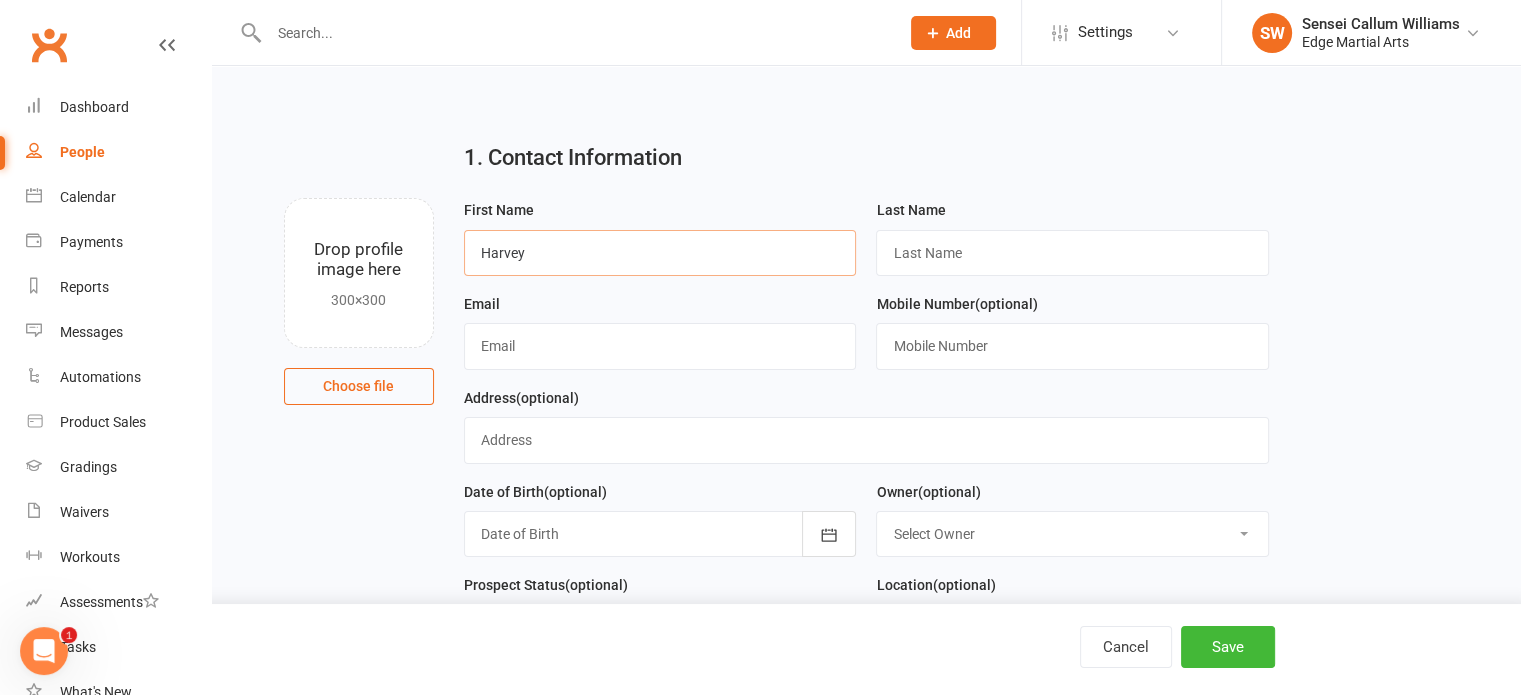 type on "Harvey" 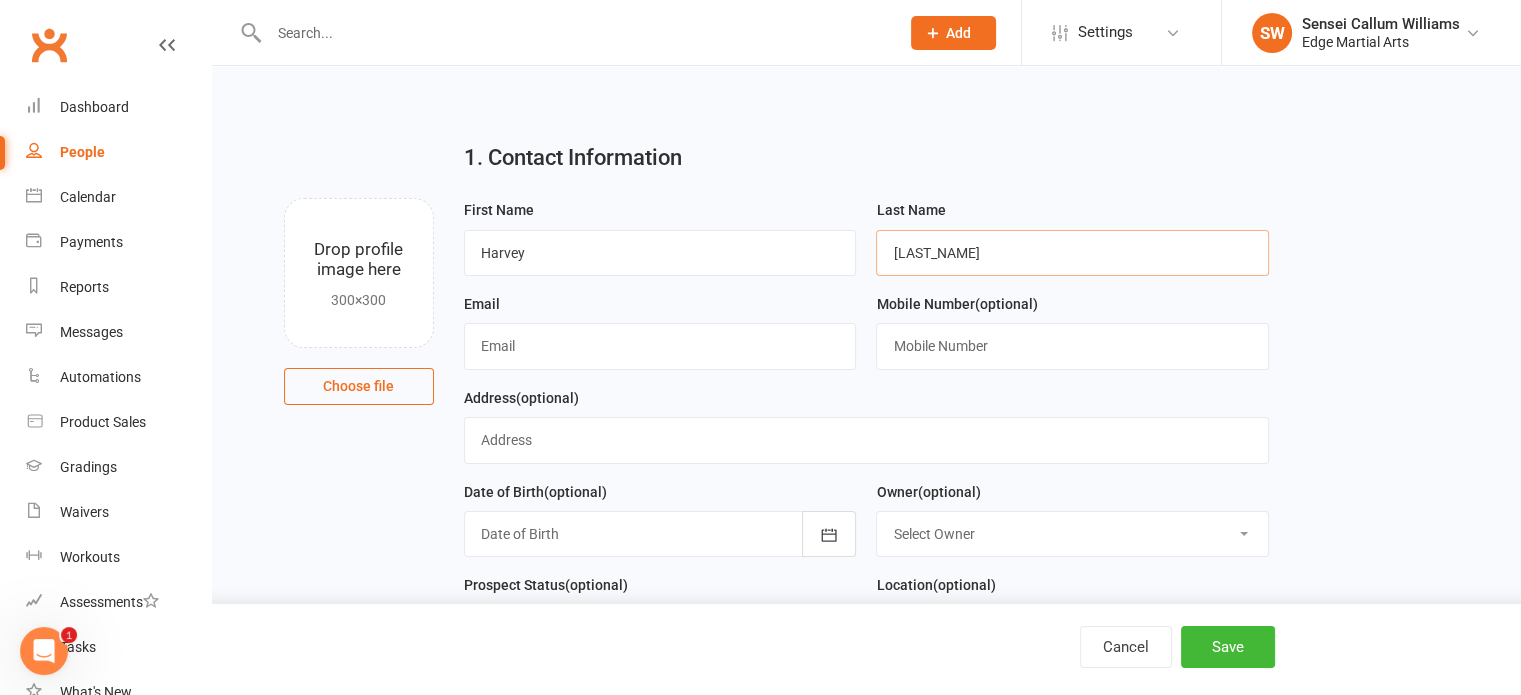 type on "[LAST_NAME]" 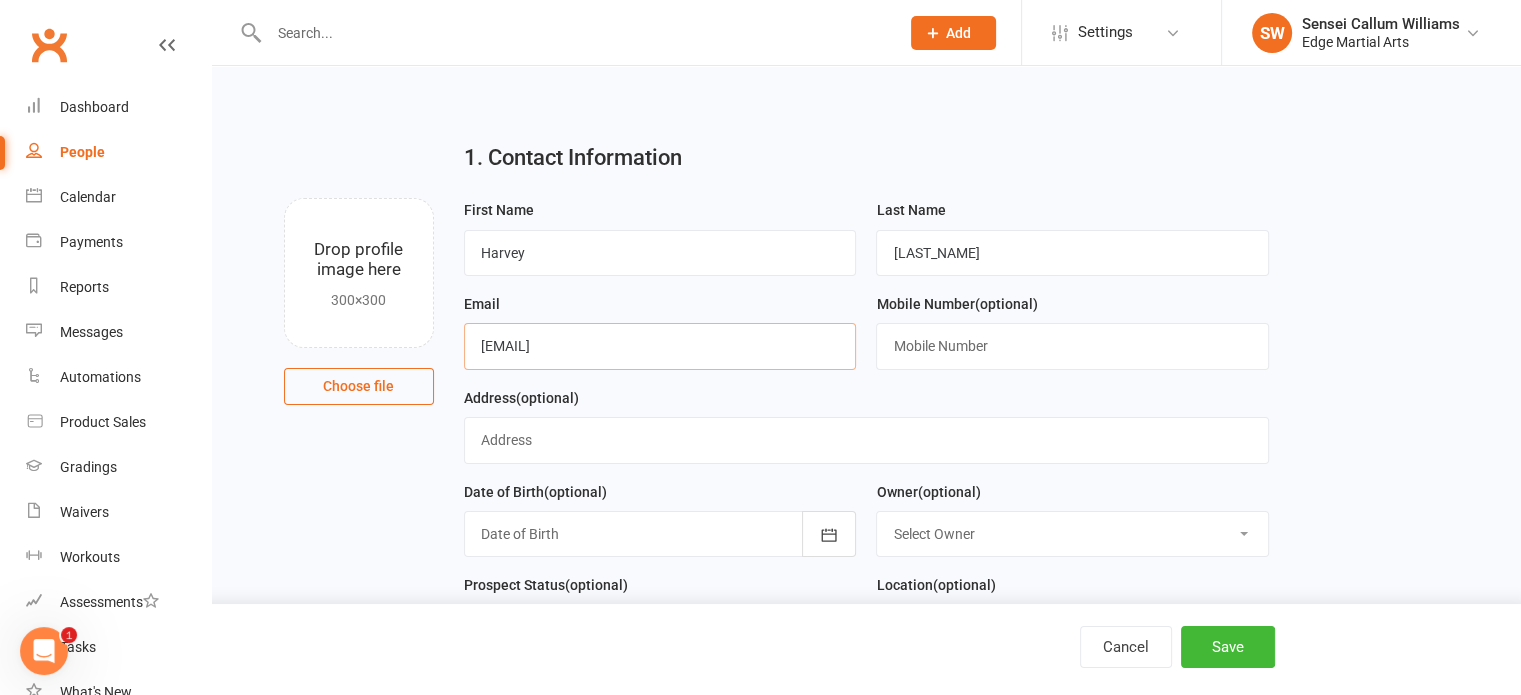 type on "[EMAIL]" 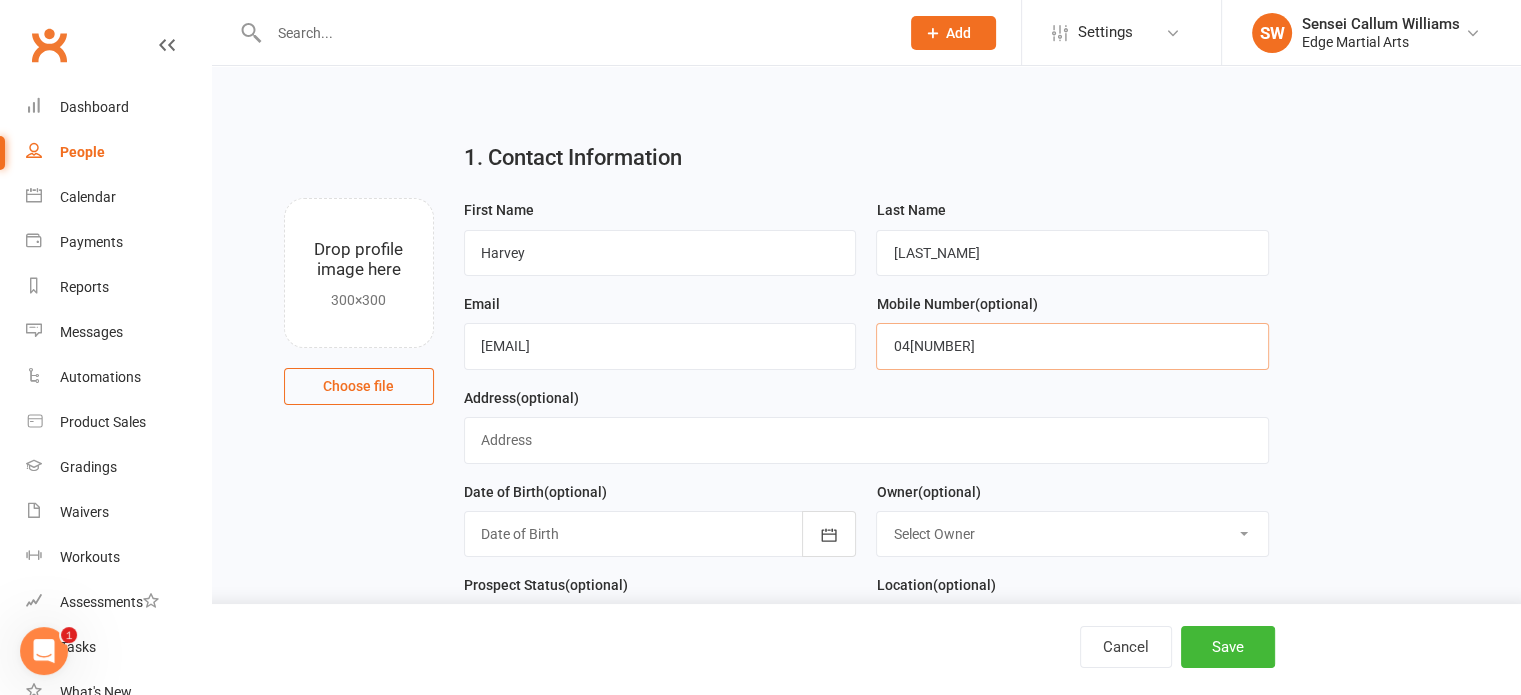 type on "04[NUMBER]" 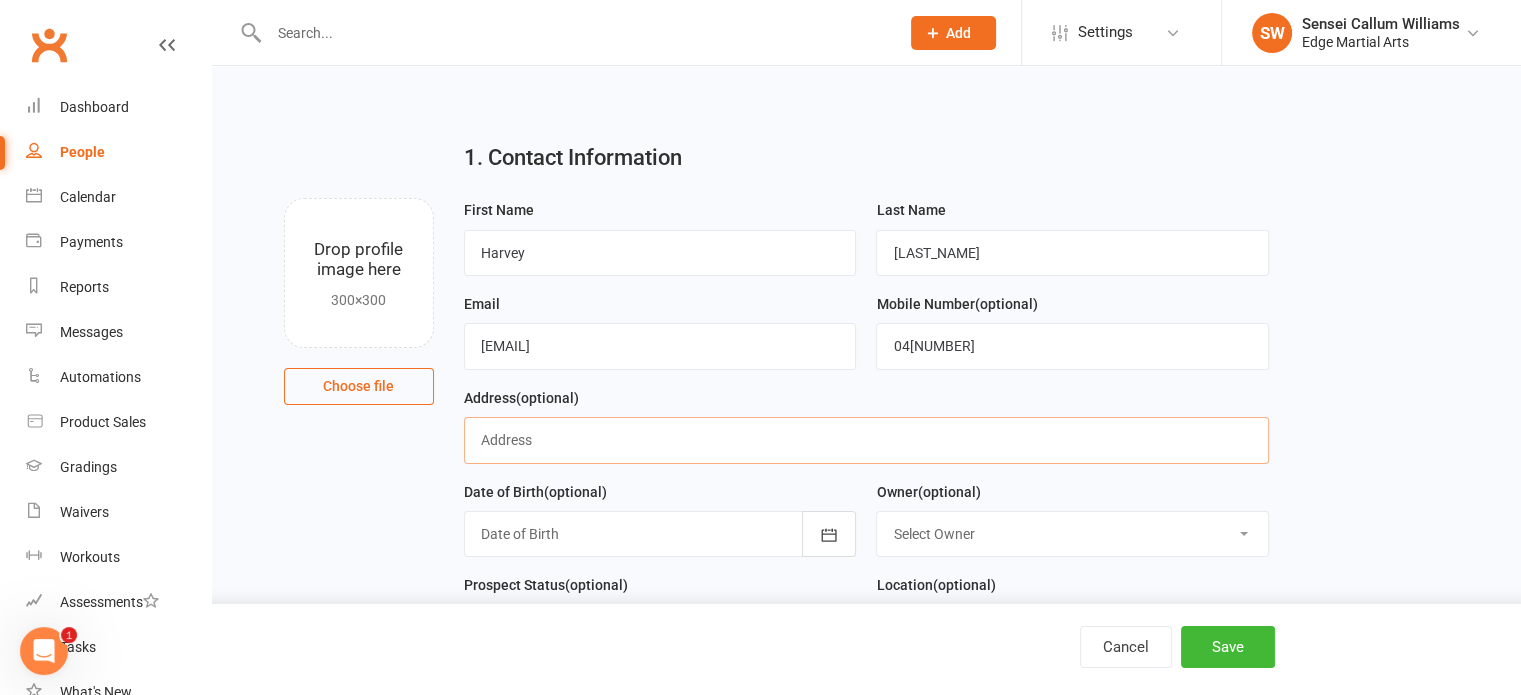 click at bounding box center (866, 440) 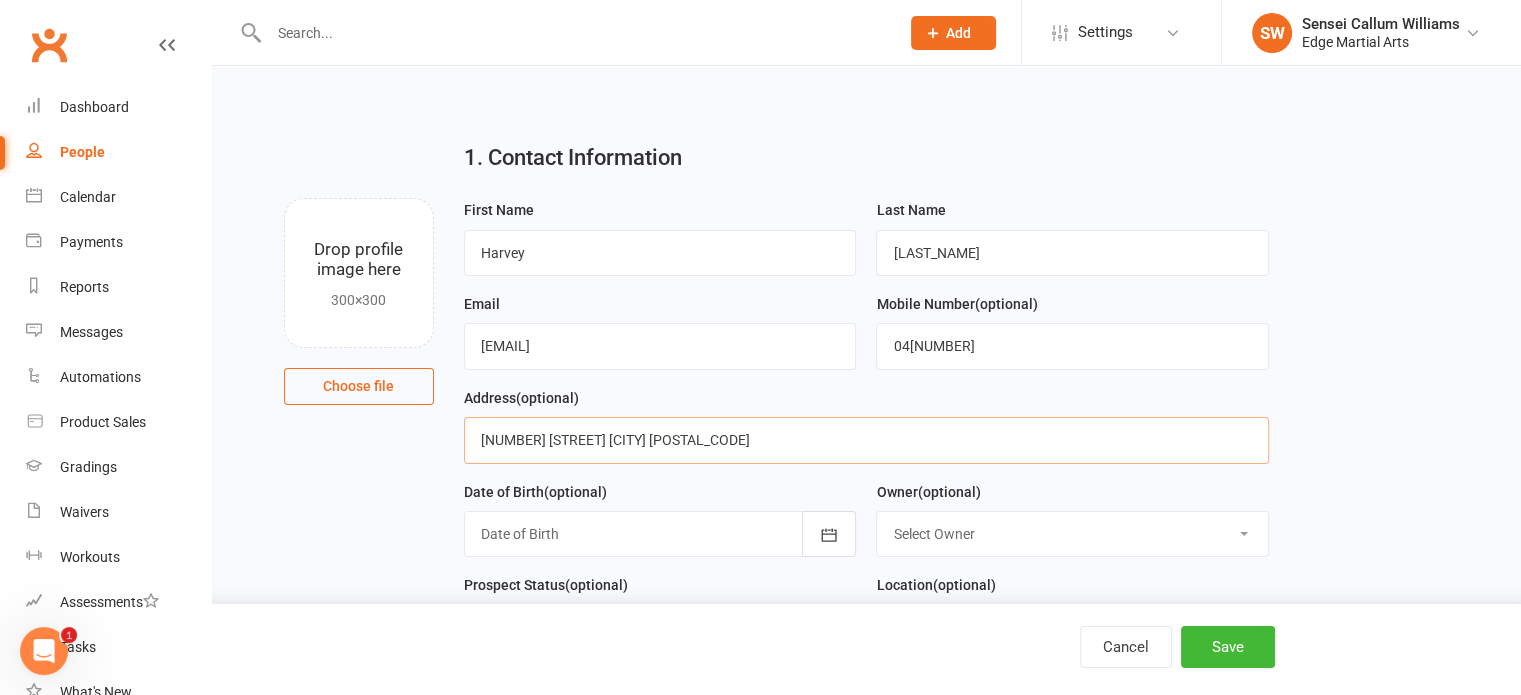scroll, scrollTop: 179, scrollLeft: 0, axis: vertical 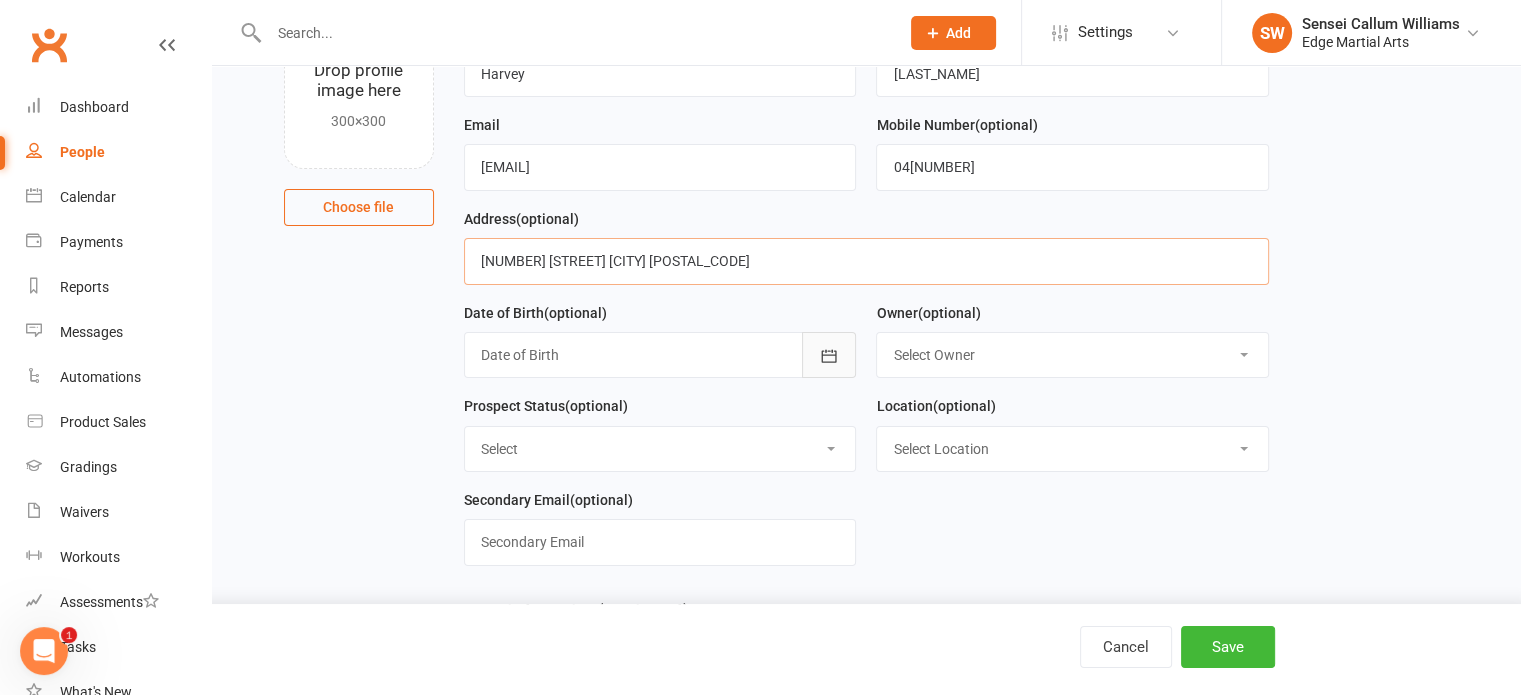 type on "[NUMBER] [STREET] [CITY] [POSTAL_CODE]" 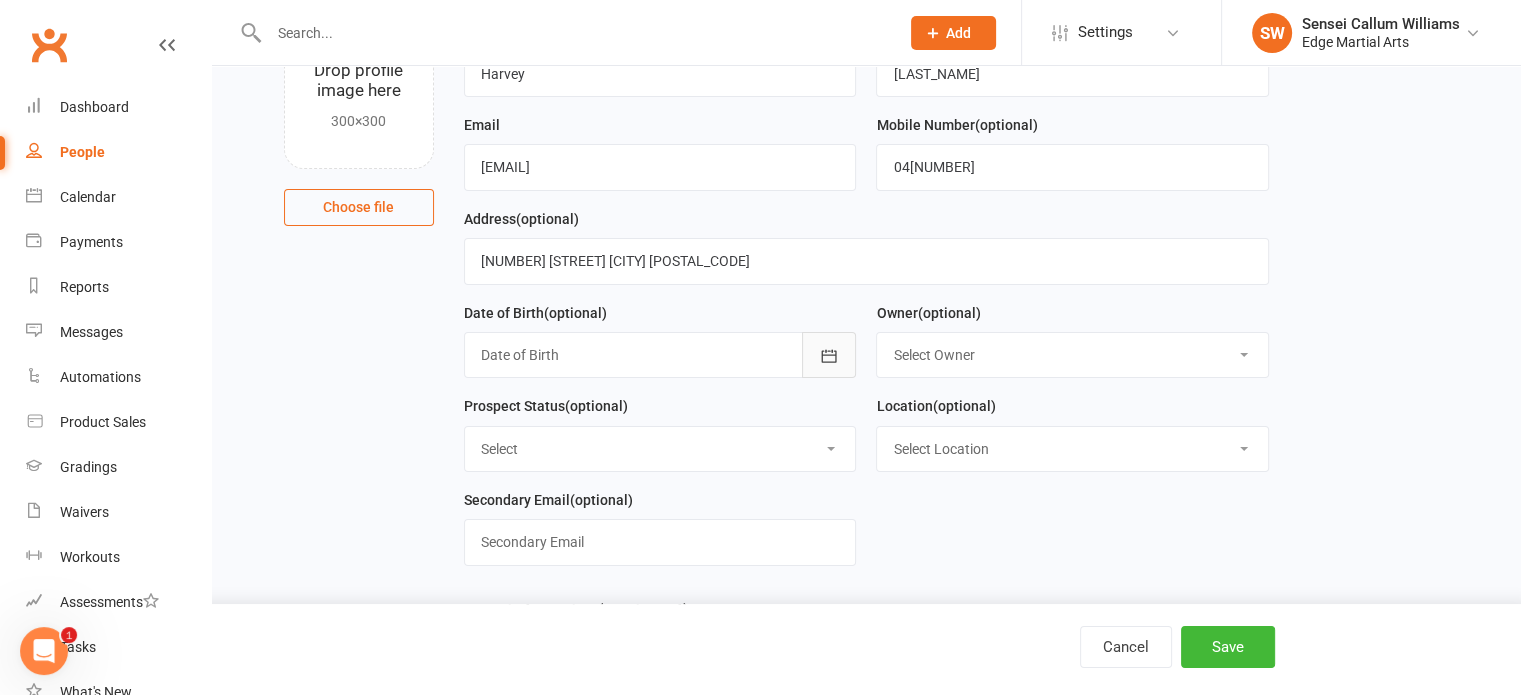 click 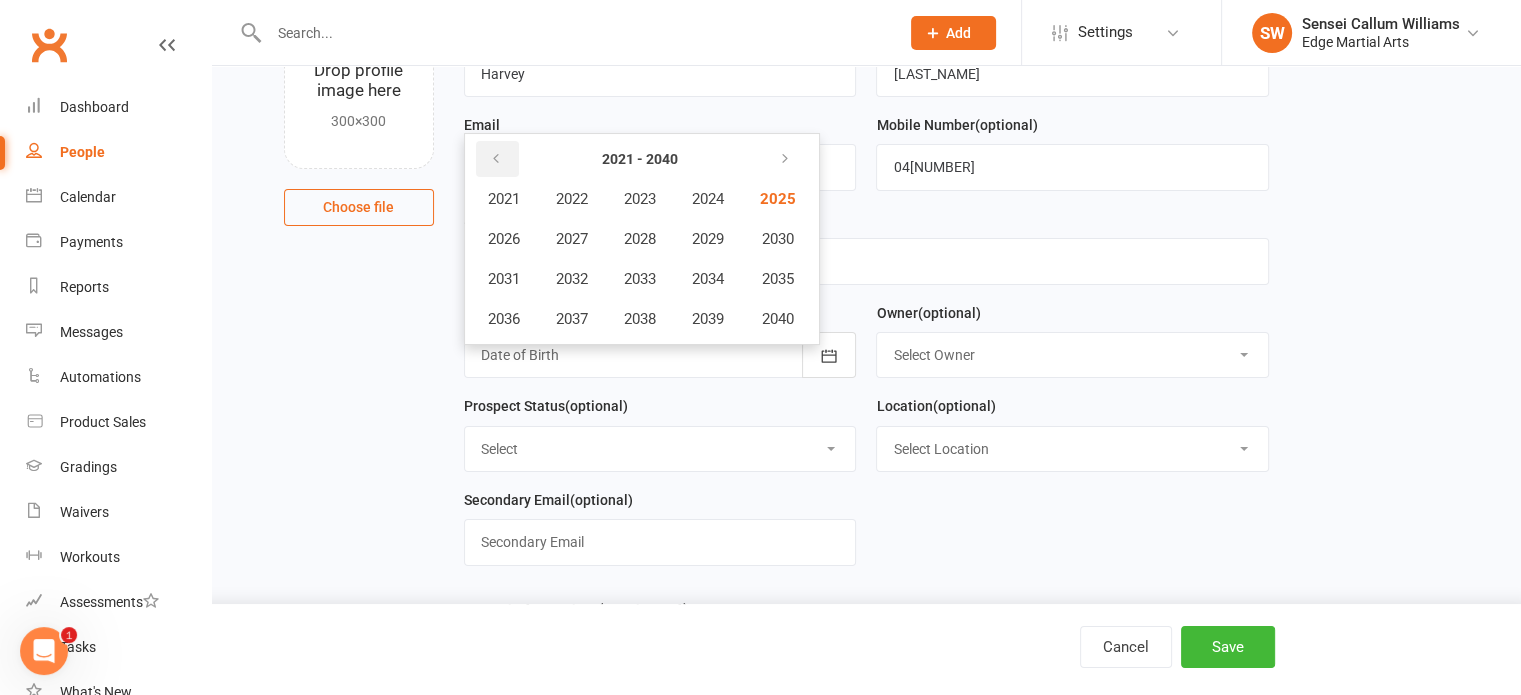 click at bounding box center (497, 159) 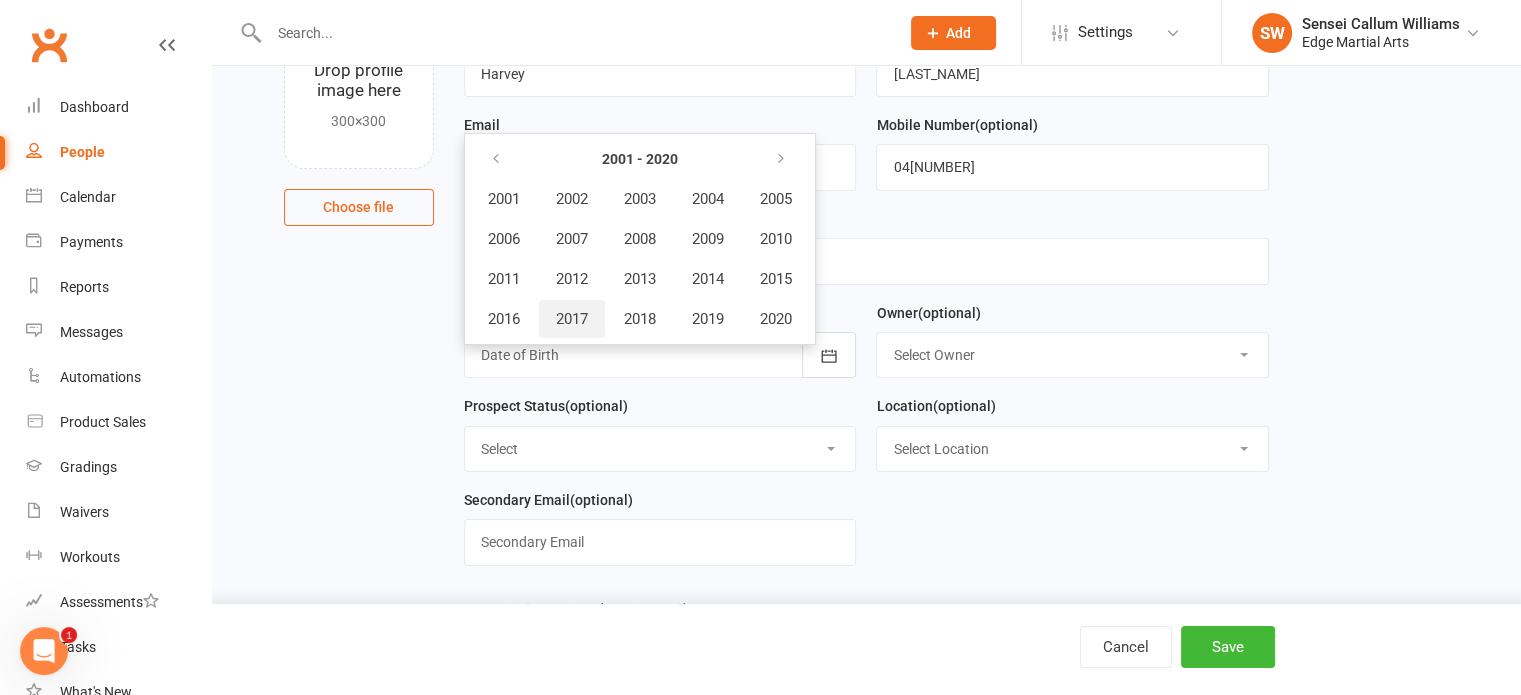 click on "2017" at bounding box center (572, 319) 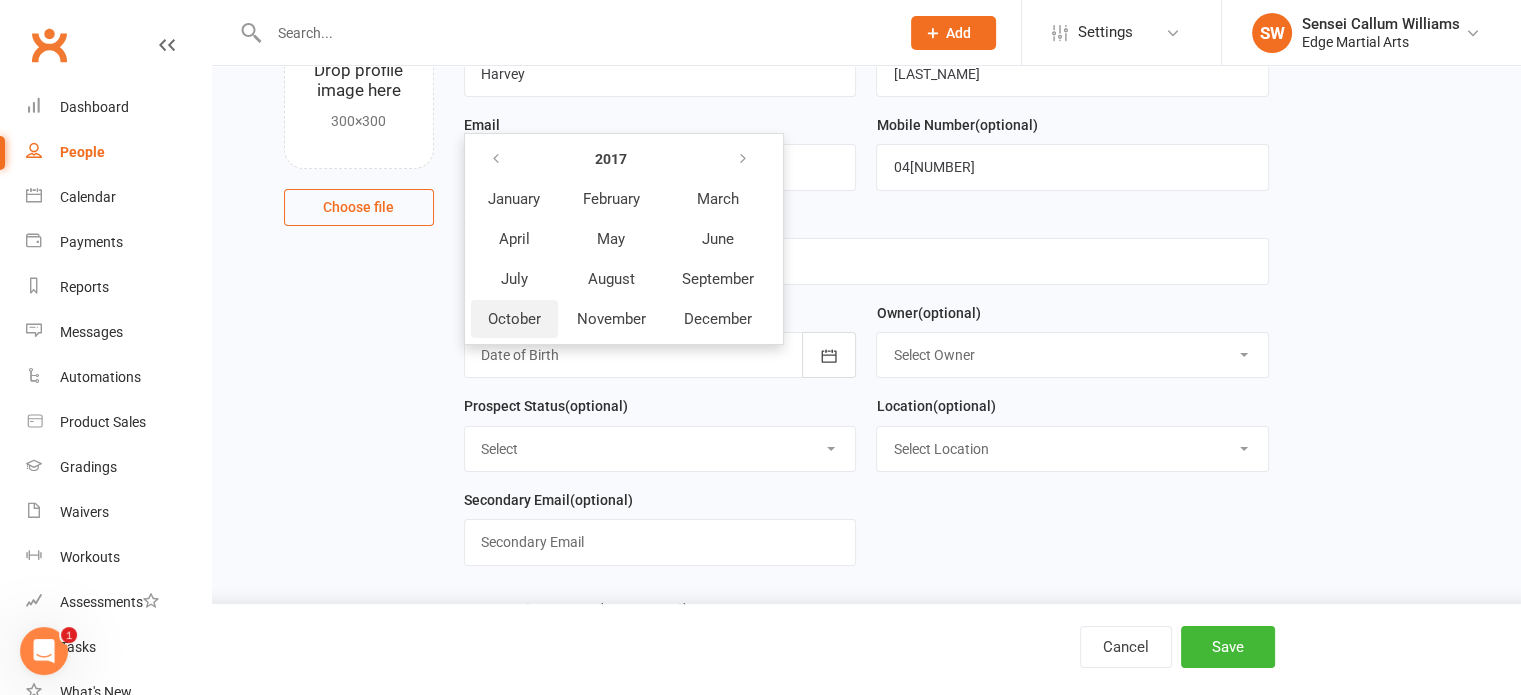 click on "October" at bounding box center (514, 319) 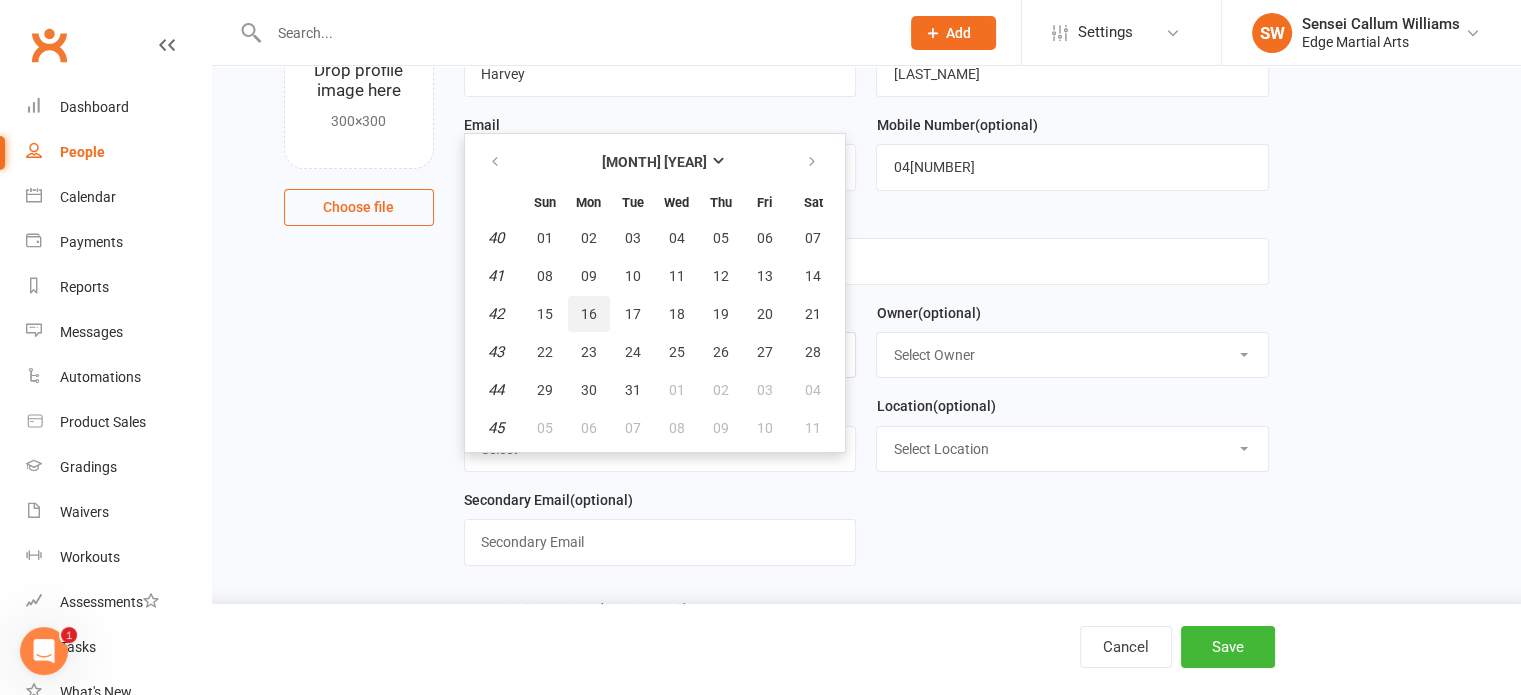 click on "16" at bounding box center (589, 314) 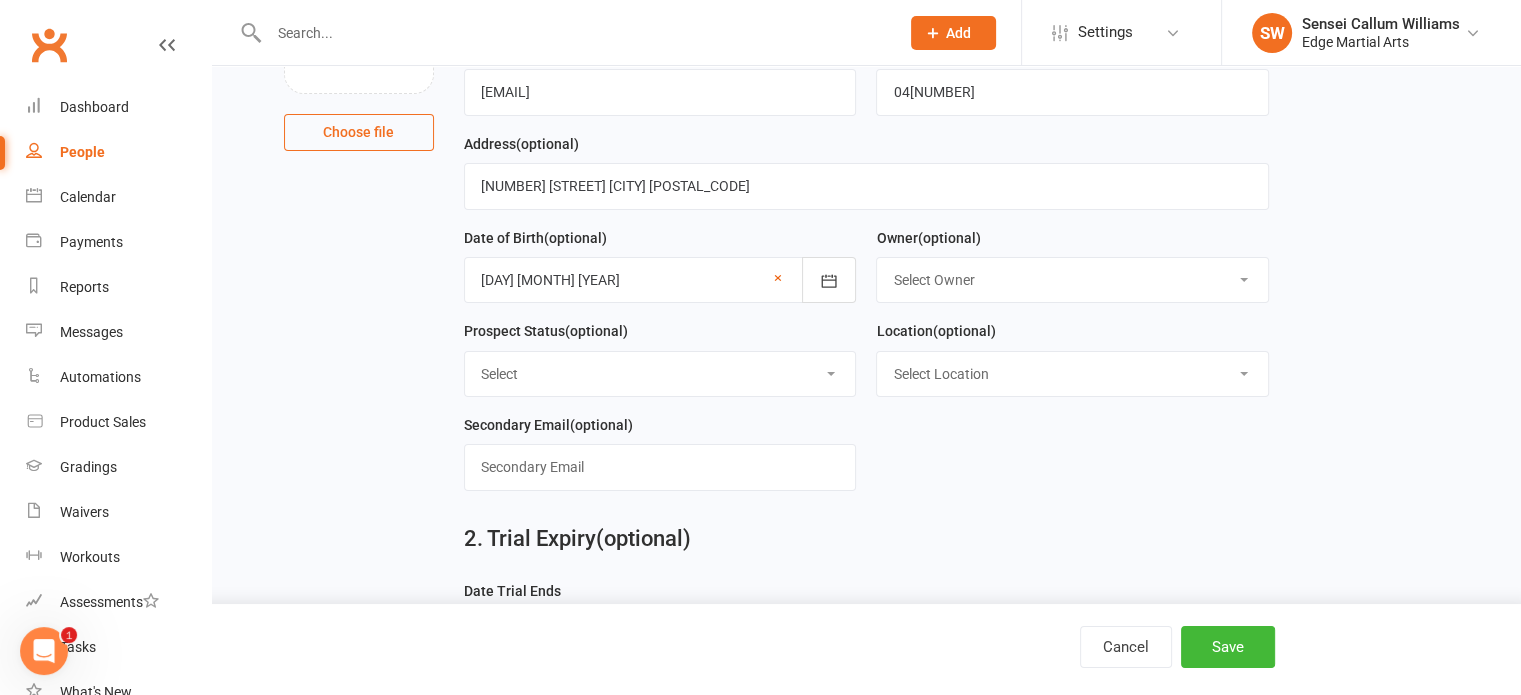 scroll, scrollTop: 255, scrollLeft: 0, axis: vertical 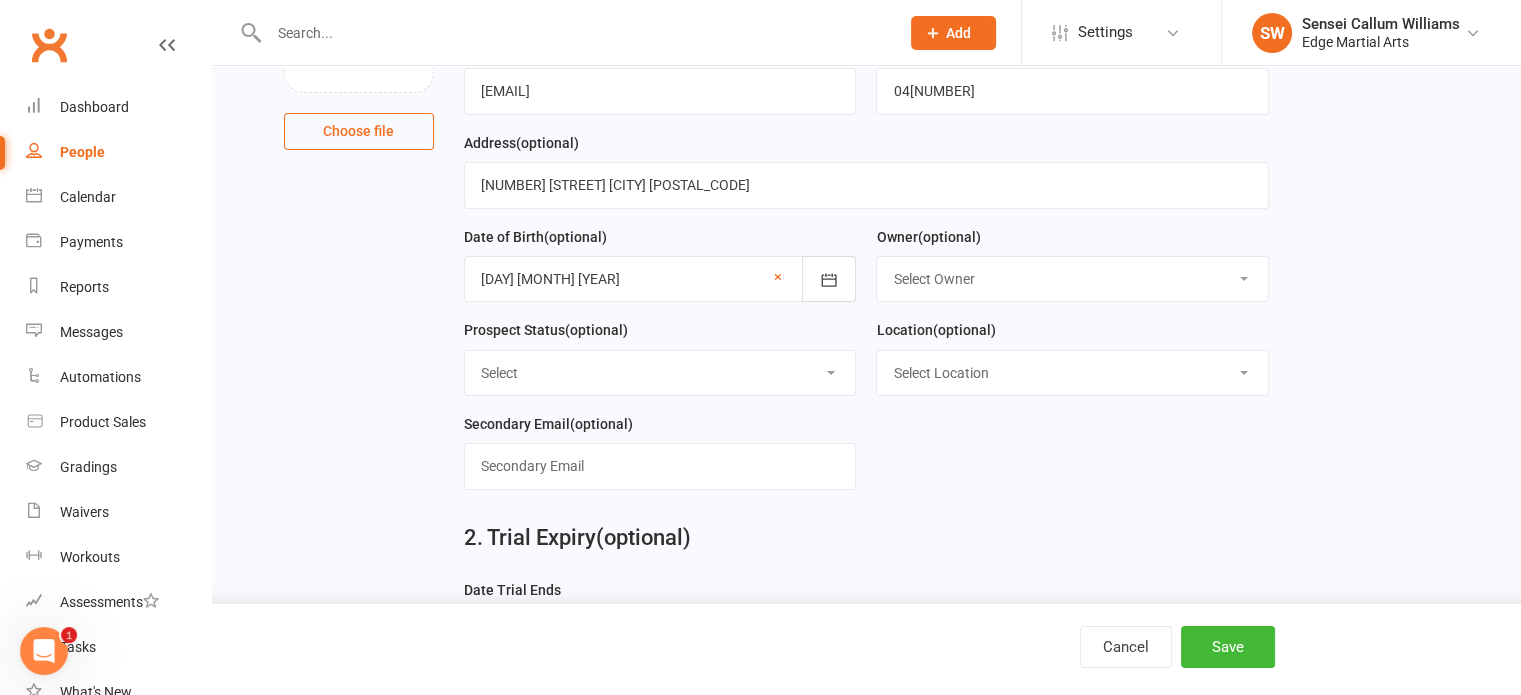 click on "Select Owner Shihan Amy Gardam Sensei Callum Williams Samantha Roberts" at bounding box center (1072, 279) 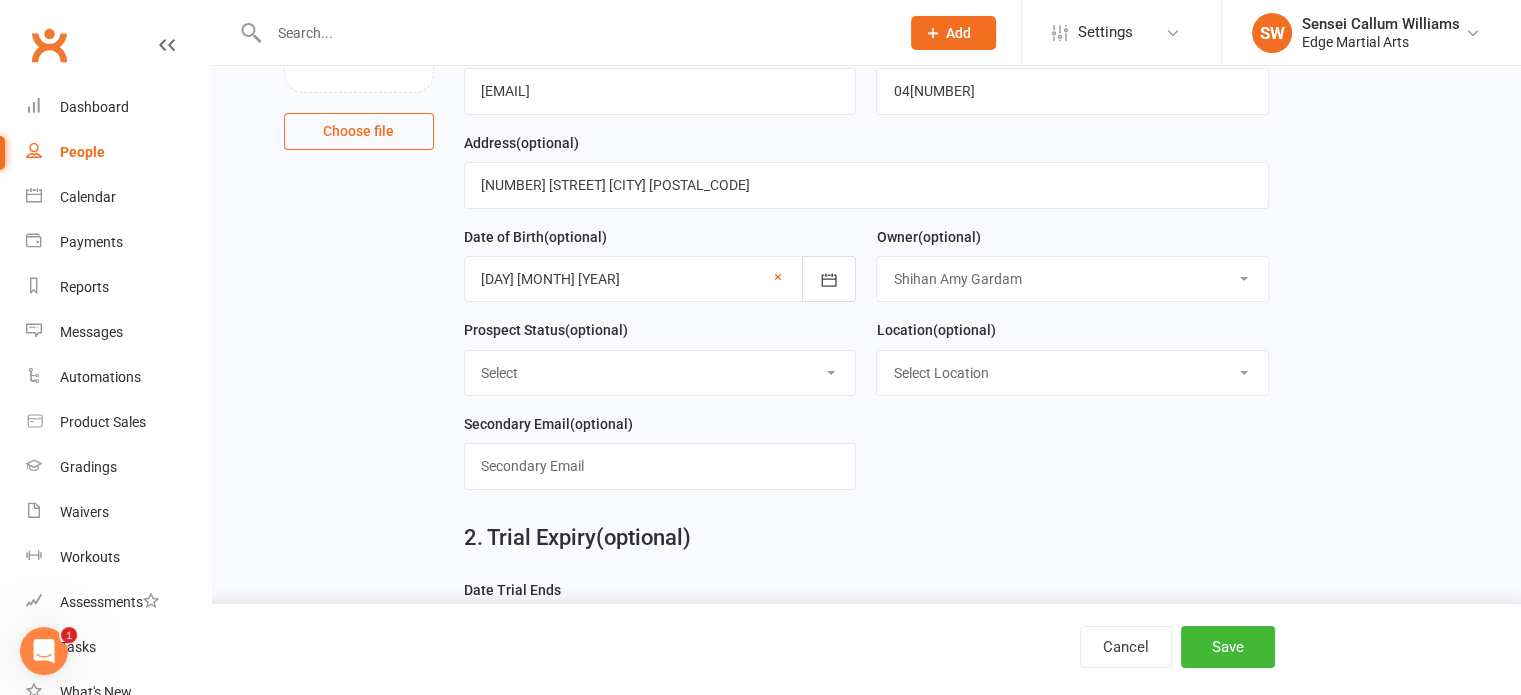 click on "Select Owner Shihan Amy Gardam Sensei Callum Williams Samantha Roberts" at bounding box center [1072, 279] 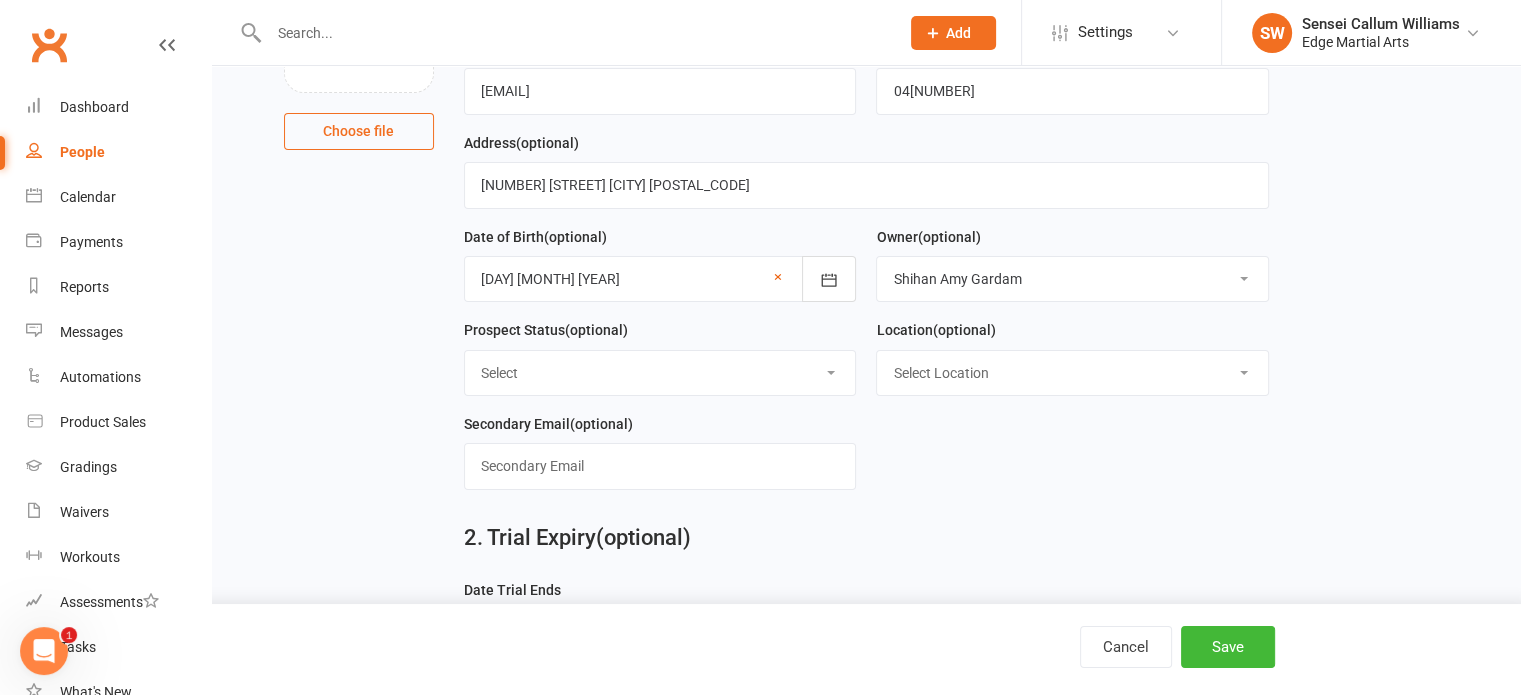 click on "Select Location [CITY]" at bounding box center [1072, 373] 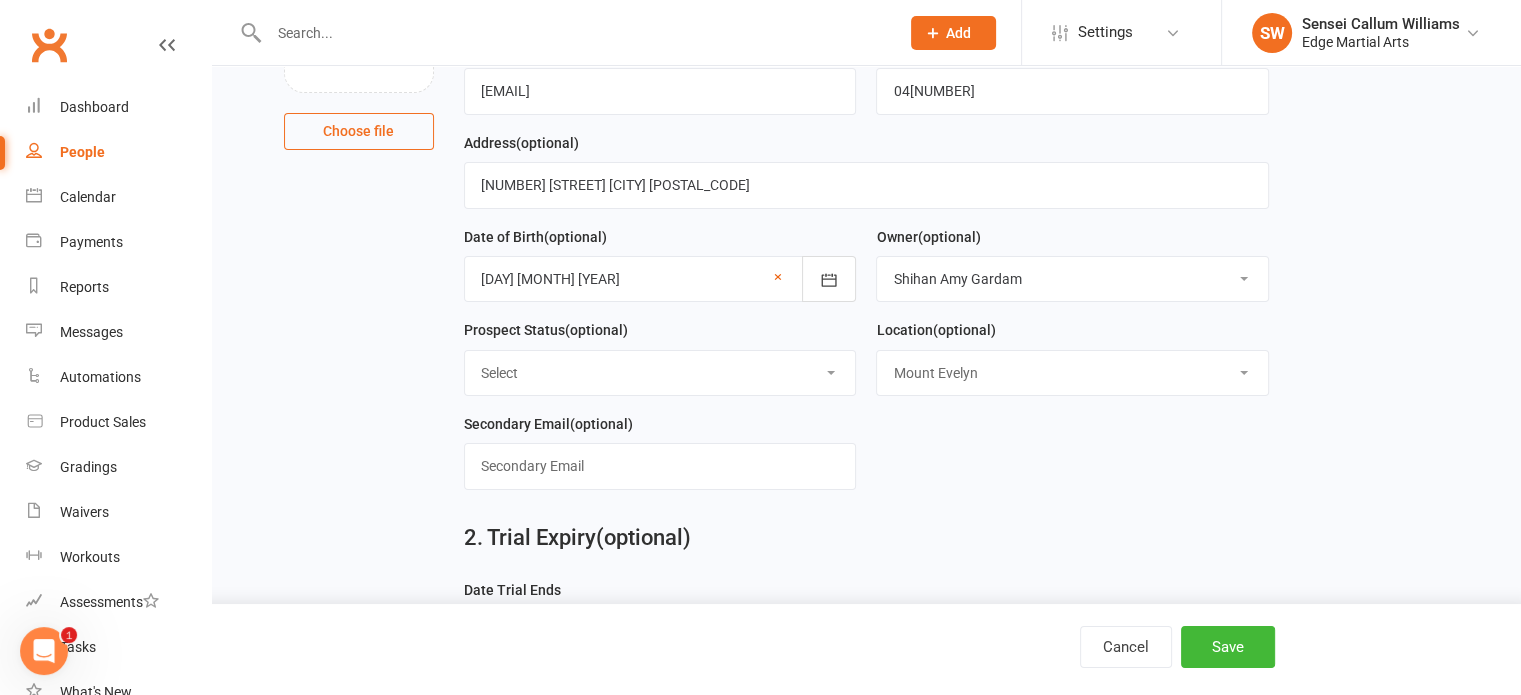 click on "Select Location [CITY]" at bounding box center [1072, 373] 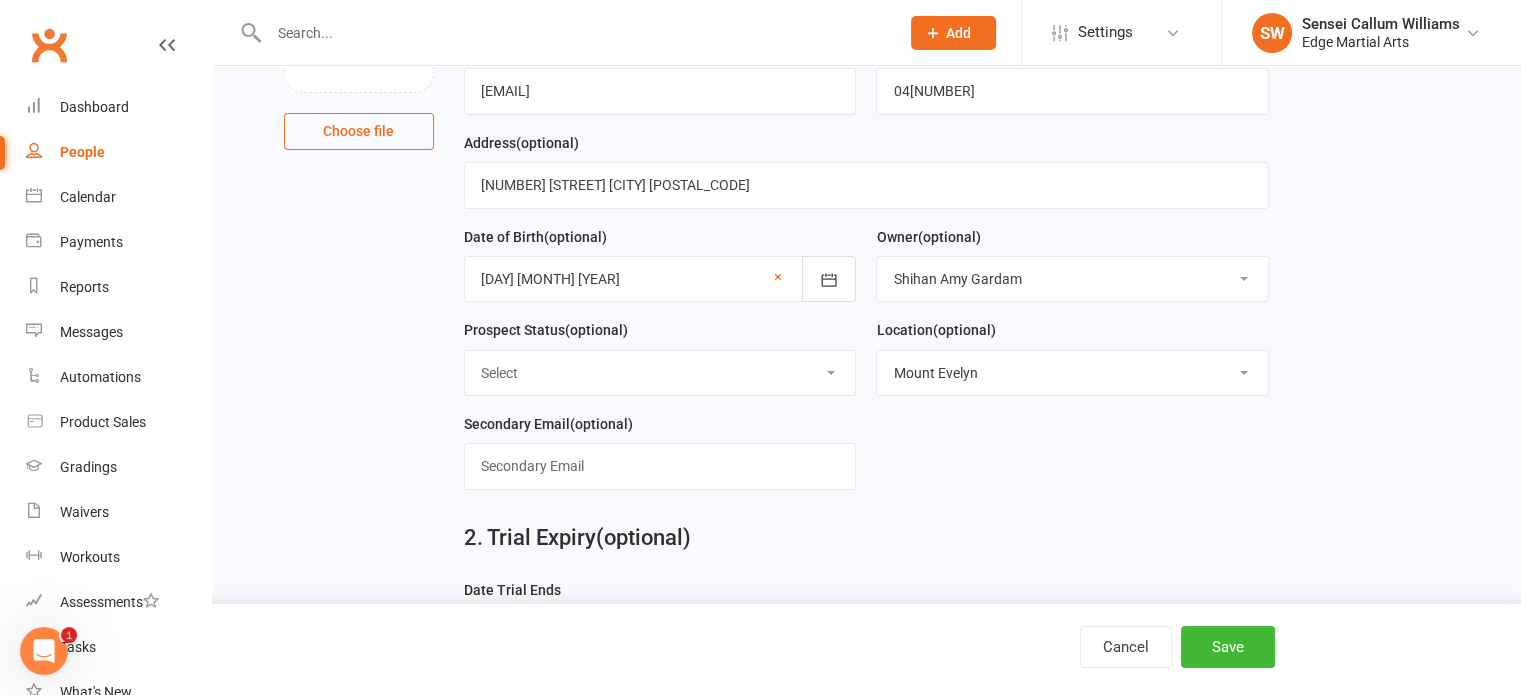 scroll, scrollTop: 602, scrollLeft: 0, axis: vertical 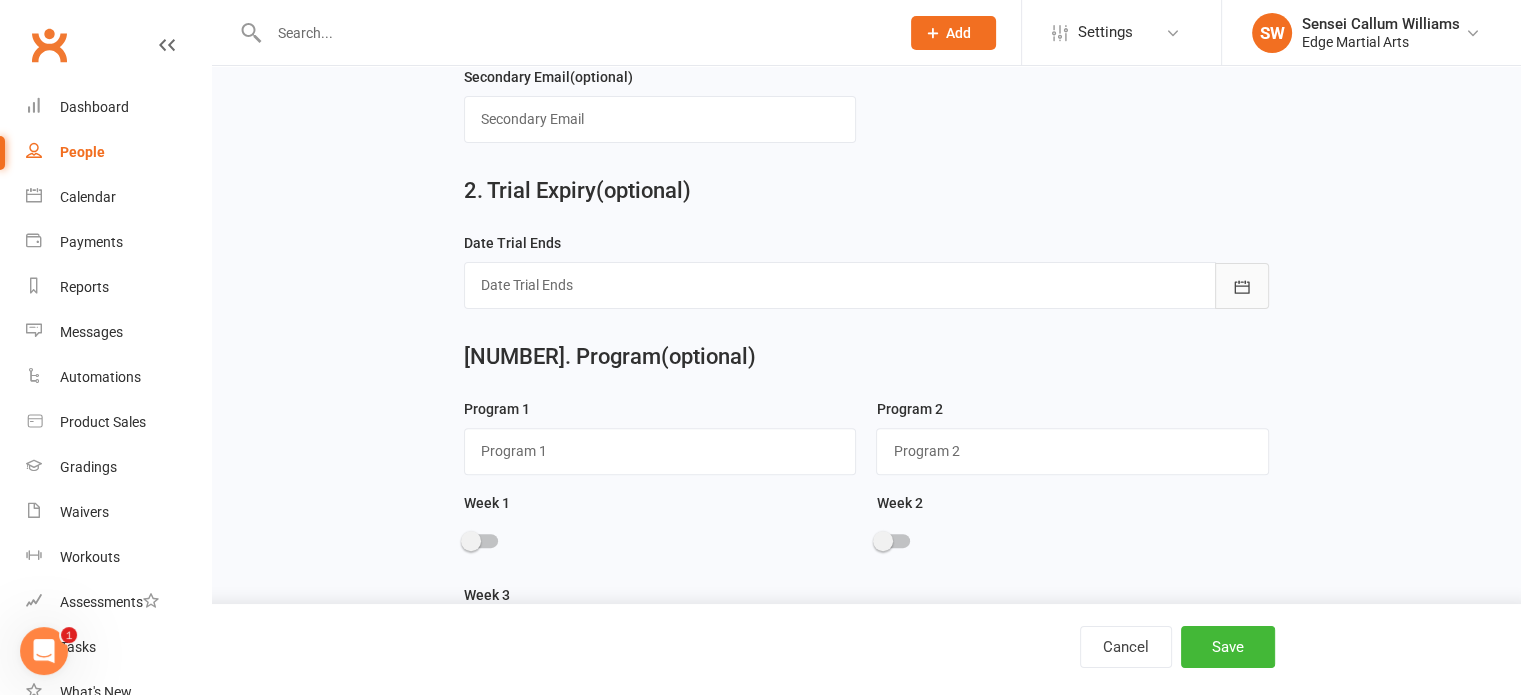 click at bounding box center [1242, 286] 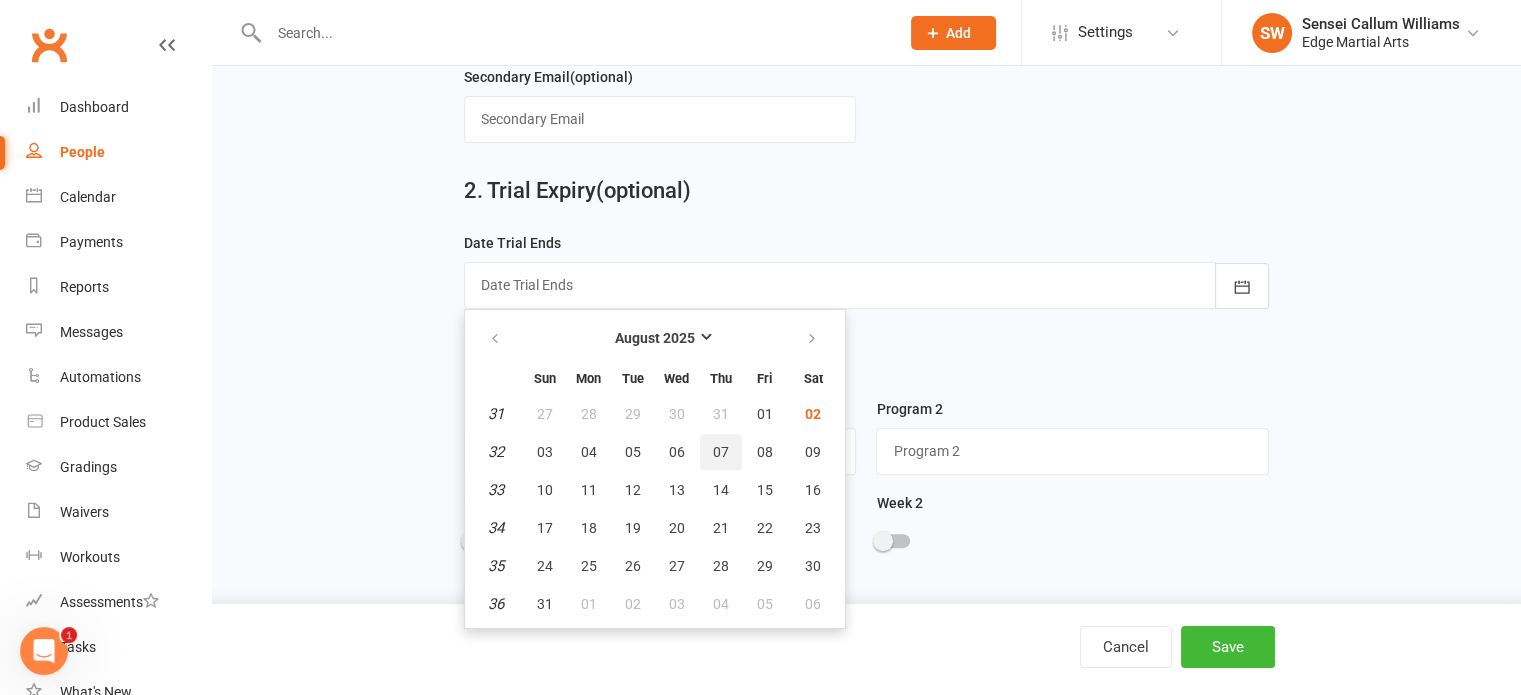 click on "07" at bounding box center [721, 452] 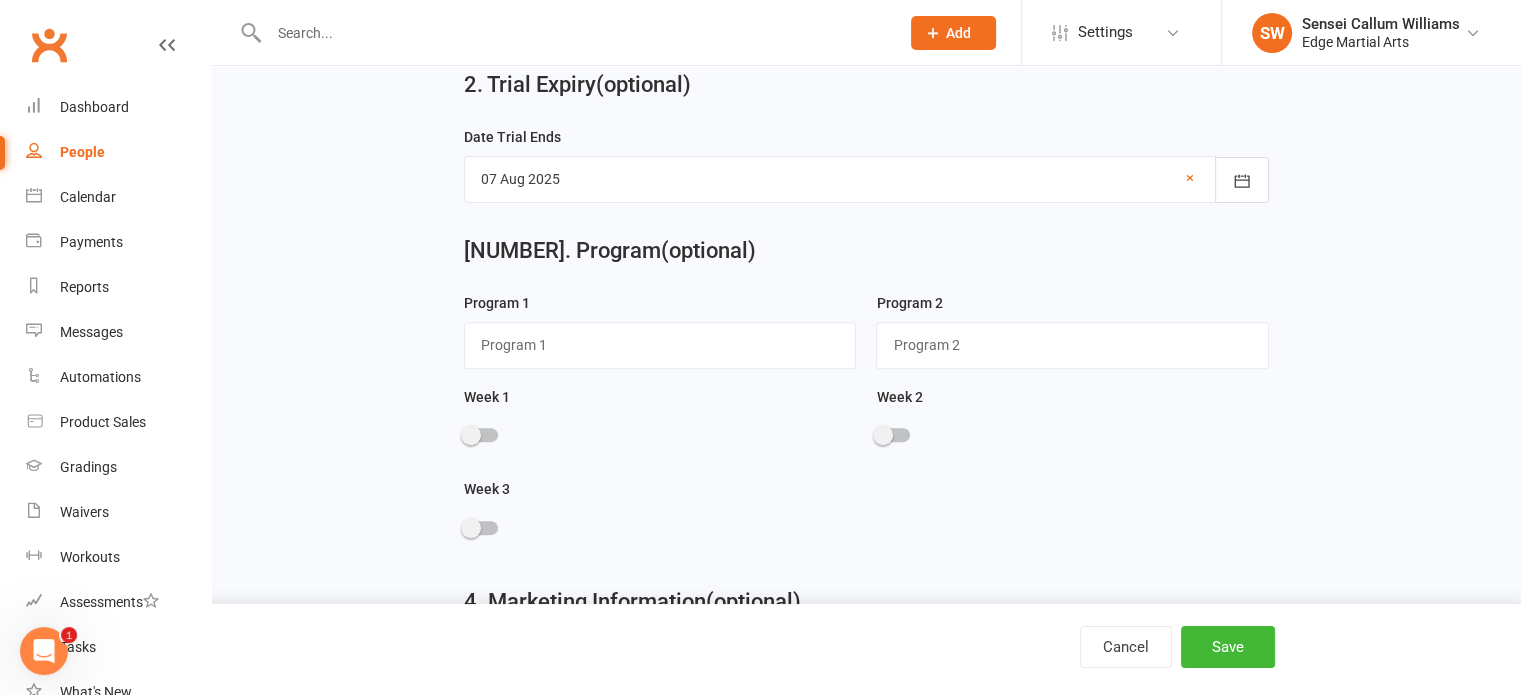scroll, scrollTop: 710, scrollLeft: 0, axis: vertical 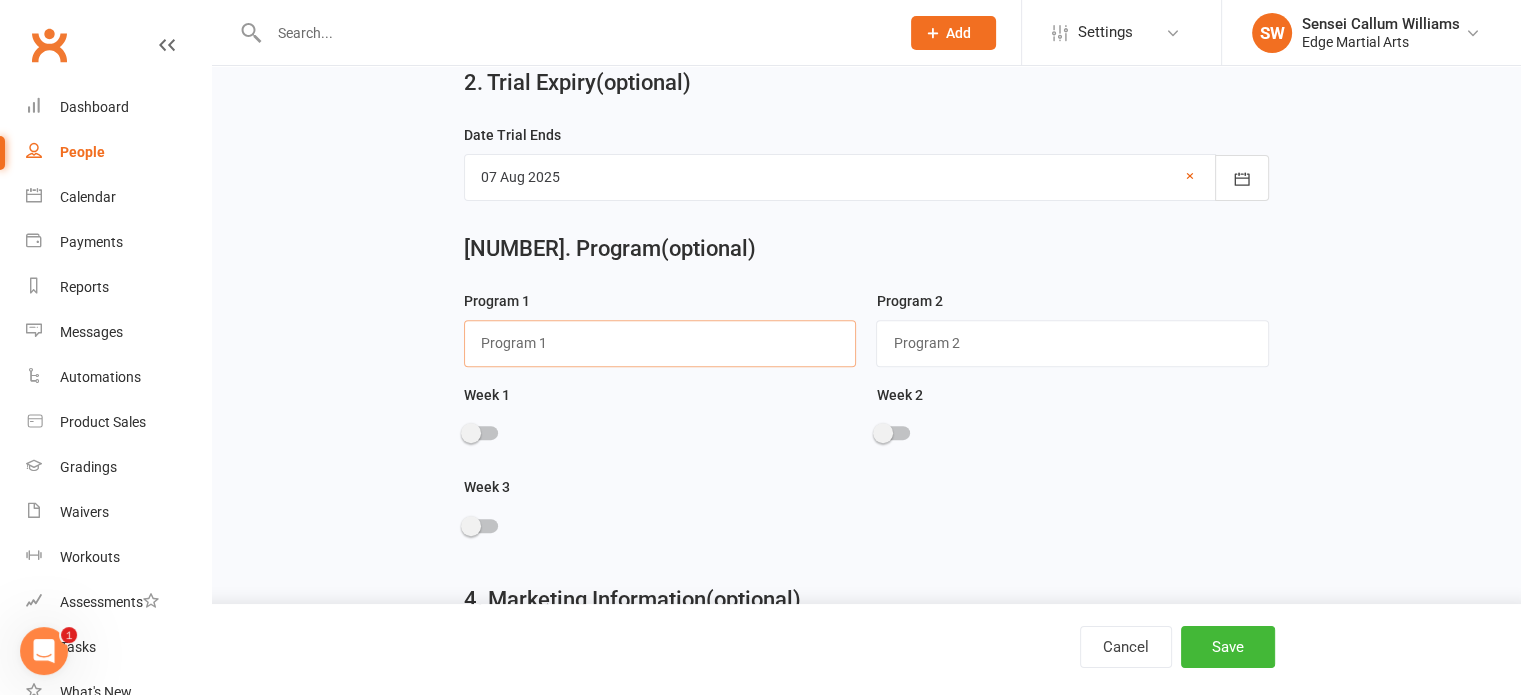 click at bounding box center (660, 343) 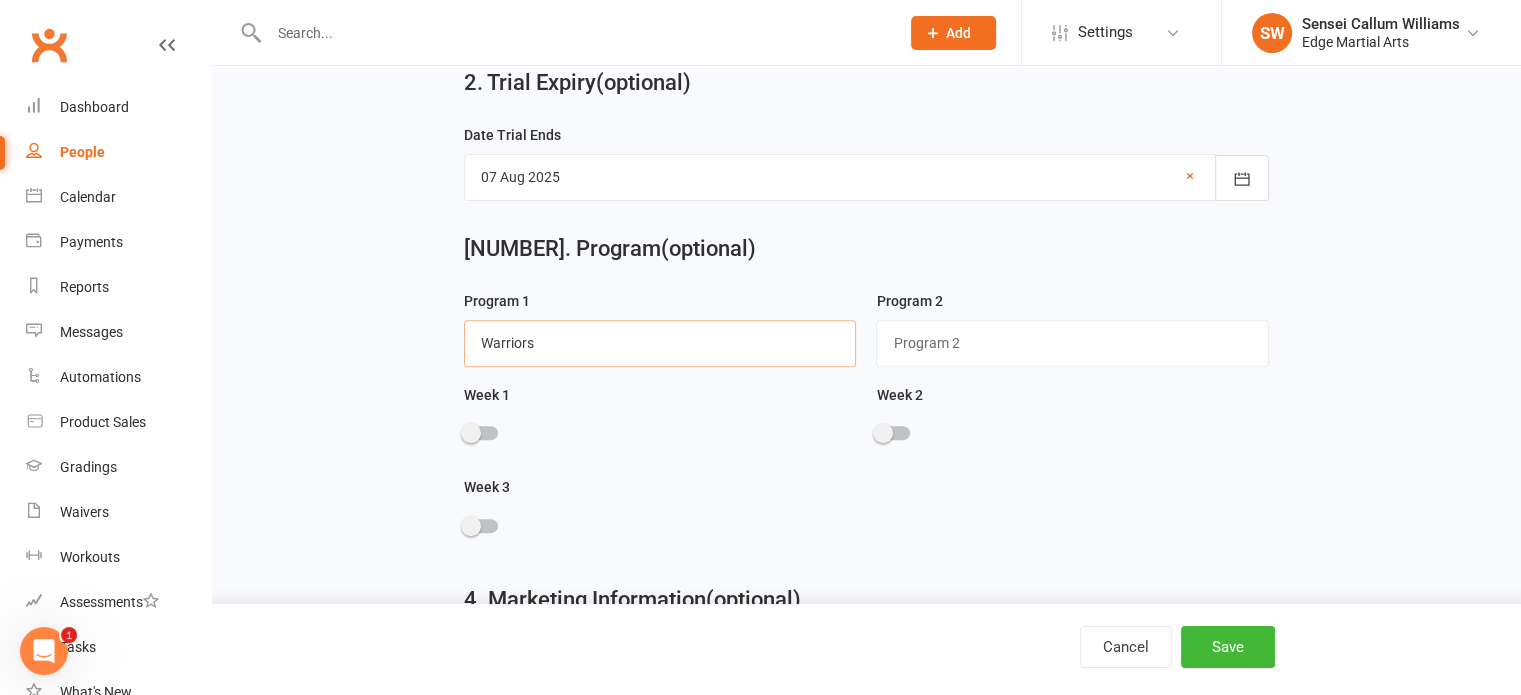 type on "Warriors" 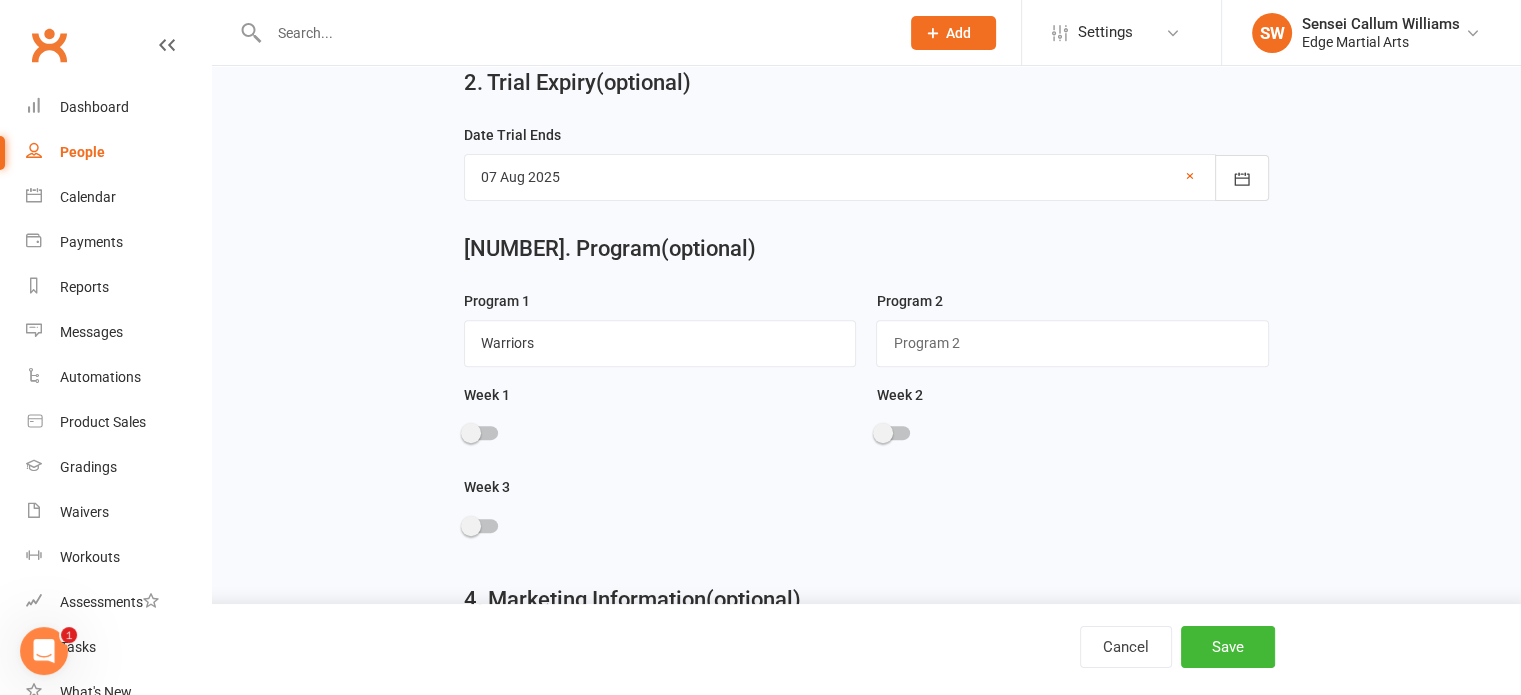 click at bounding box center (471, 433) 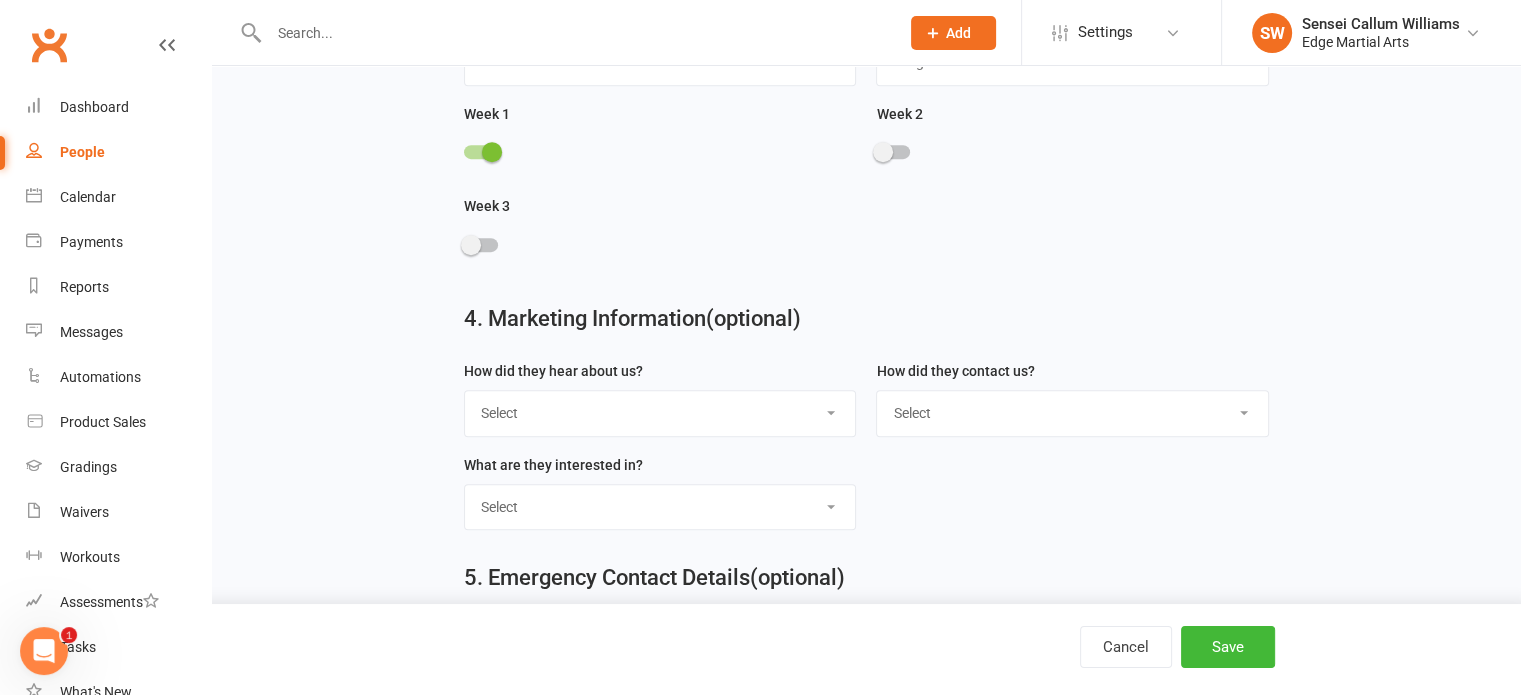 scroll, scrollTop: 992, scrollLeft: 0, axis: vertical 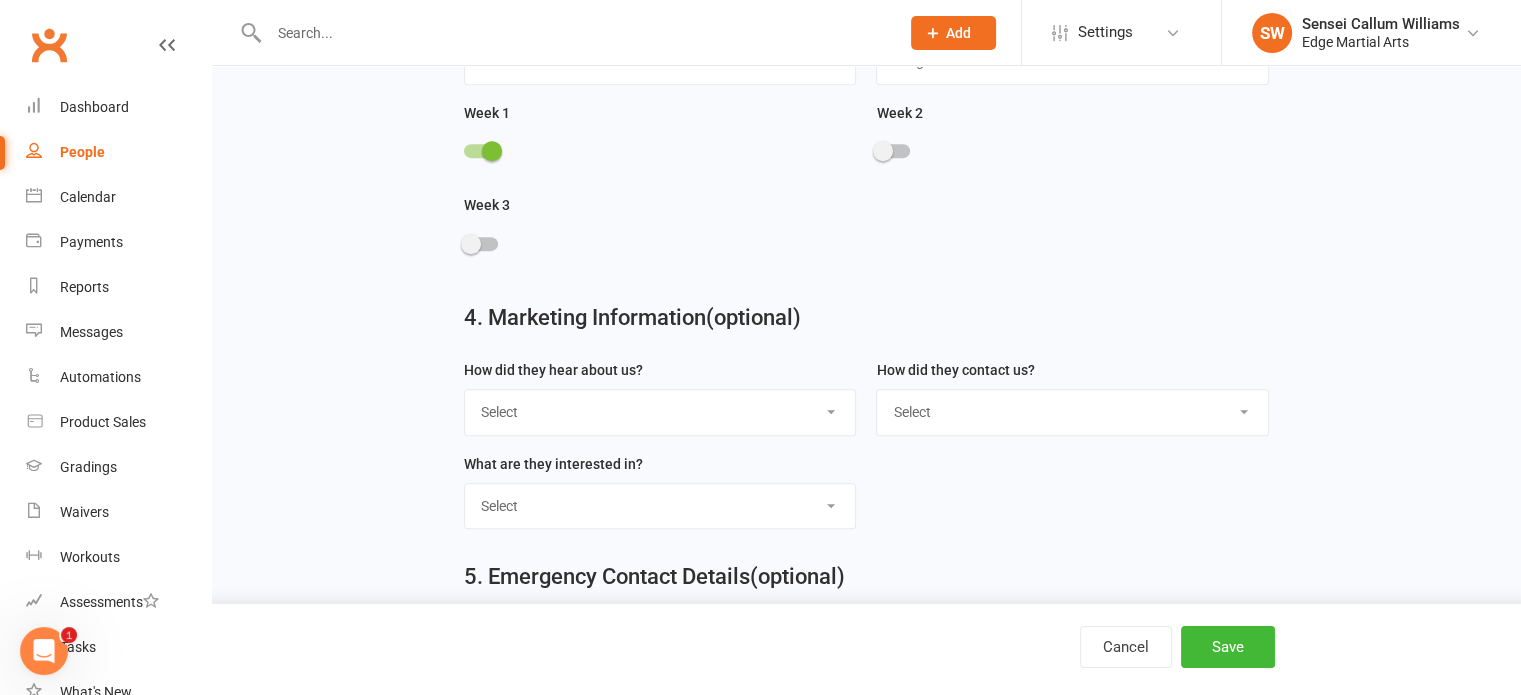 click on "Select Google Through A Friend Poster Magazine Walk by Letter Box Drop Facebook" at bounding box center (660, 412) 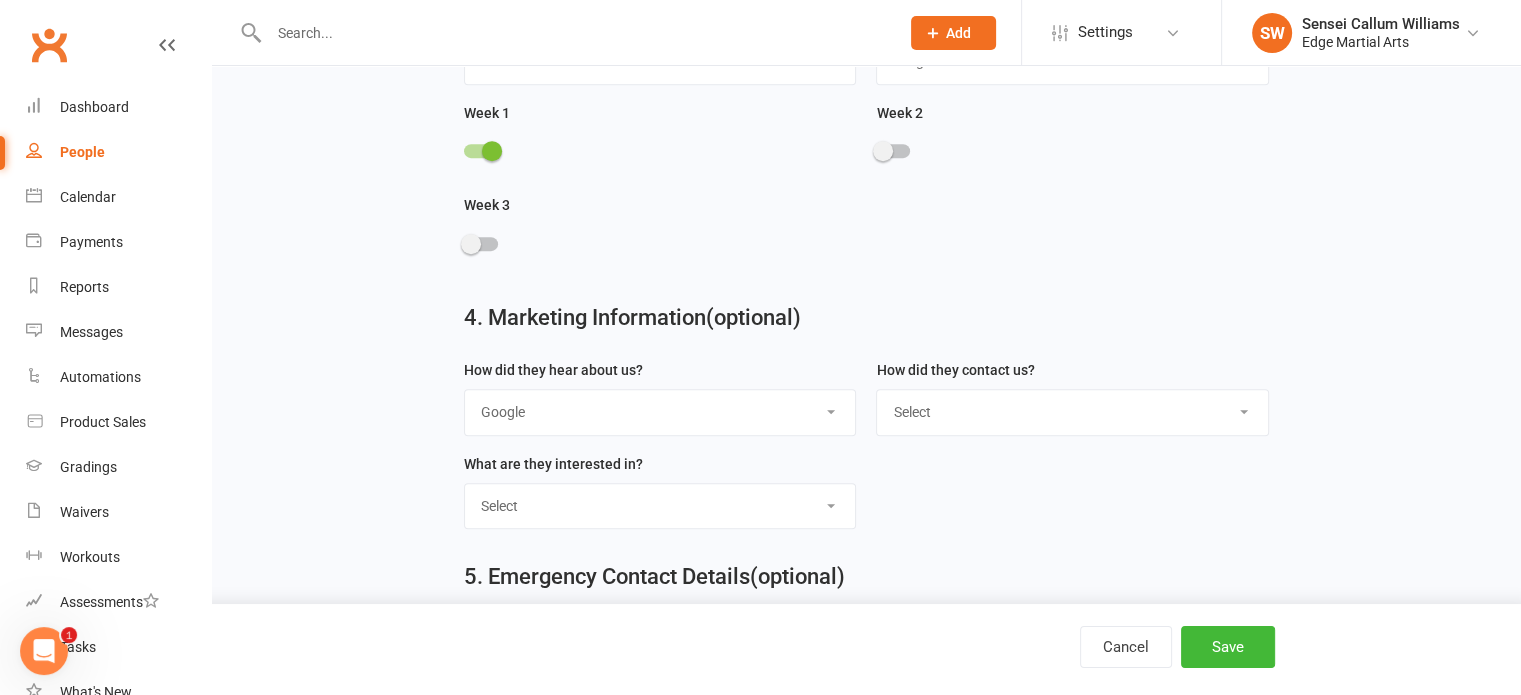 click on "Select Google Through A Friend Poster Magazine Walk by Letter Box Drop Facebook" at bounding box center (660, 412) 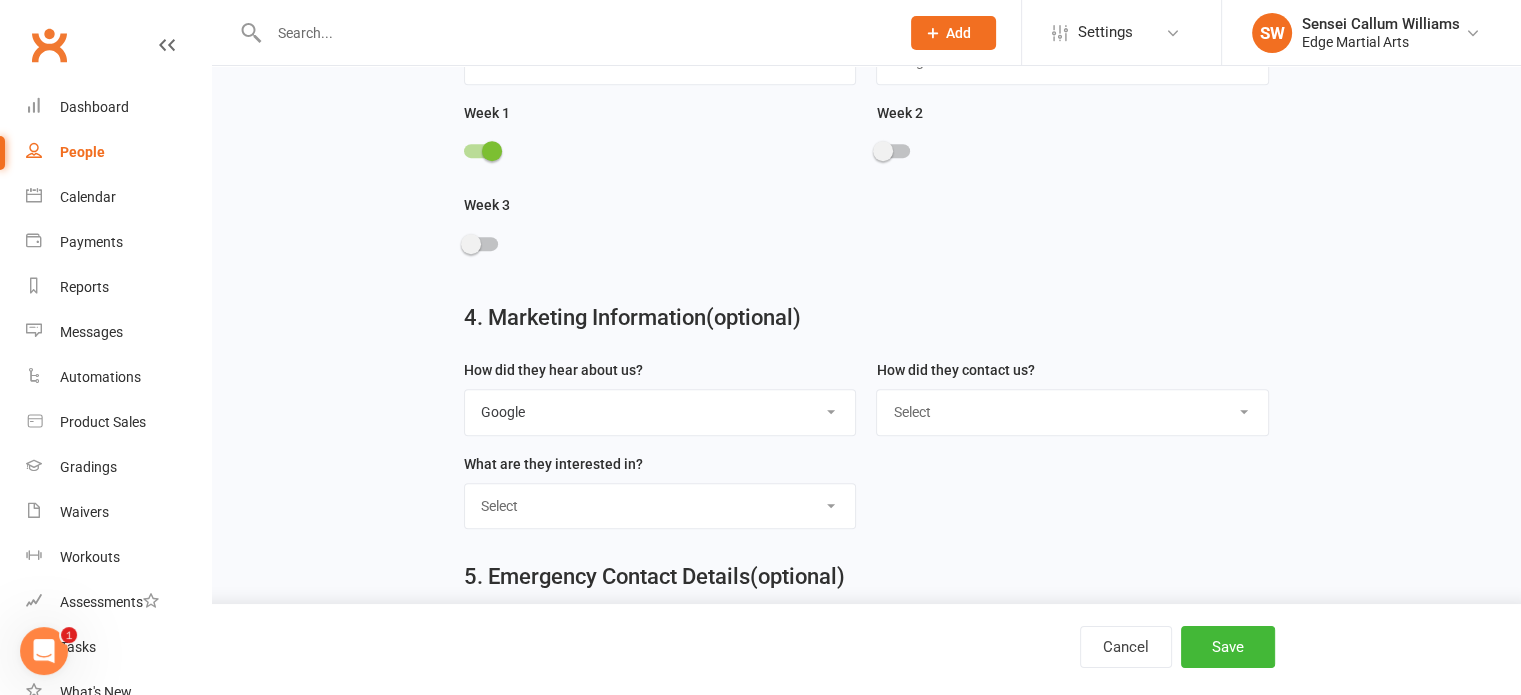 click on "How did they contact us? Select Phone Email In-Facility" at bounding box center (1072, 405) 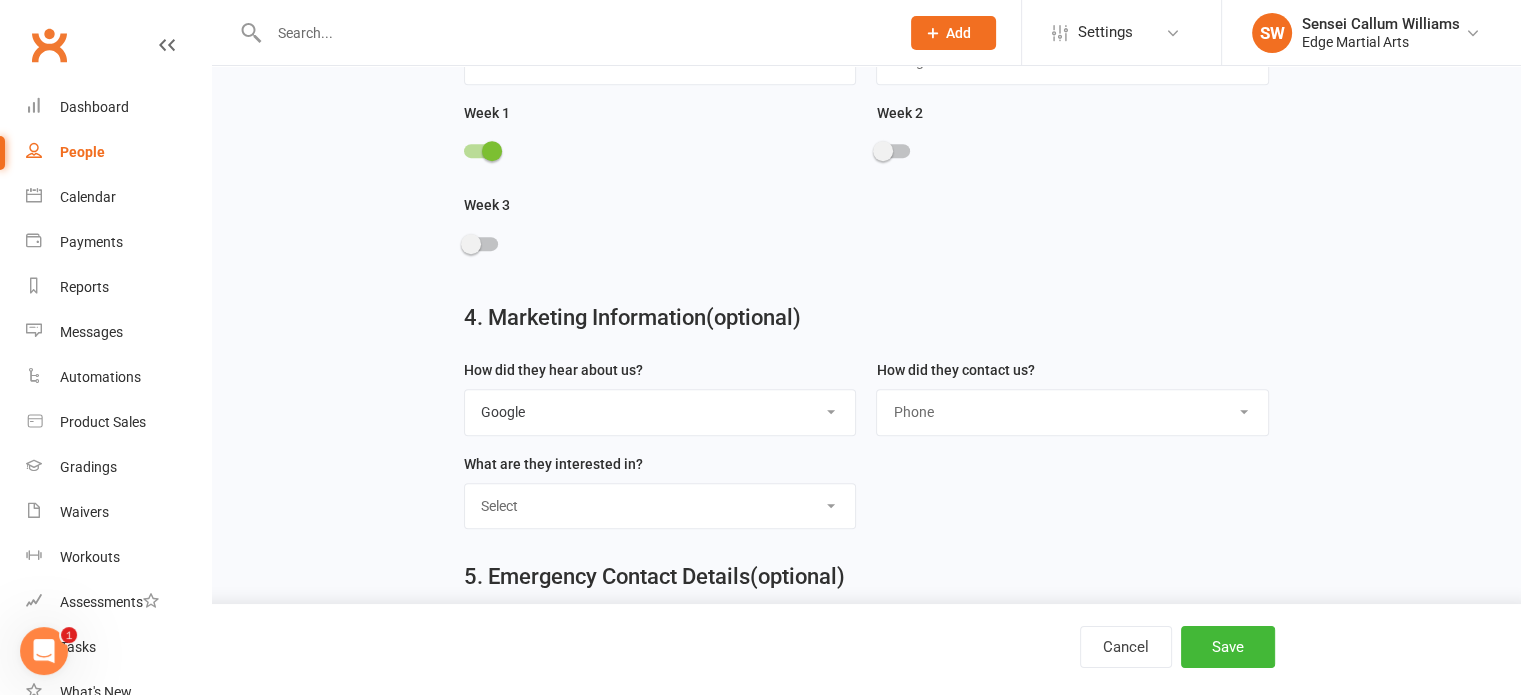 click on "Select Phone Email In-Facility" at bounding box center (1072, 412) 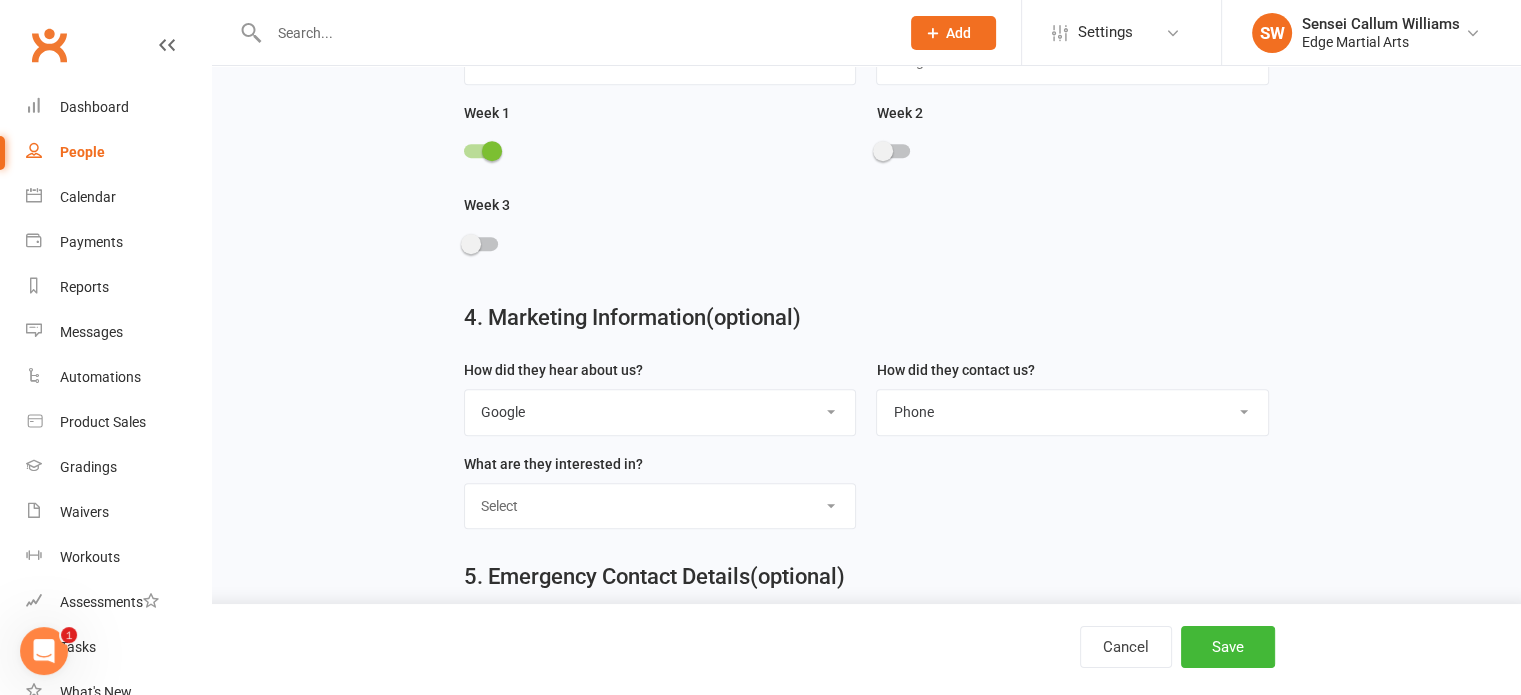 scroll, scrollTop: 1174, scrollLeft: 0, axis: vertical 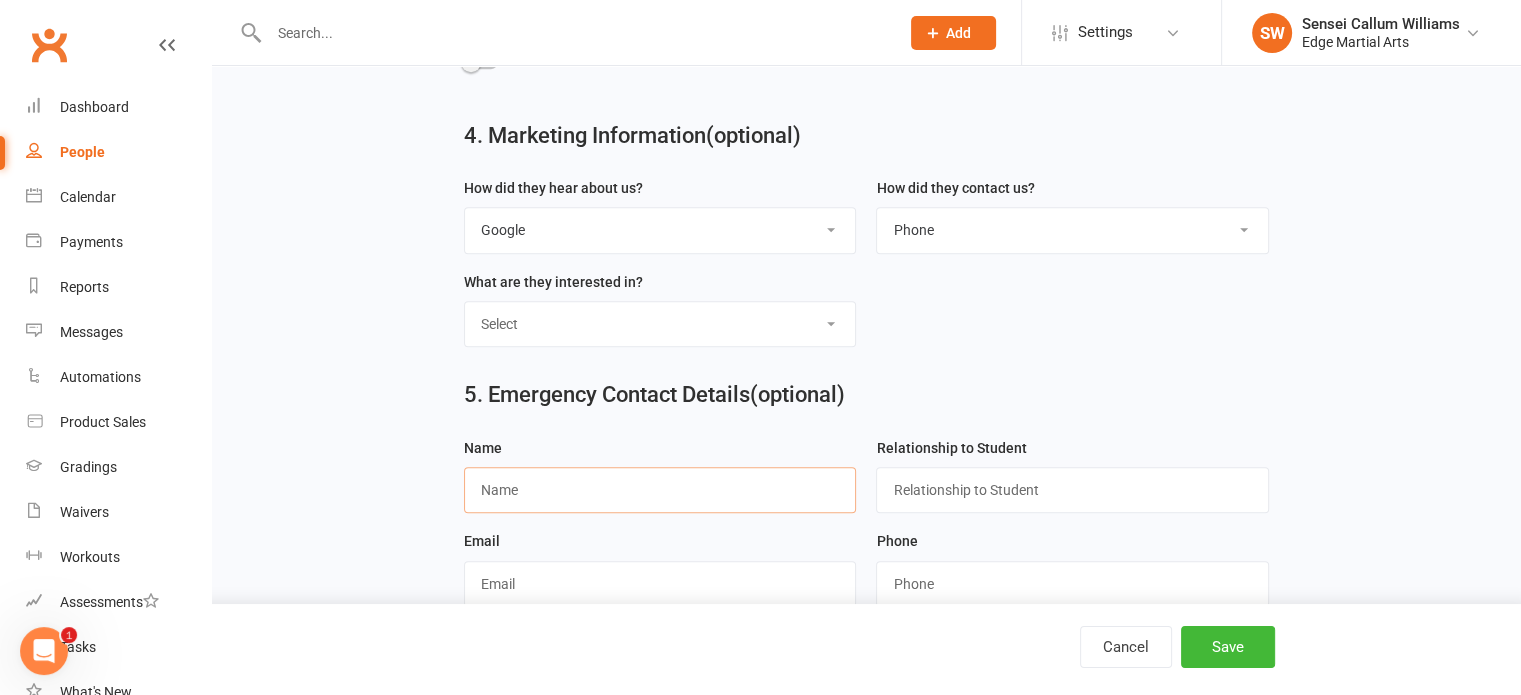 click at bounding box center (660, 490) 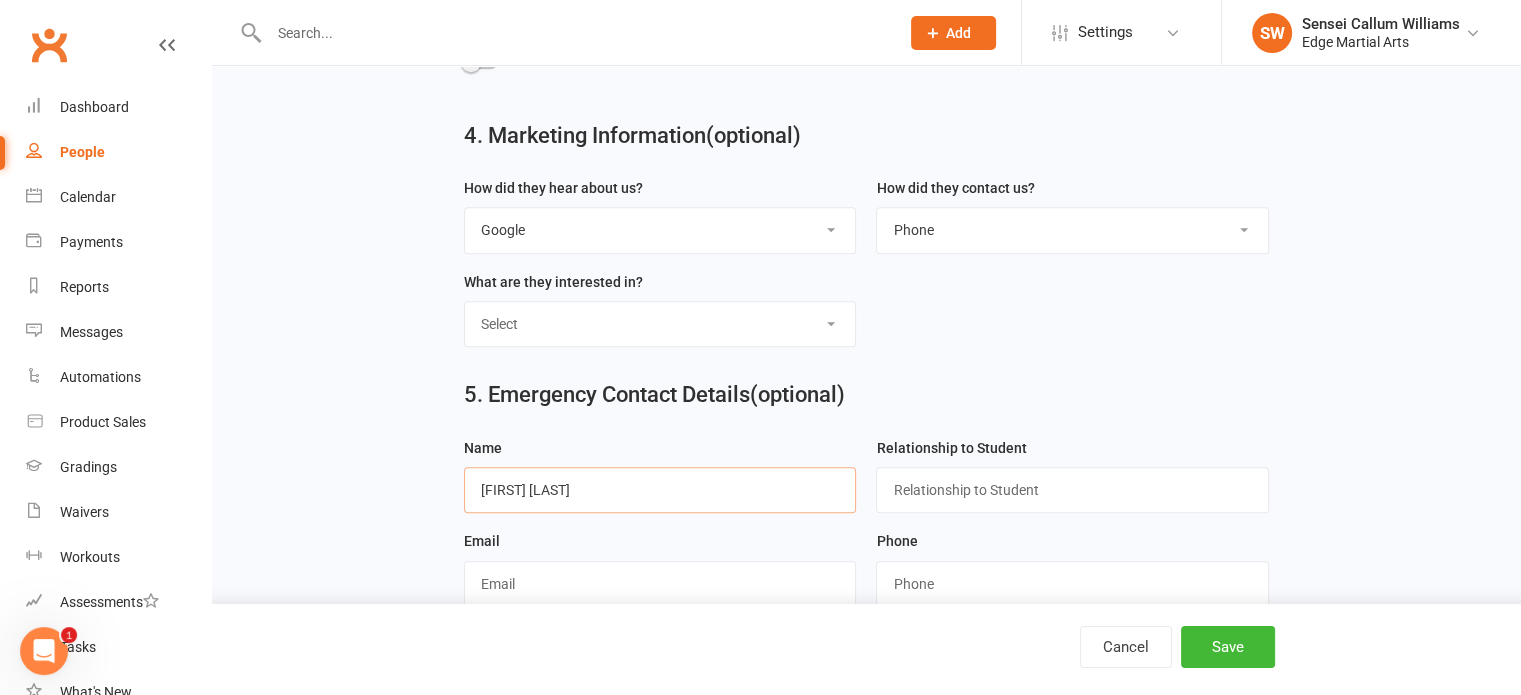 type on "[FIRST] [LAST]" 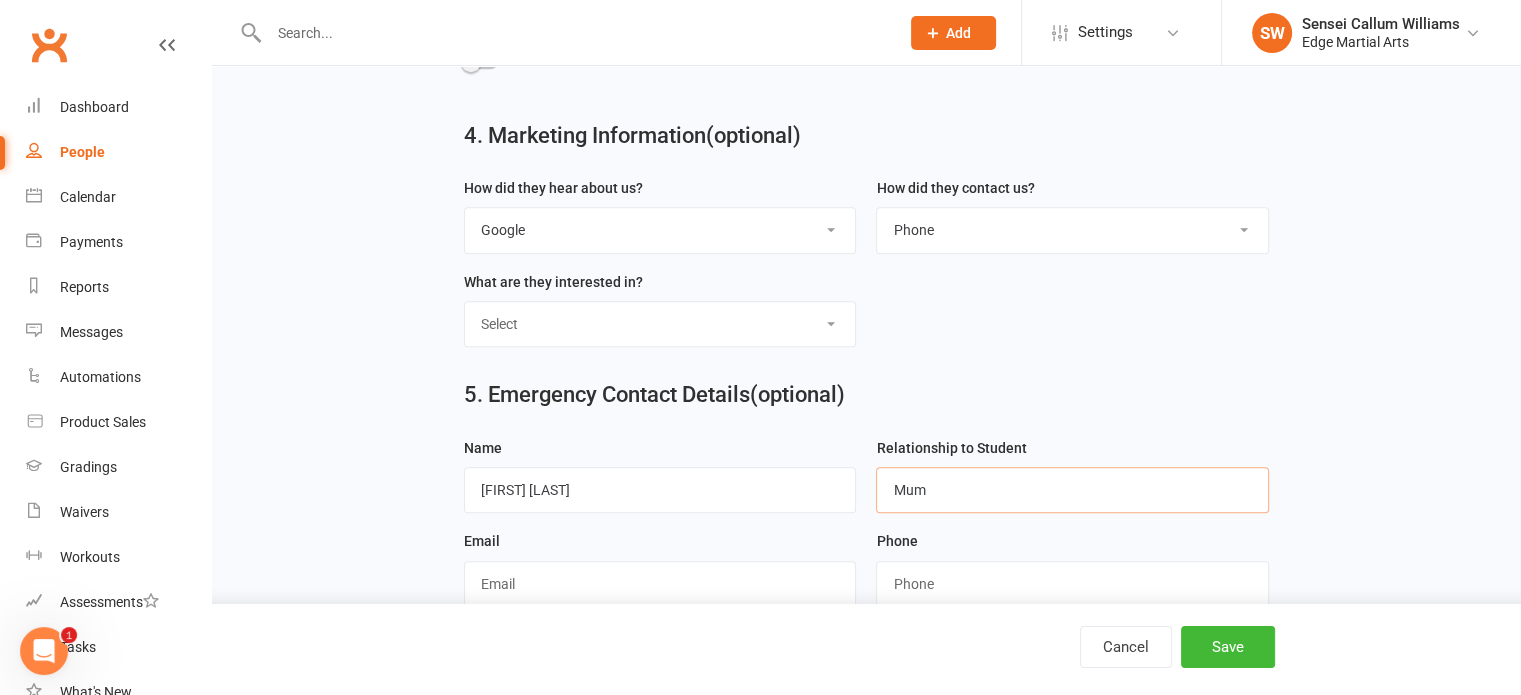 scroll, scrollTop: 1299, scrollLeft: 0, axis: vertical 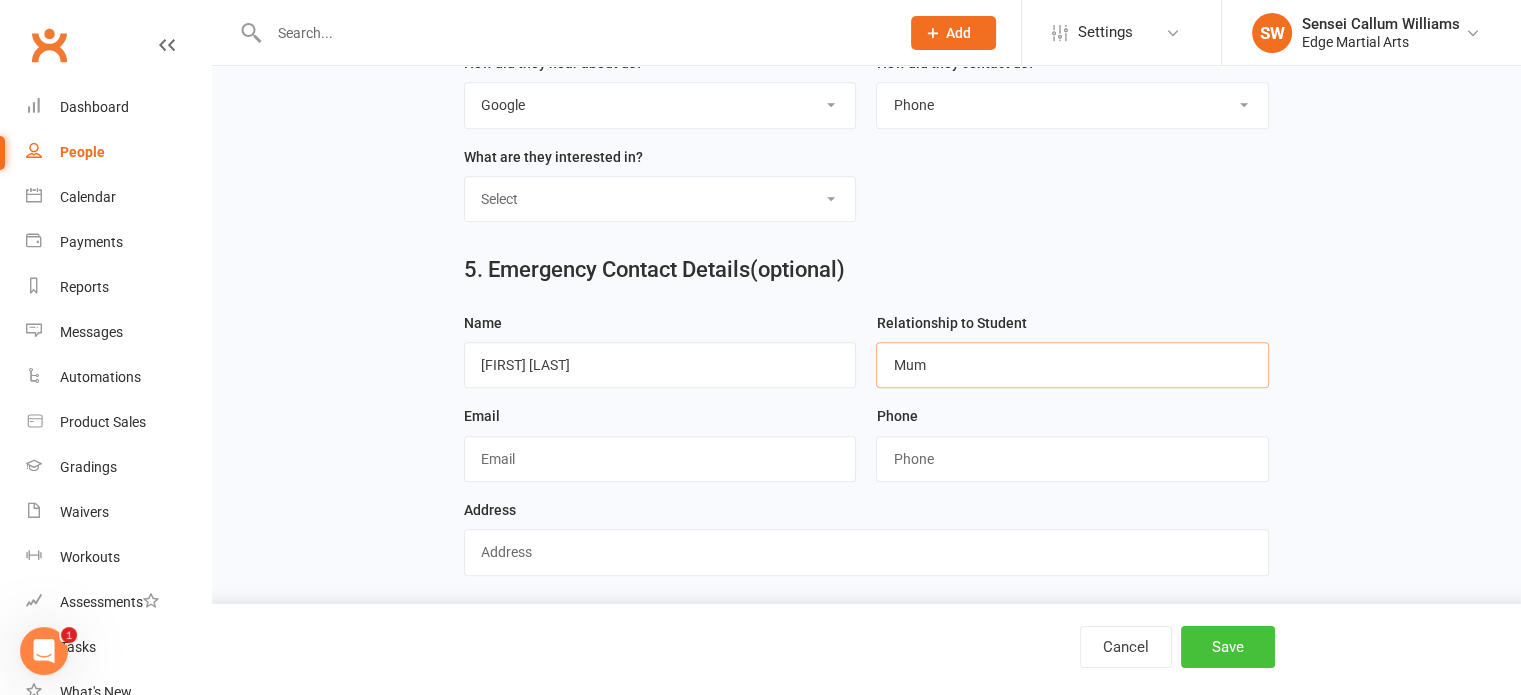 type on "Mum" 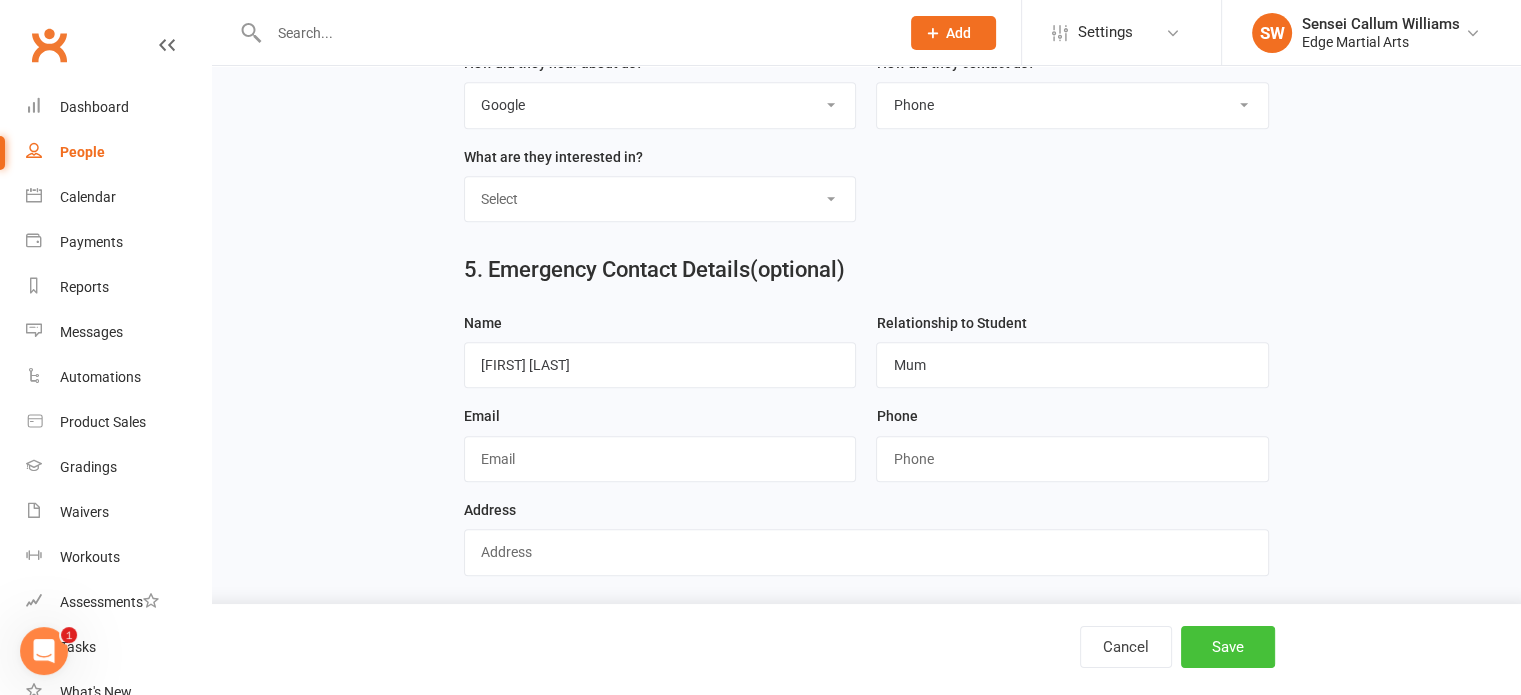 click on "Save" at bounding box center [1228, 647] 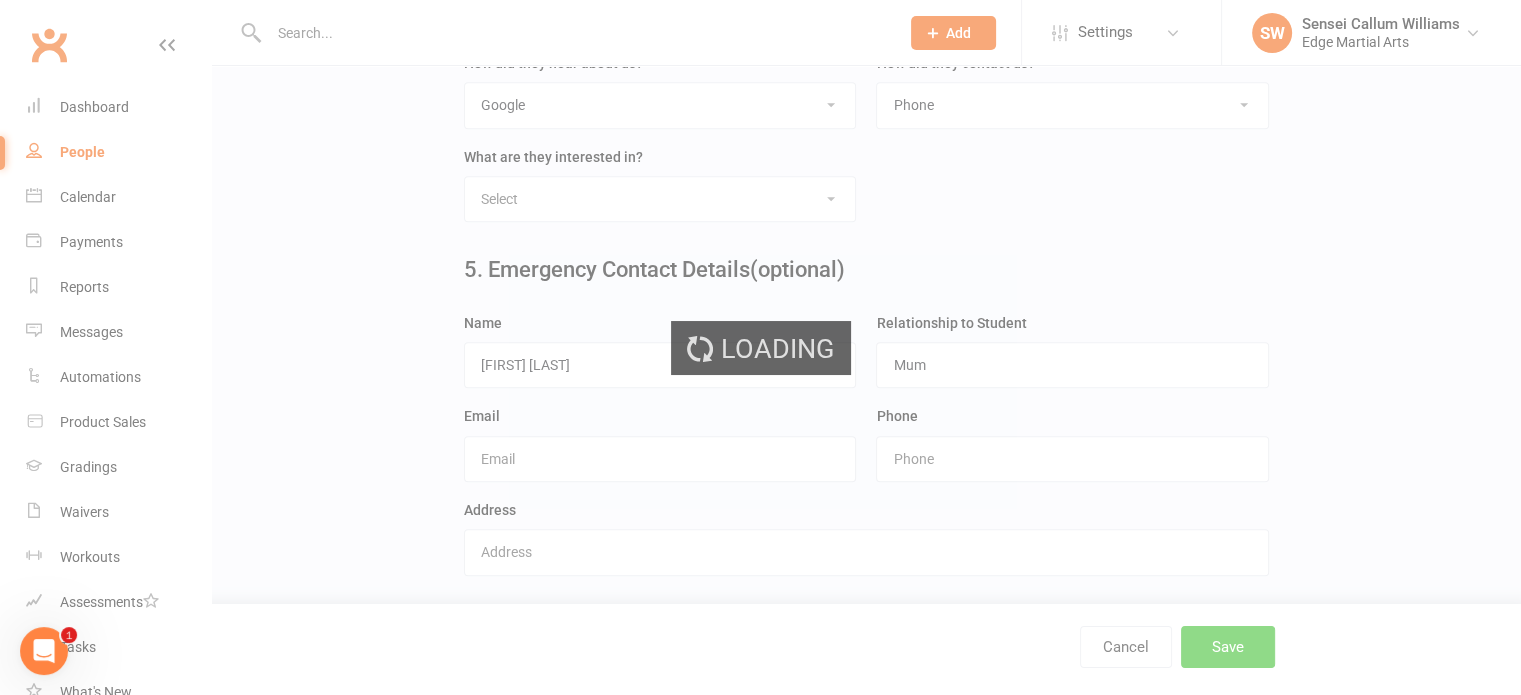 scroll, scrollTop: 0, scrollLeft: 0, axis: both 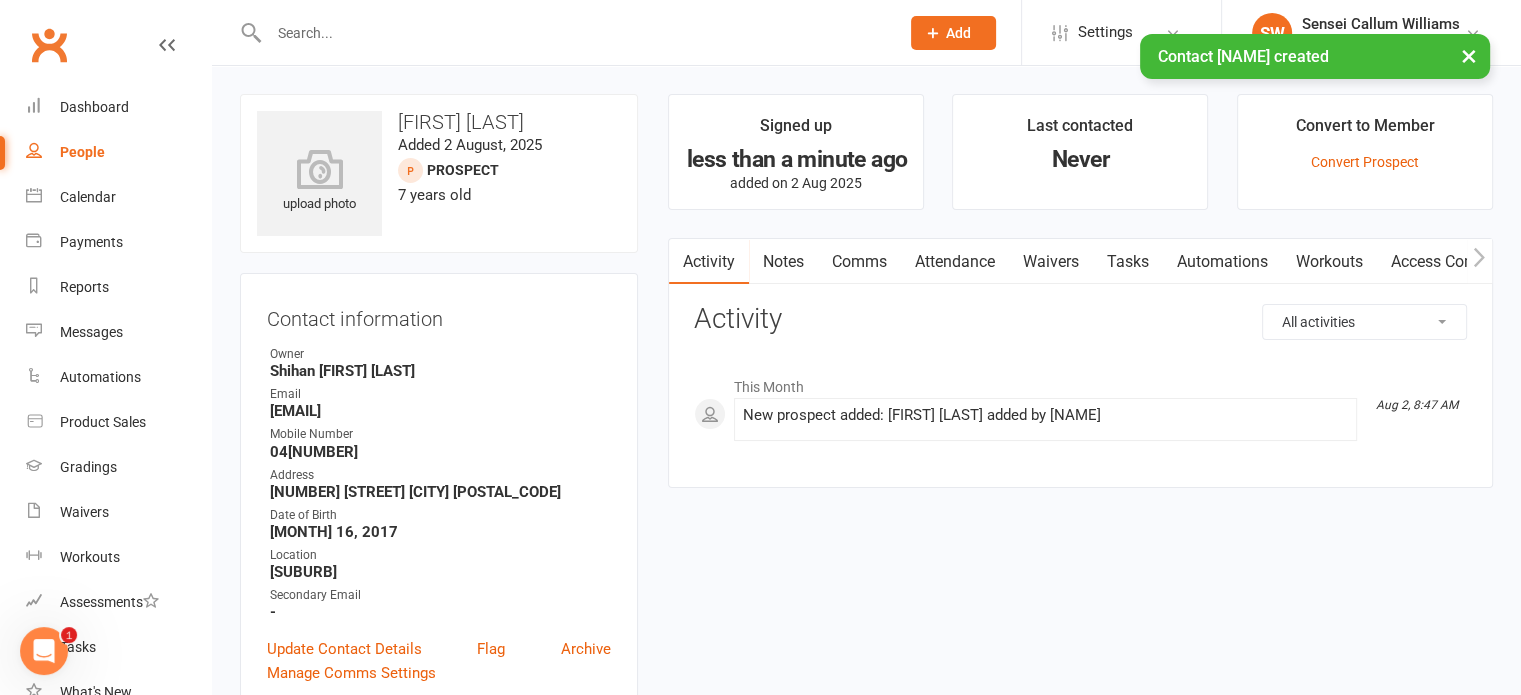 click on "Add" 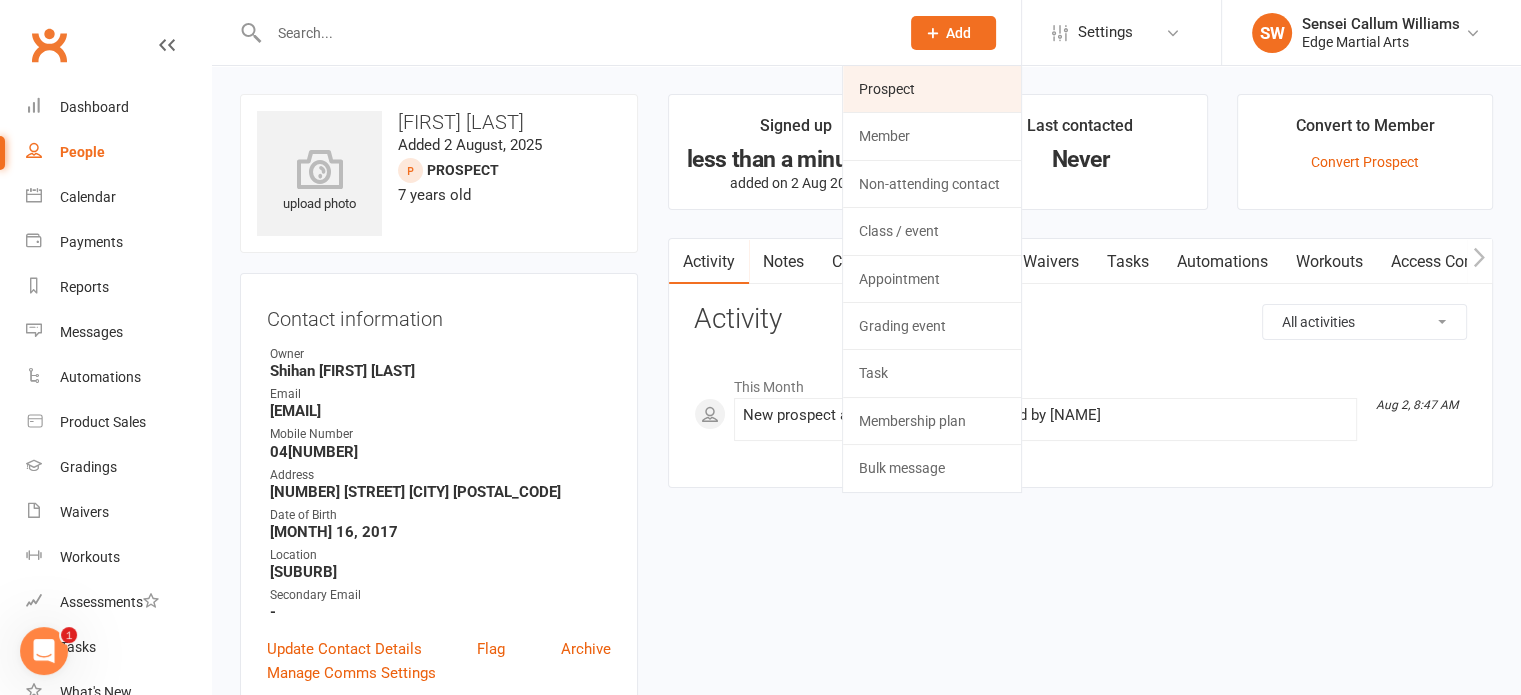 click on "Prospect" 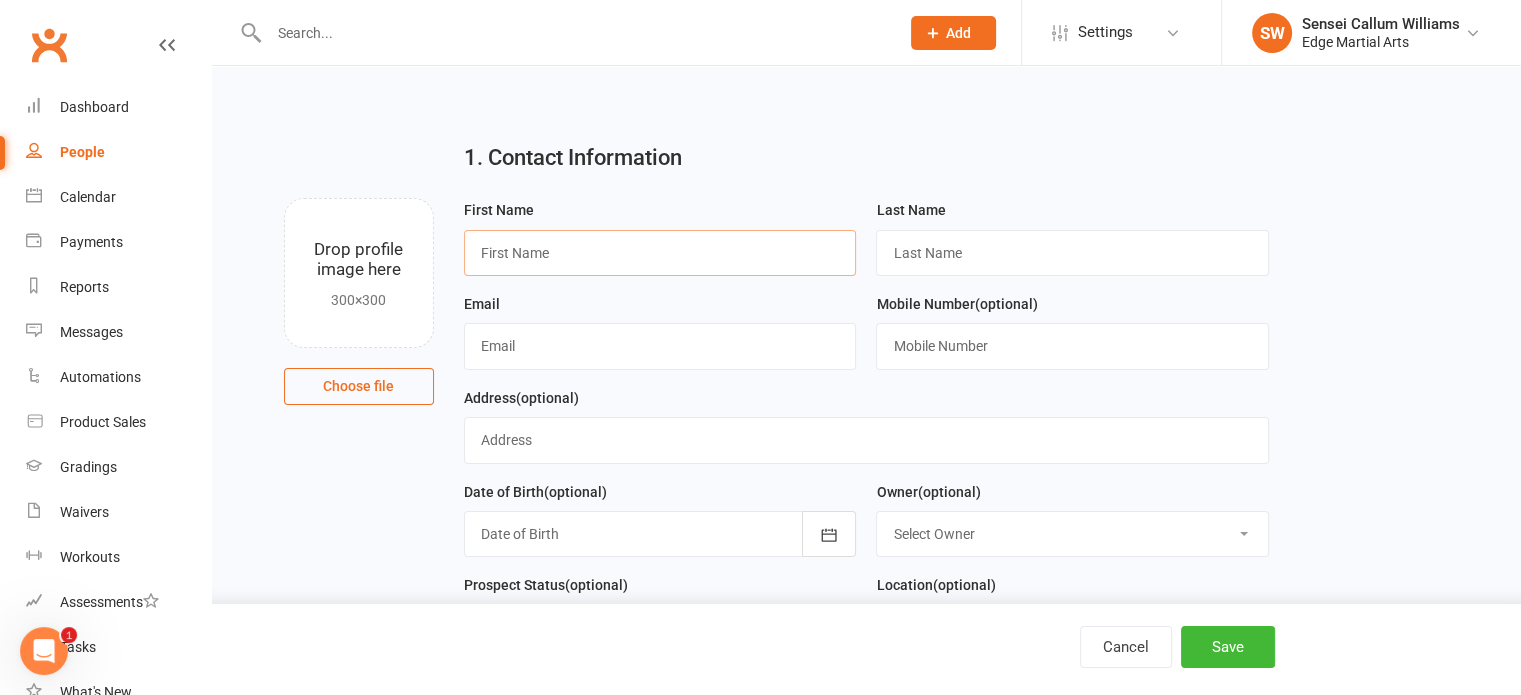 click at bounding box center [660, 253] 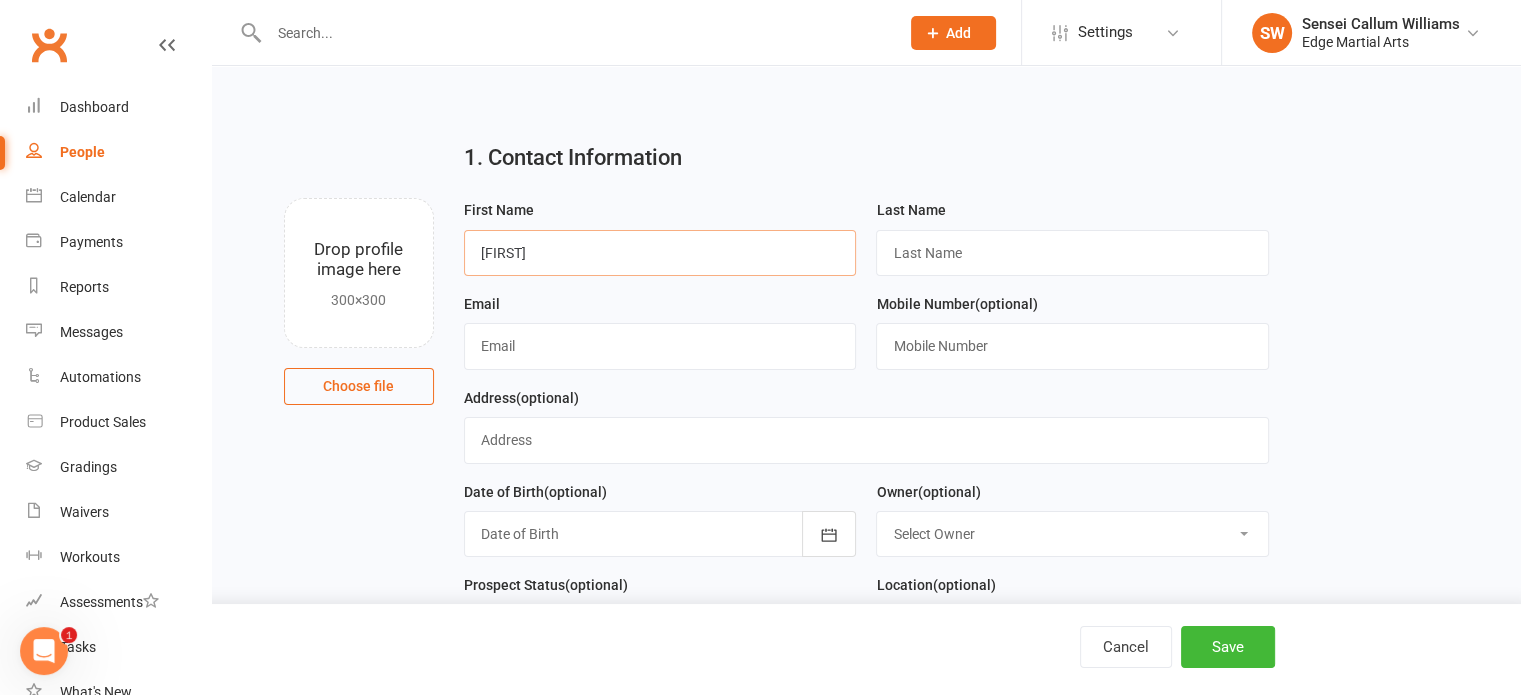 type on "[FIRST]" 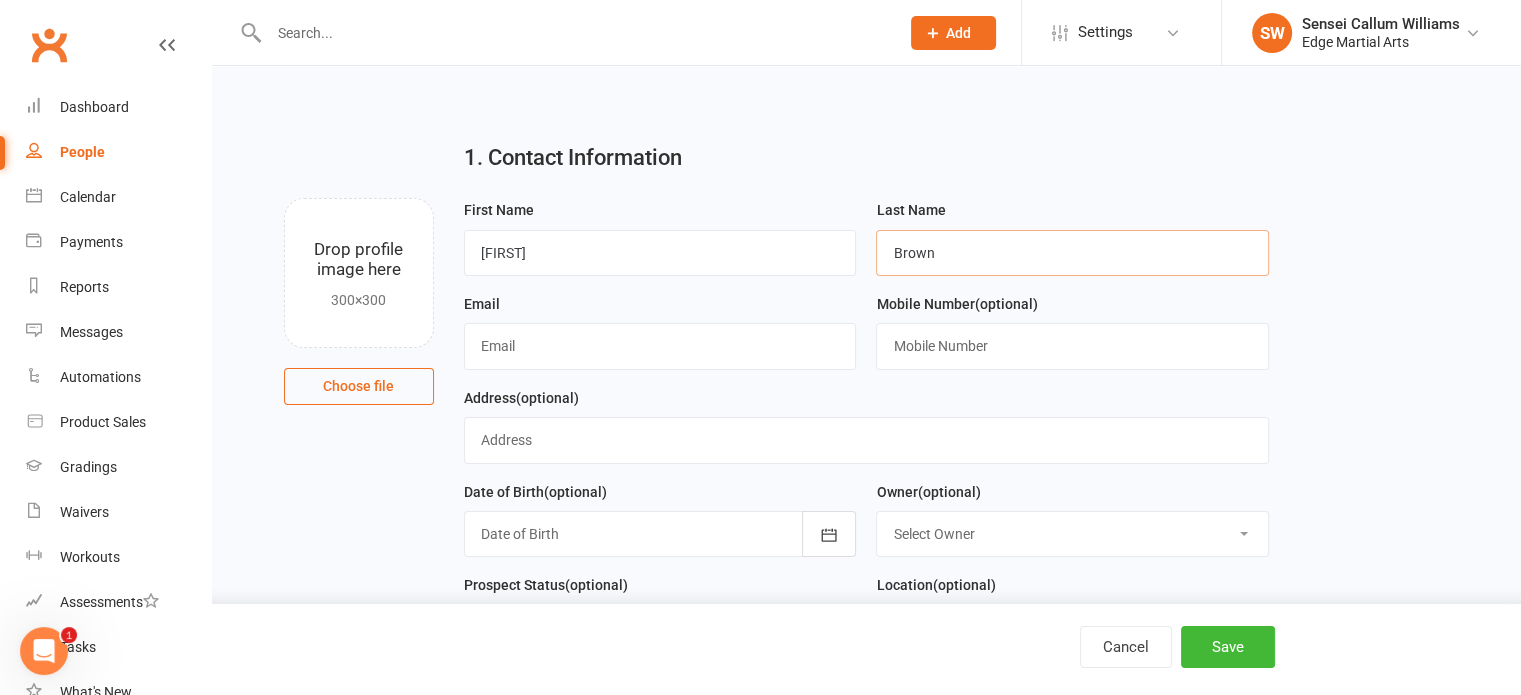 type on "Brown" 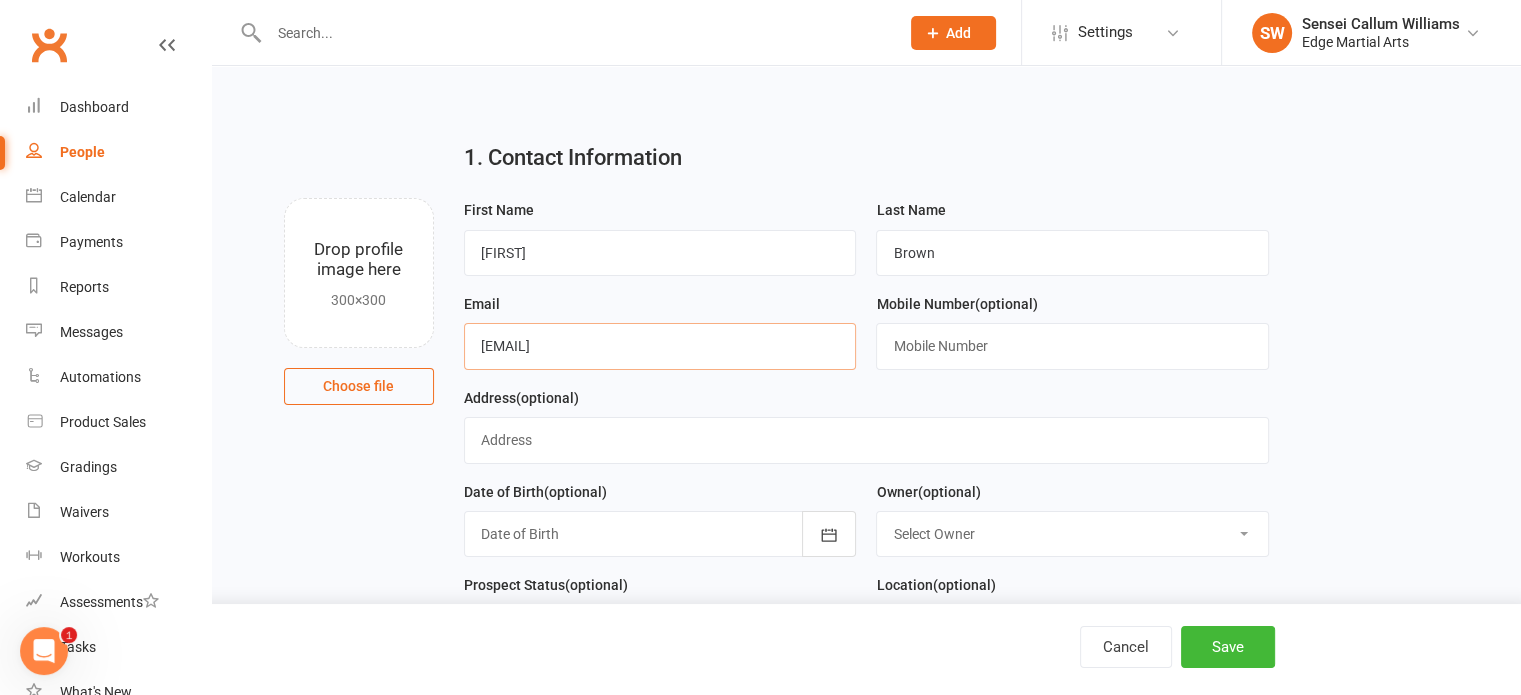 type on "[EMAIL]" 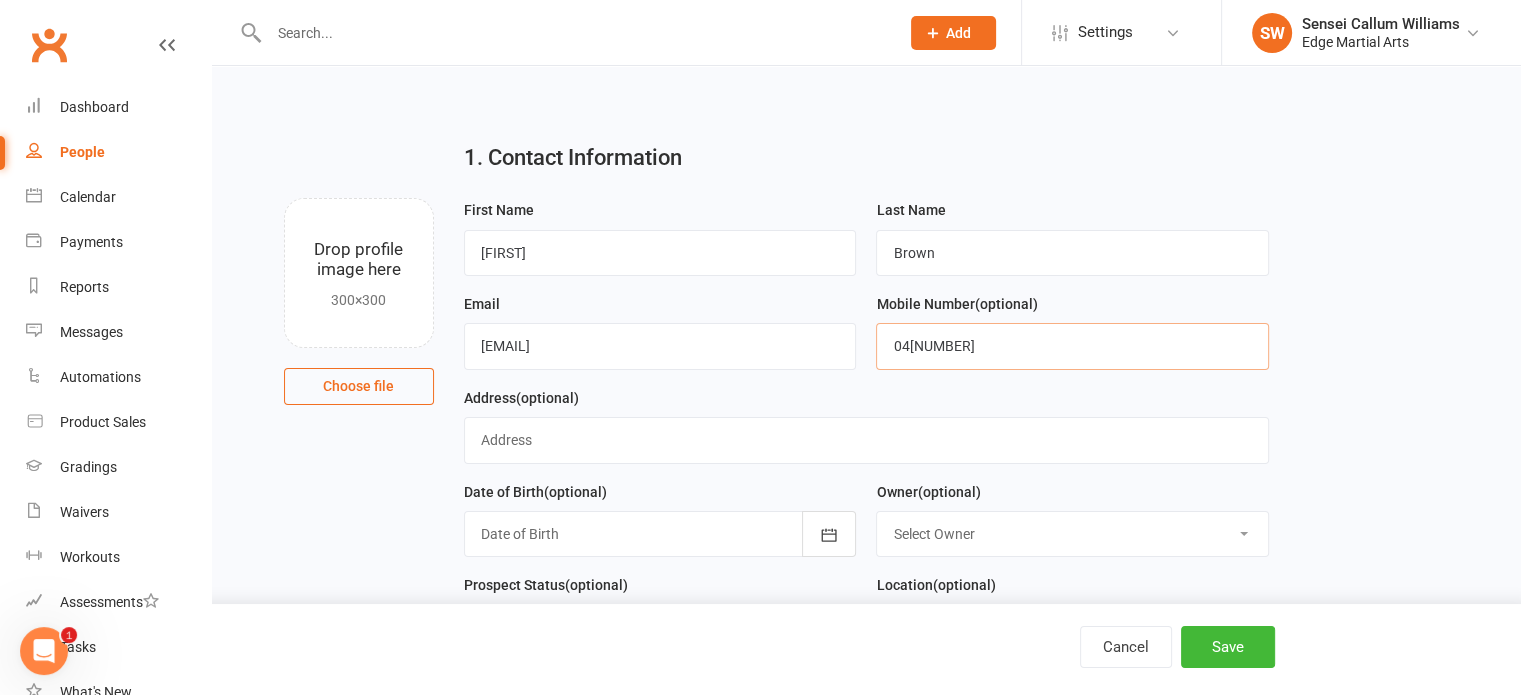 type on "04[NUMBER]" 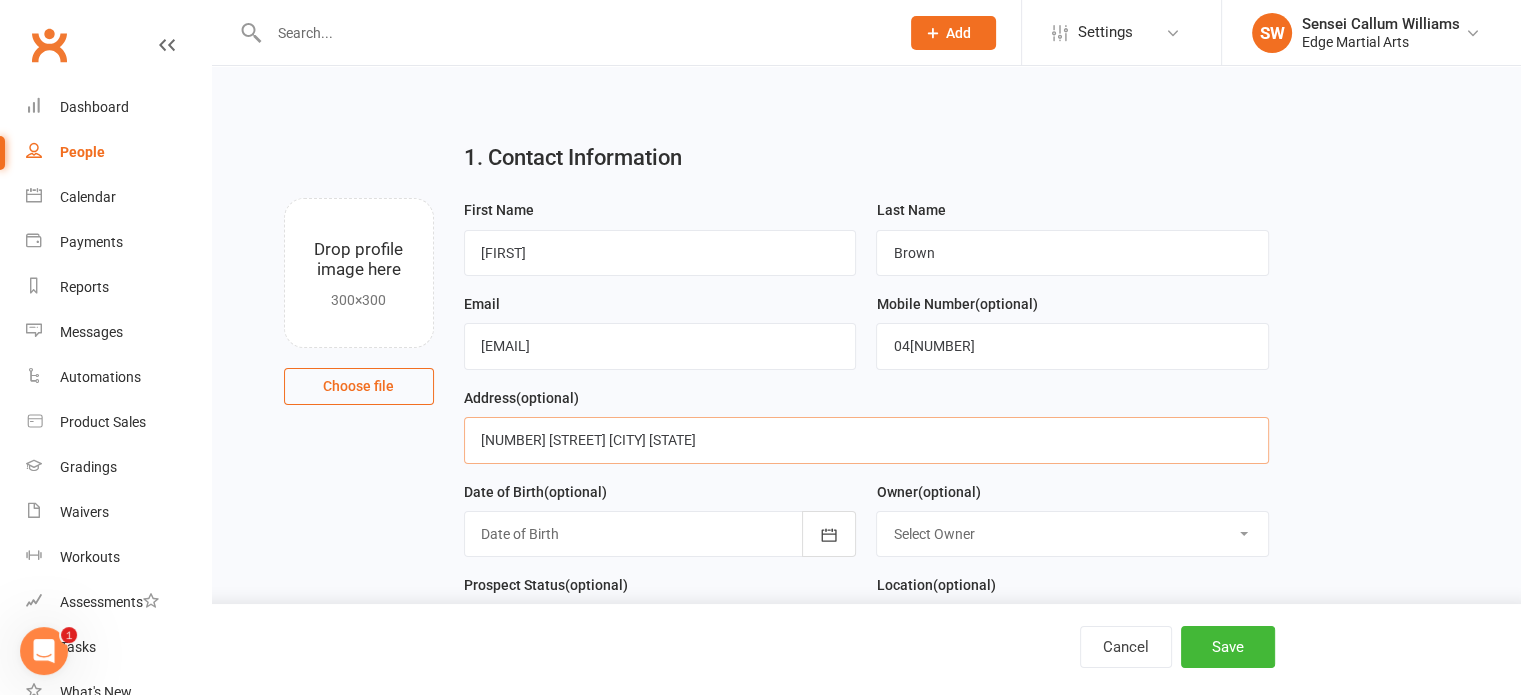type on "[NUMBER] [STREET] [CITY] [STATE]" 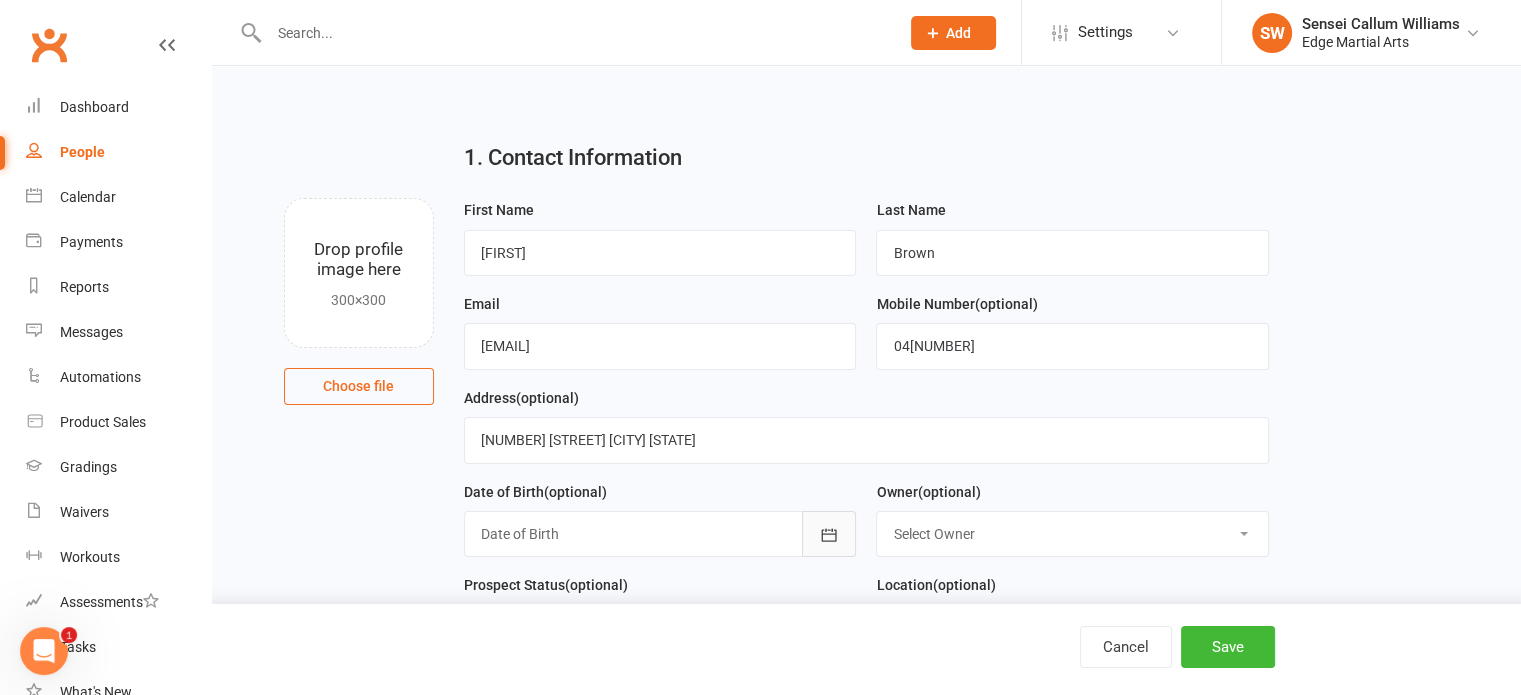 click 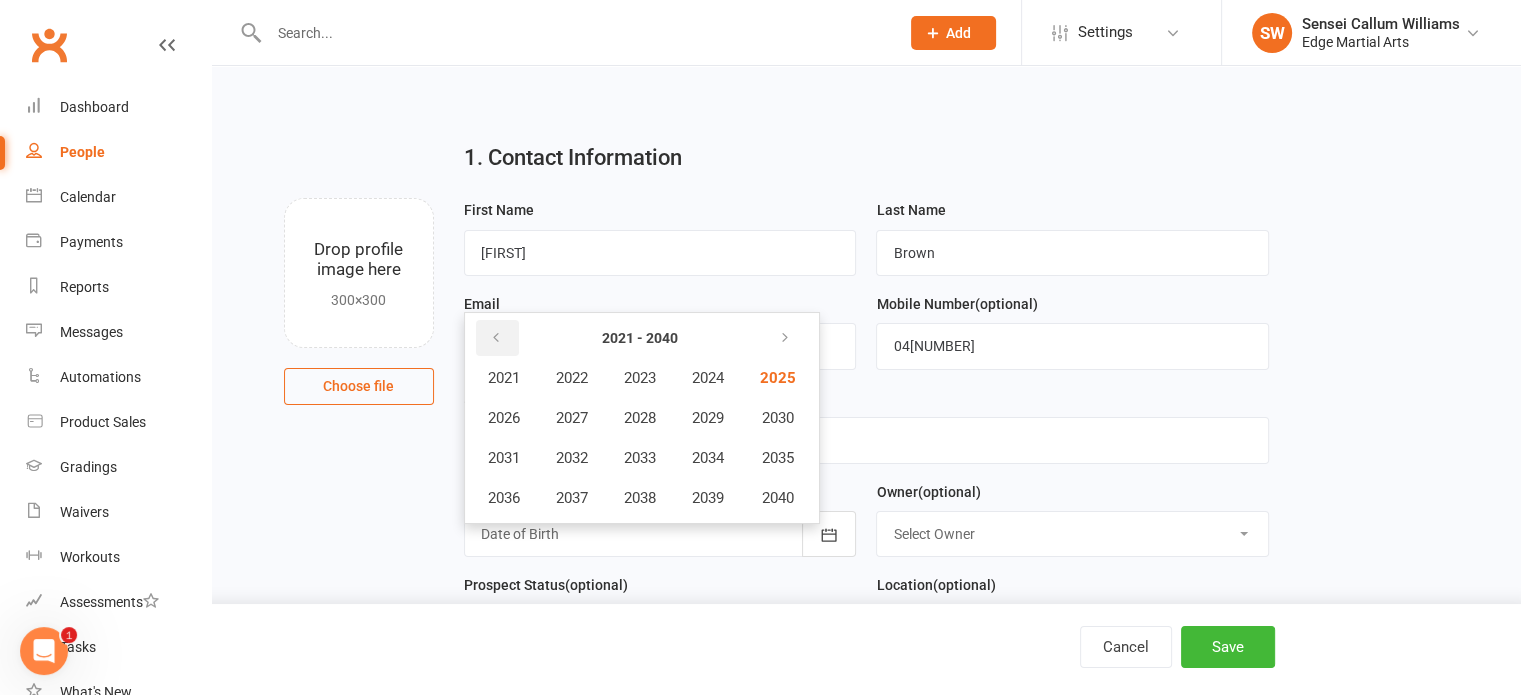 click at bounding box center [496, 338] 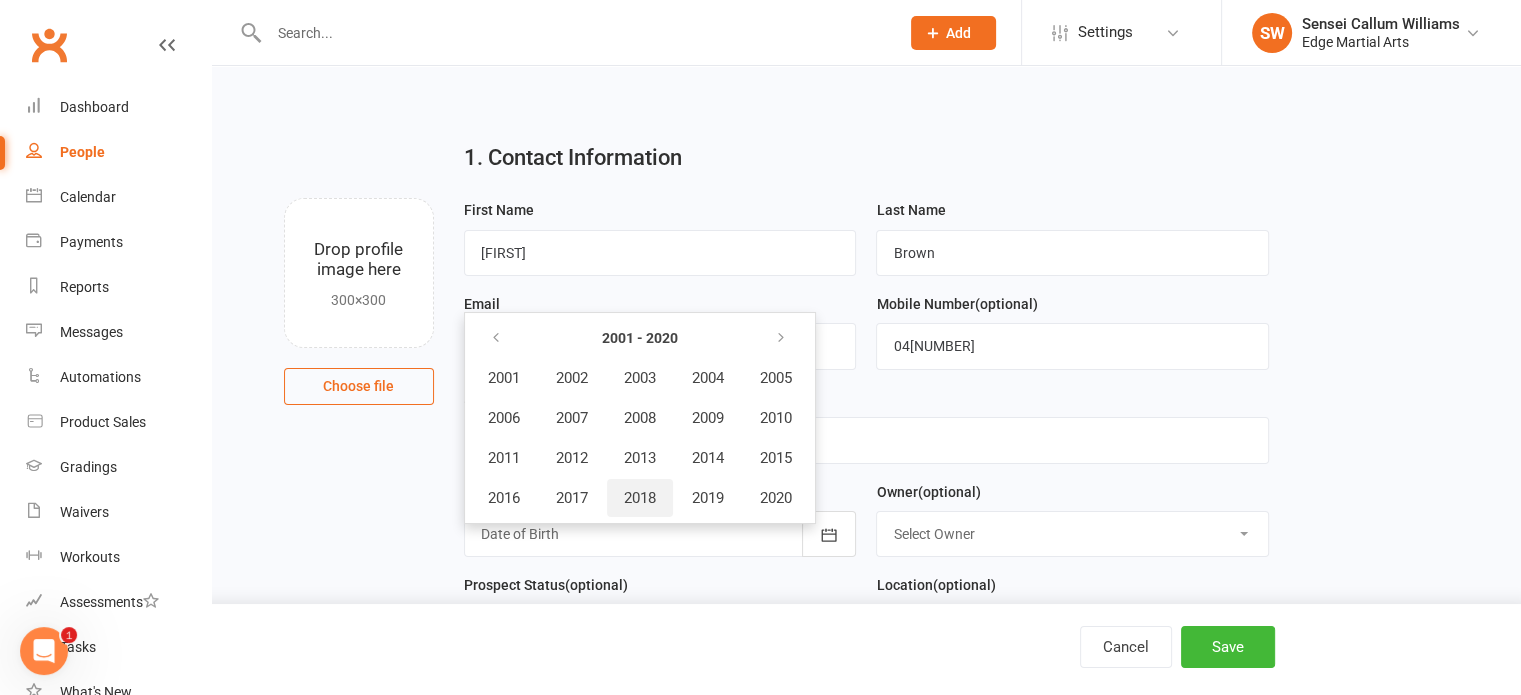 click on "2018" at bounding box center [640, 498] 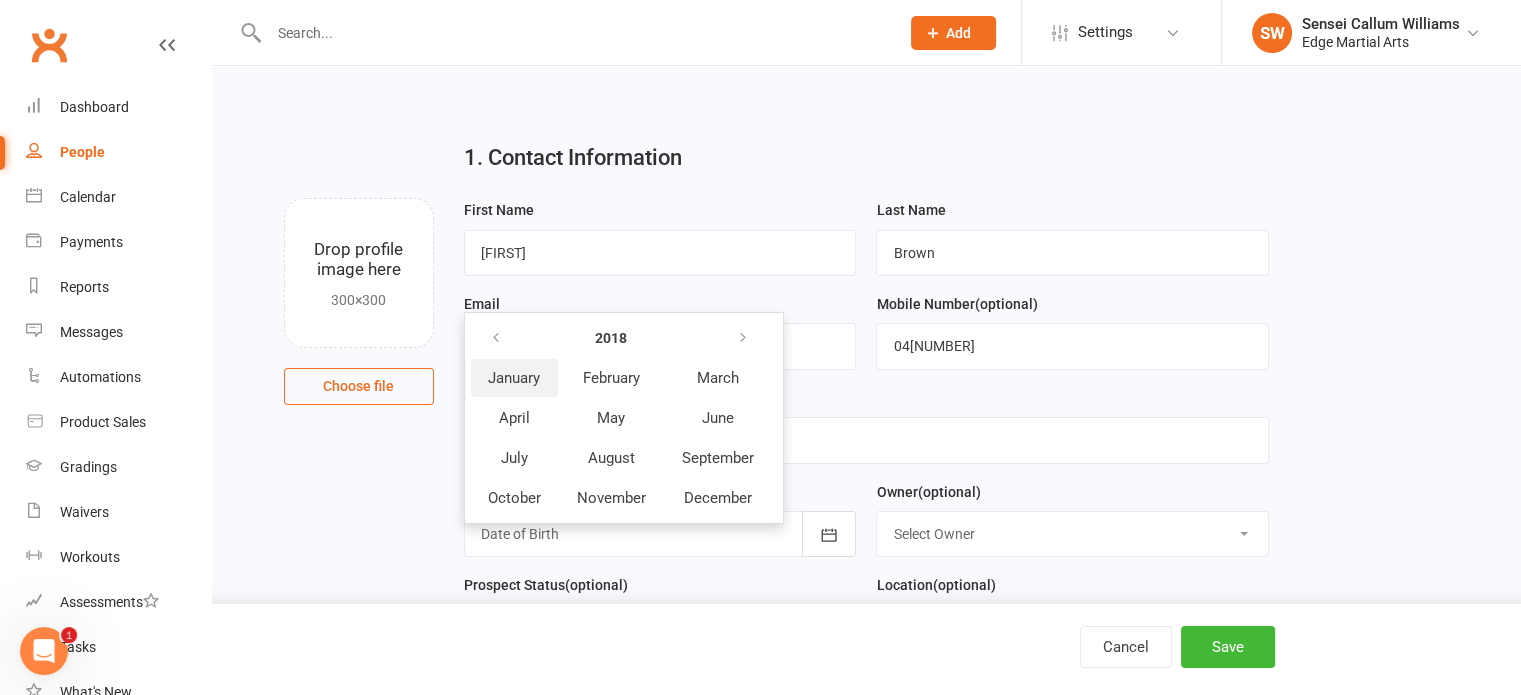 click on "January" at bounding box center [514, 378] 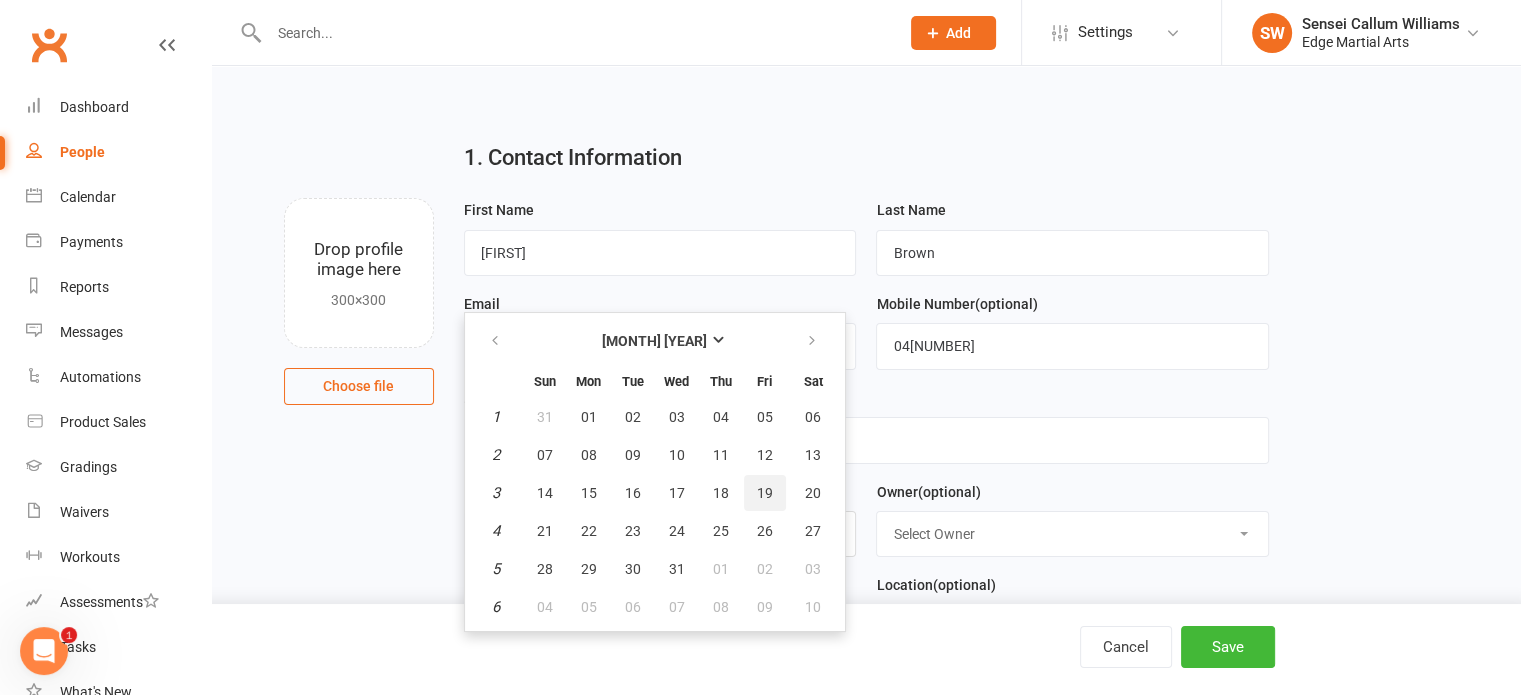 click on "19" at bounding box center (765, 493) 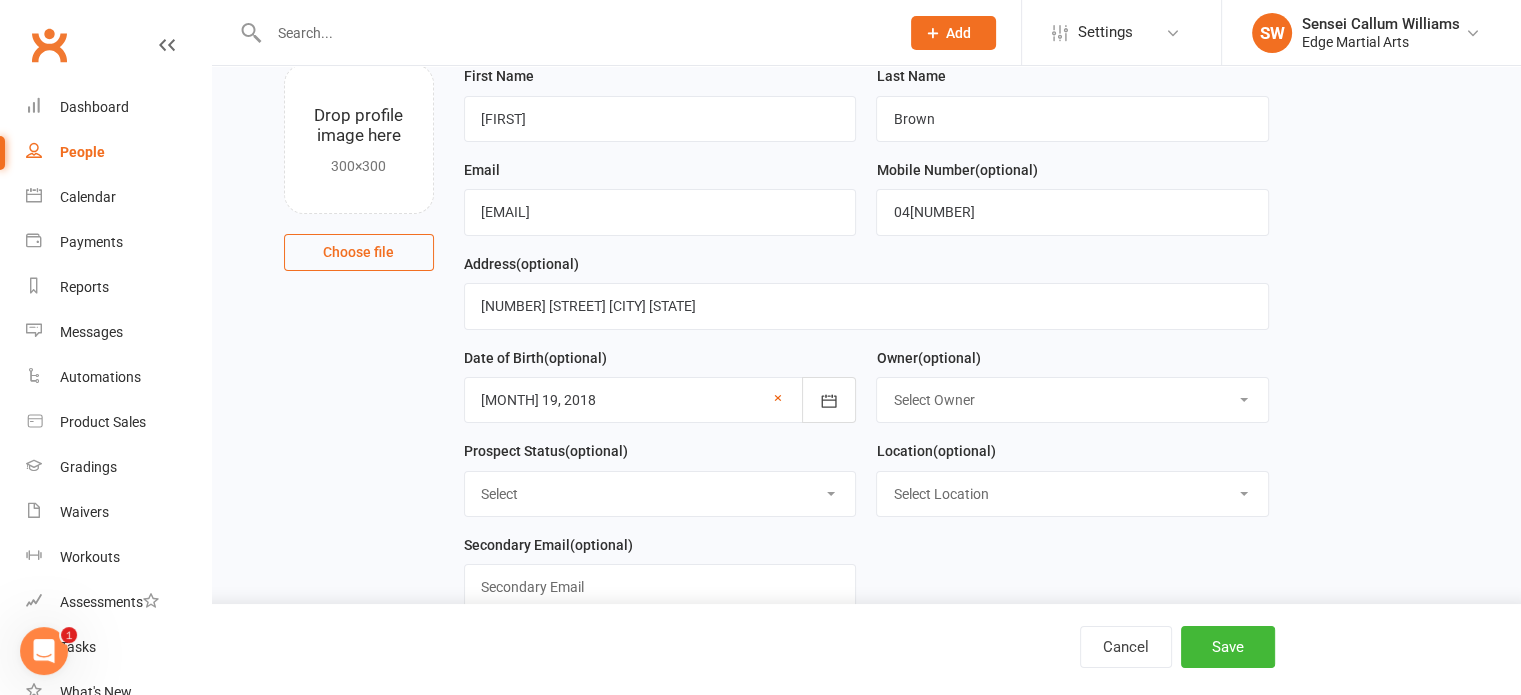 scroll, scrollTop: 135, scrollLeft: 0, axis: vertical 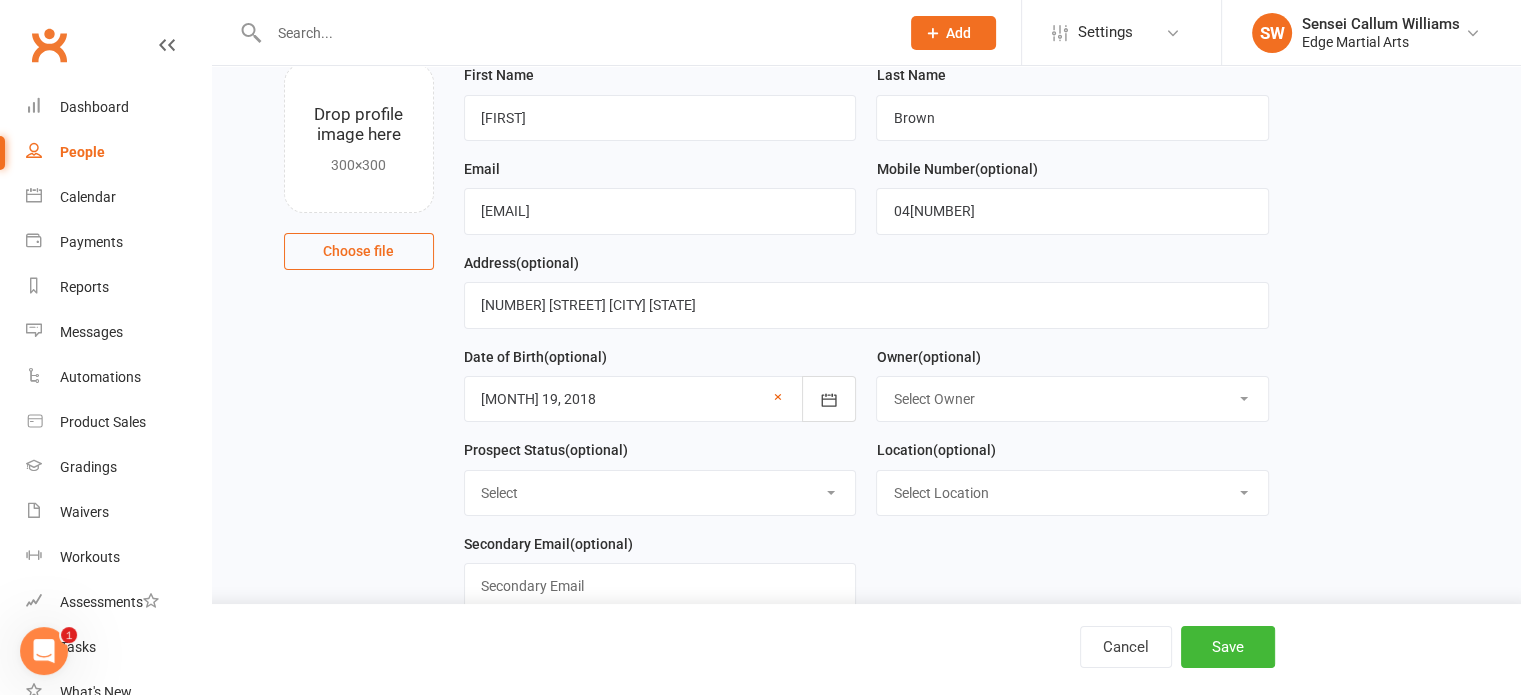 click on "Select Owner Shihan Amy Gardam Sensei Callum Williams Samantha Roberts" at bounding box center (1072, 399) 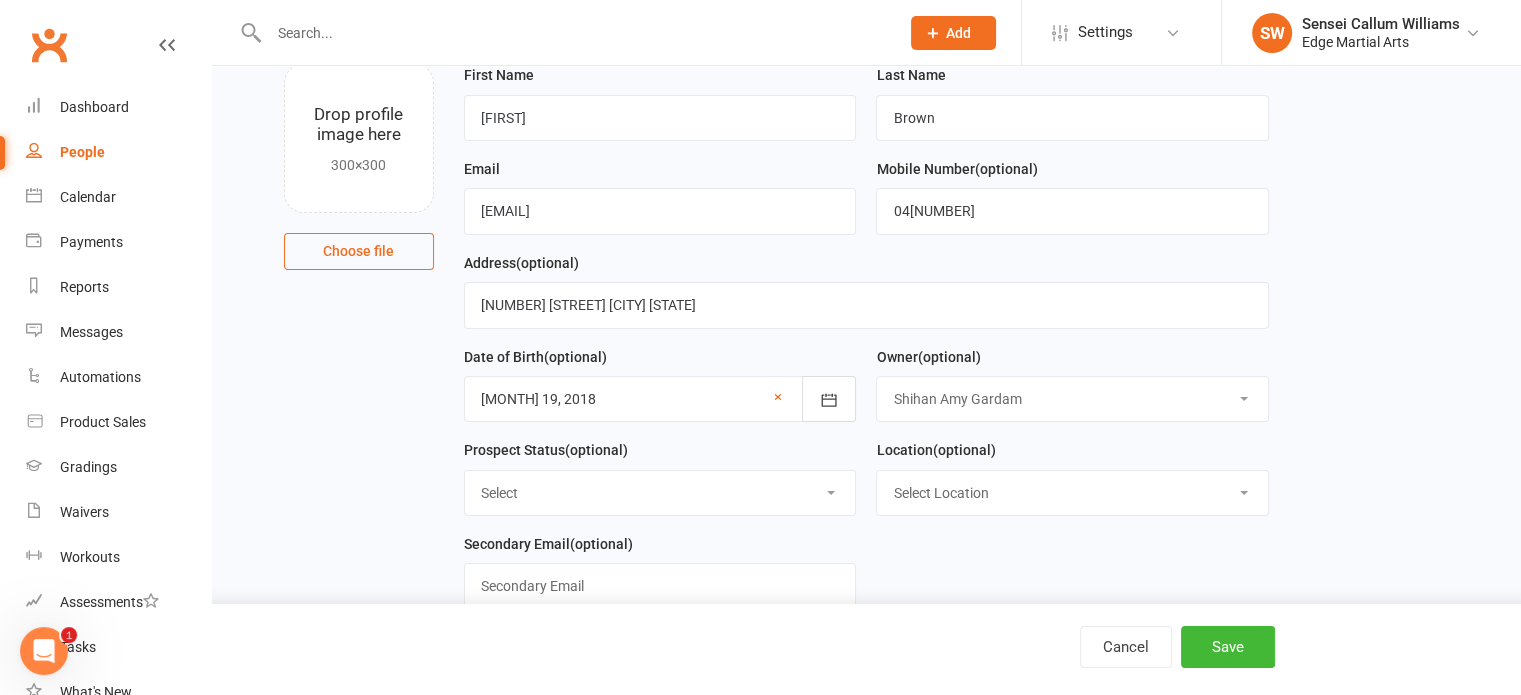 click on "Select Owner Shihan Amy Gardam Sensei Callum Williams Samantha Roberts" at bounding box center [1072, 399] 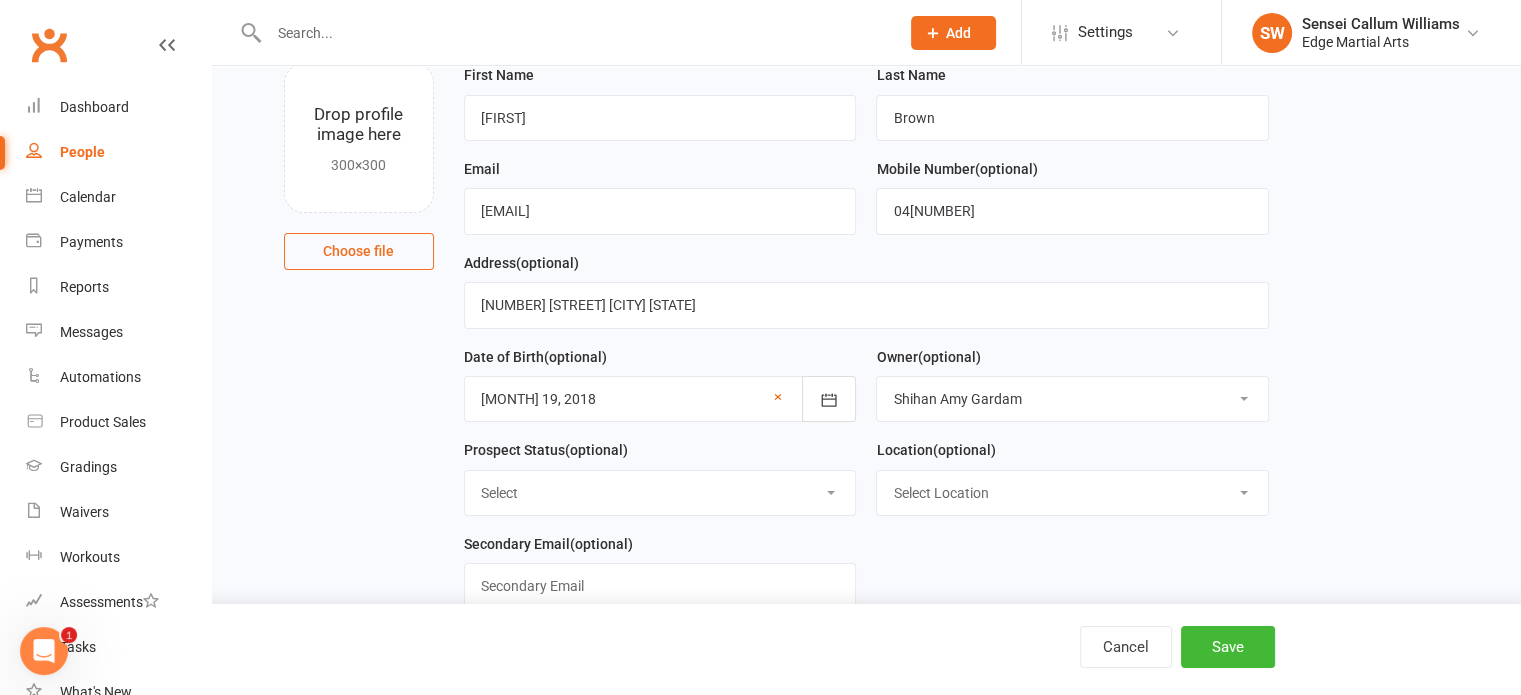 click on "Select Location [CITY]" at bounding box center [1072, 493] 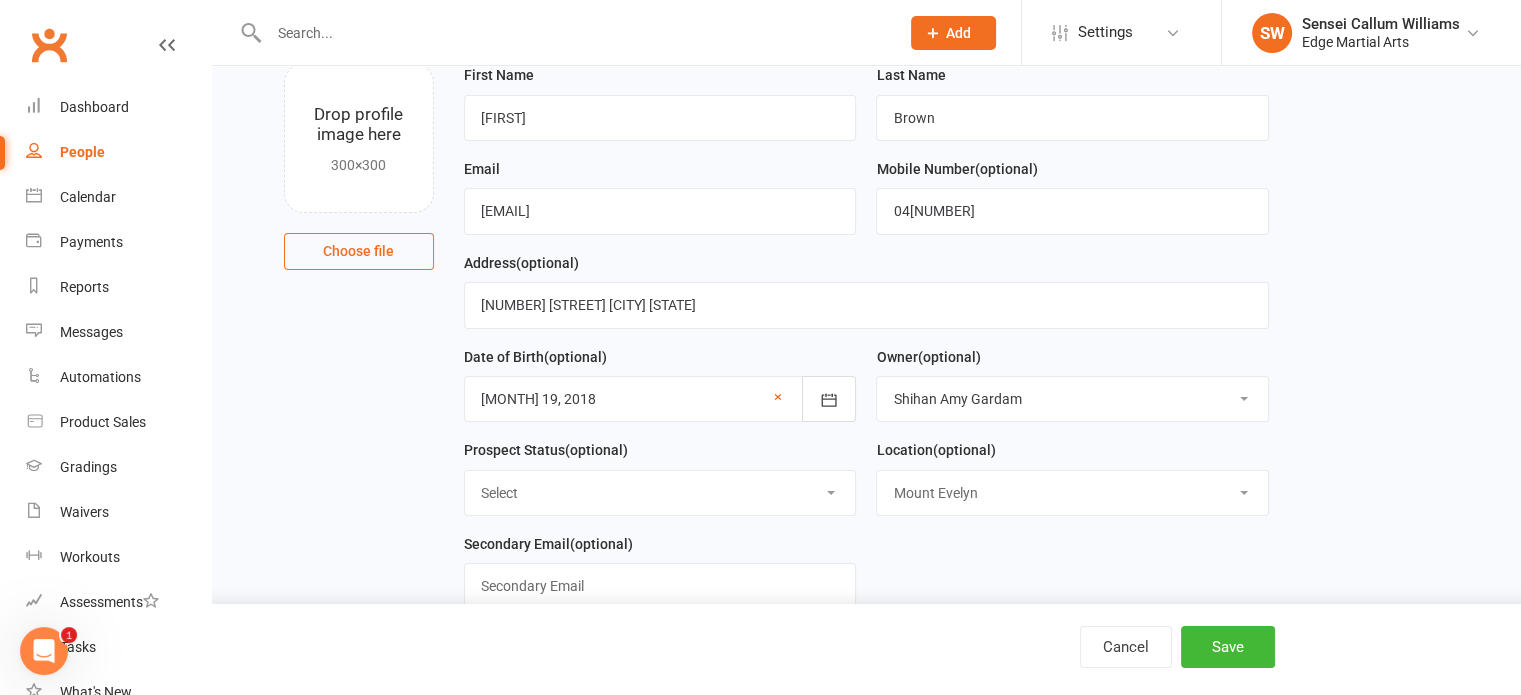 click on "Select Location [CITY]" at bounding box center [1072, 493] 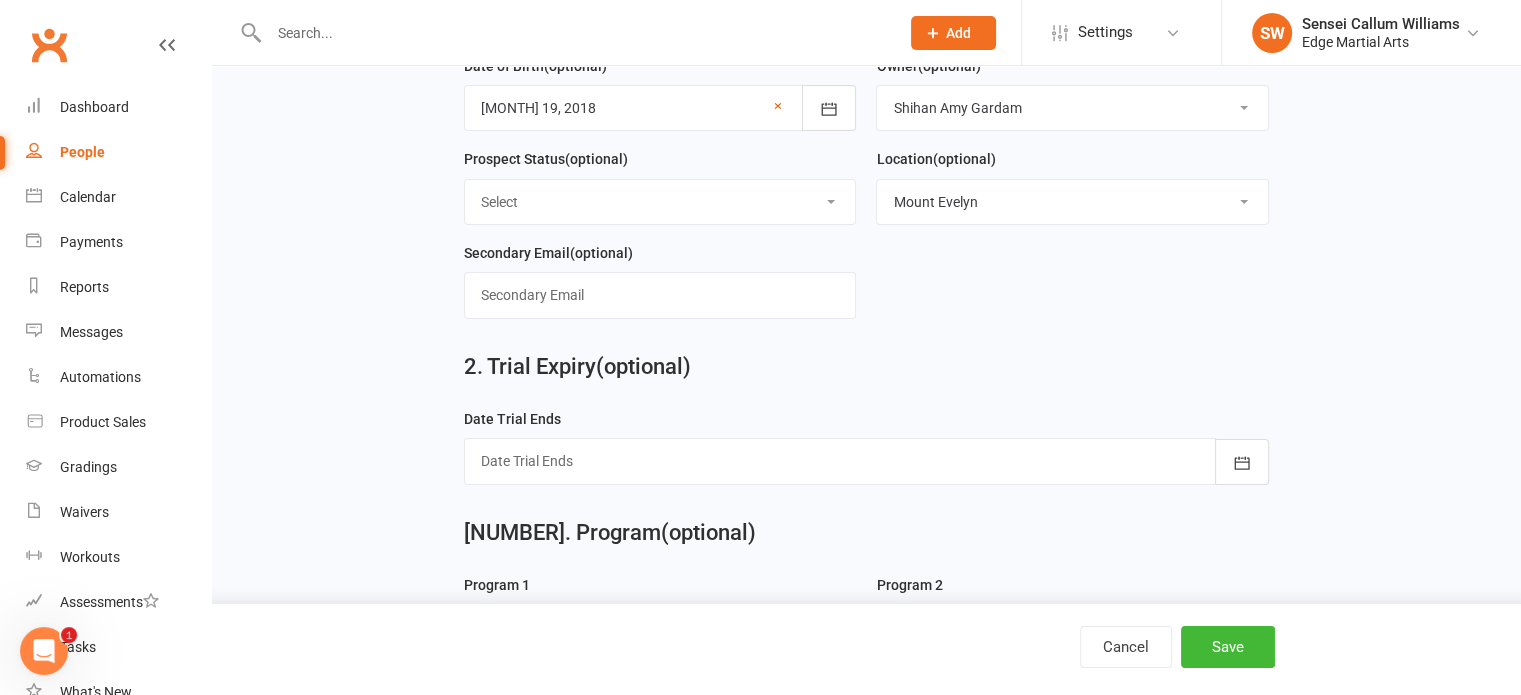 scroll, scrollTop: 427, scrollLeft: 0, axis: vertical 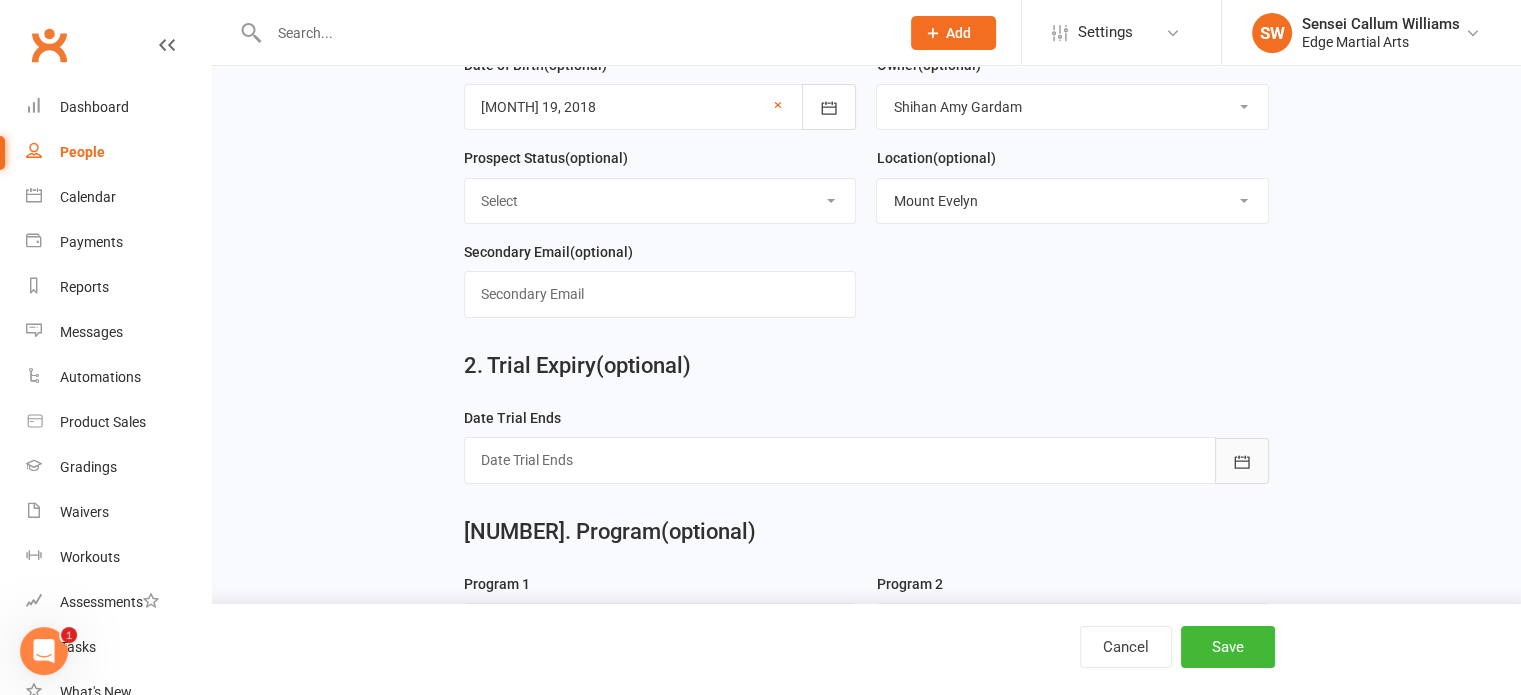 click at bounding box center (1242, 461) 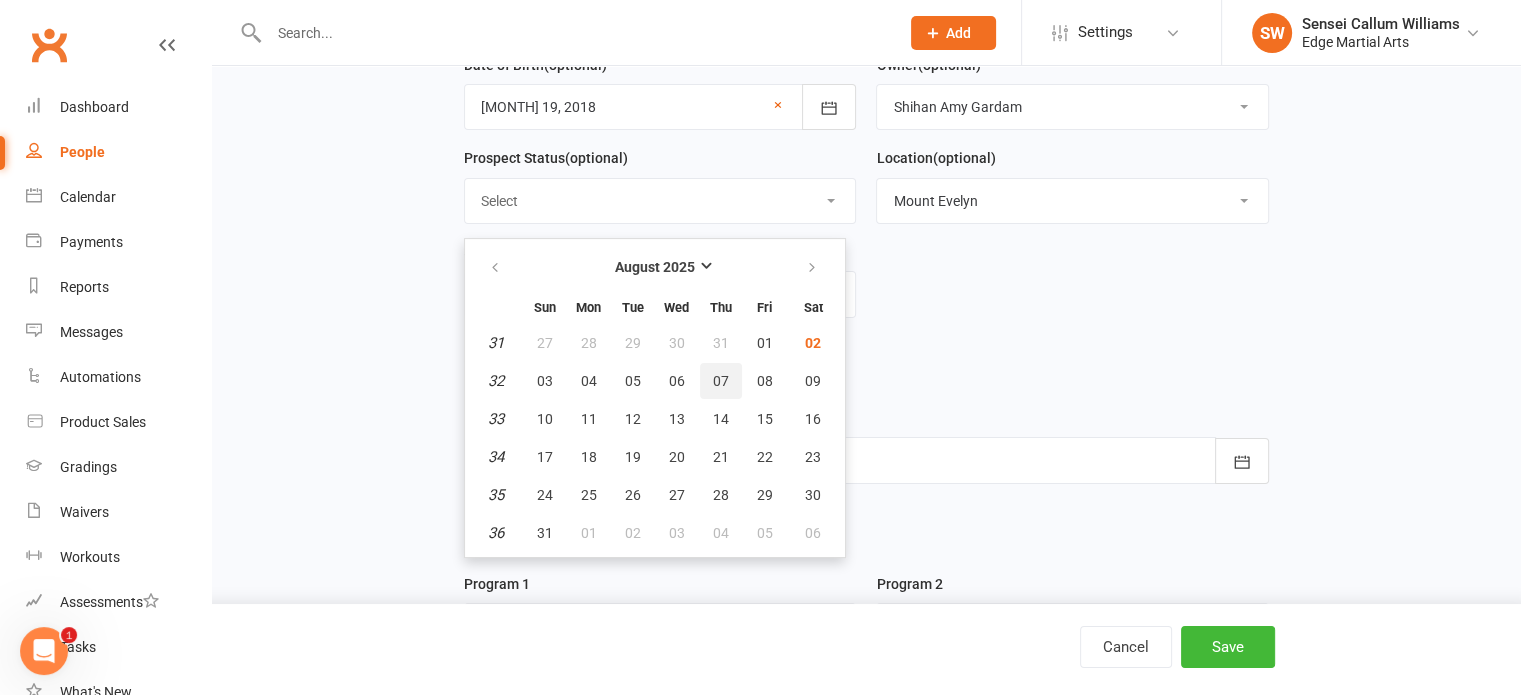 click on "07" at bounding box center (721, 381) 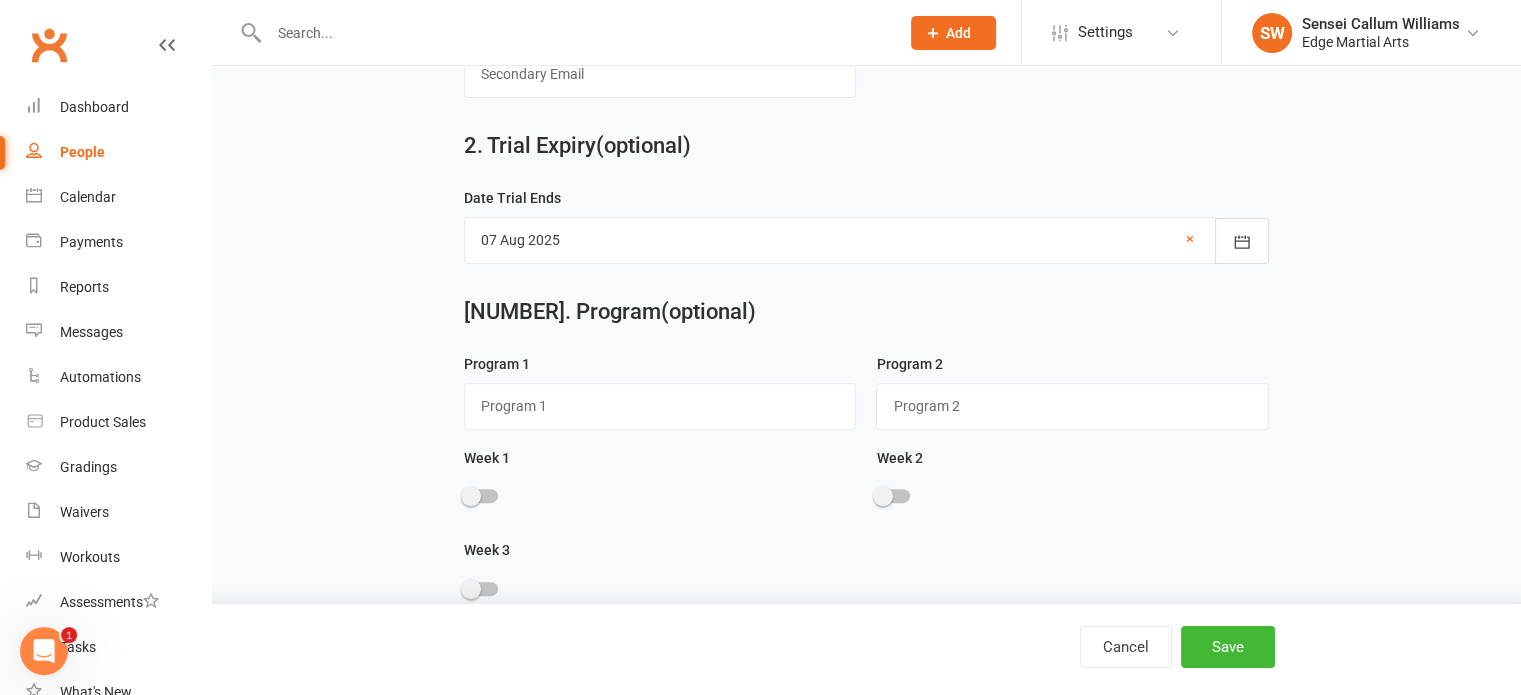 scroll, scrollTop: 703, scrollLeft: 0, axis: vertical 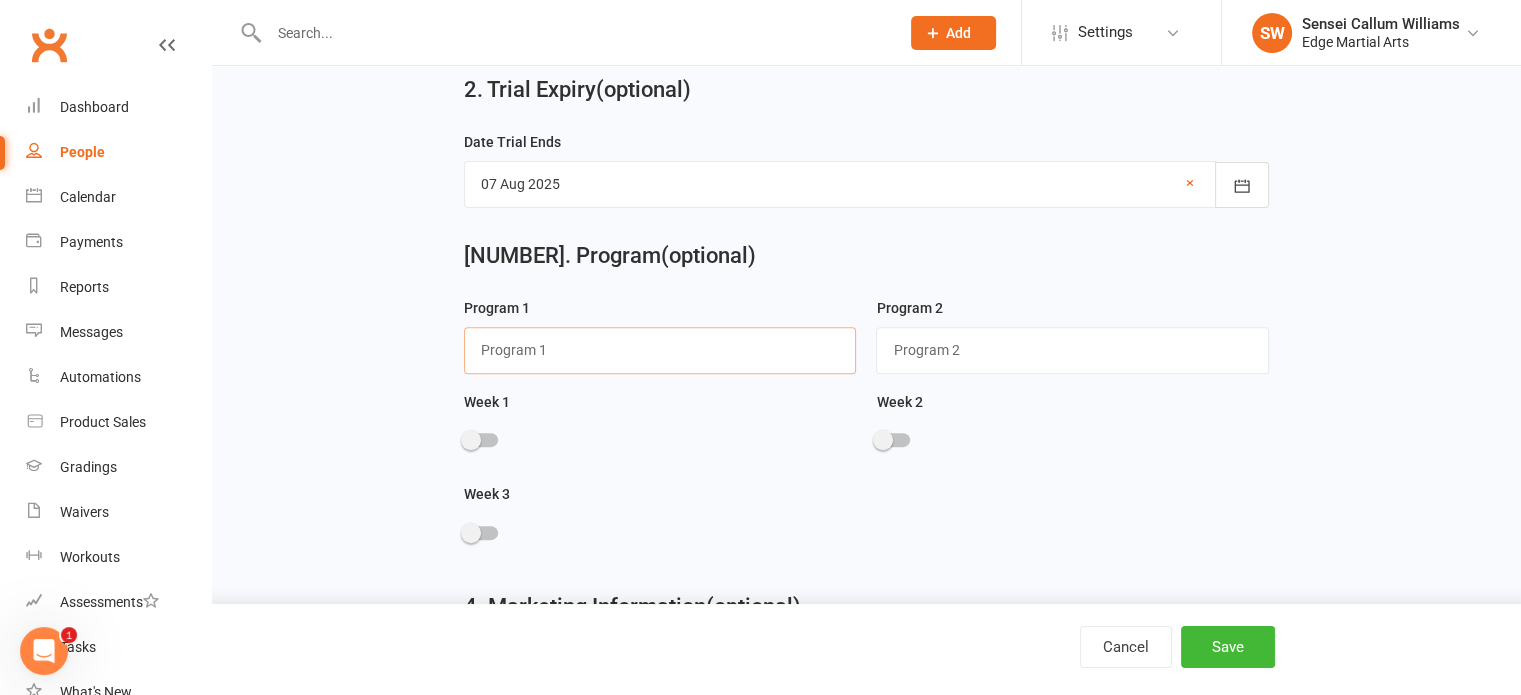 click at bounding box center [660, 350] 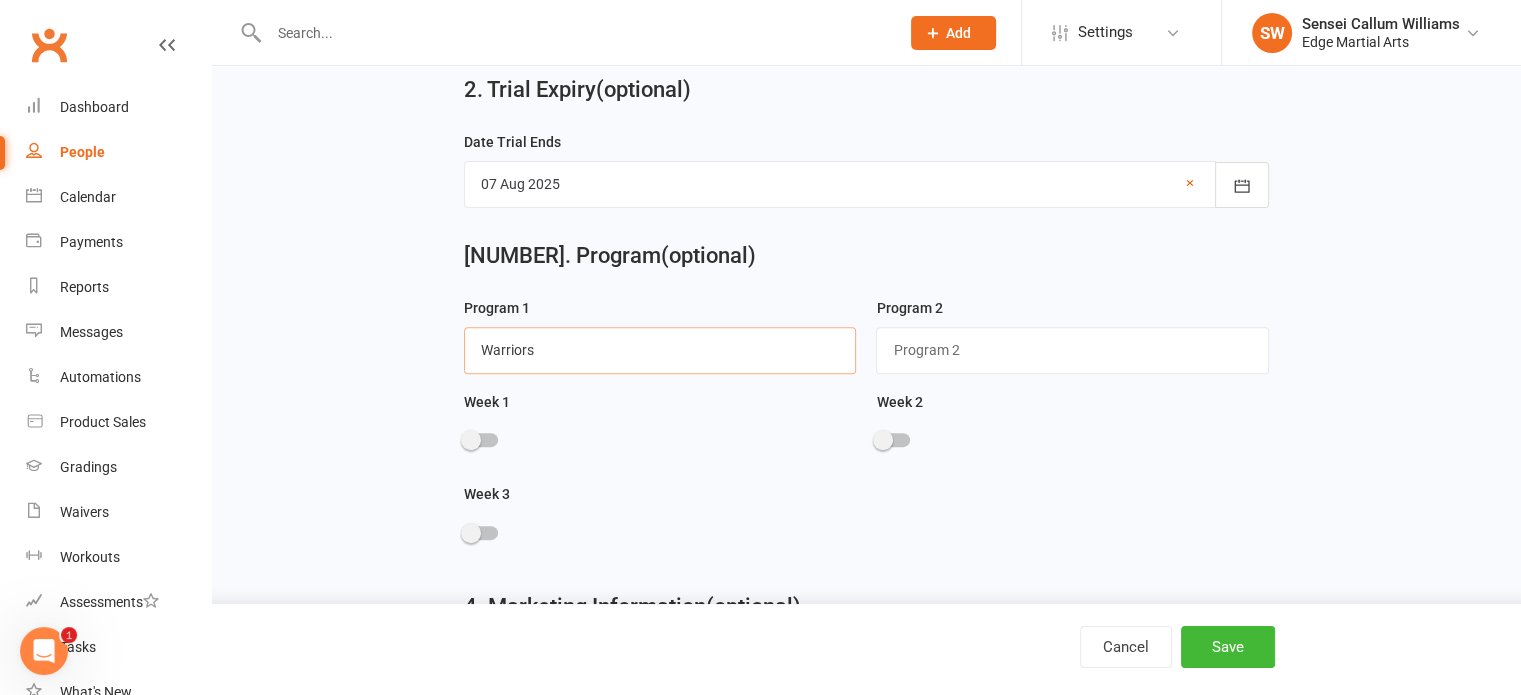 type on "Warriors" 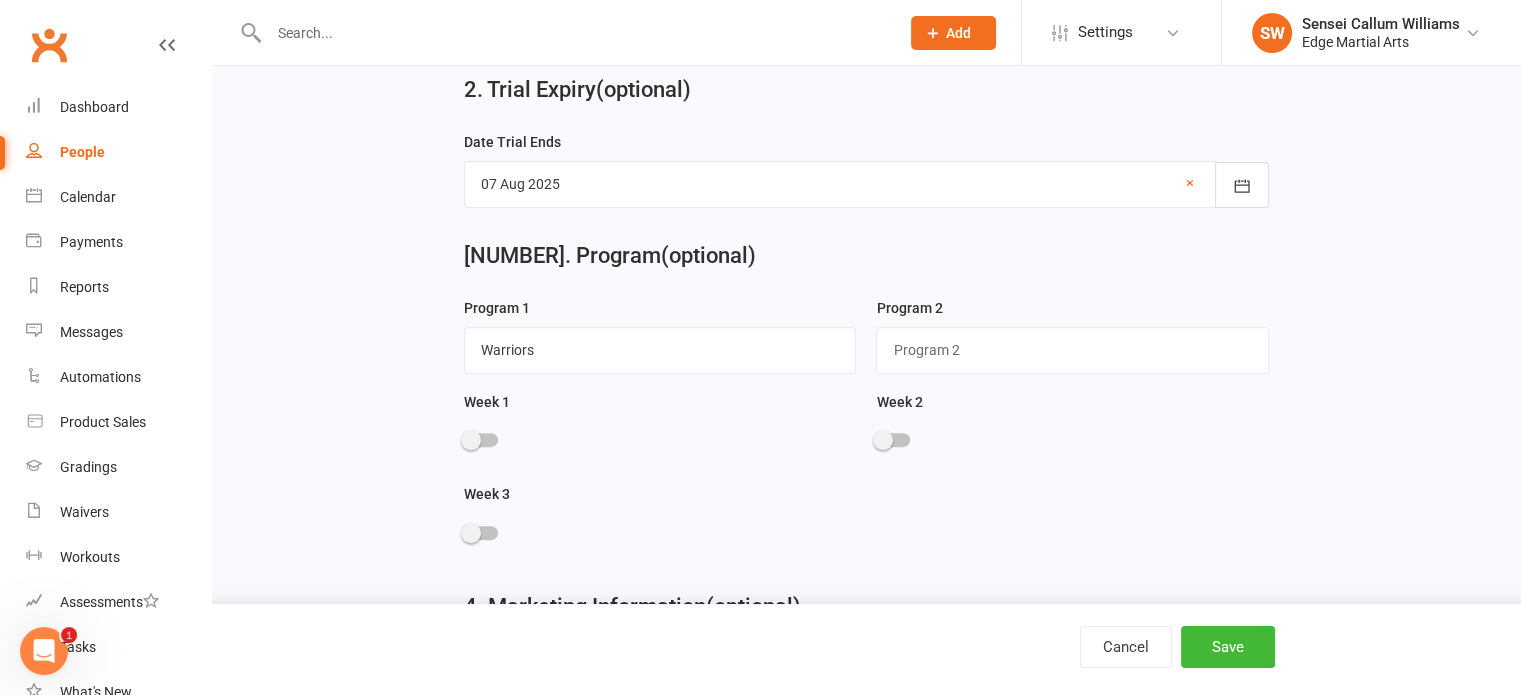 click at bounding box center (481, 440) 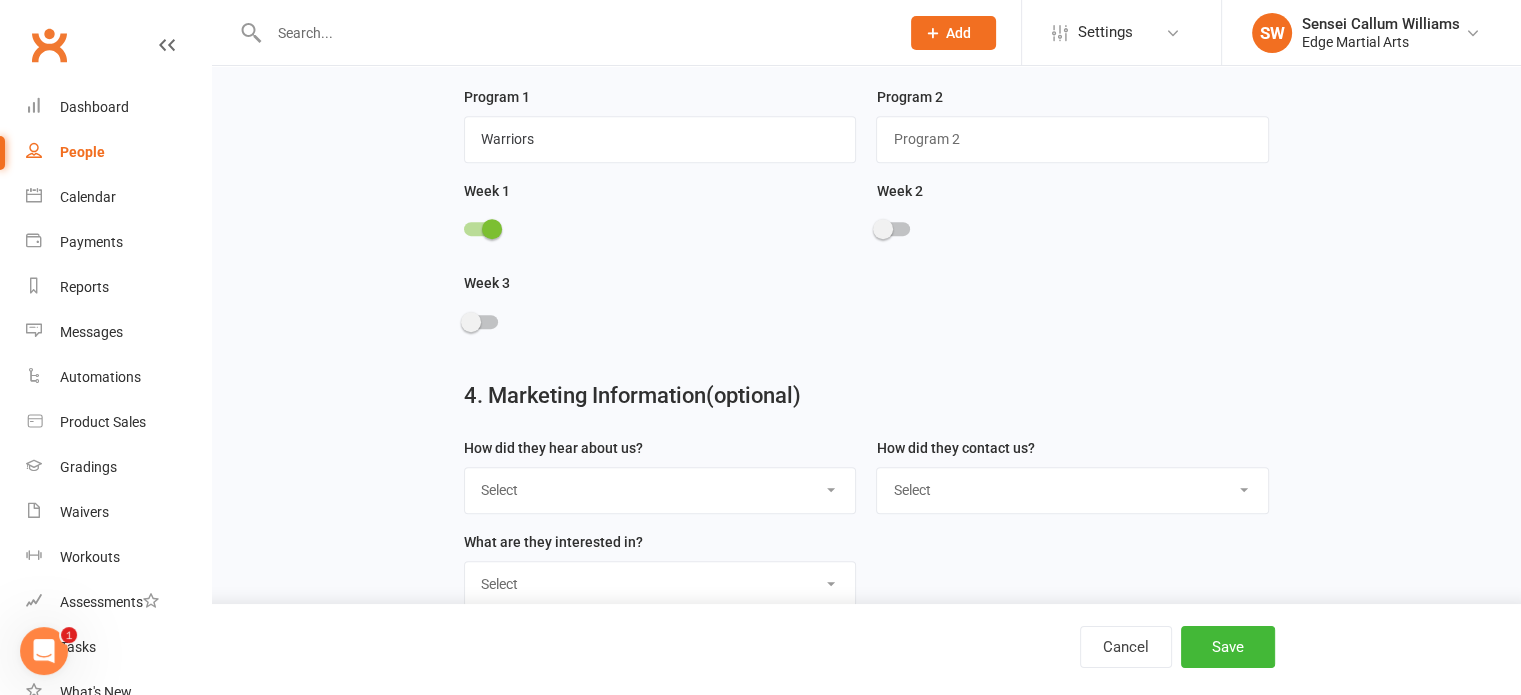 scroll, scrollTop: 938, scrollLeft: 0, axis: vertical 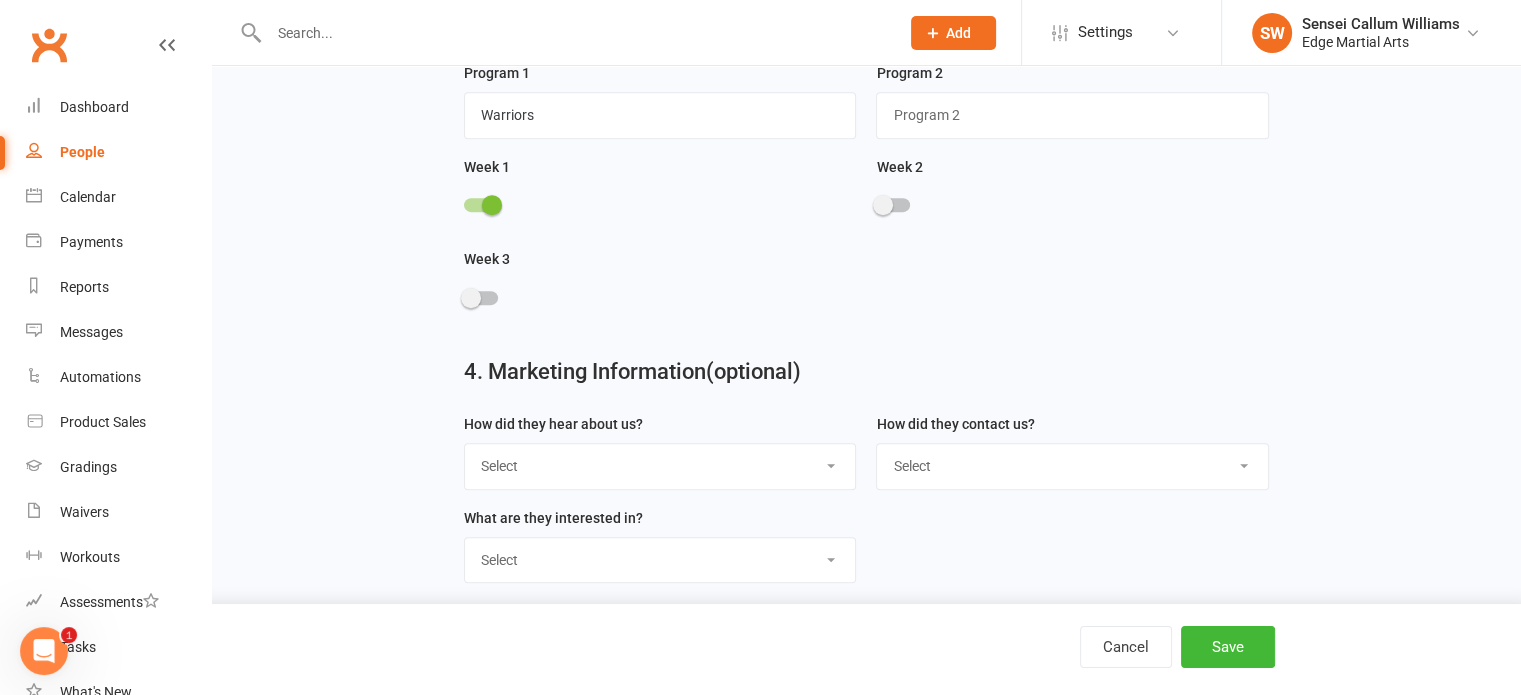 click on "Select Google Through A Friend Poster Magazine Walk by Letter Box Drop Facebook" at bounding box center (660, 466) 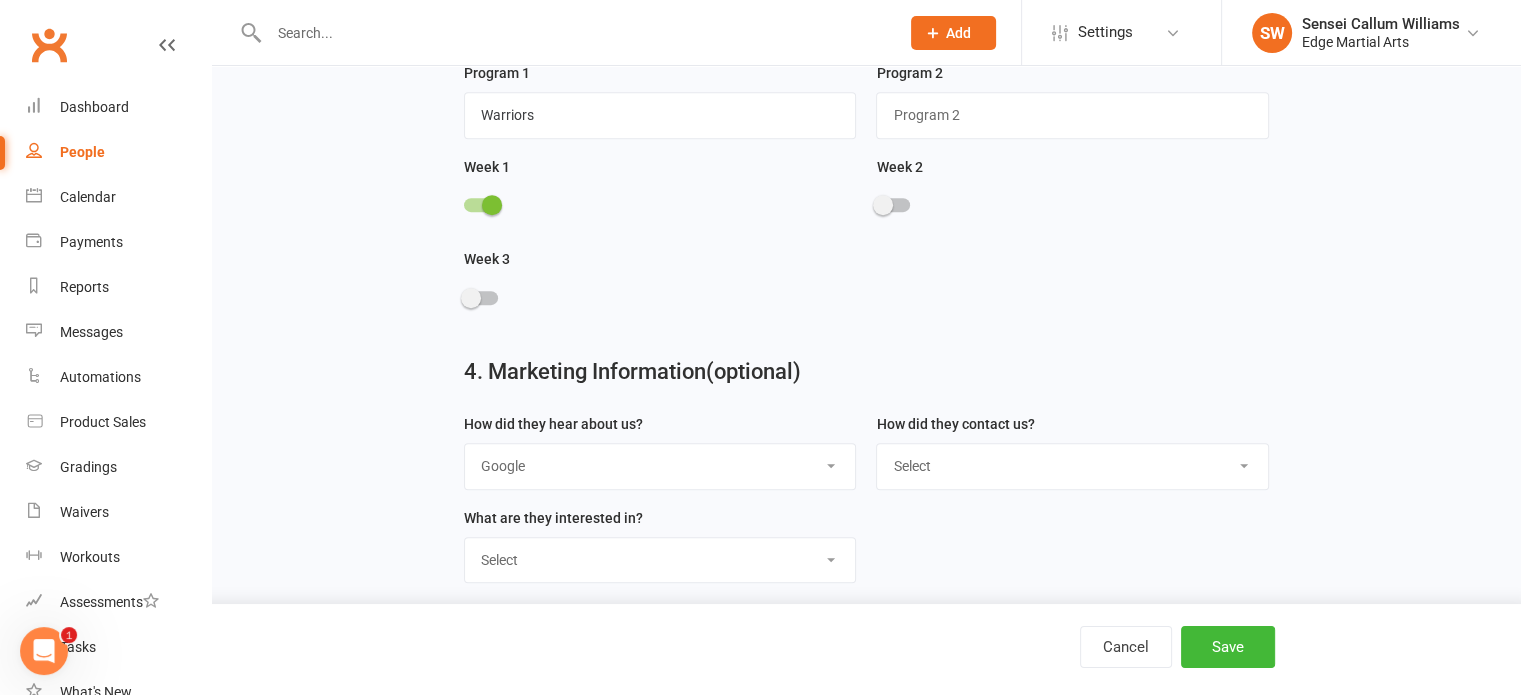 click on "Select Google Through A Friend Poster Magazine Walk by Letter Box Drop Facebook" at bounding box center [660, 466] 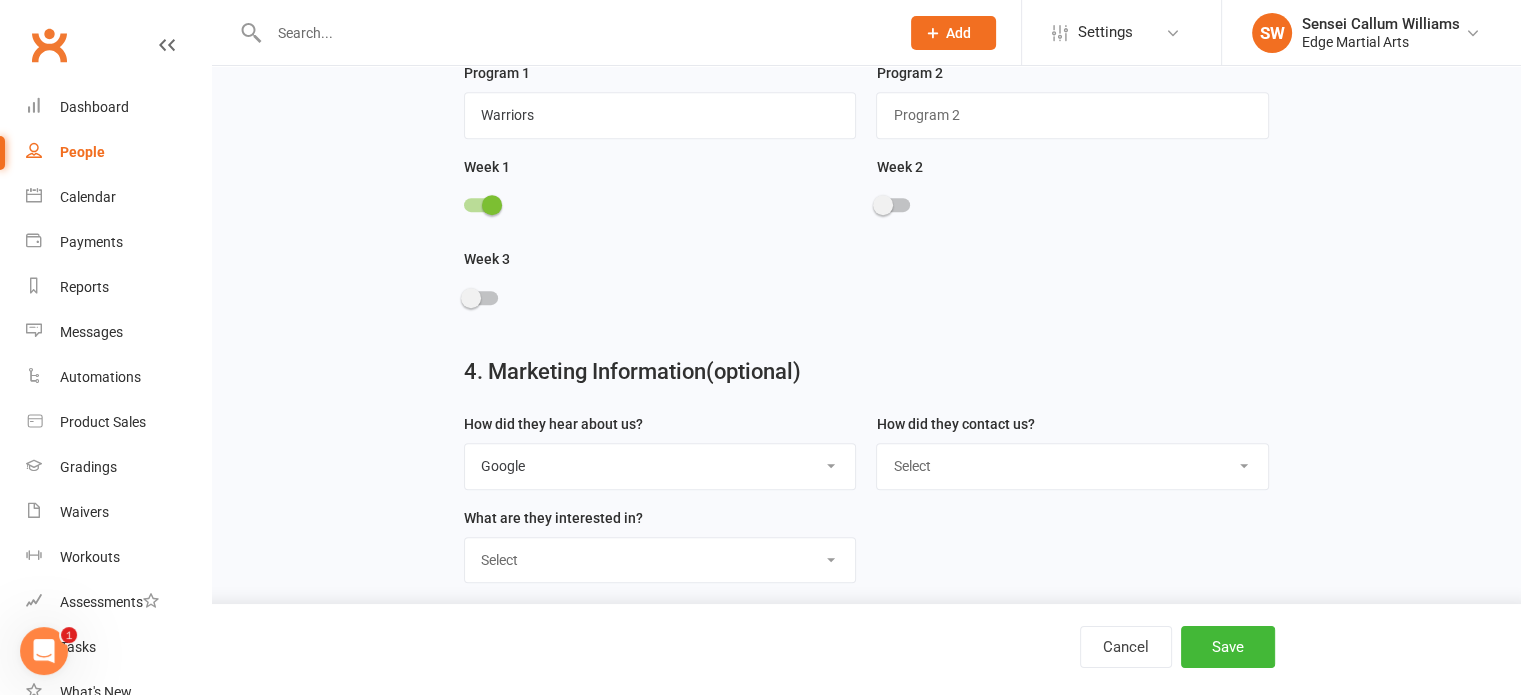 click on "Select Phone Email In-Facility" at bounding box center [1072, 466] 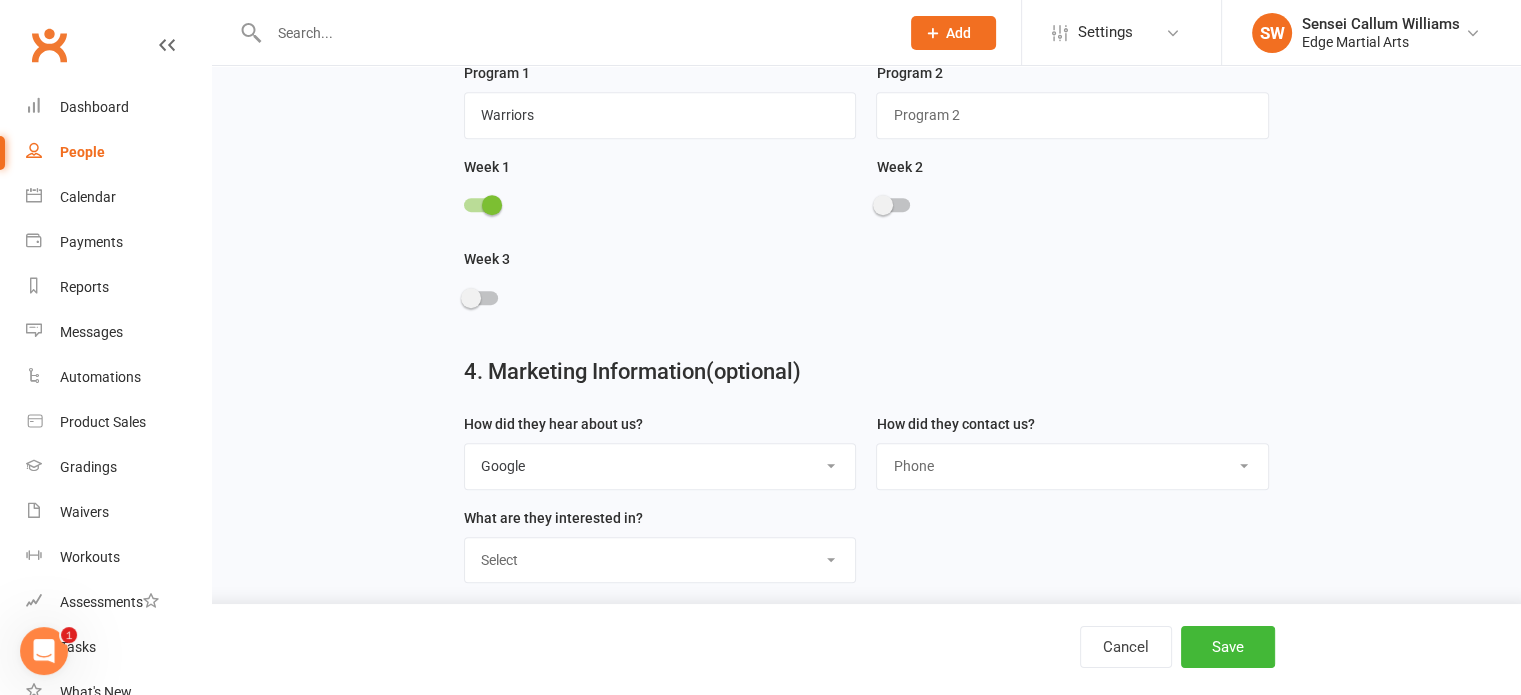 click on "Select Phone Email In-Facility" at bounding box center (1072, 466) 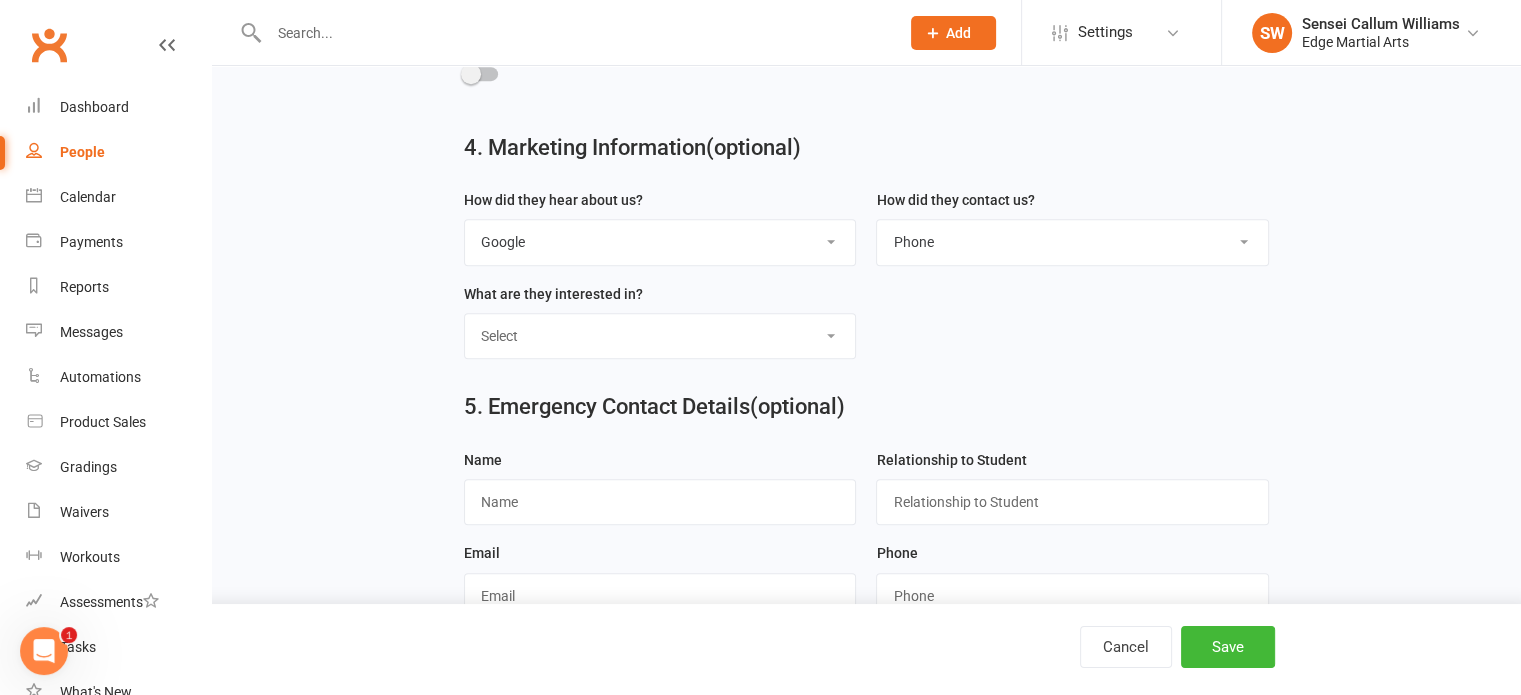 scroll, scrollTop: 1163, scrollLeft: 0, axis: vertical 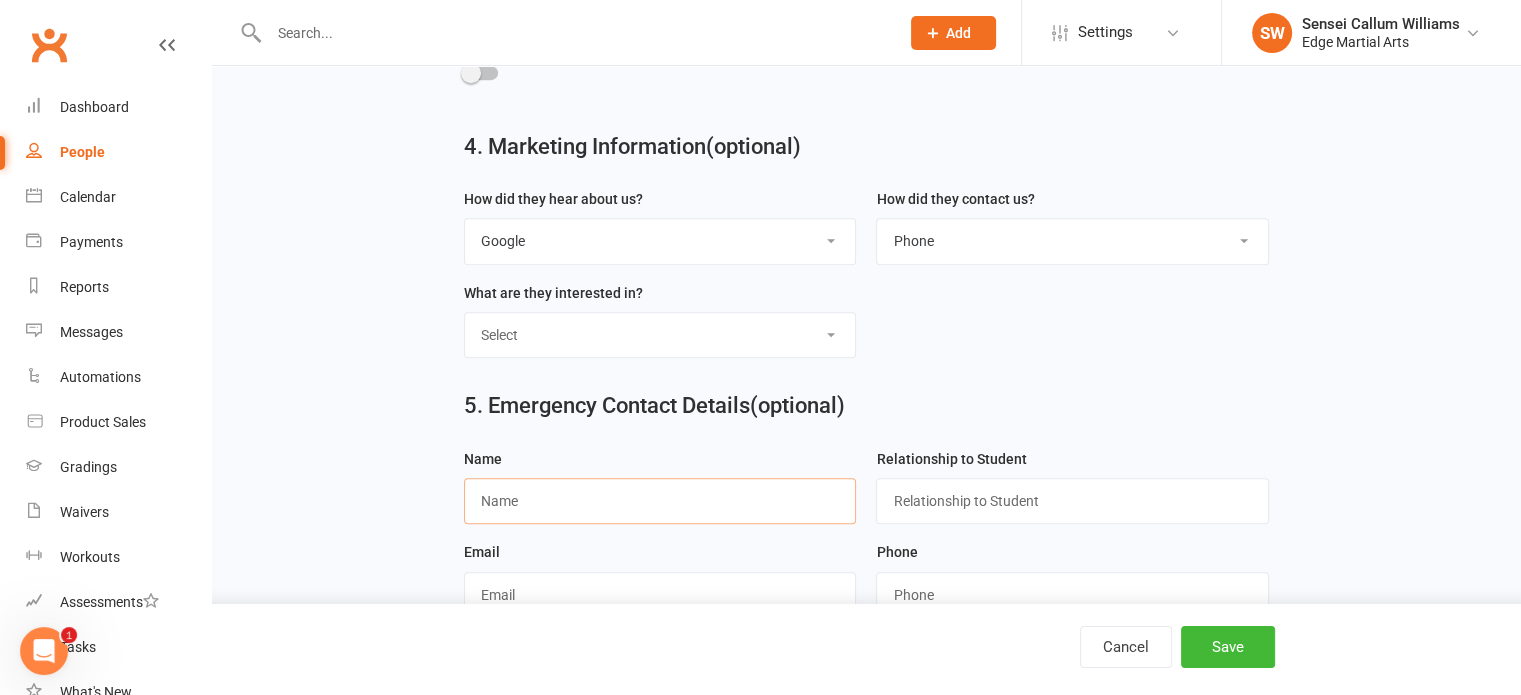 click at bounding box center [660, 501] 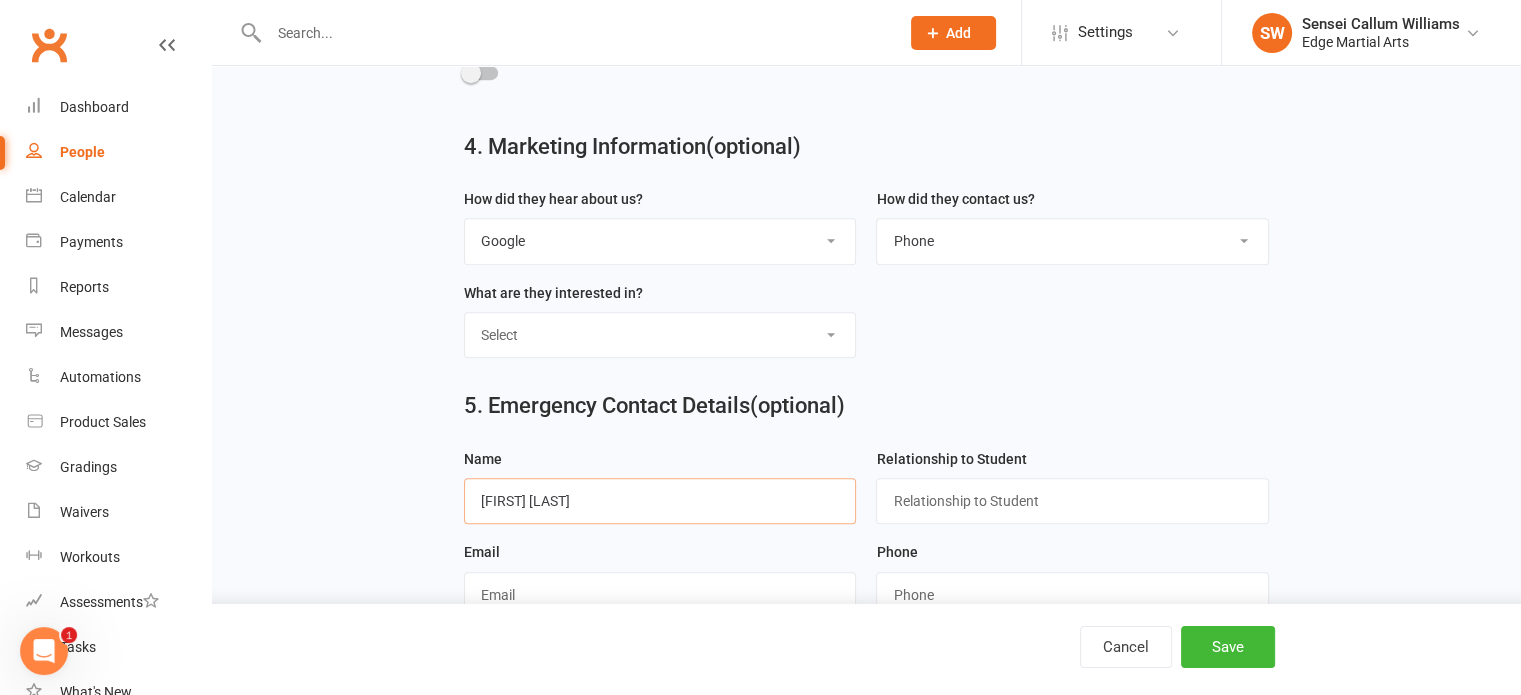 type on "[FIRST] [LAST]" 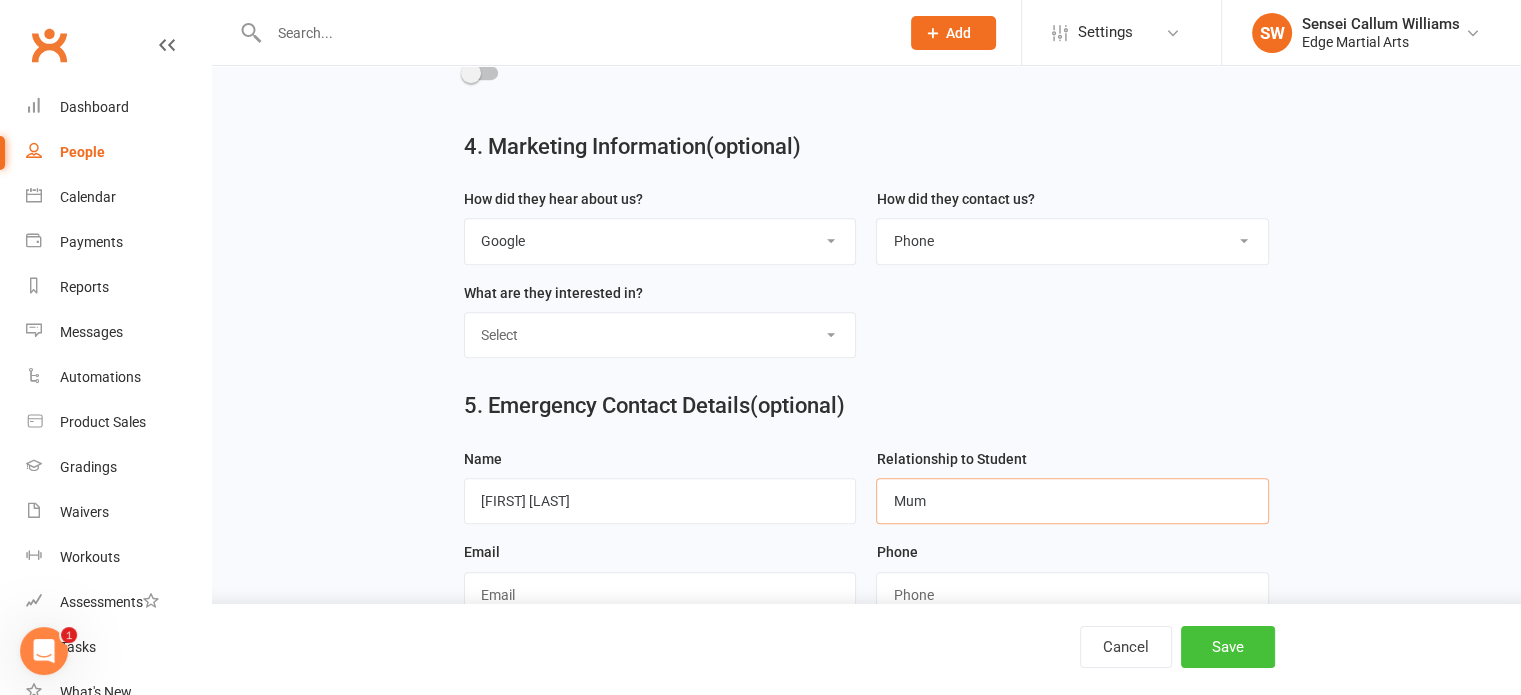 type on "Mum" 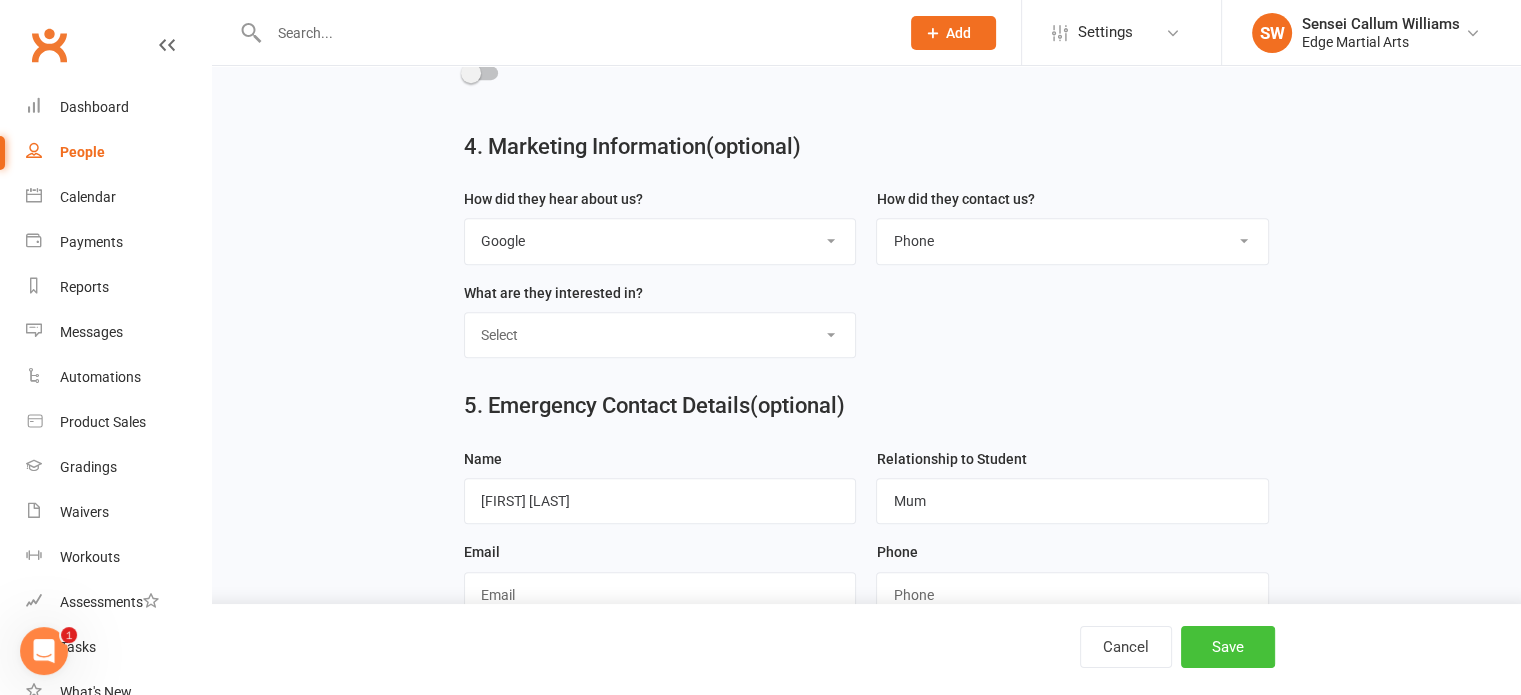 click on "Save" at bounding box center (1228, 647) 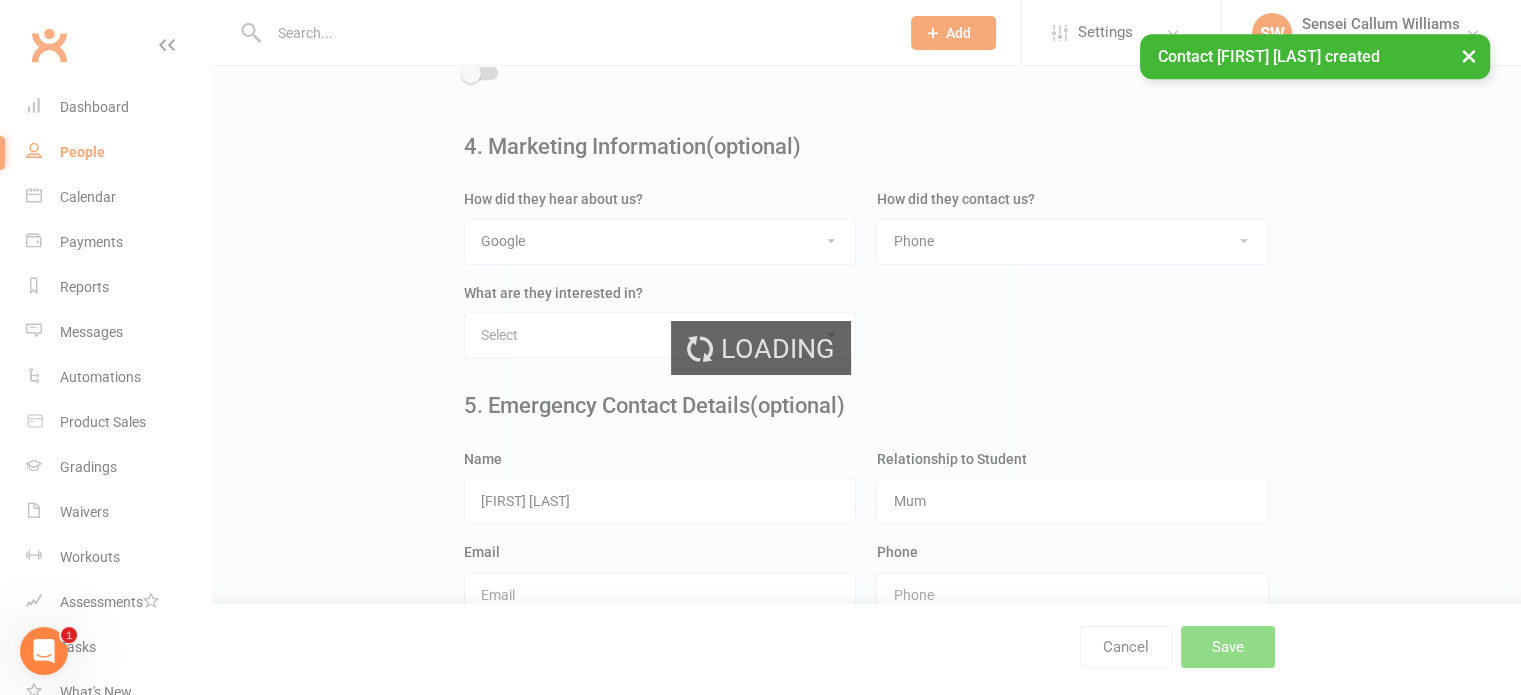 scroll, scrollTop: 0, scrollLeft: 0, axis: both 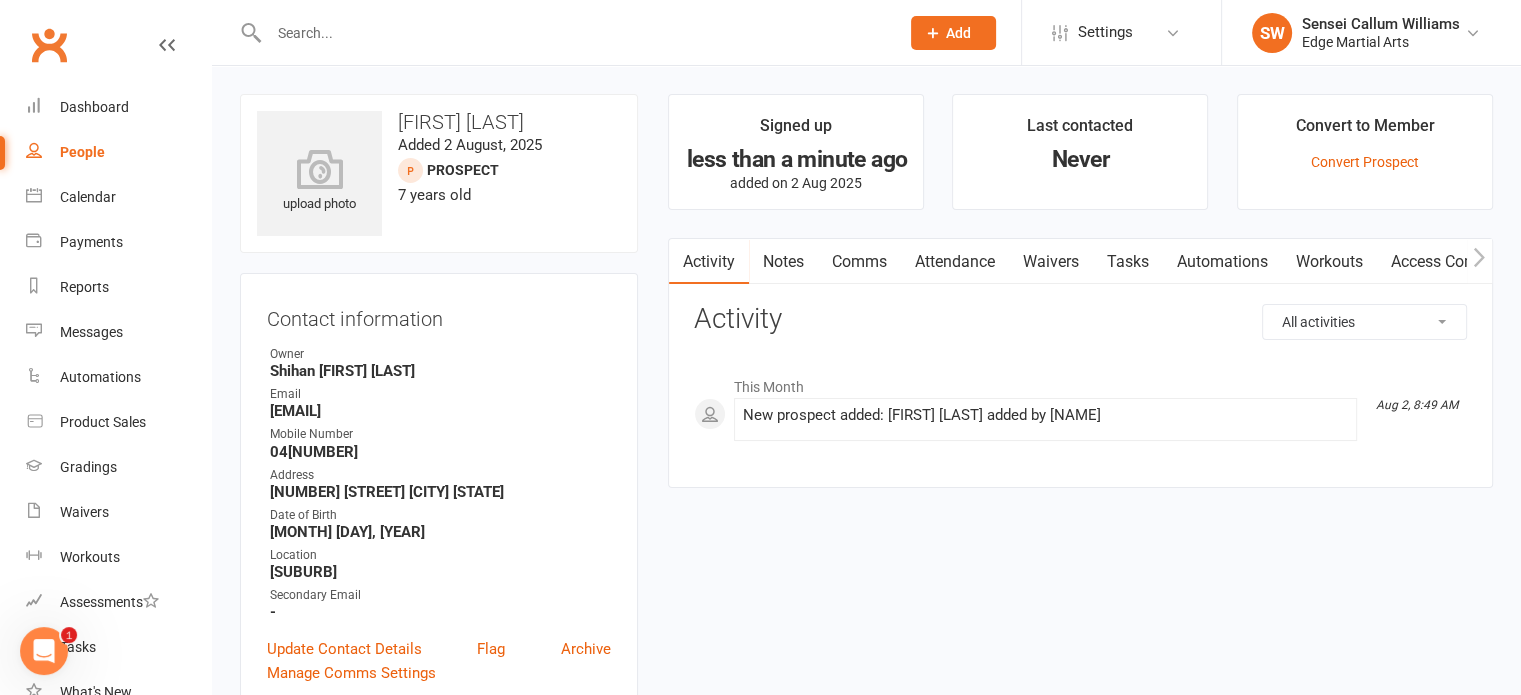 click 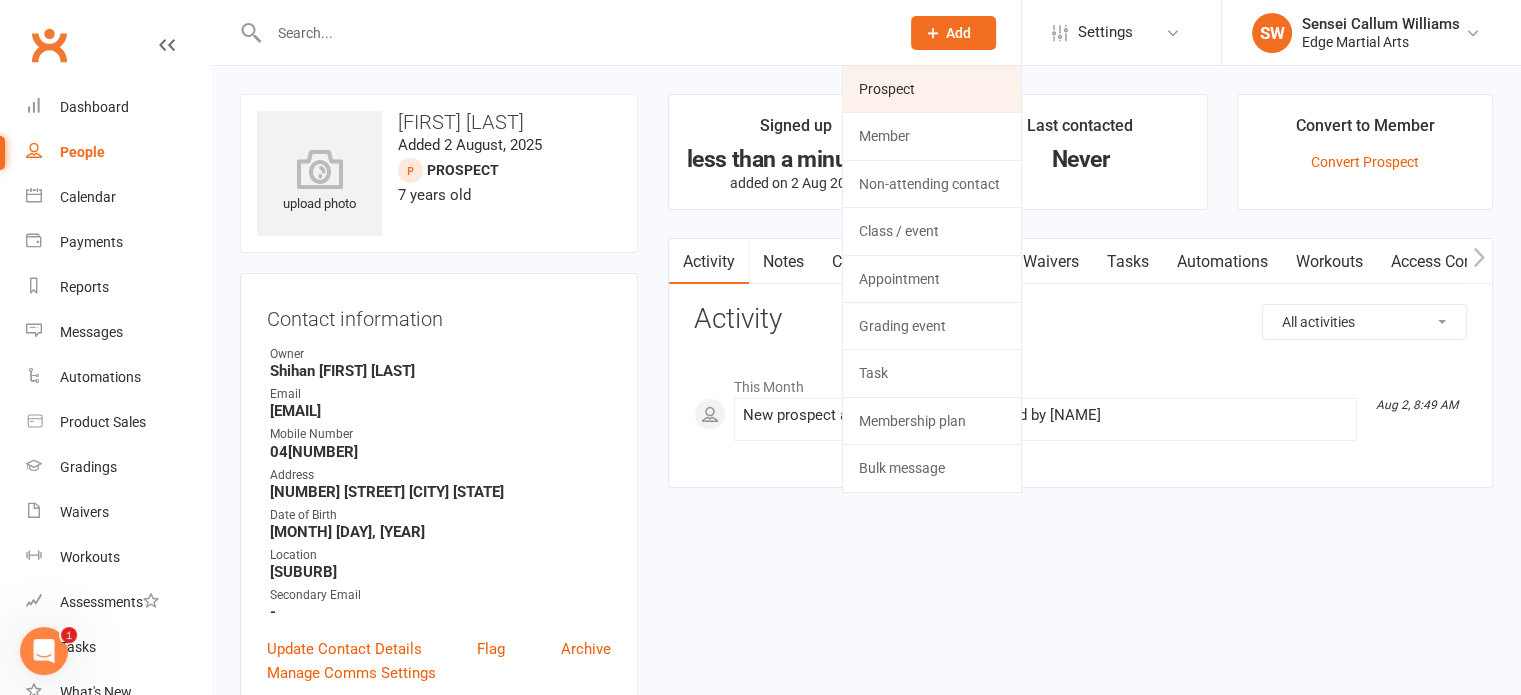 click on "Prospect" 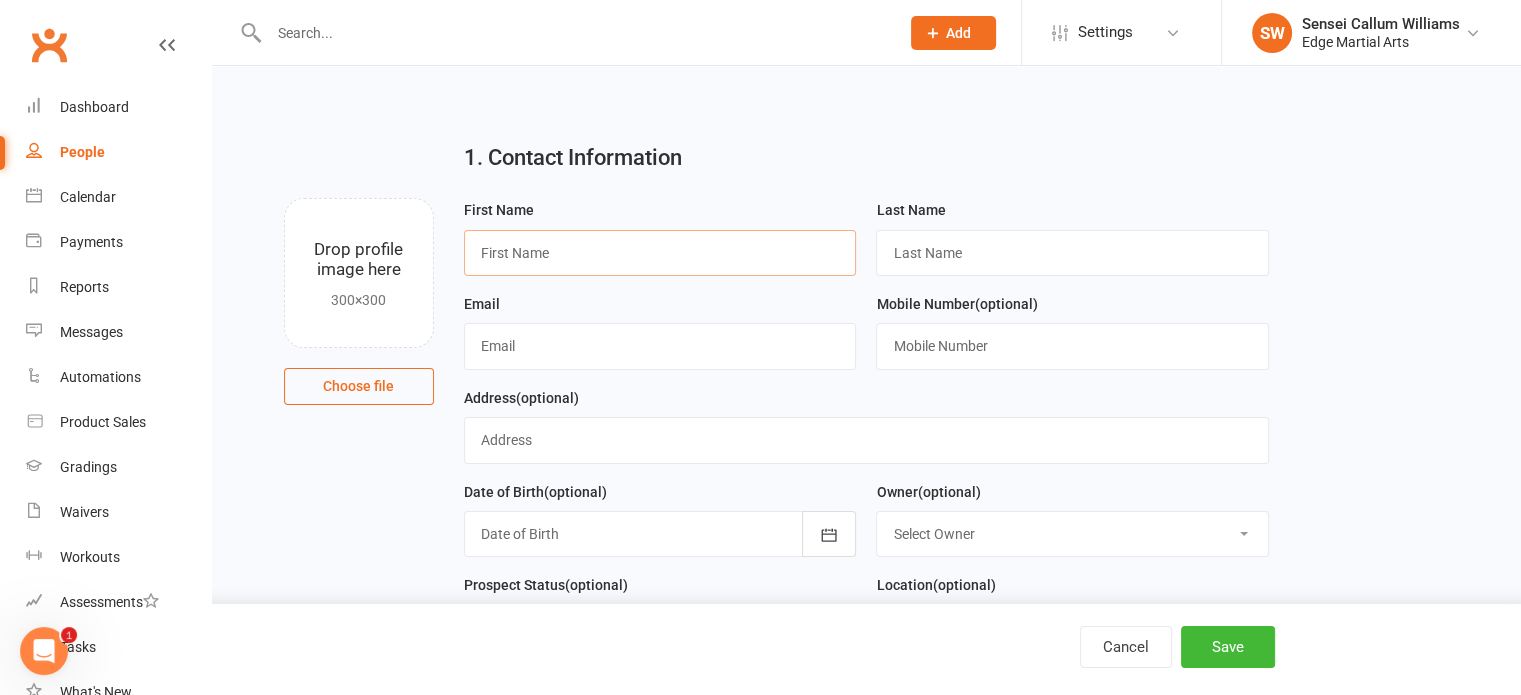 click at bounding box center (660, 253) 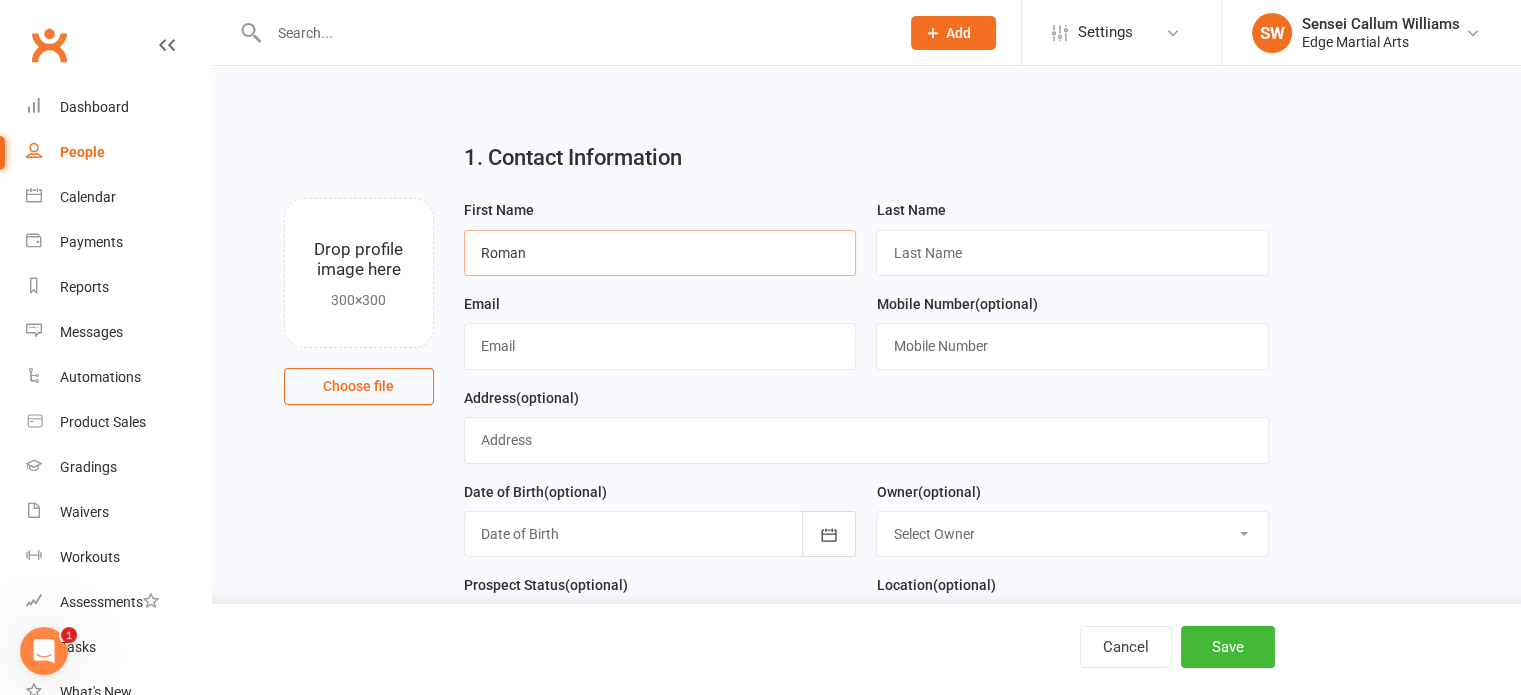 type on "Roman" 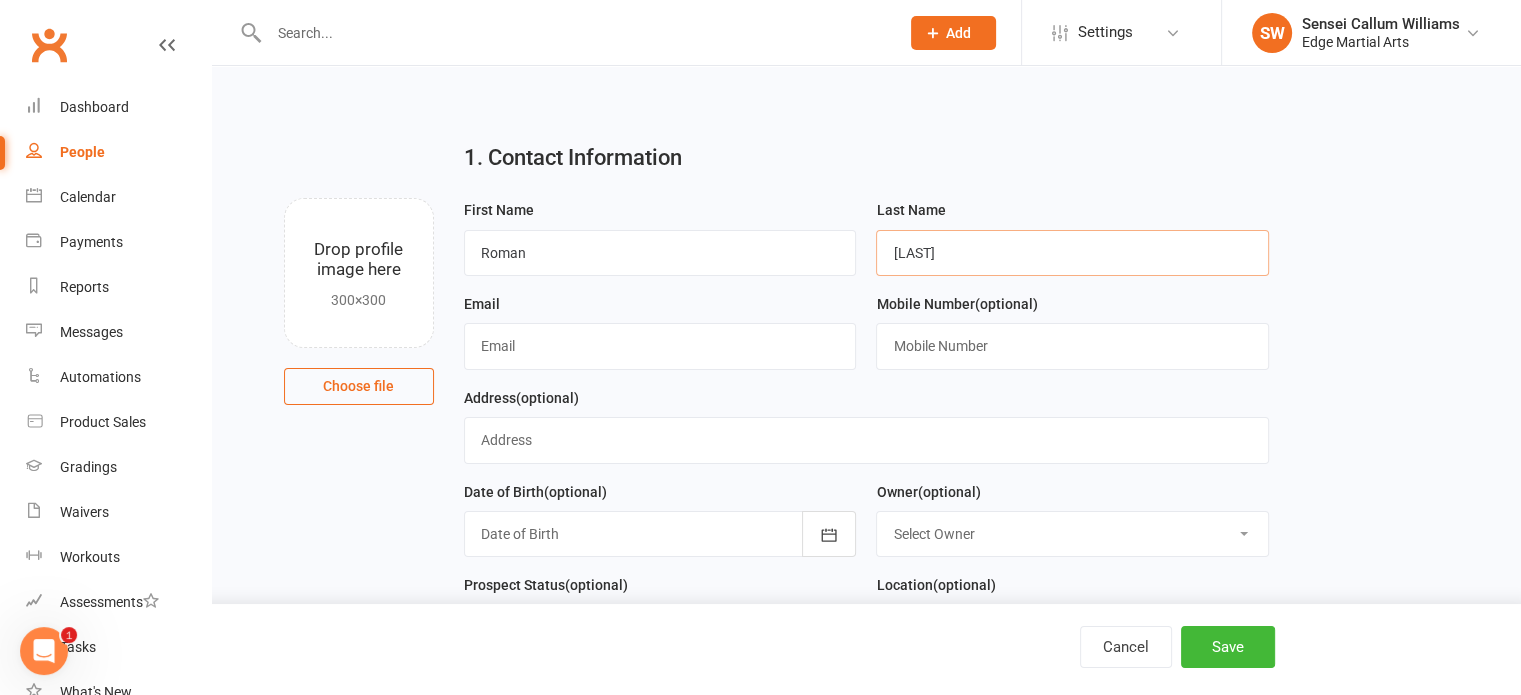 type on "[LAST]" 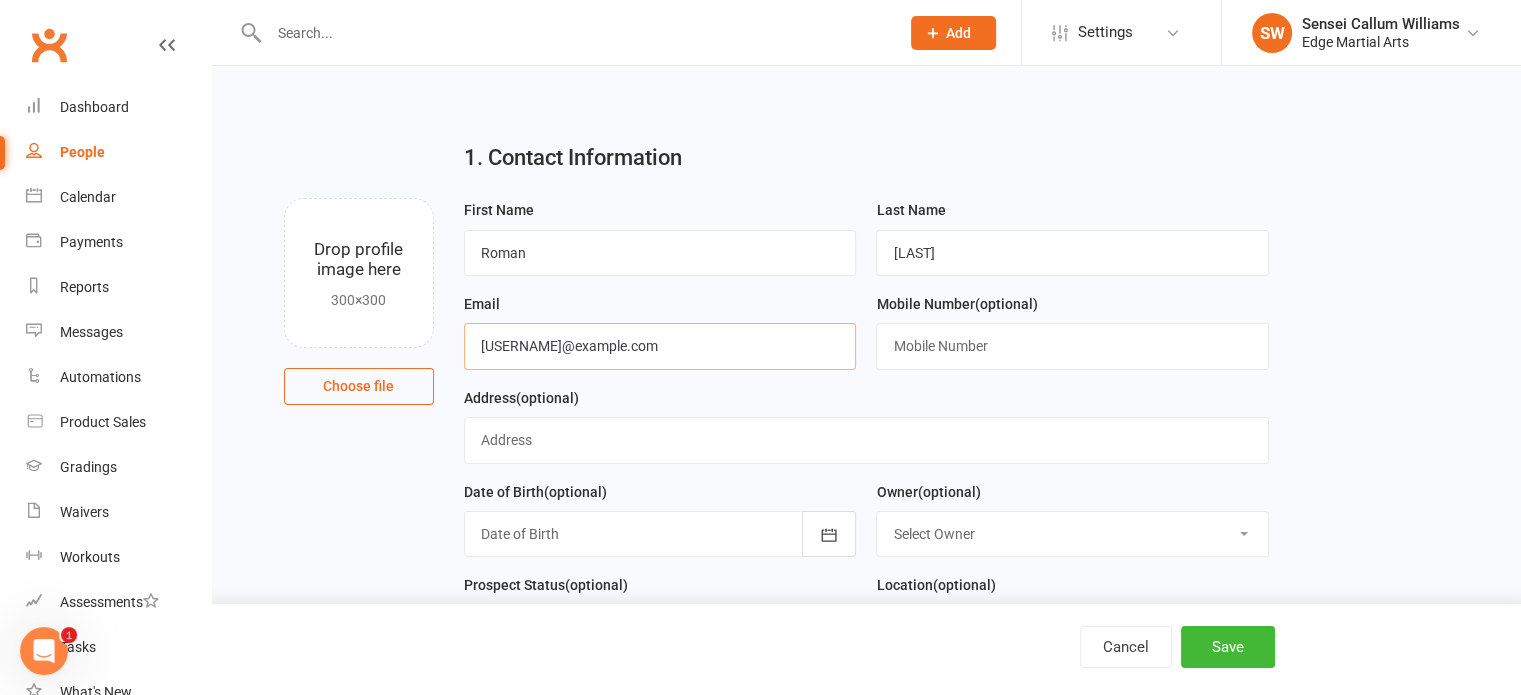 type on "[USERNAME]@example.com" 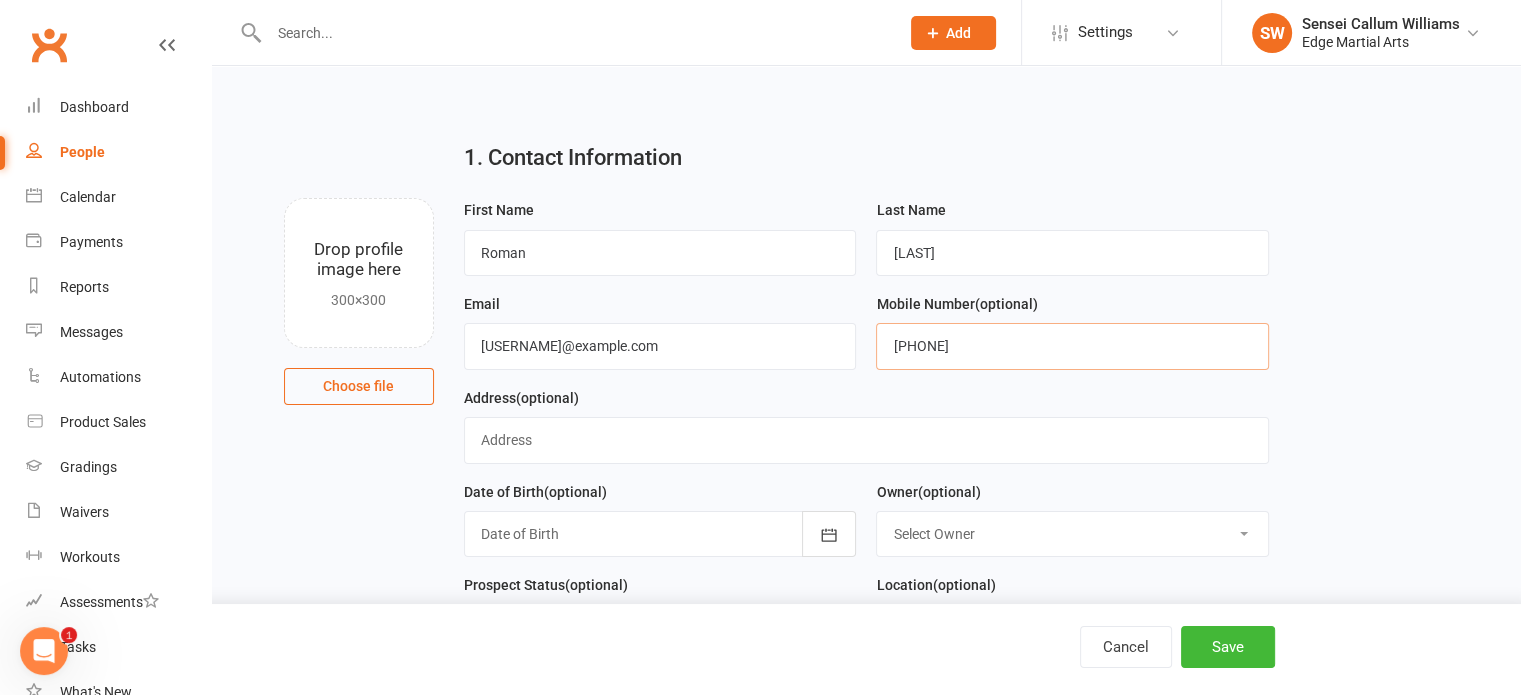 type on "[PHONE]" 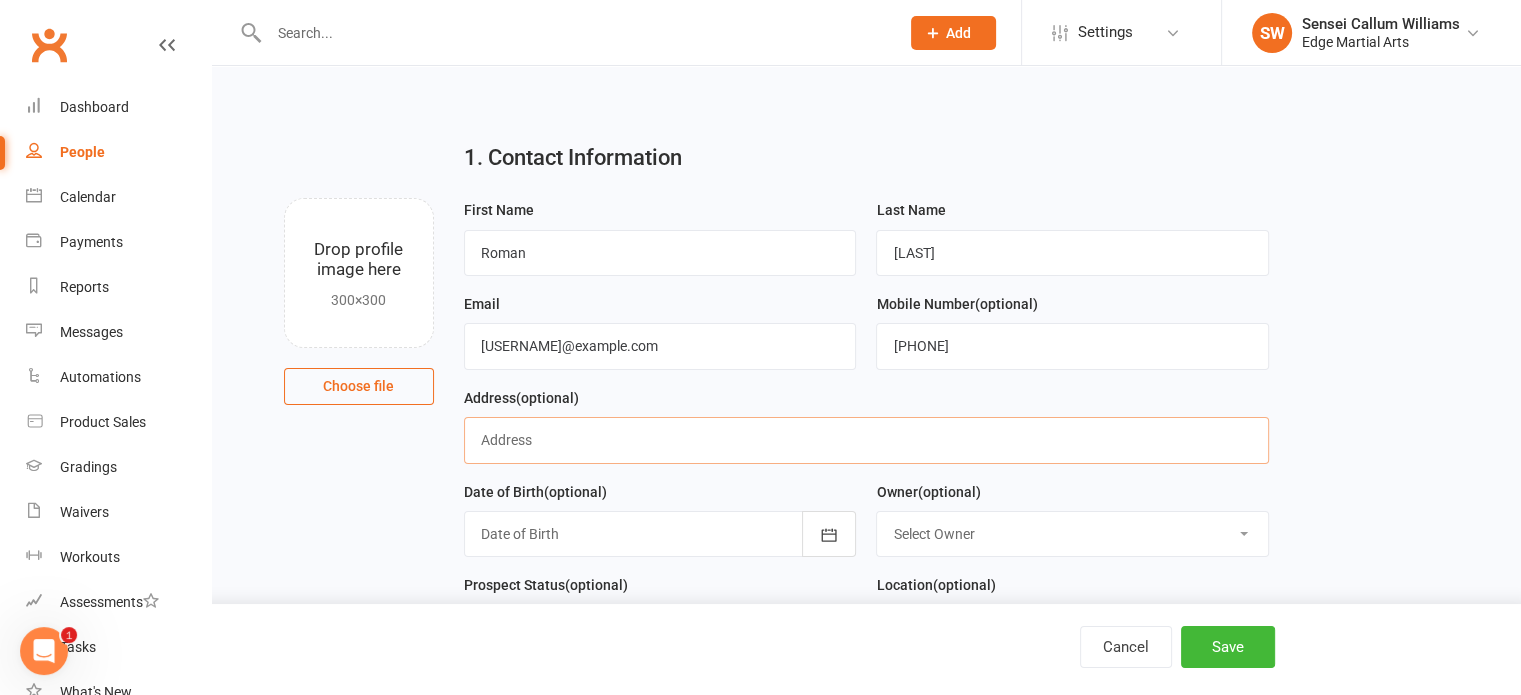click at bounding box center (866, 440) 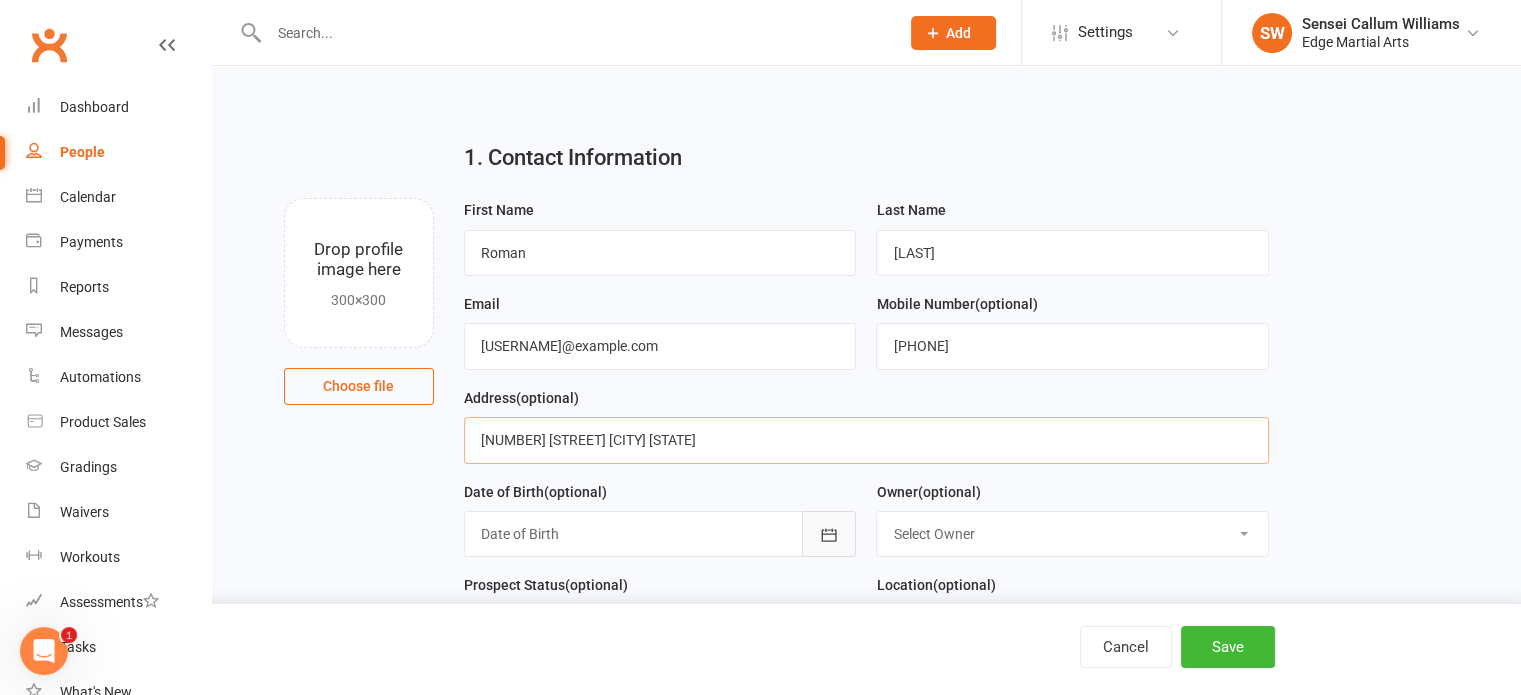 type on "[NUMBER] [STREET] [CITY] [STATE]" 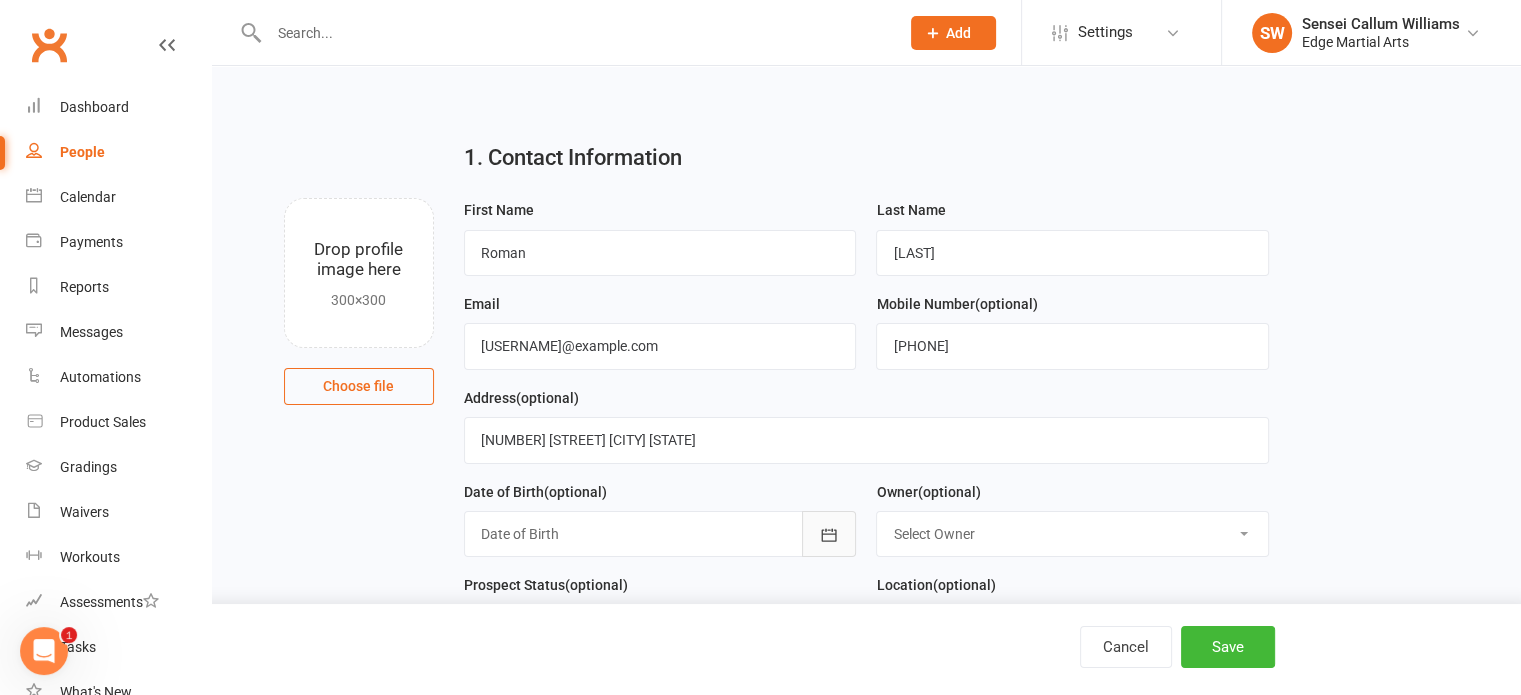 click at bounding box center [829, 534] 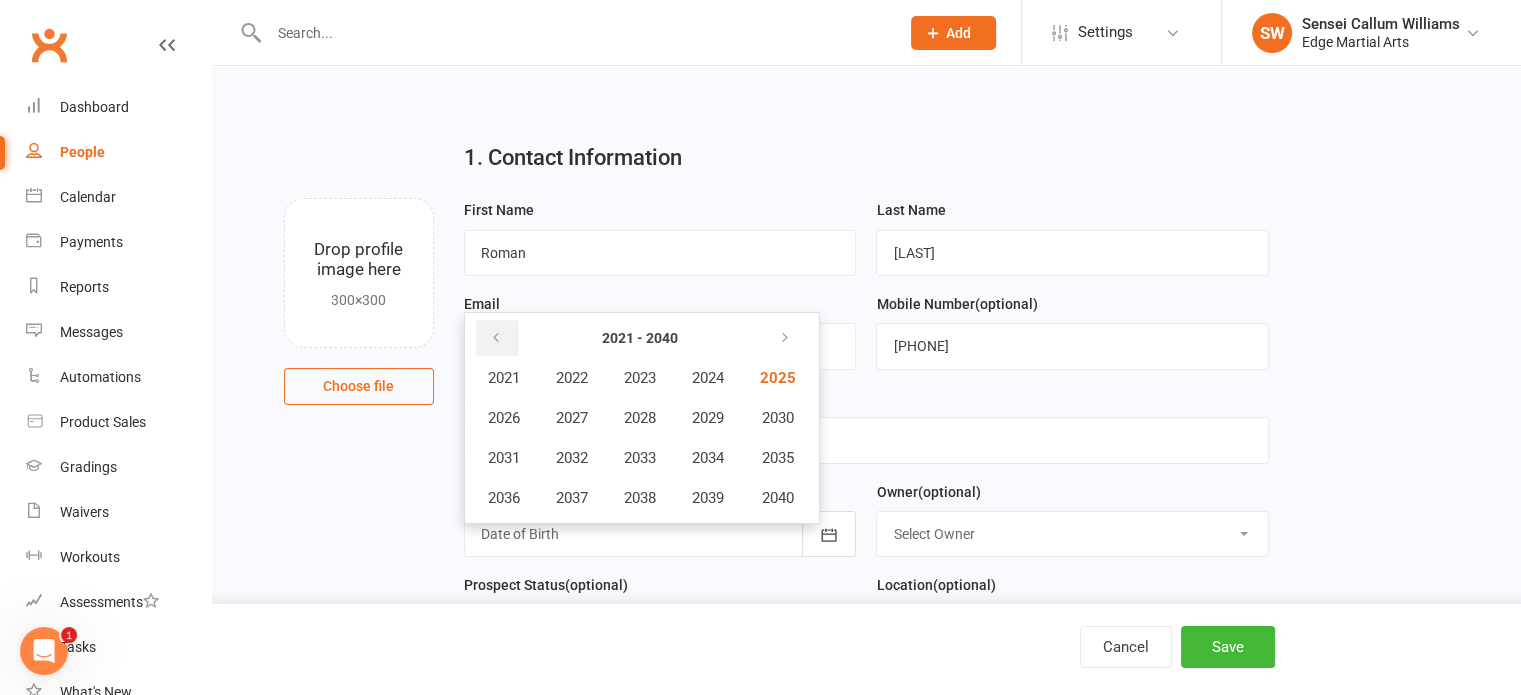 click at bounding box center (497, 338) 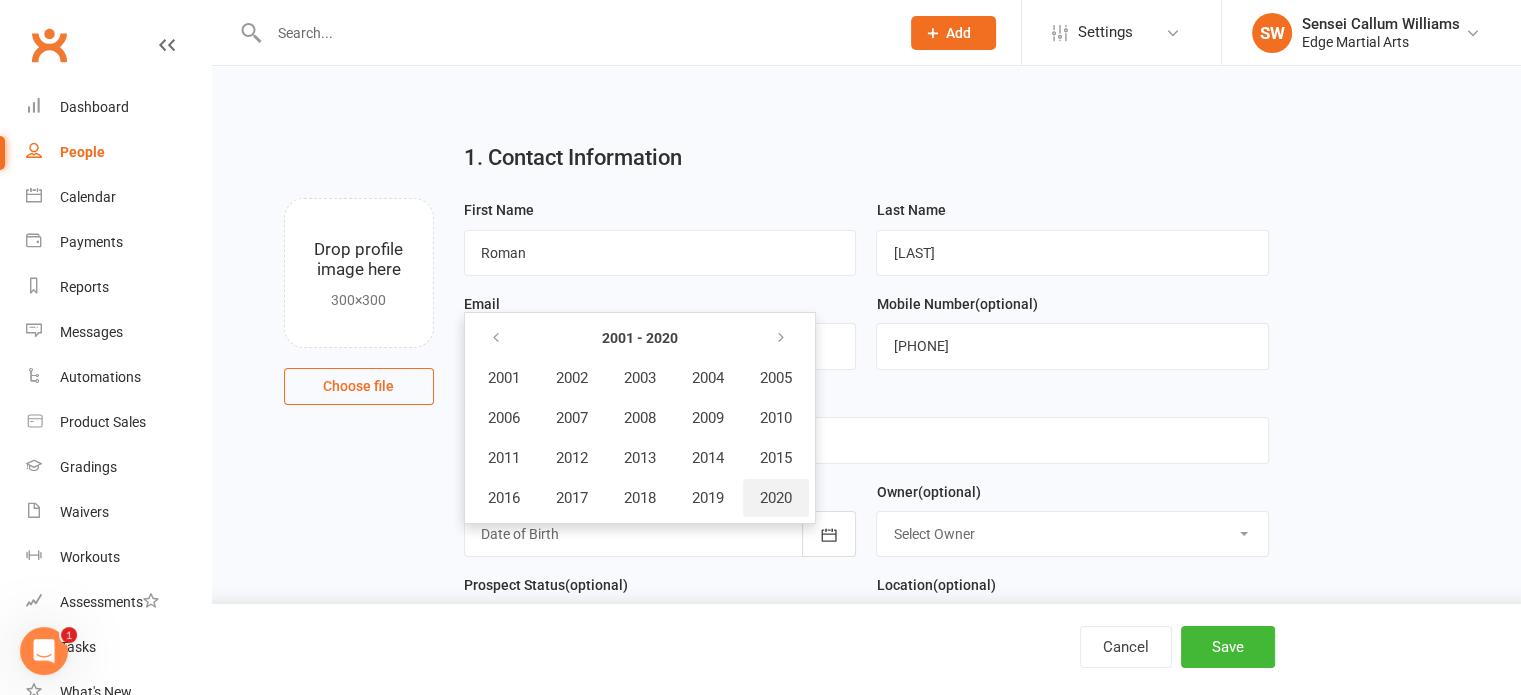 click on "2020" at bounding box center [776, 498] 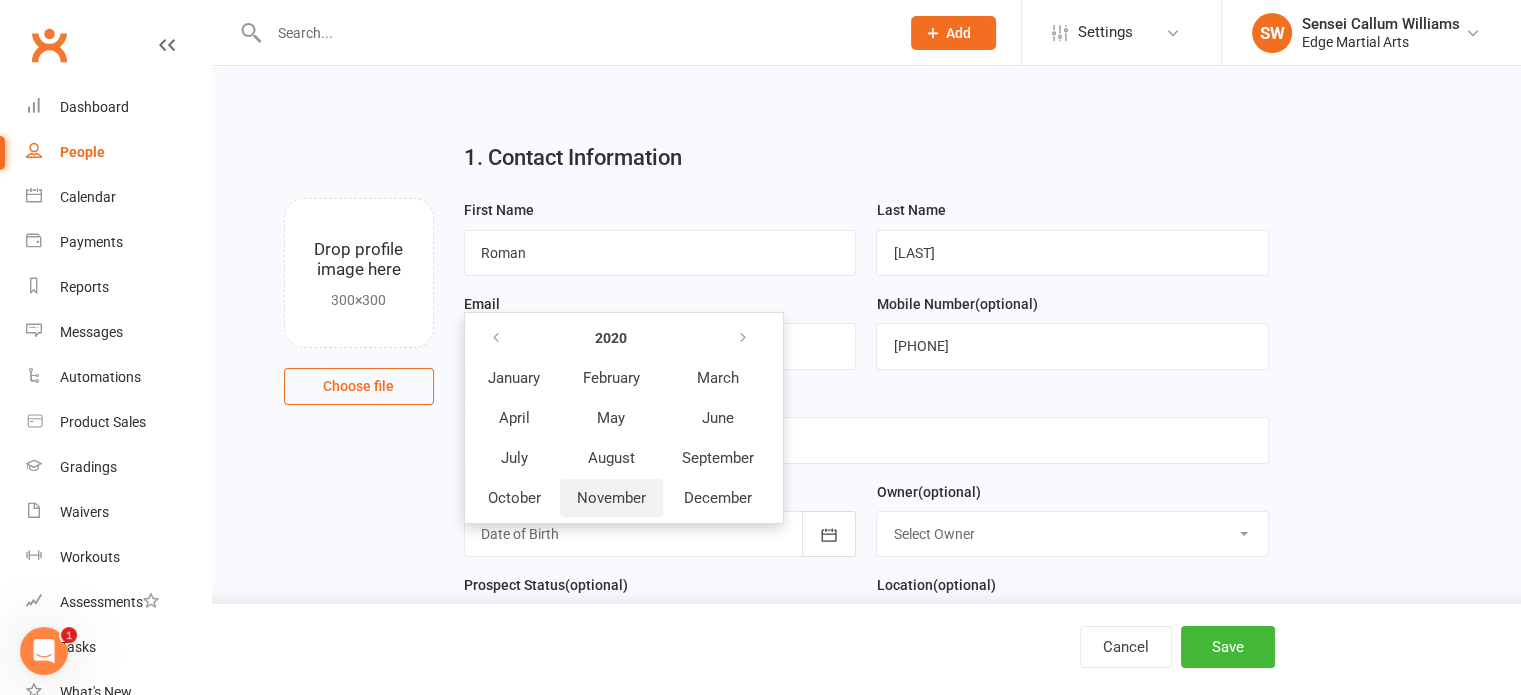 click on "November" at bounding box center [611, 498] 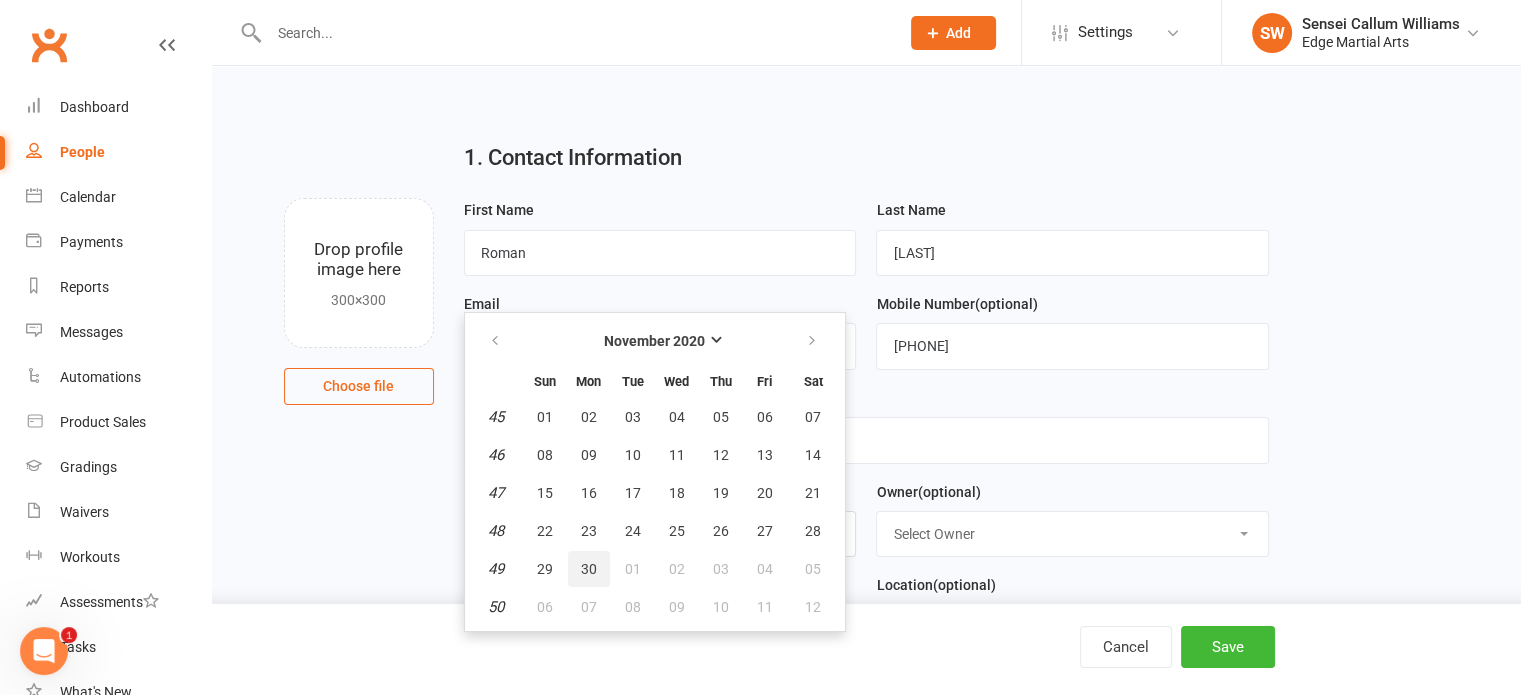 click on "30" at bounding box center (589, 569) 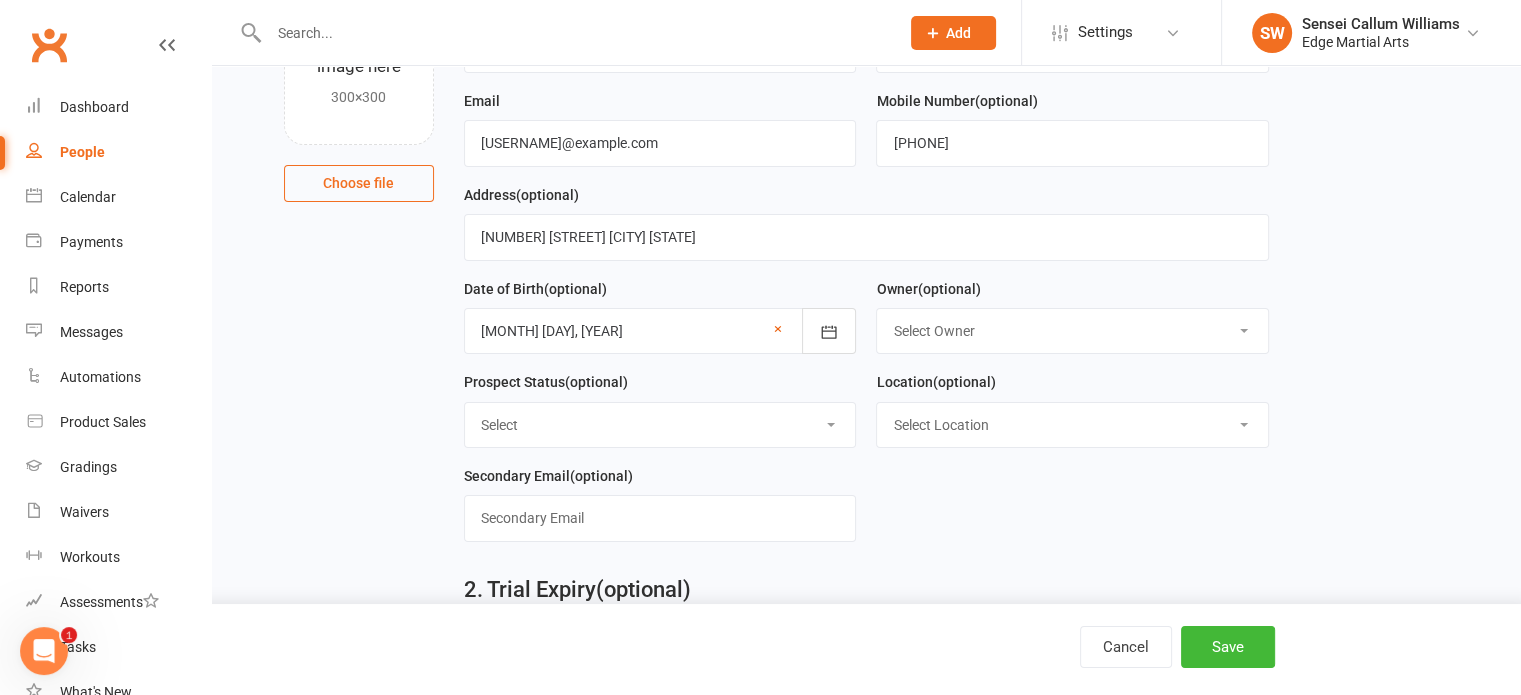 scroll, scrollTop: 204, scrollLeft: 0, axis: vertical 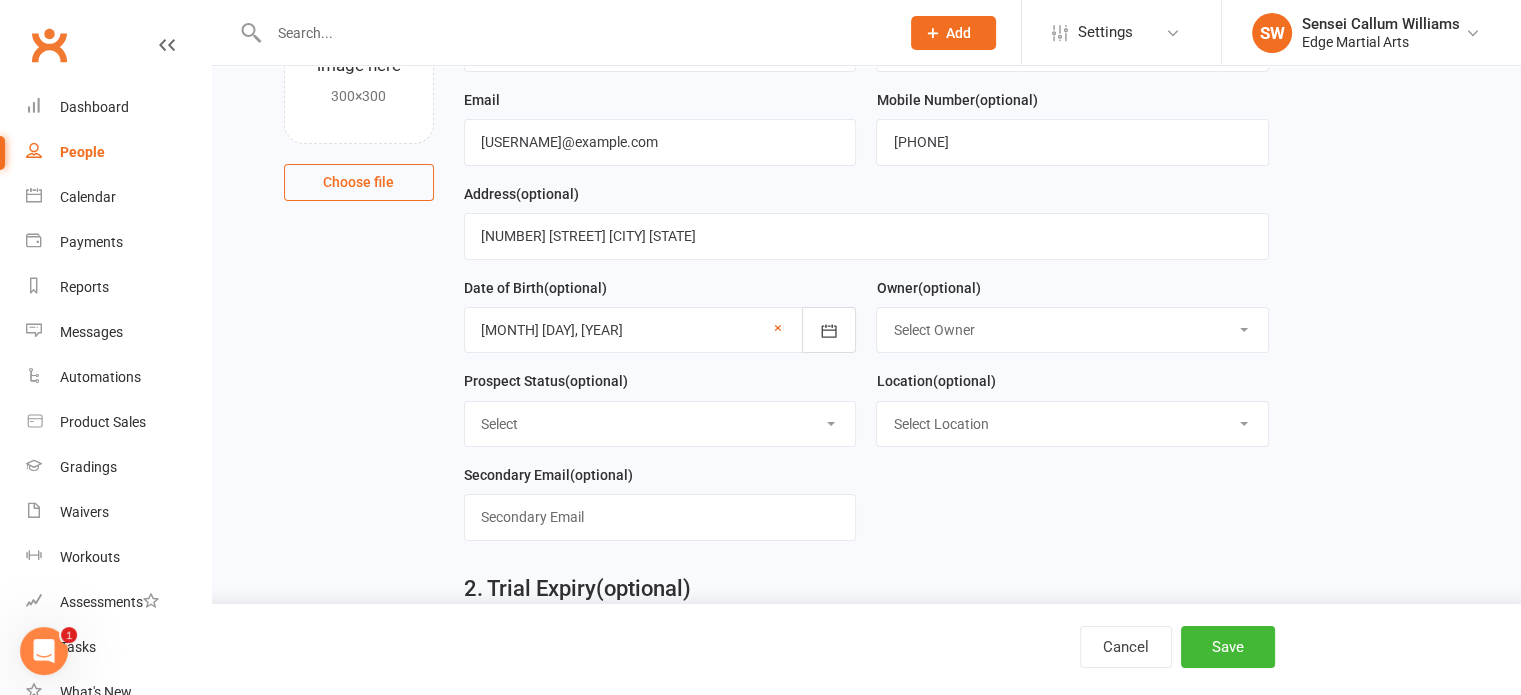 click on "Select Owner Shihan Amy Gardam Sensei Callum Williams Samantha Roberts" at bounding box center [1072, 330] 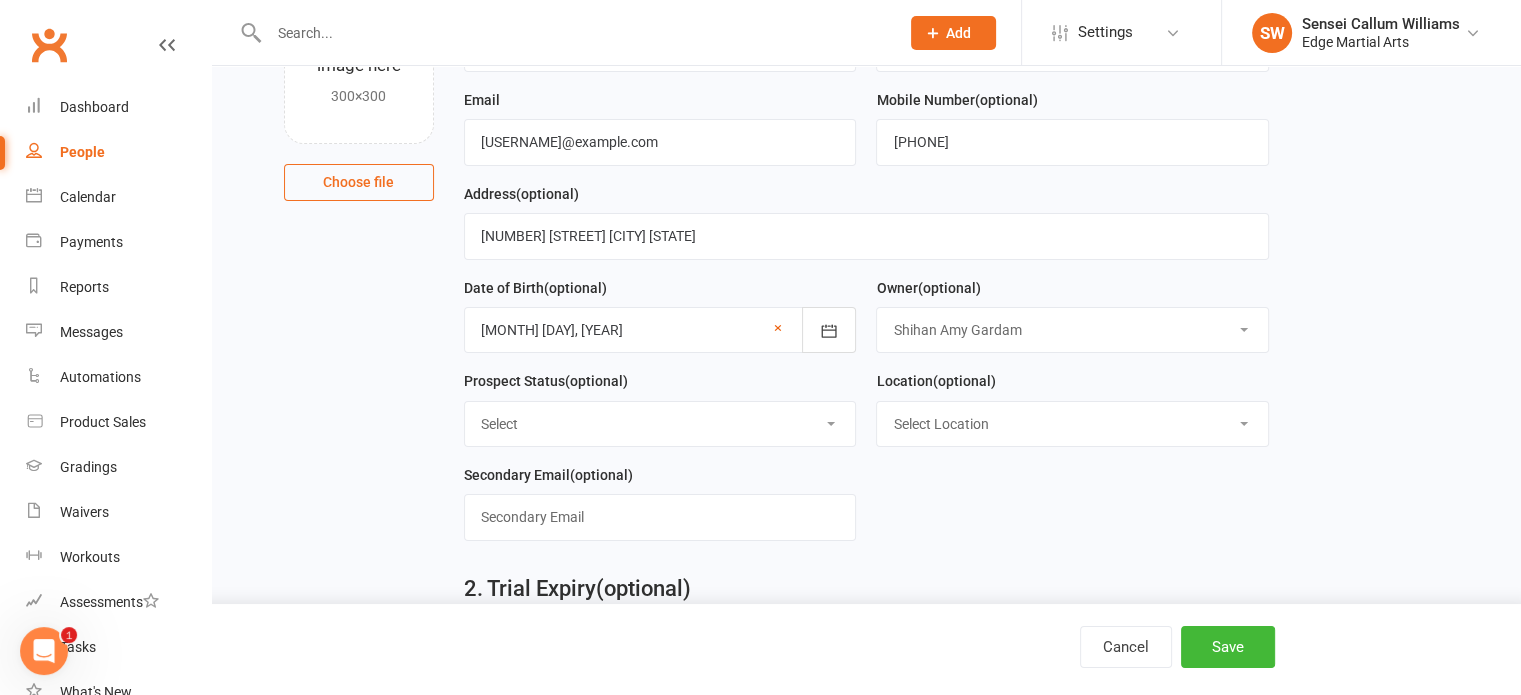 click on "Select Owner Shihan Amy Gardam Sensei Callum Williams Samantha Roberts" at bounding box center (1072, 330) 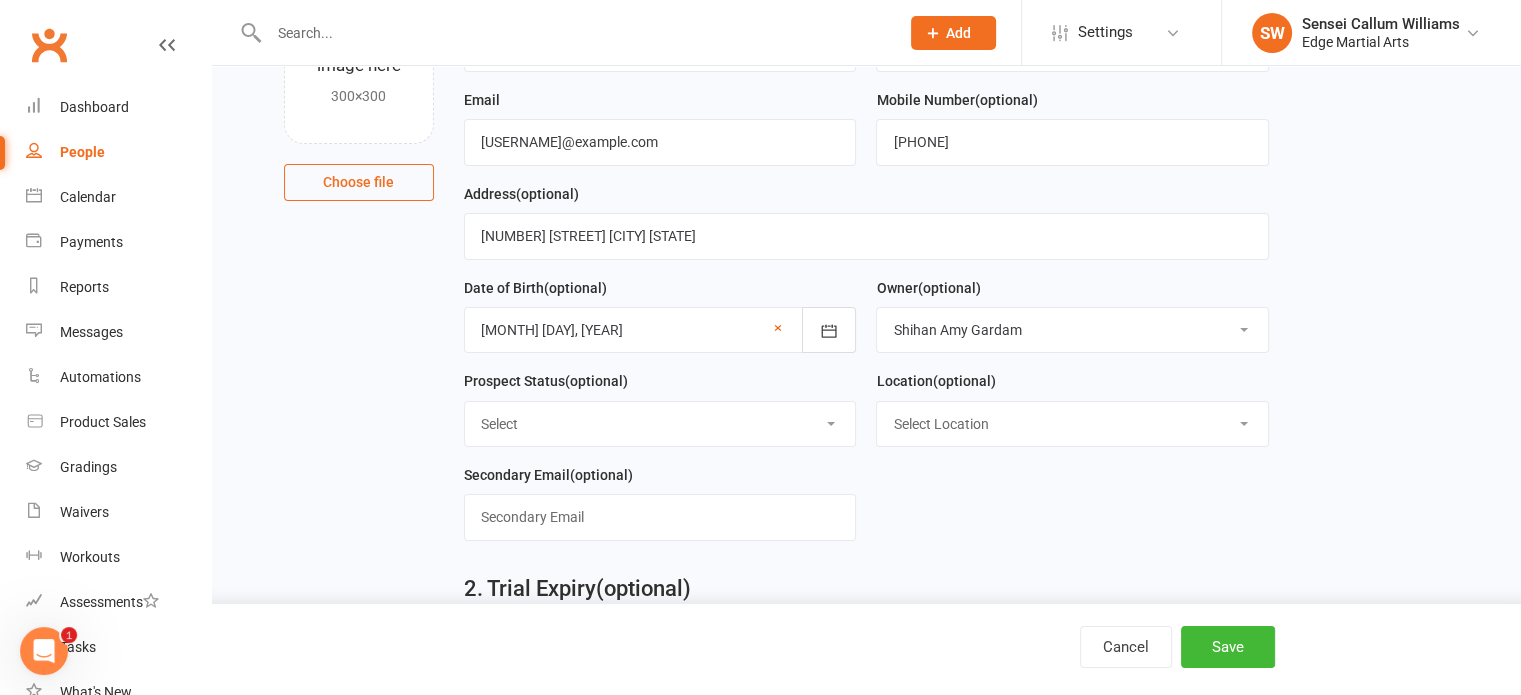 click on "Select Location [CITY]" at bounding box center [1072, 424] 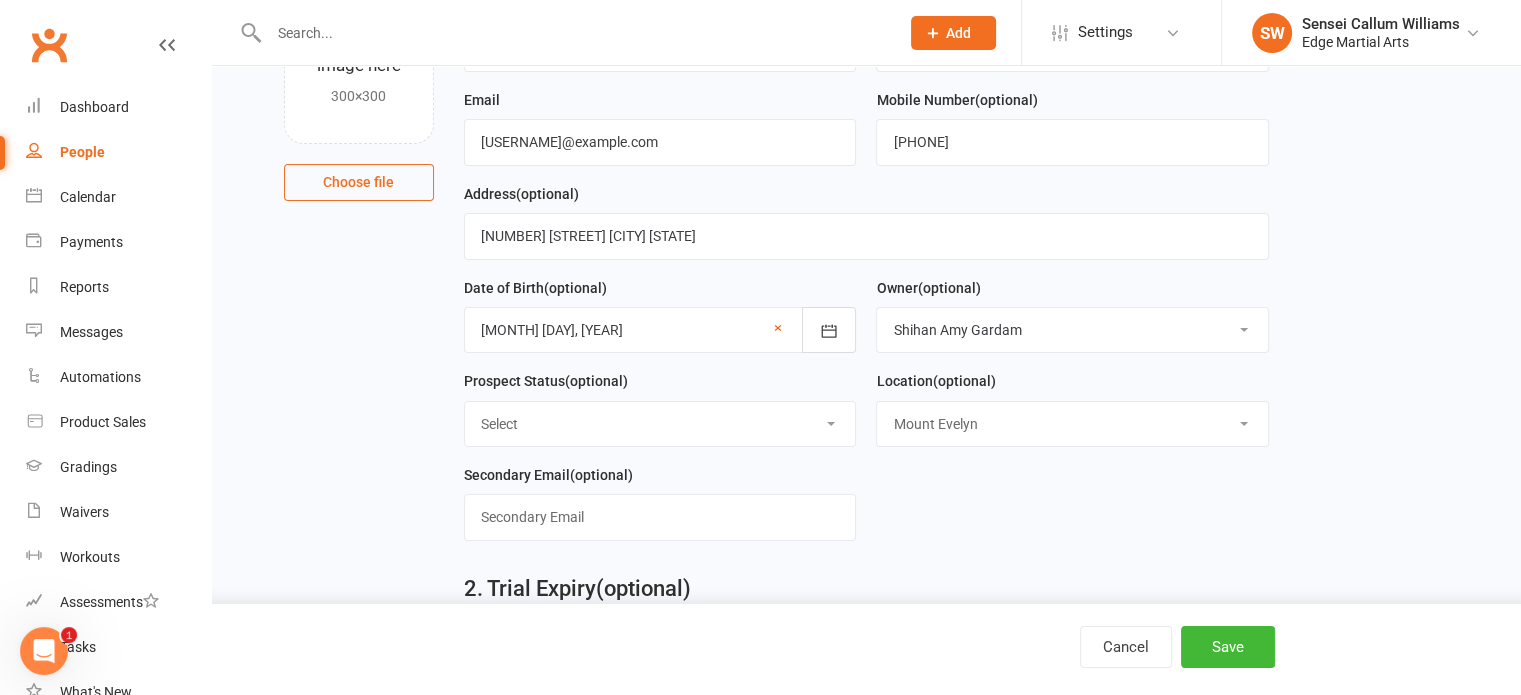 click on "Select Location [CITY]" at bounding box center [1072, 424] 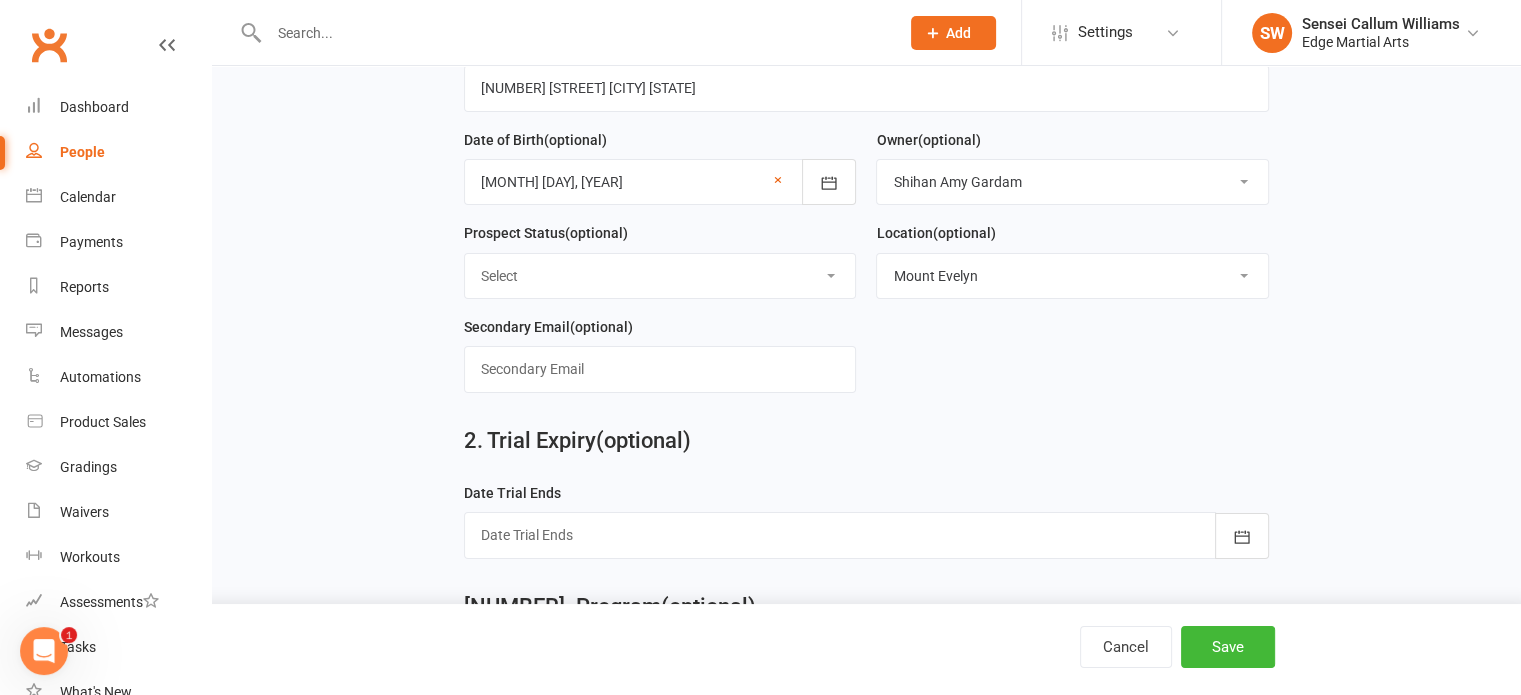 scroll, scrollTop: 408, scrollLeft: 0, axis: vertical 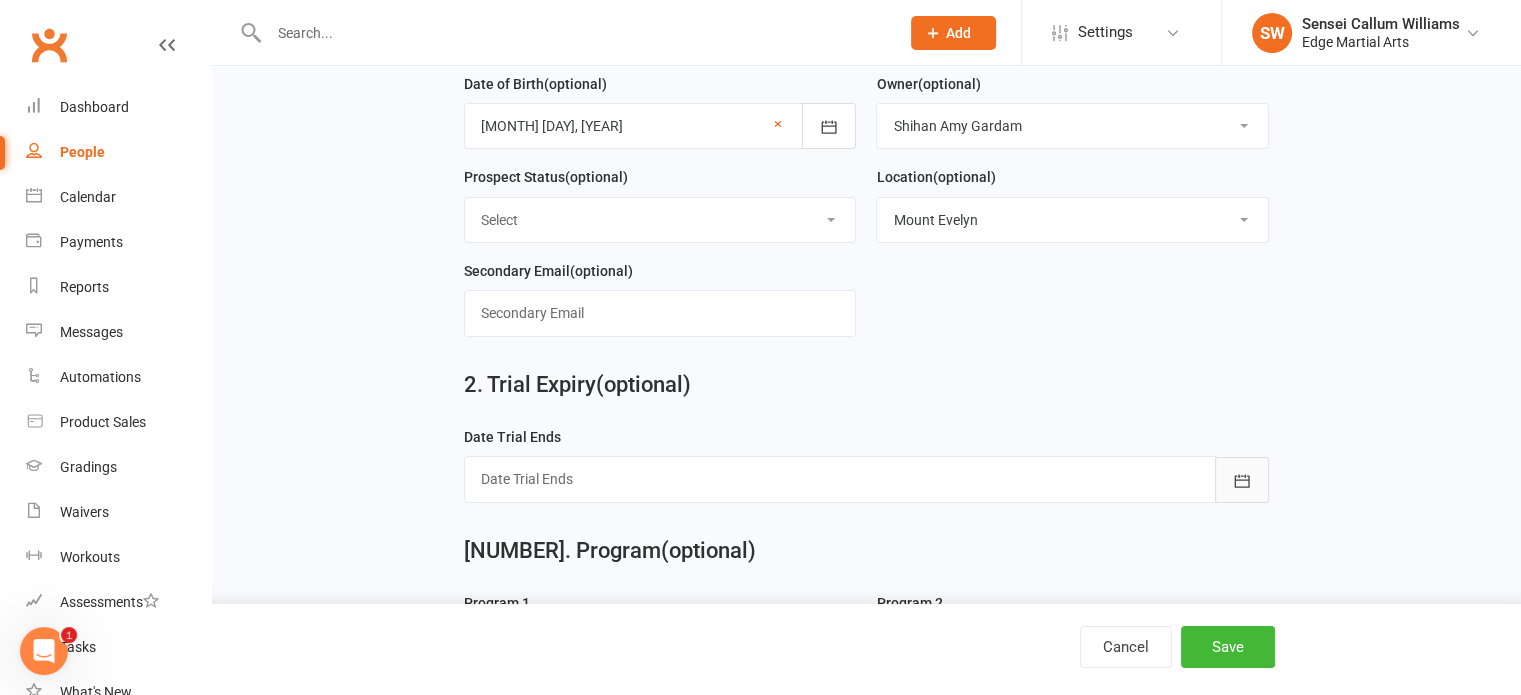 click at bounding box center [1242, 480] 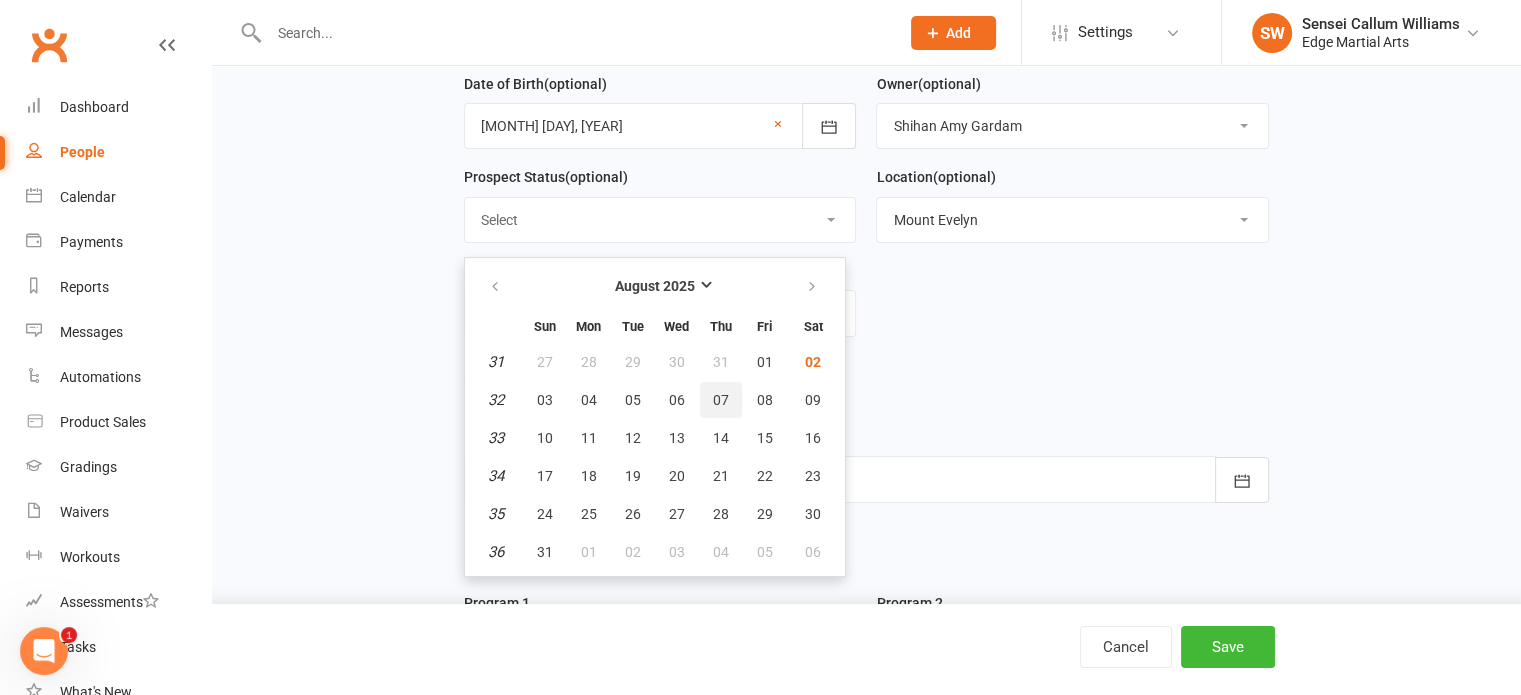 click on "07" at bounding box center (721, 400) 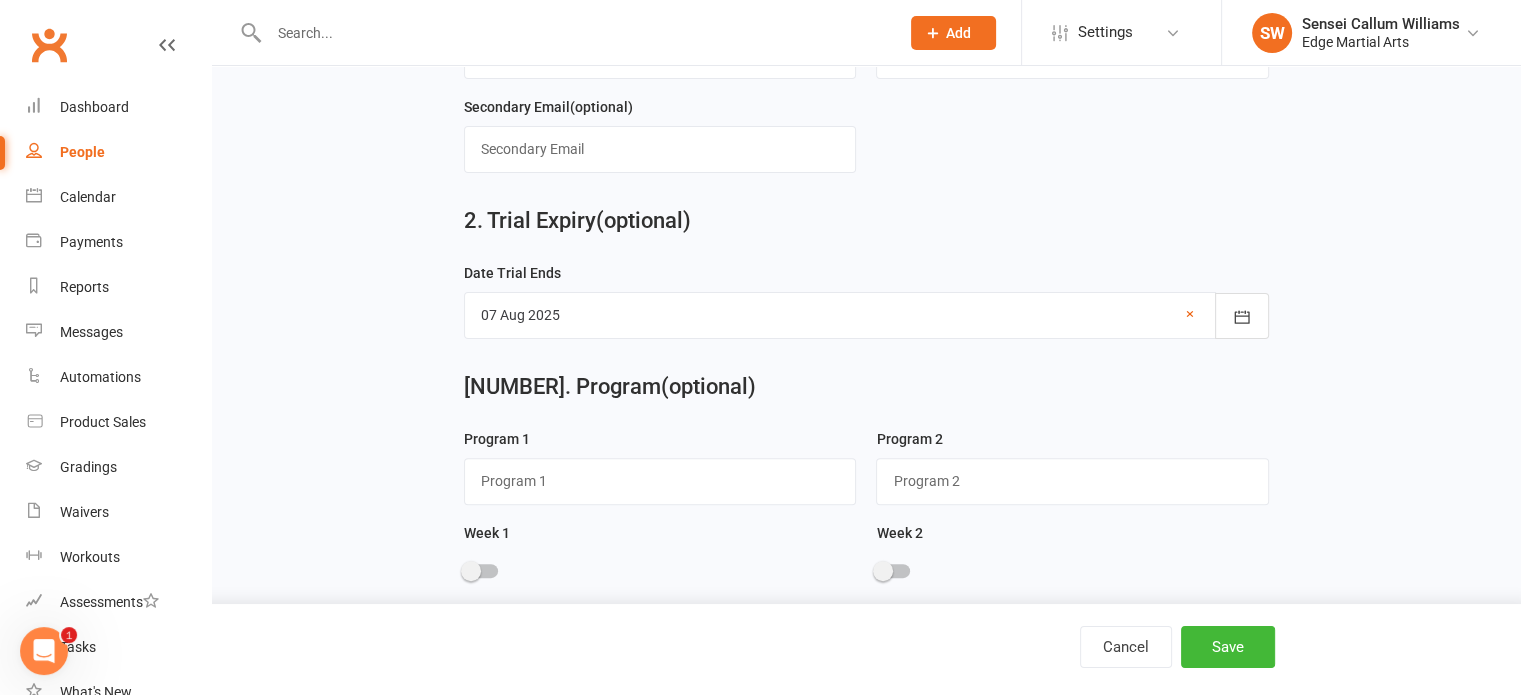 scroll, scrollTop: 602, scrollLeft: 0, axis: vertical 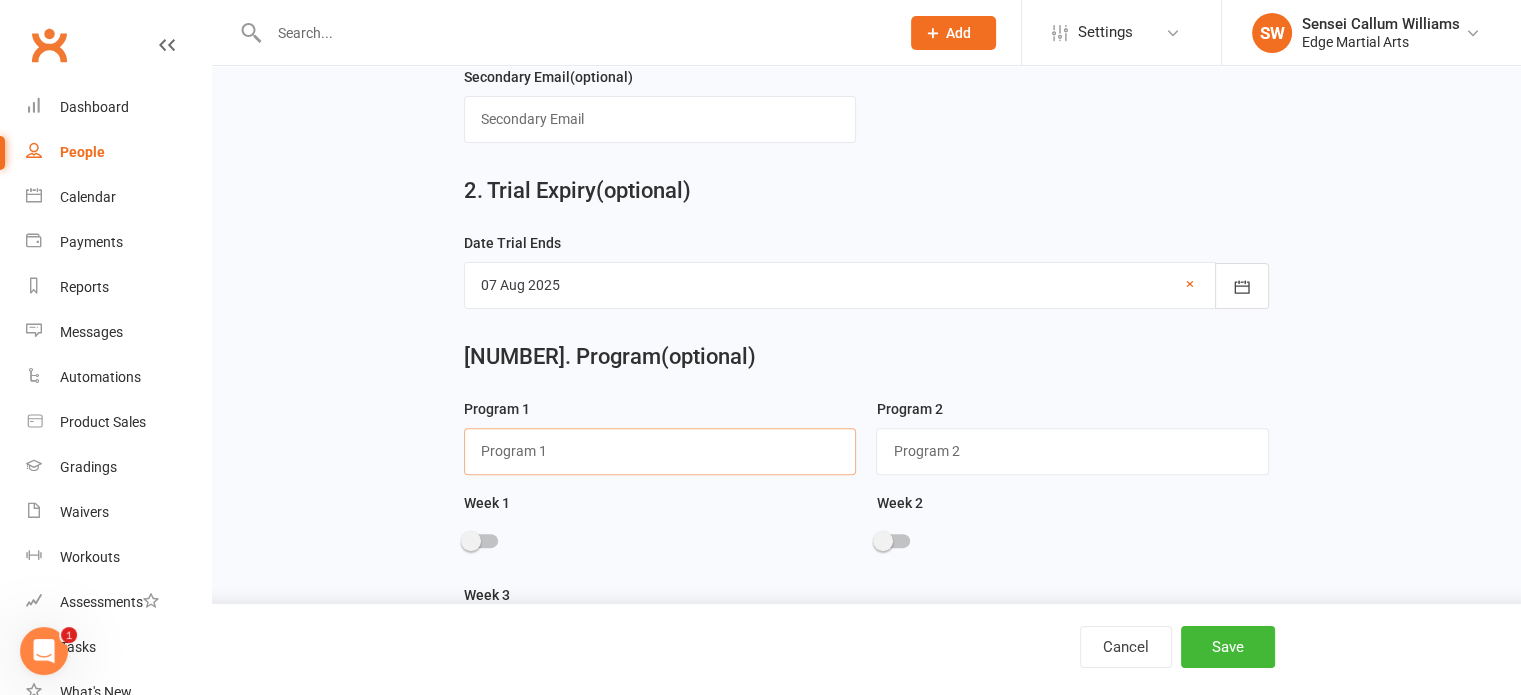 click at bounding box center [660, 451] 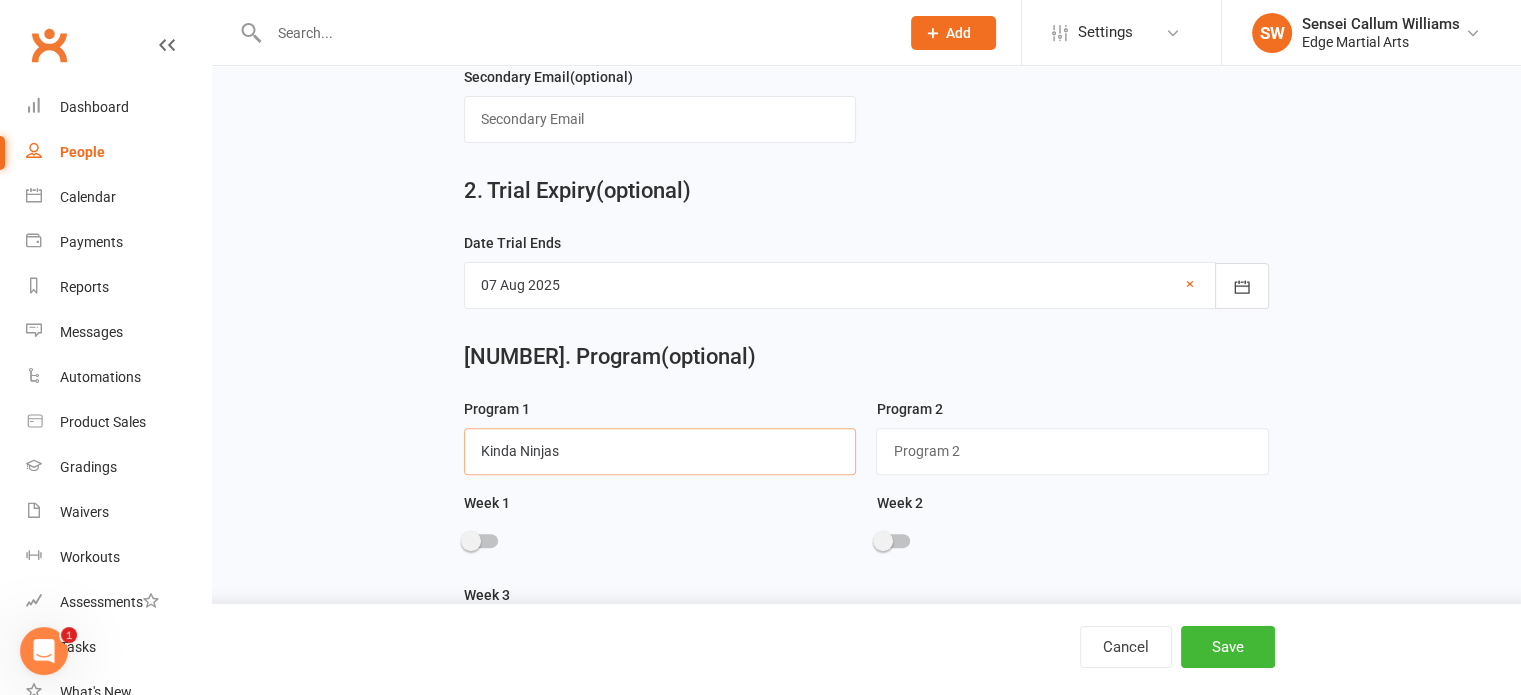 scroll, scrollTop: 758, scrollLeft: 0, axis: vertical 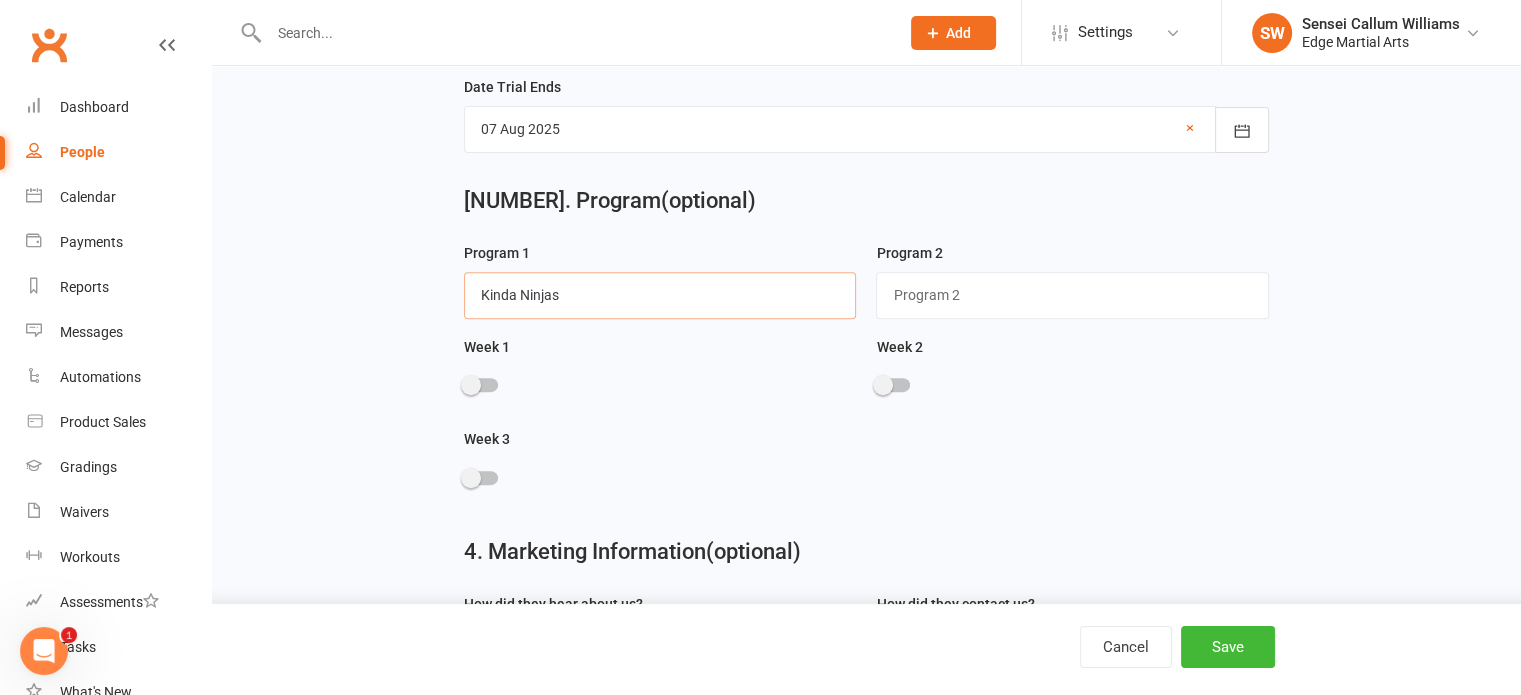 type on "Kinda Ninjas" 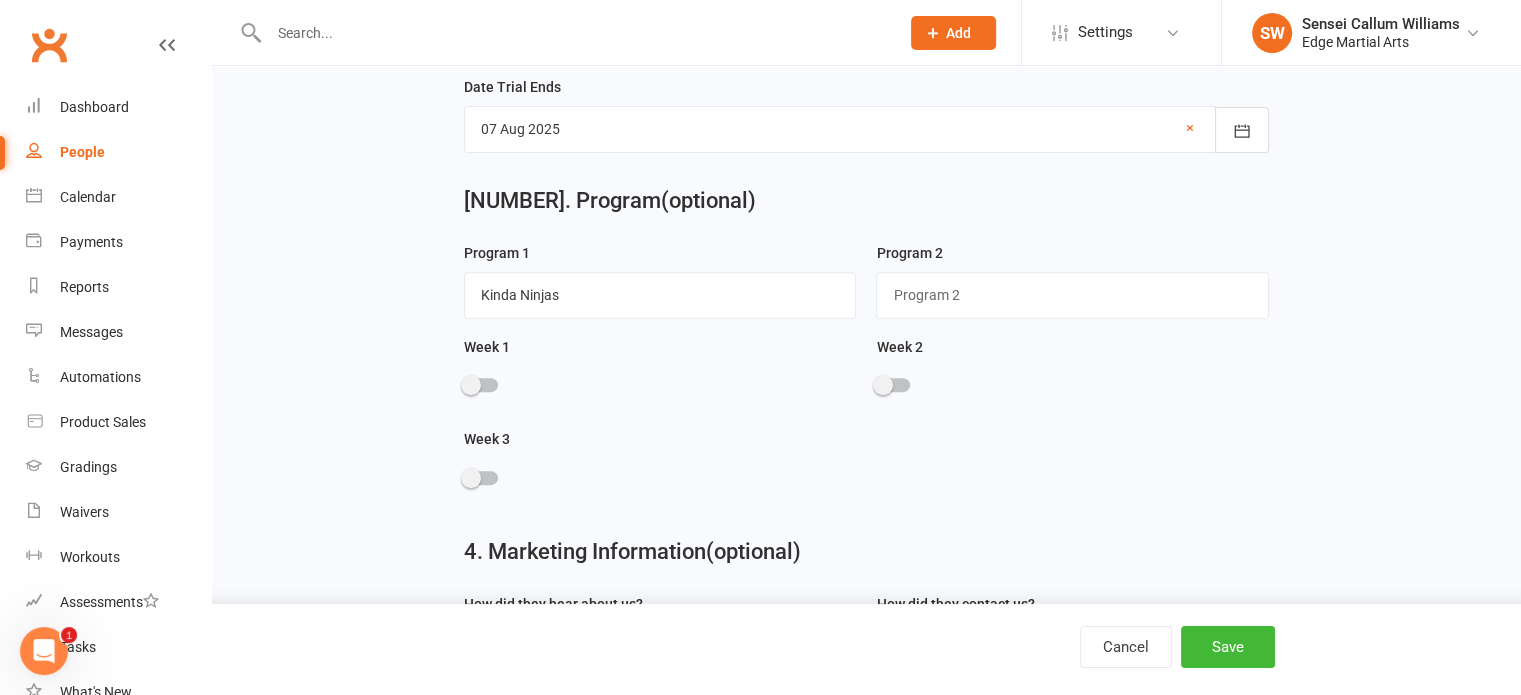click at bounding box center [471, 385] 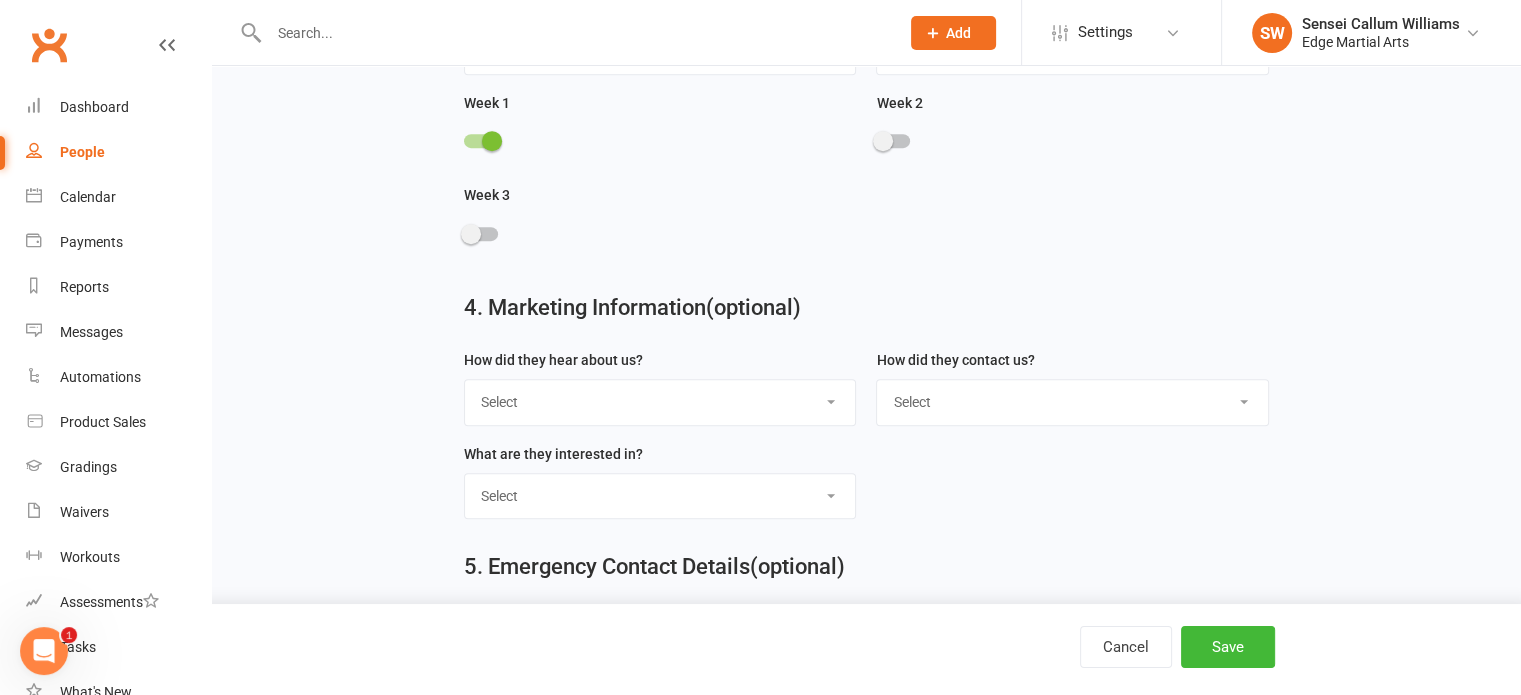 scroll, scrollTop: 1022, scrollLeft: 0, axis: vertical 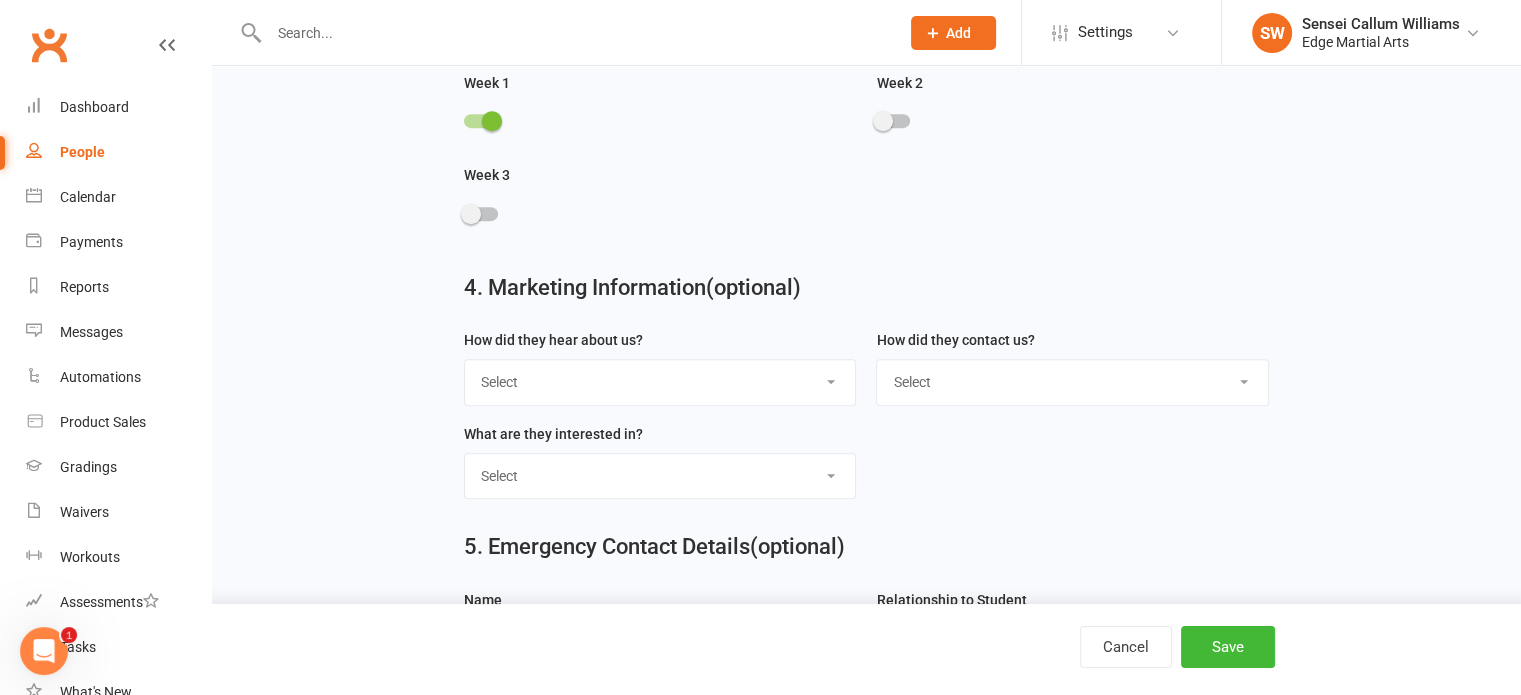 click on "Select Google Through A Friend Poster Magazine Walk by Letter Box Drop Facebook" at bounding box center (660, 382) 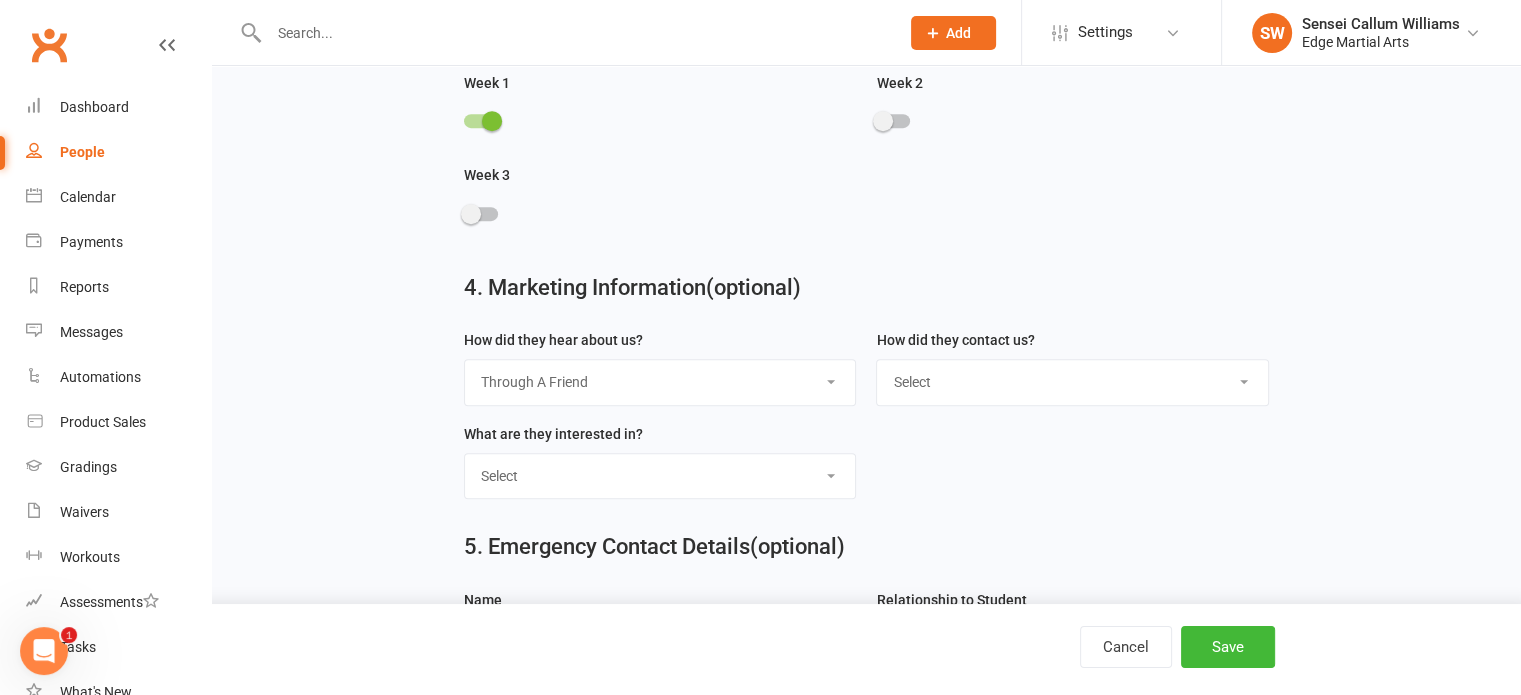 click on "Select Google Through A Friend Poster Magazine Walk by Letter Box Drop Facebook" at bounding box center (660, 382) 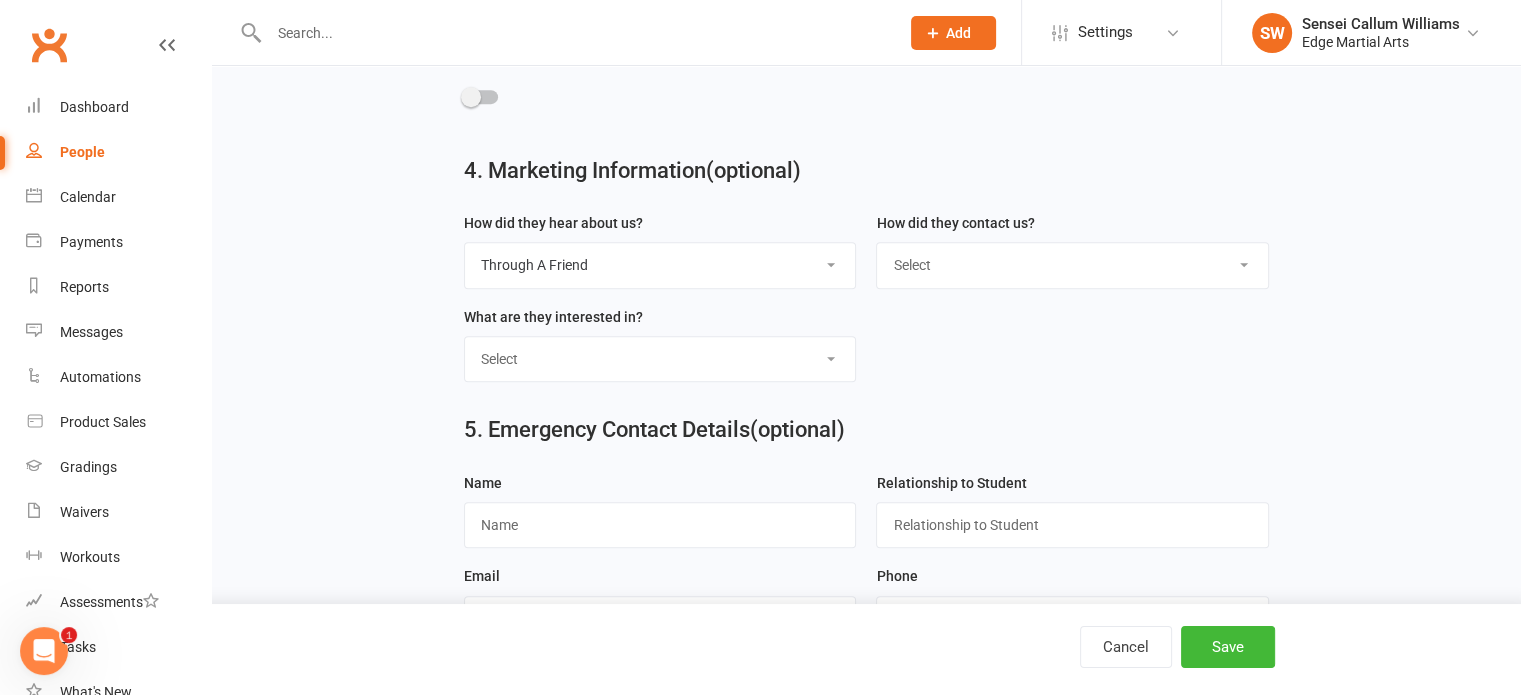 scroll, scrollTop: 1152, scrollLeft: 0, axis: vertical 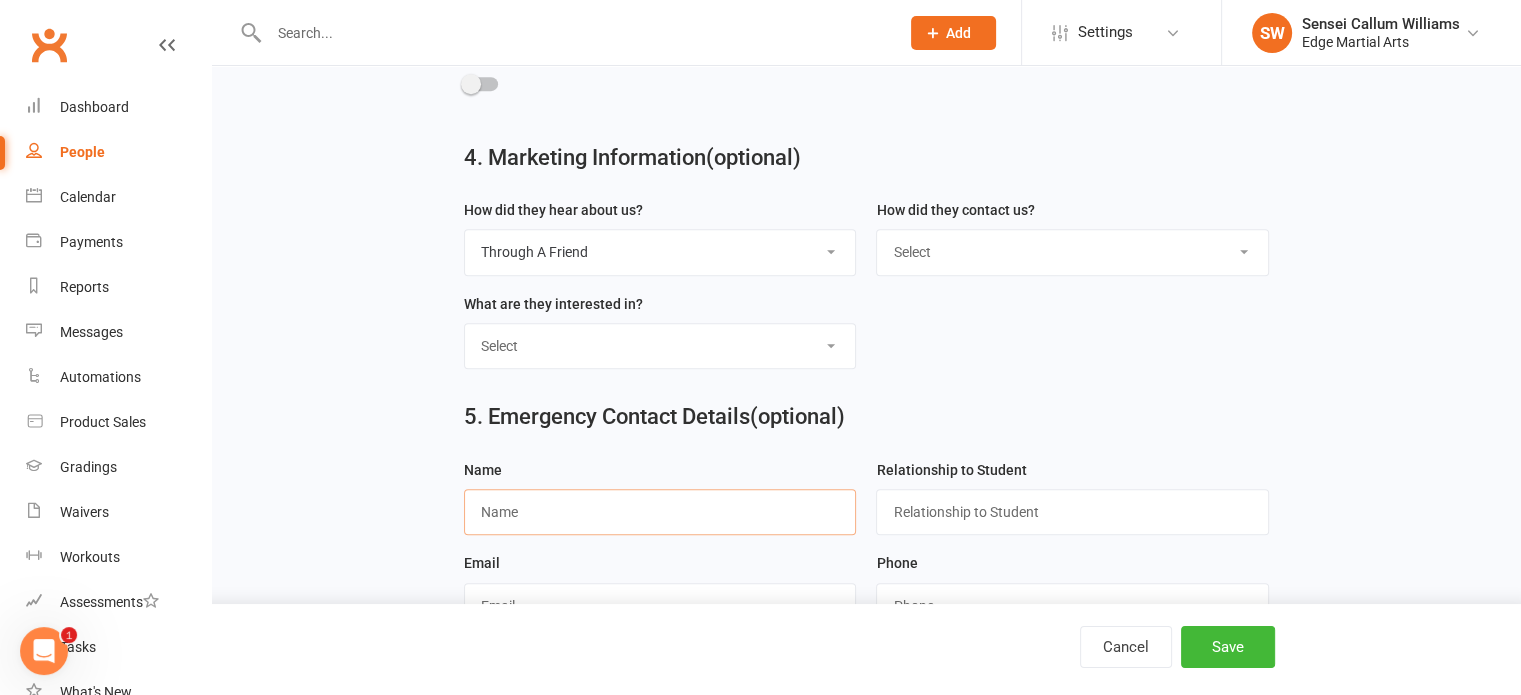 click at bounding box center [660, 512] 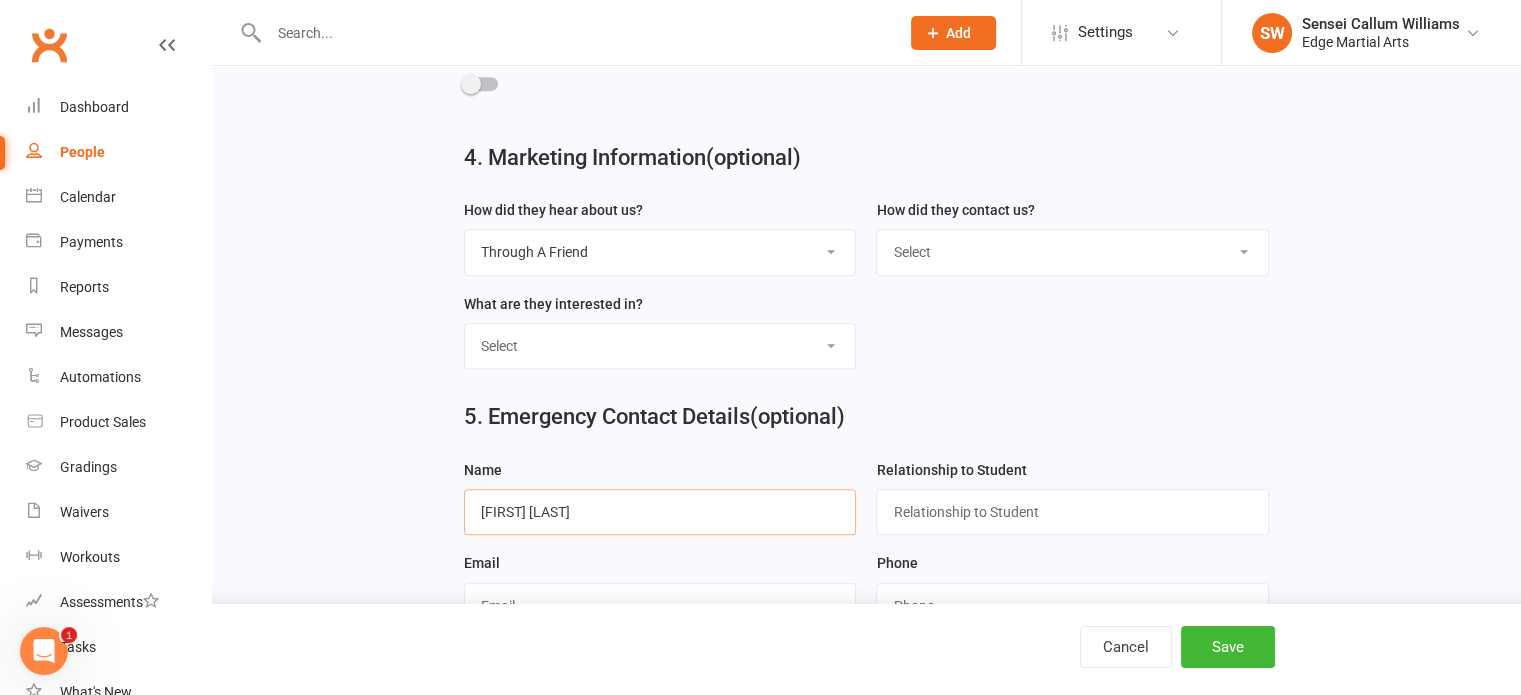type on "[FIRST] [LAST]" 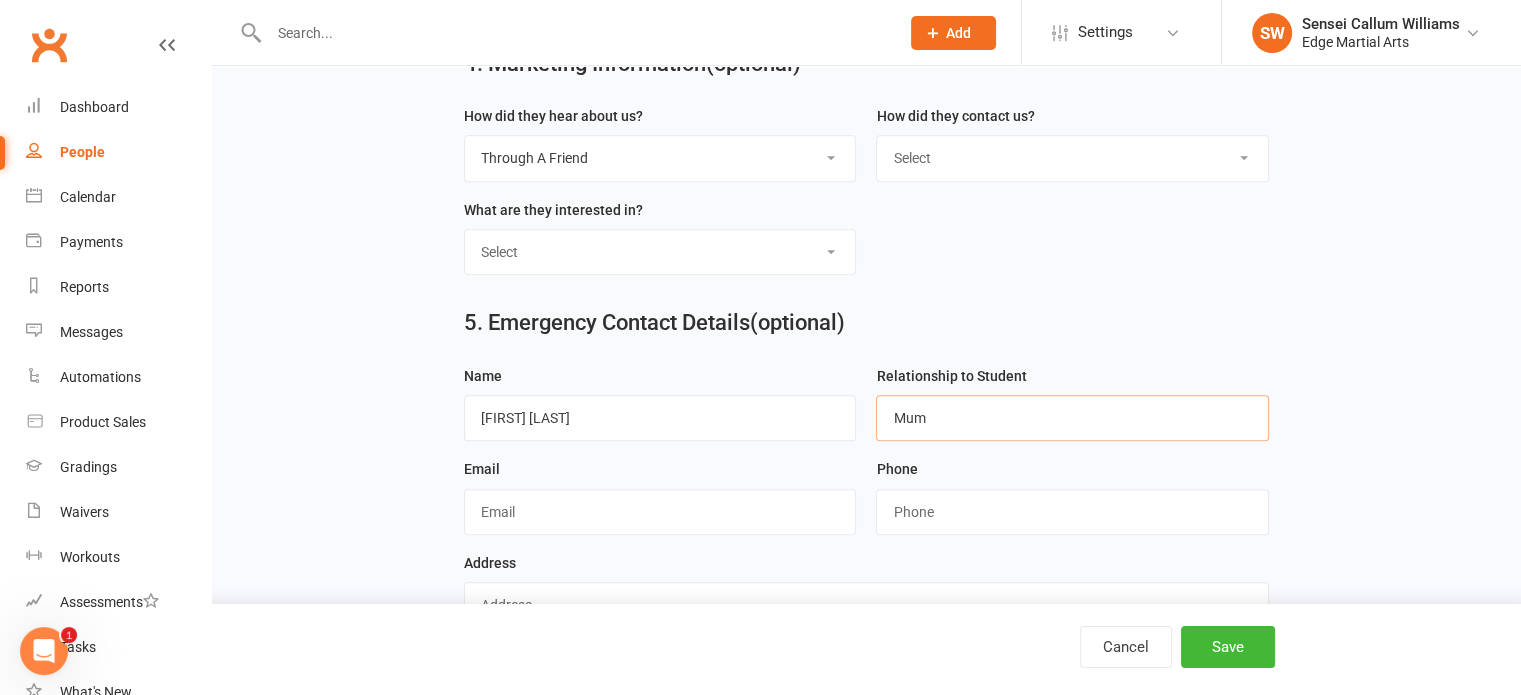 scroll, scrollTop: 1299, scrollLeft: 0, axis: vertical 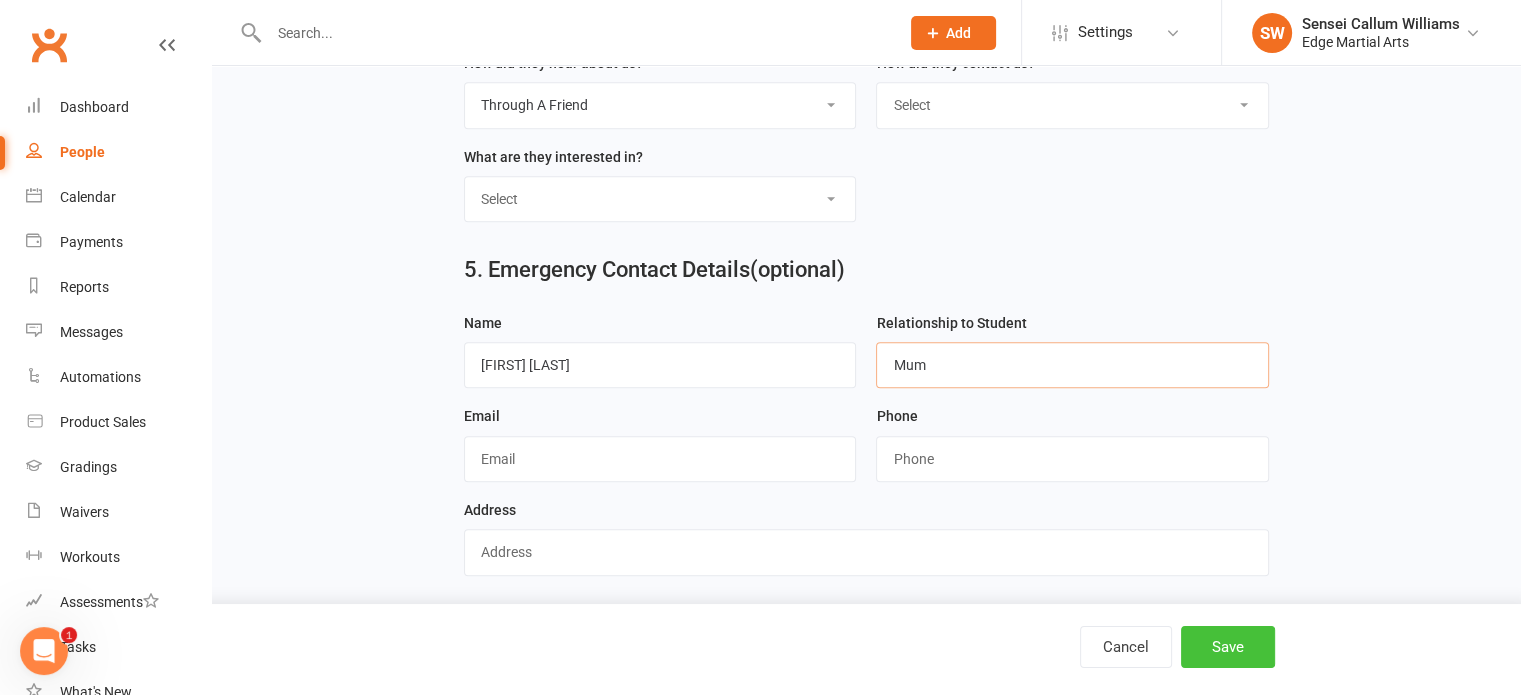 type on "Mum" 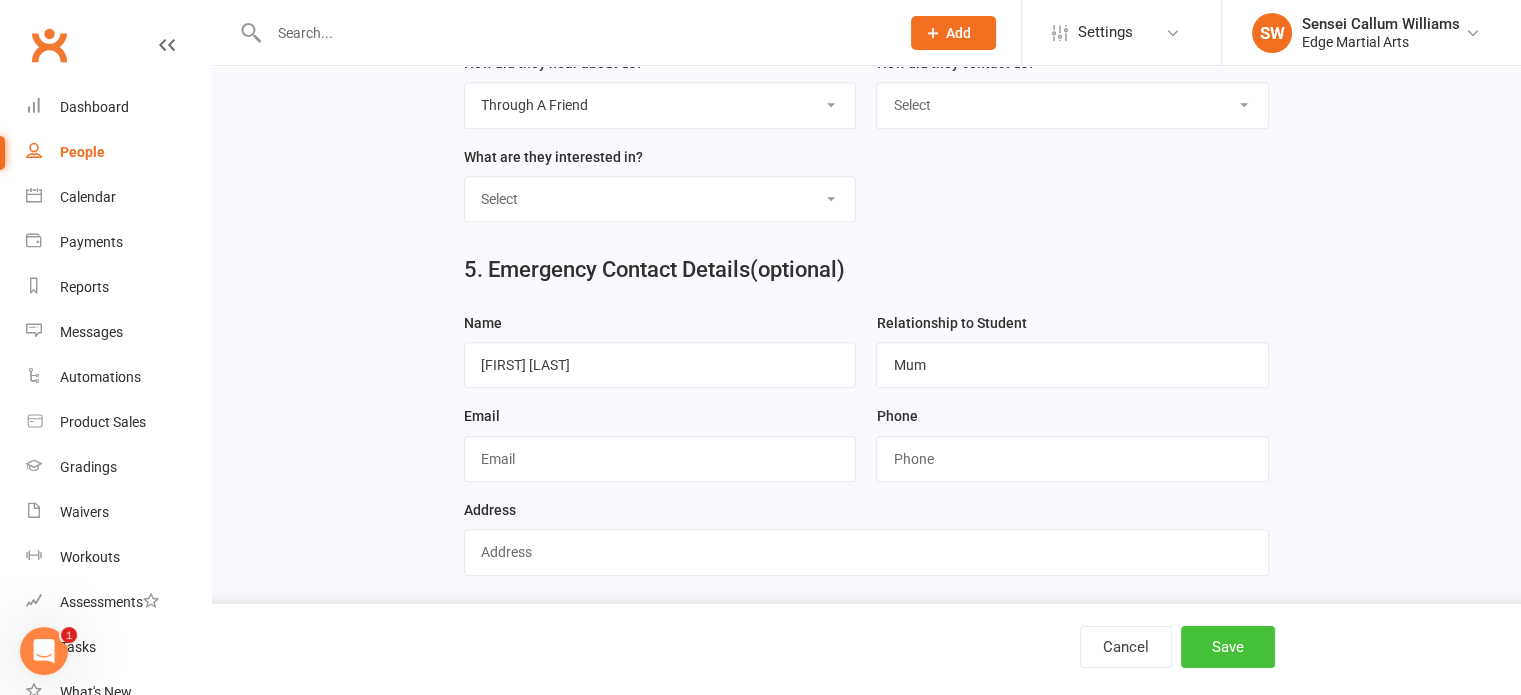 click on "Save" at bounding box center [1228, 647] 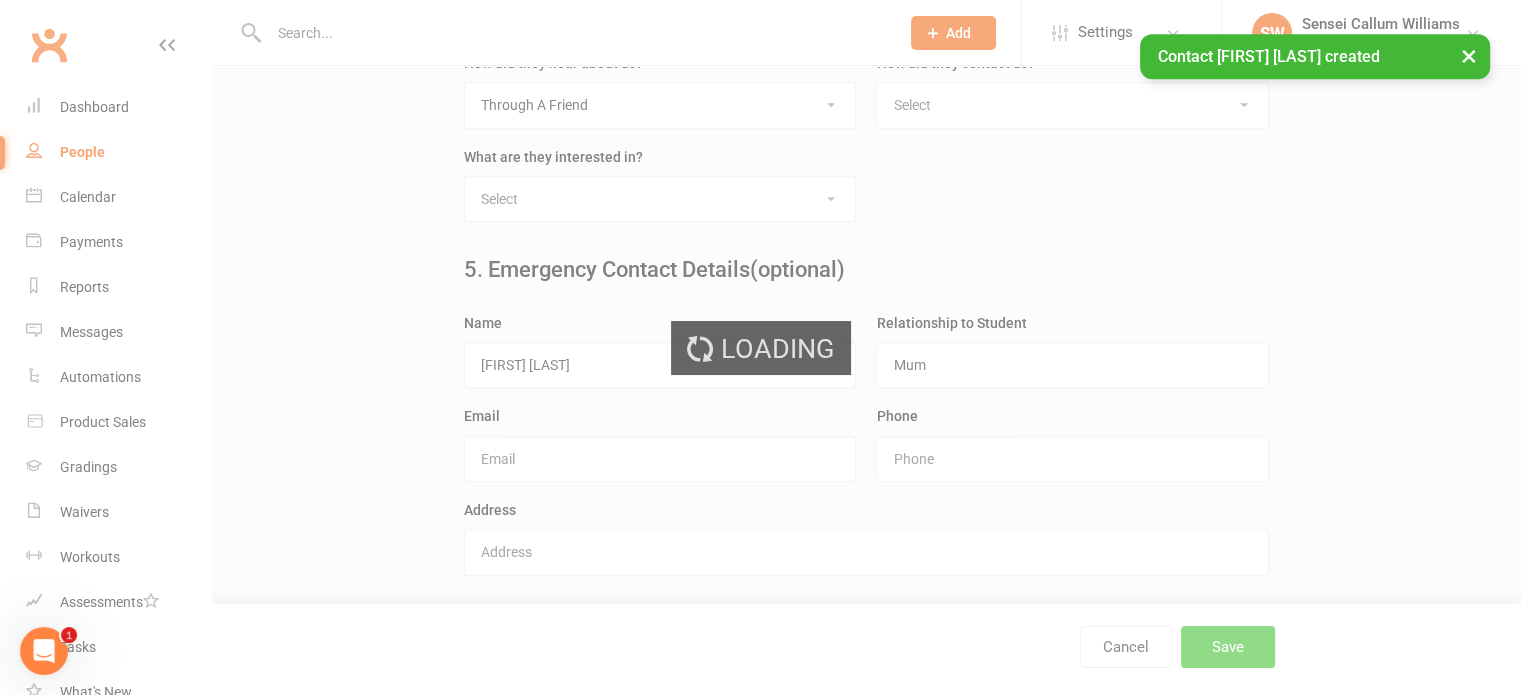 scroll, scrollTop: 0, scrollLeft: 0, axis: both 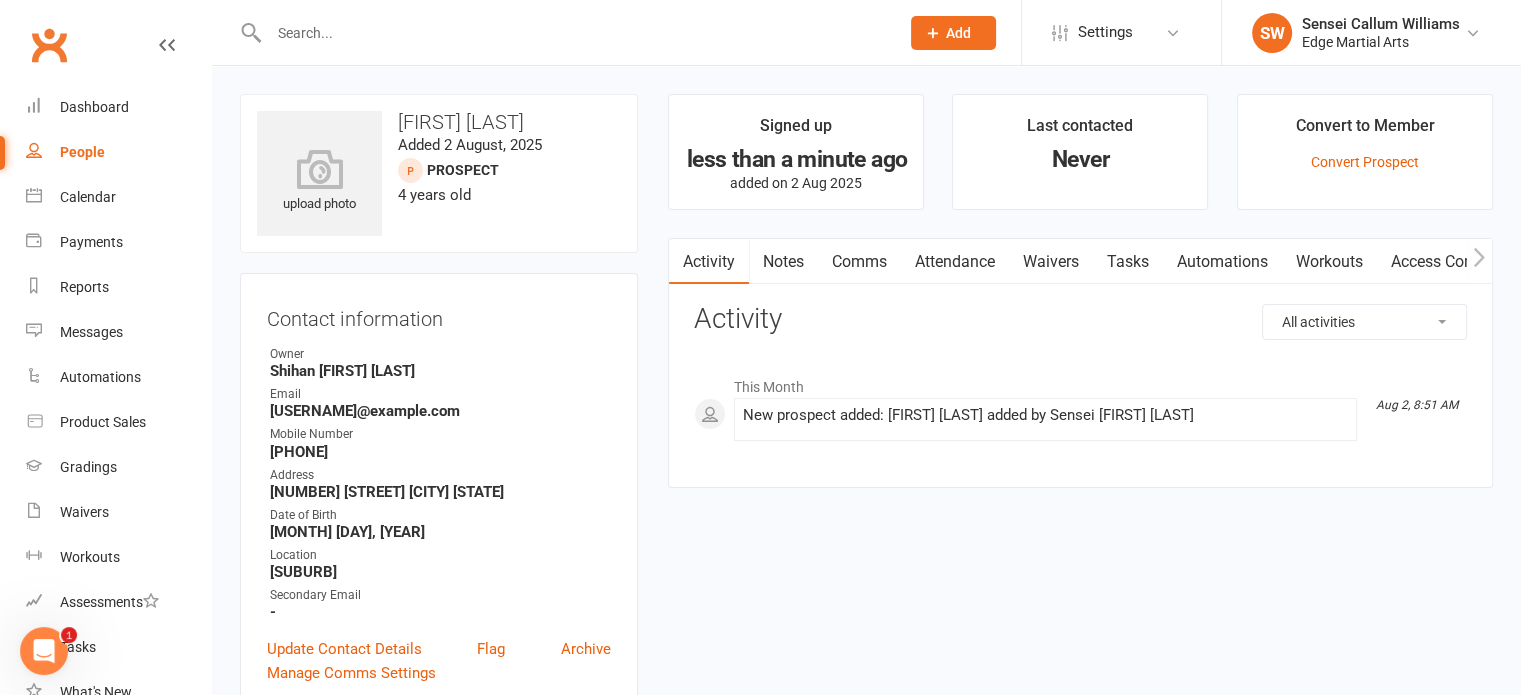 click on "Add" 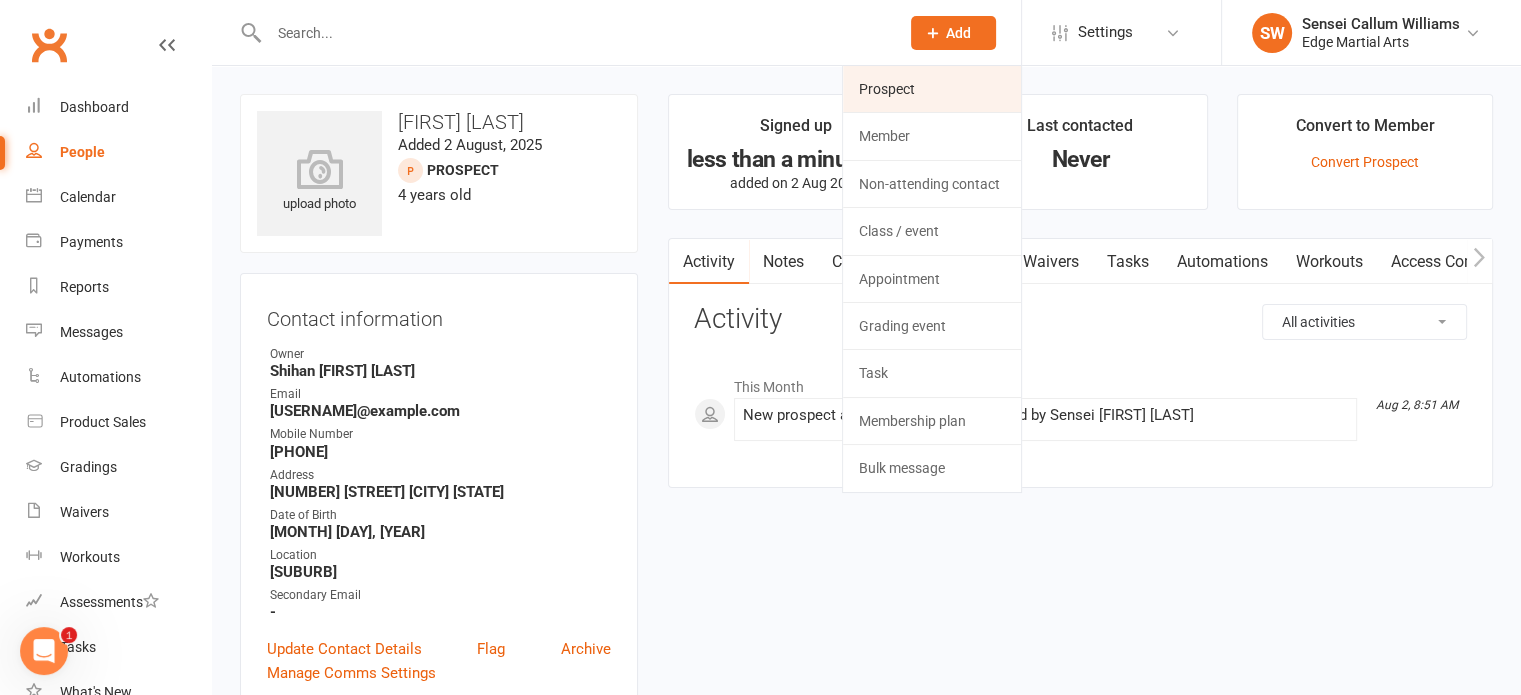 click on "Prospect" 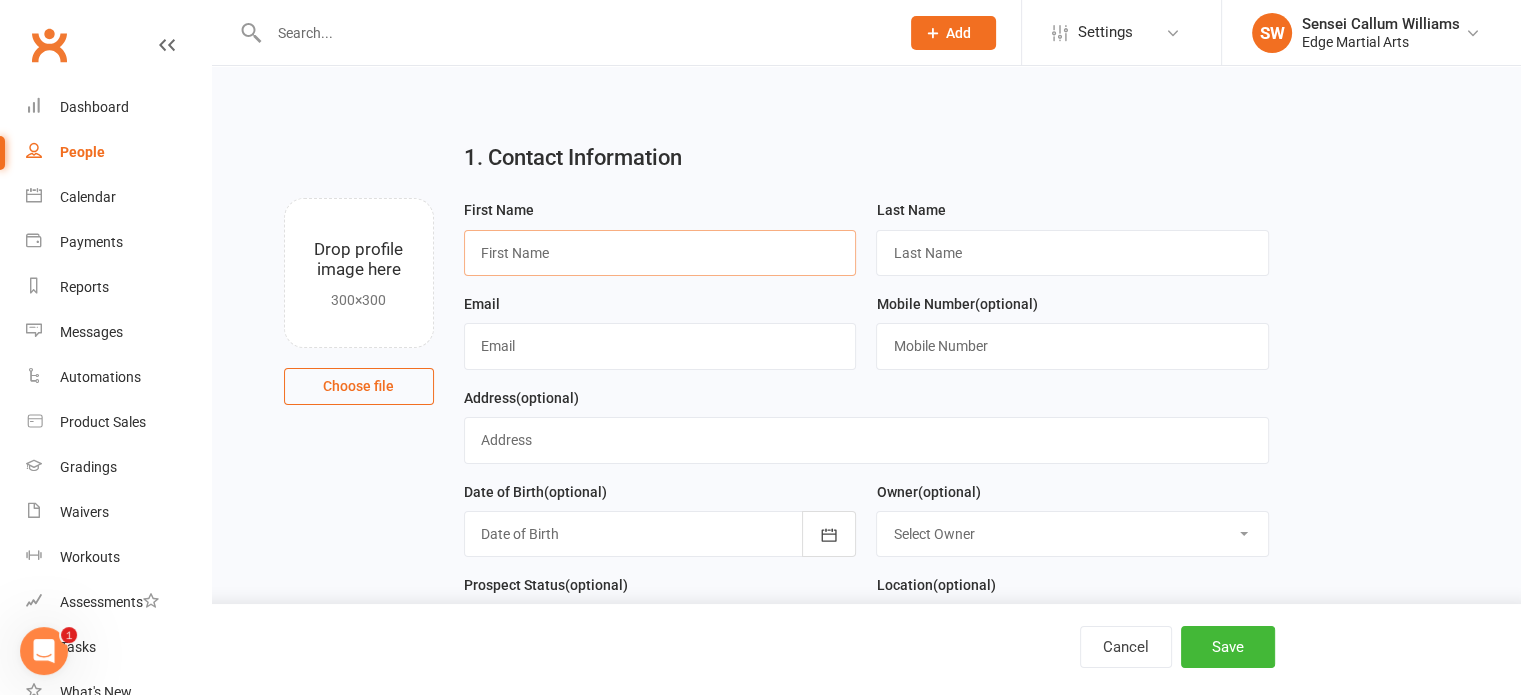 click at bounding box center (660, 253) 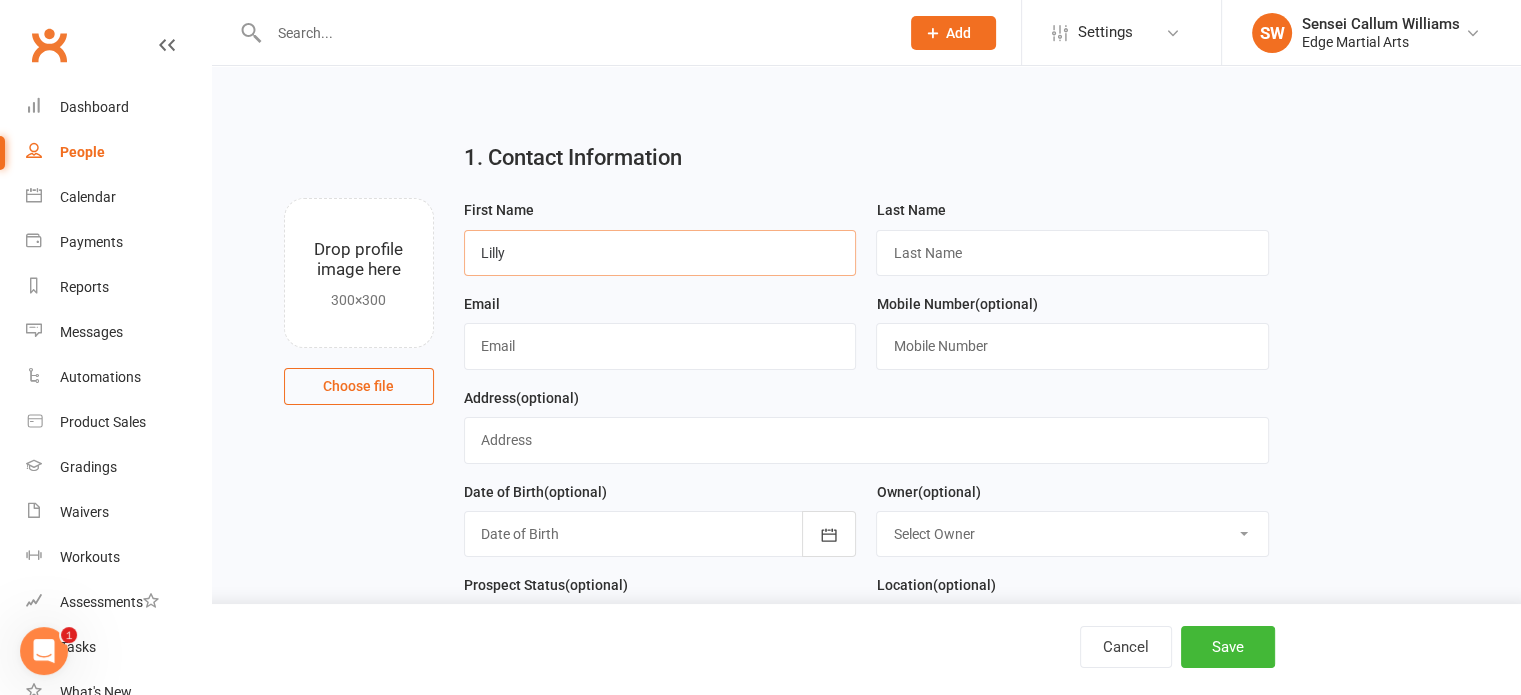 type on "Lilly" 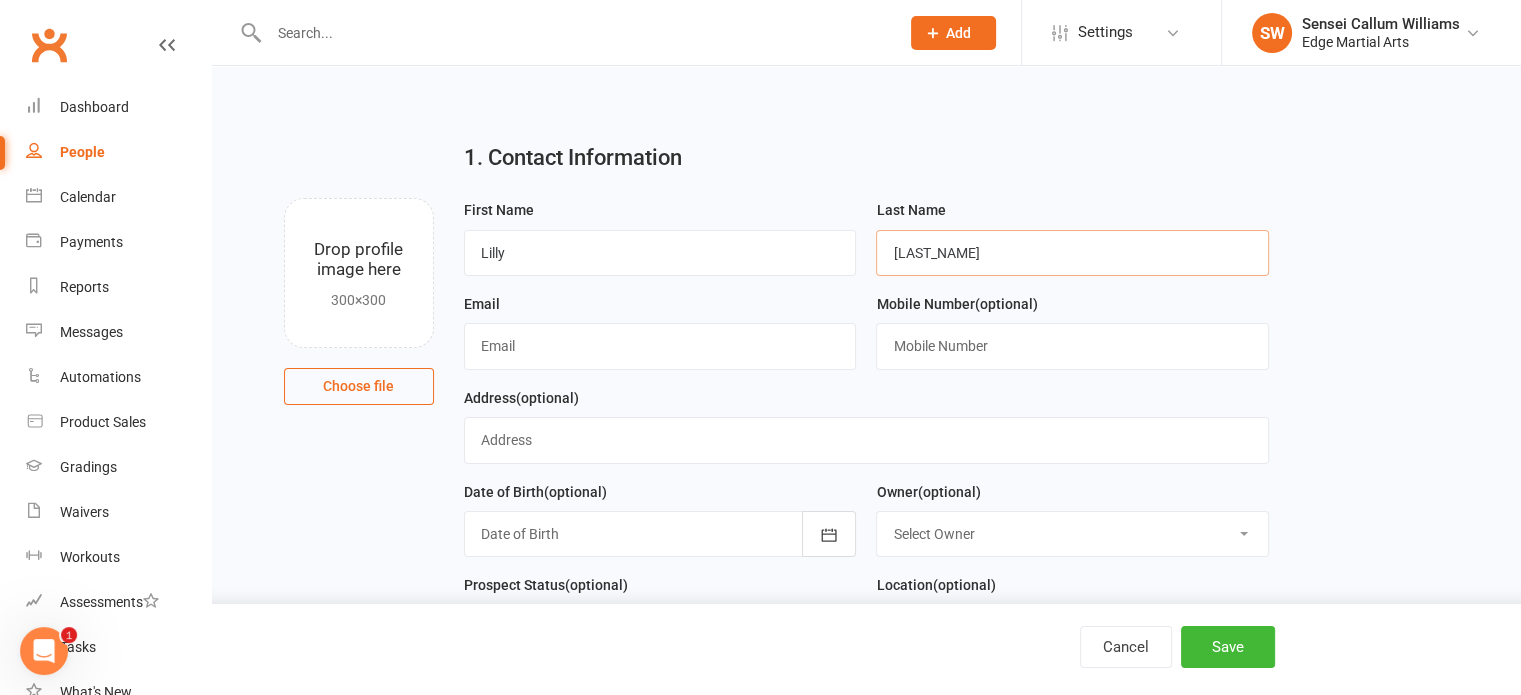 type on "[LAST_NAME]" 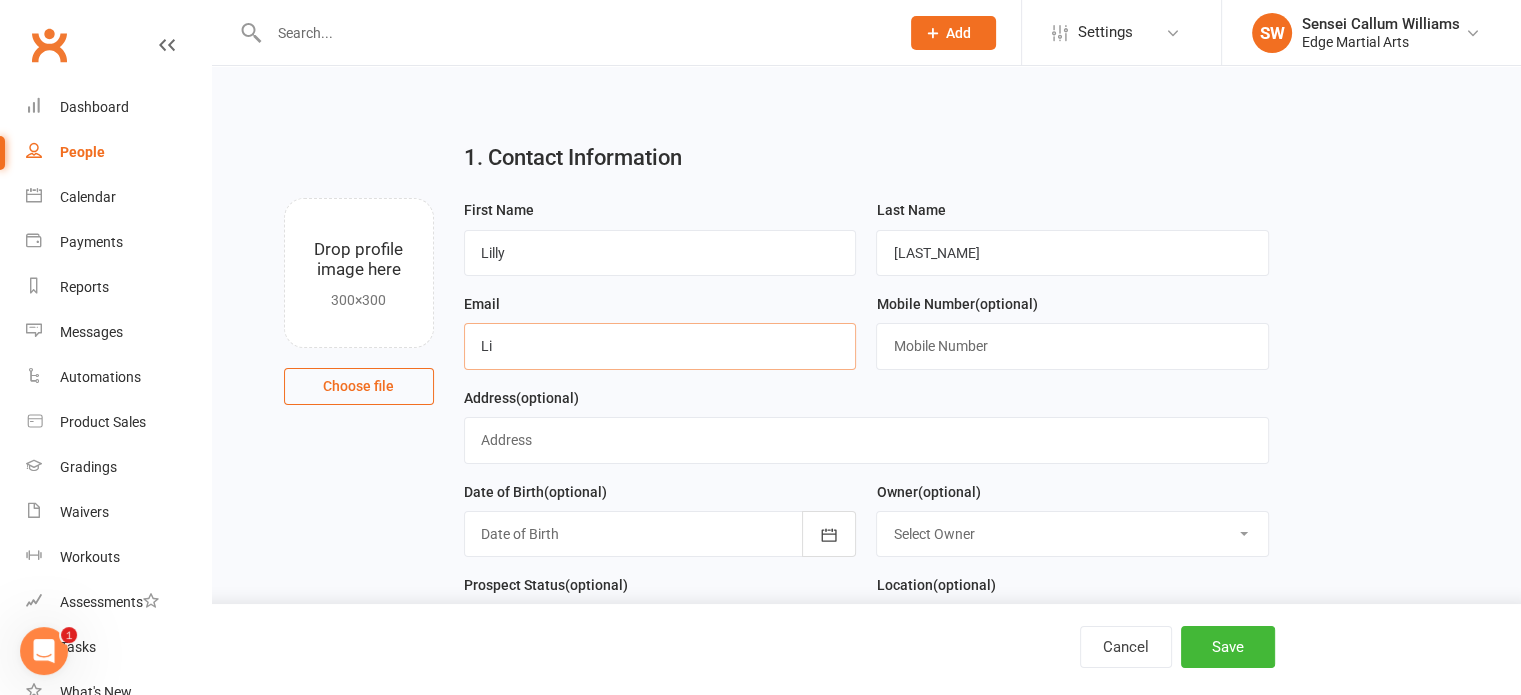 type on "L" 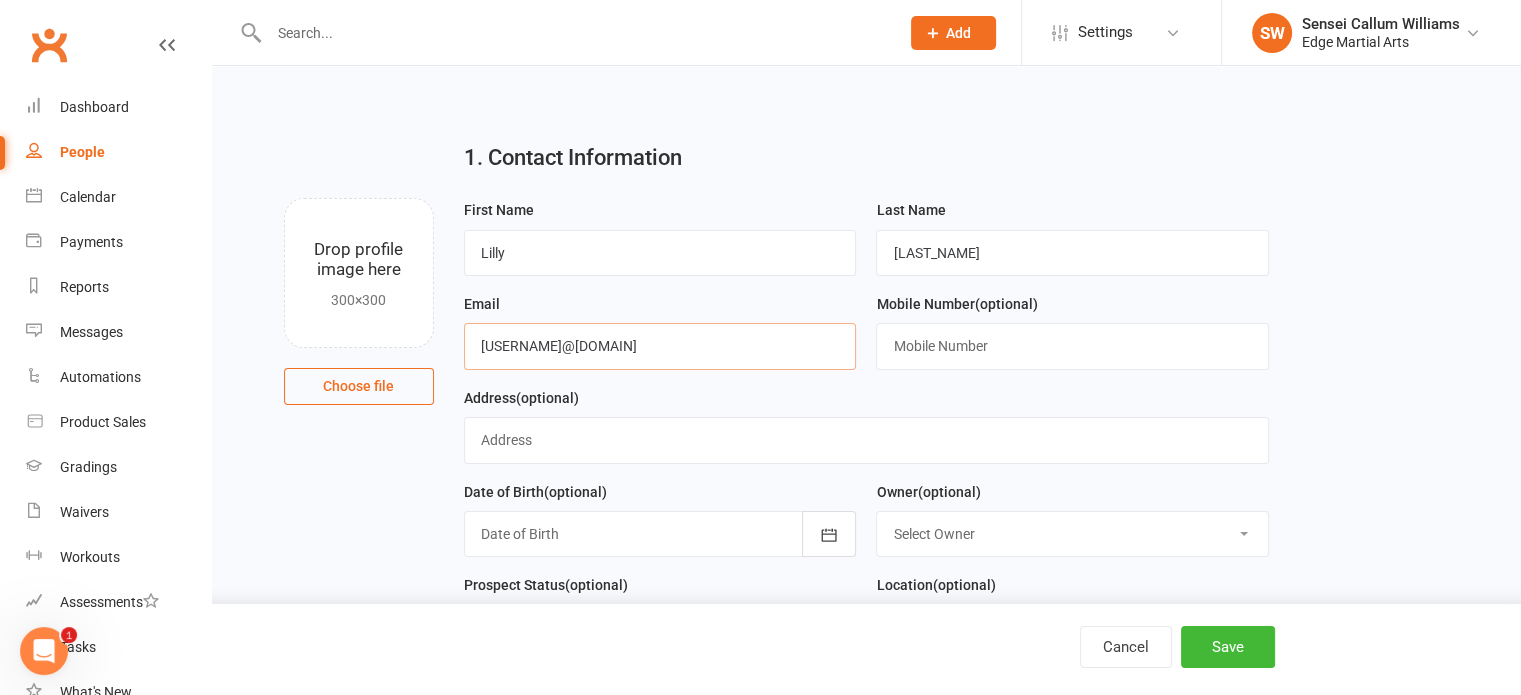 type on "[USERNAME]@[DOMAIN]" 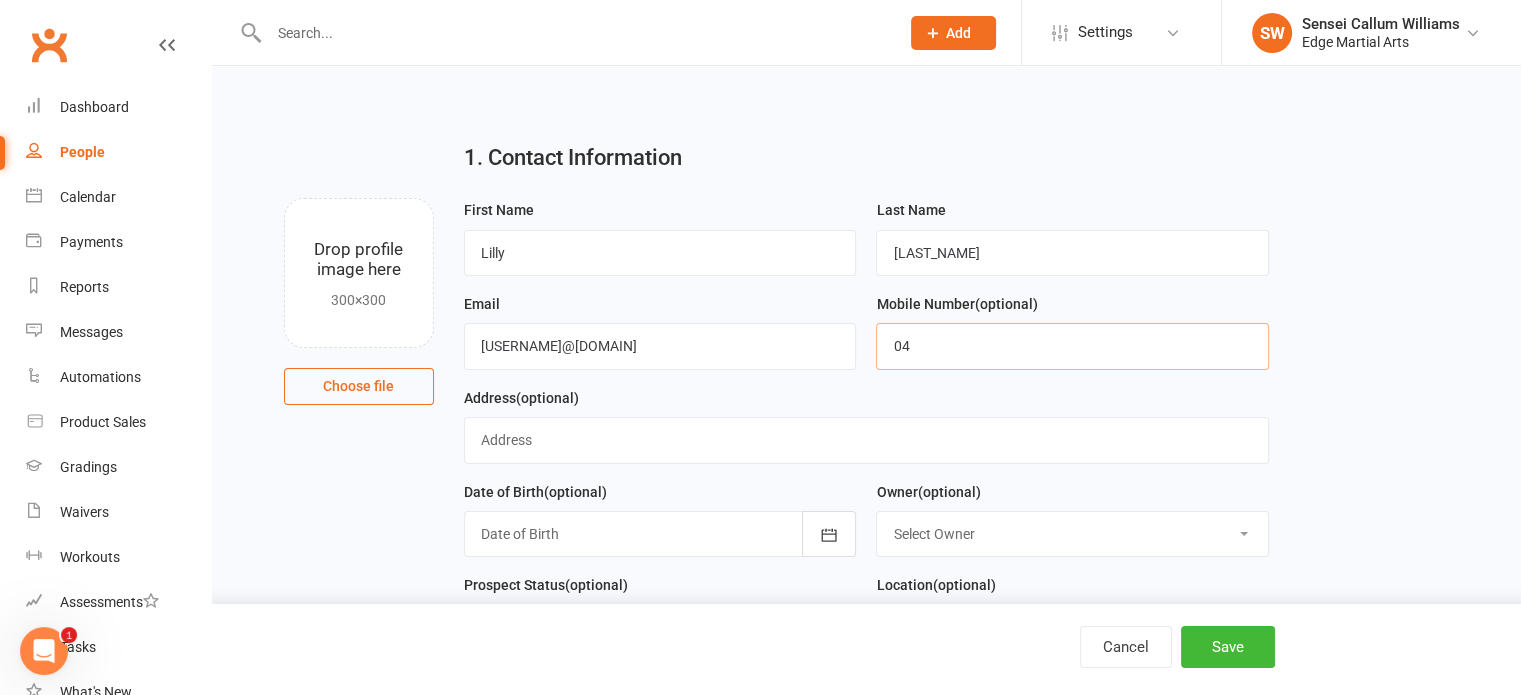 type on "0" 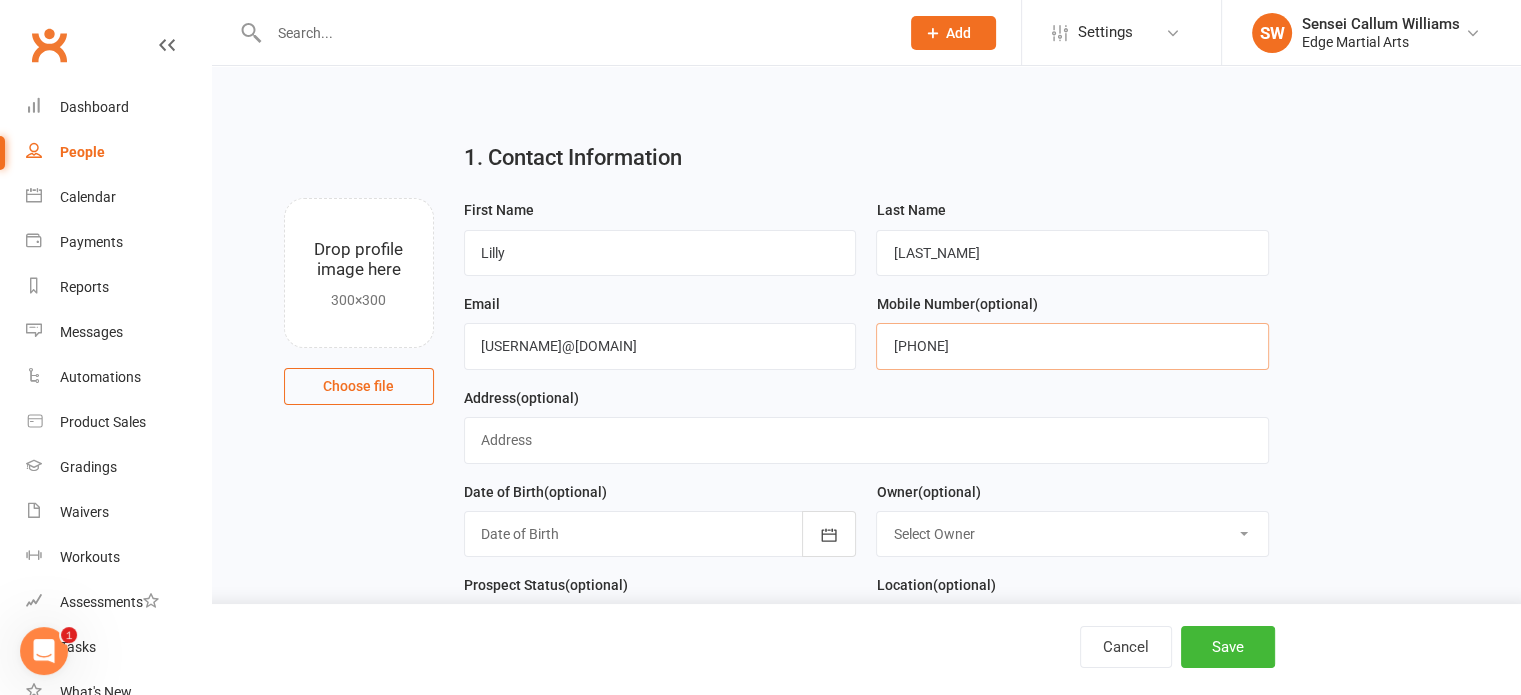 type on "[PHONE]" 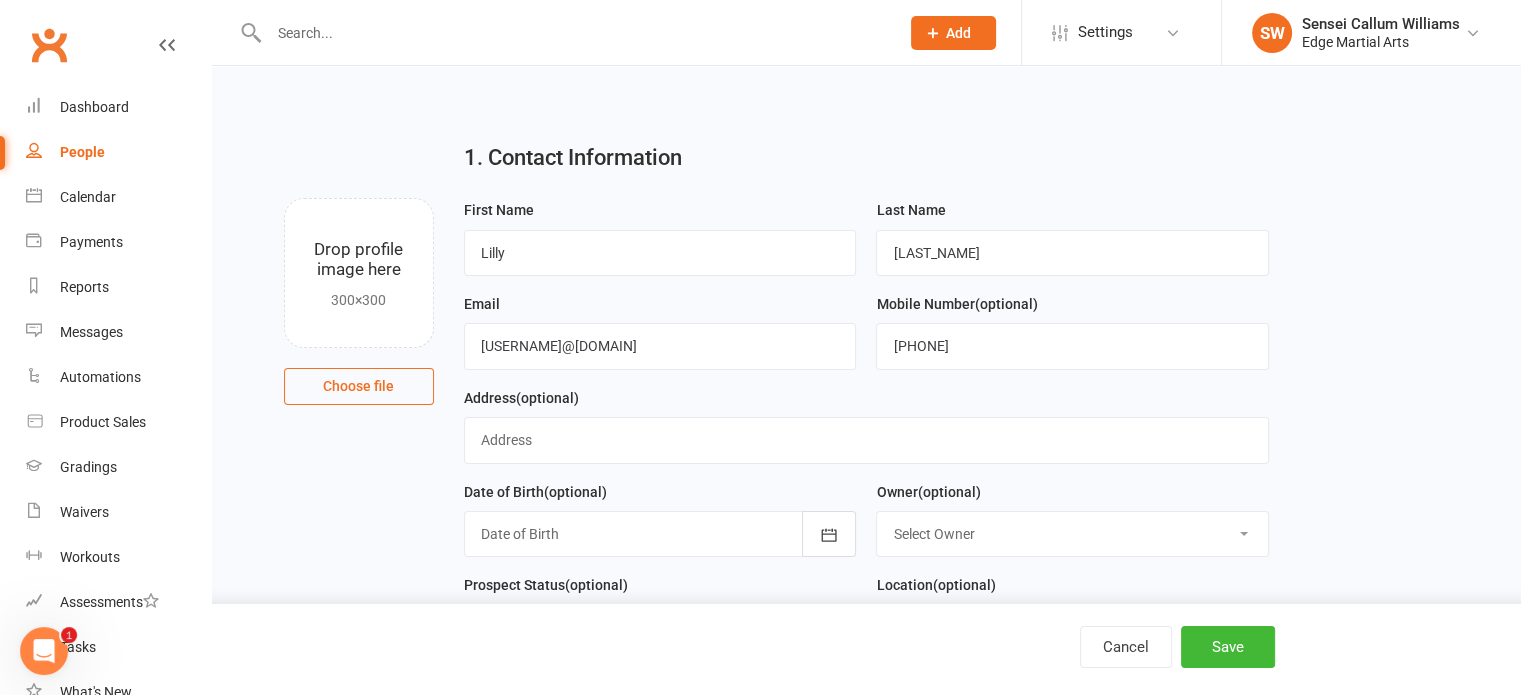 click on "Address  (optional)" at bounding box center [866, 433] 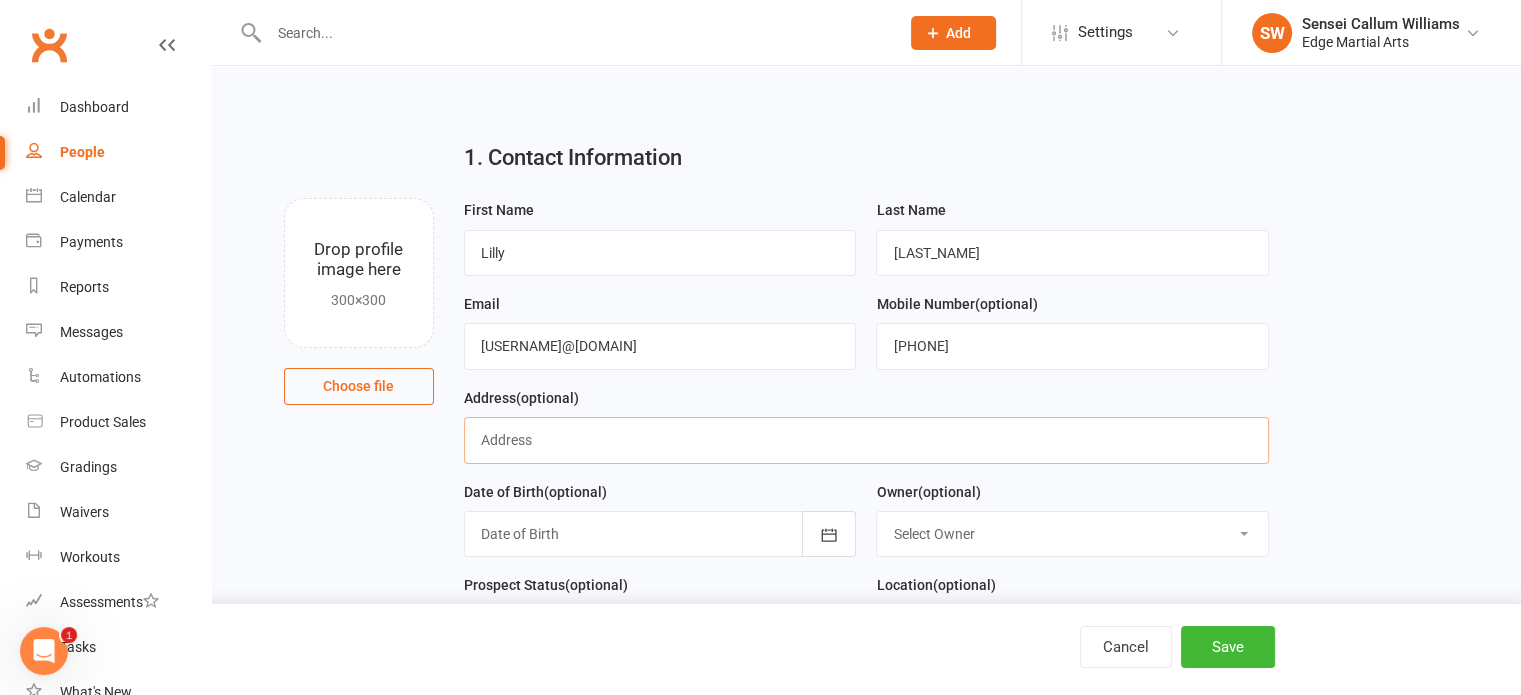 click at bounding box center [866, 440] 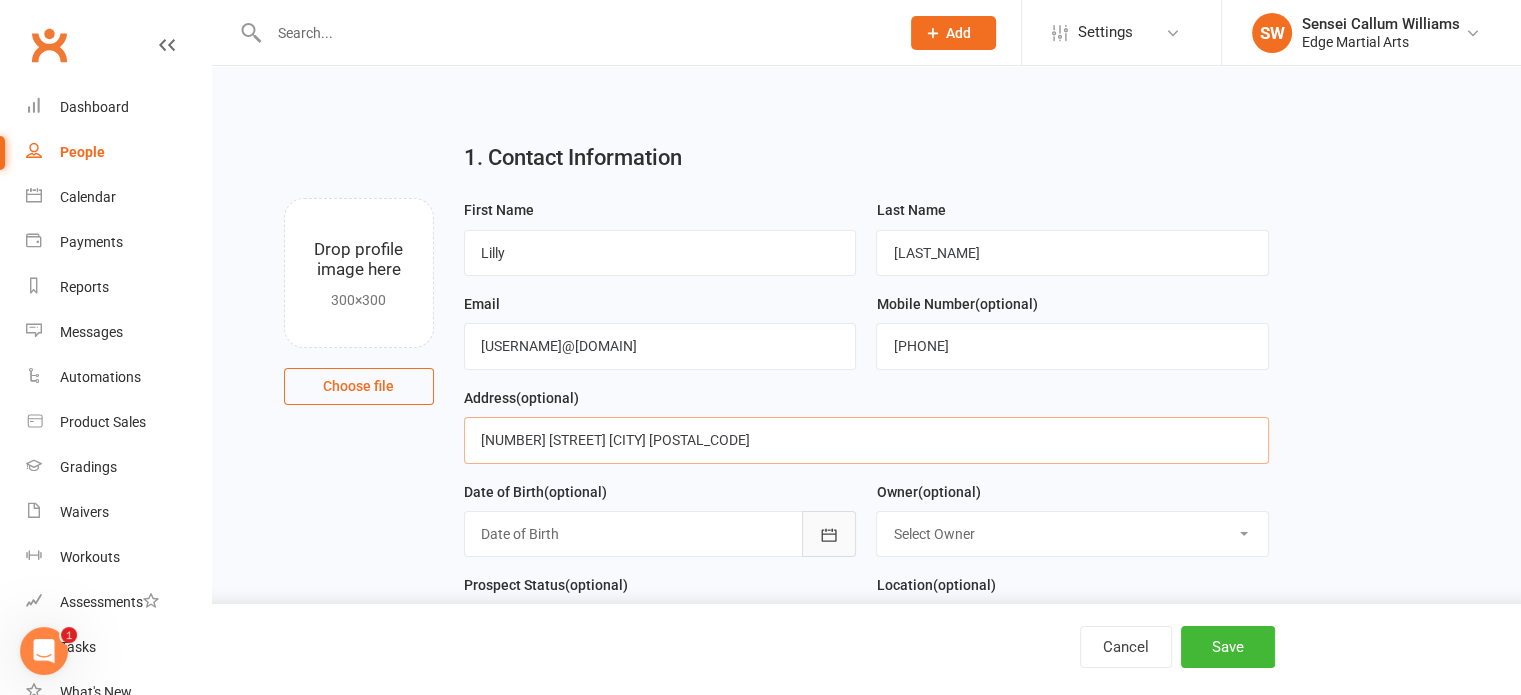type on "[NUMBER] [STREET] [CITY] [POSTAL_CODE]" 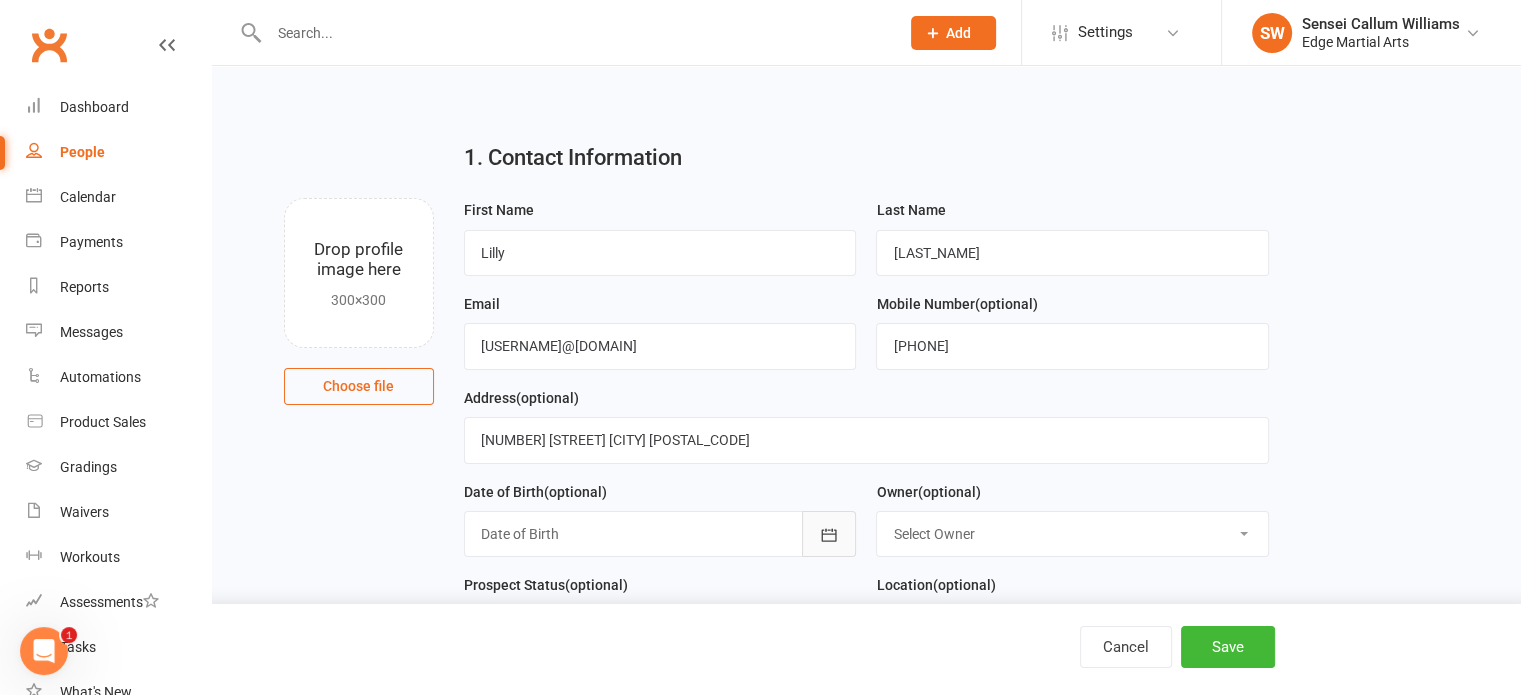click at bounding box center (829, 534) 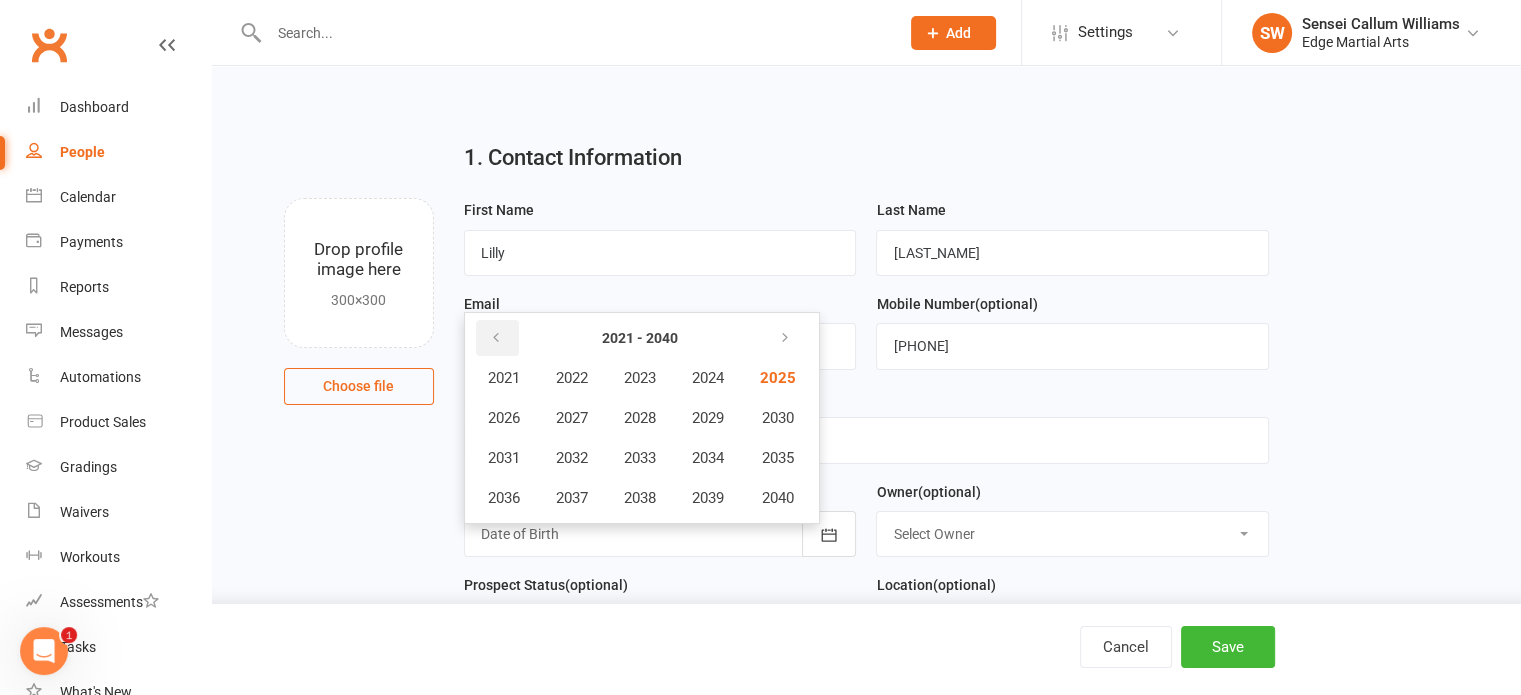 click at bounding box center [496, 338] 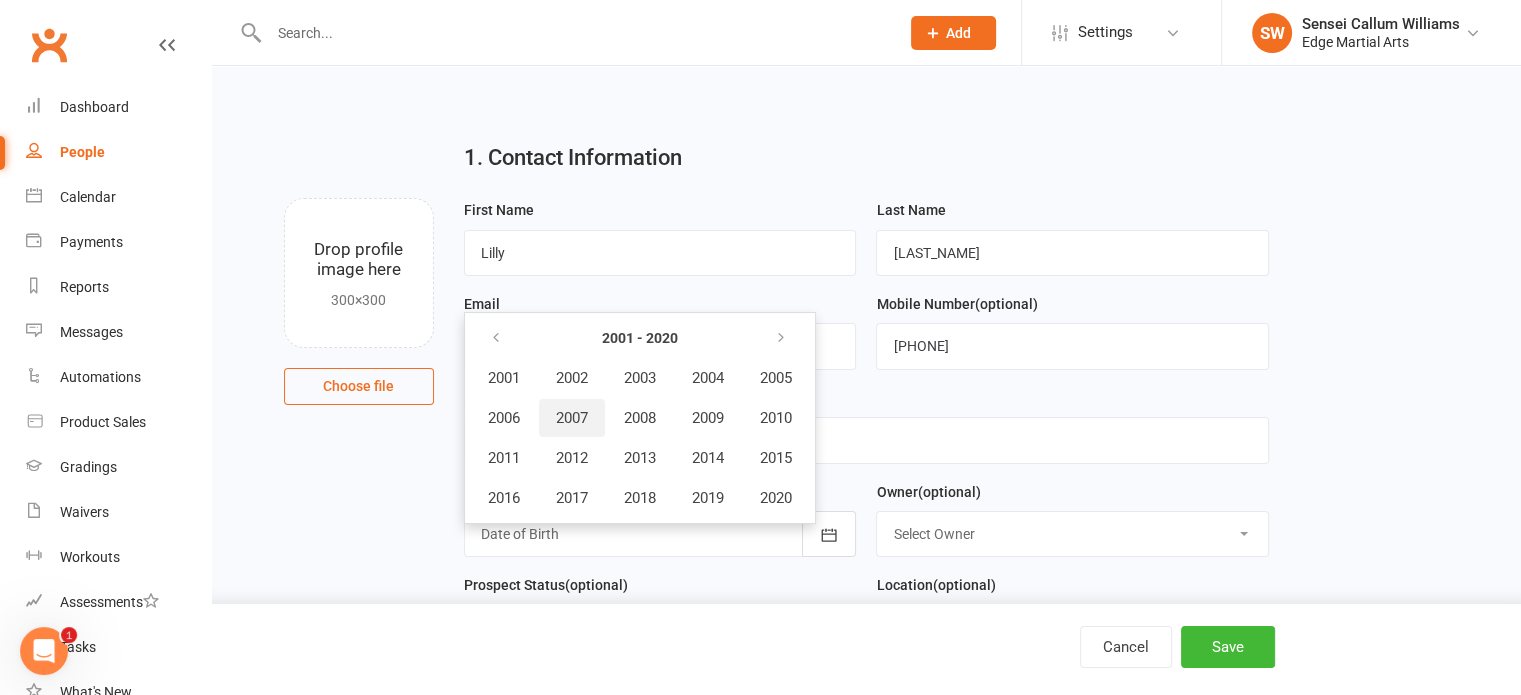 click on "2007" at bounding box center [572, 418] 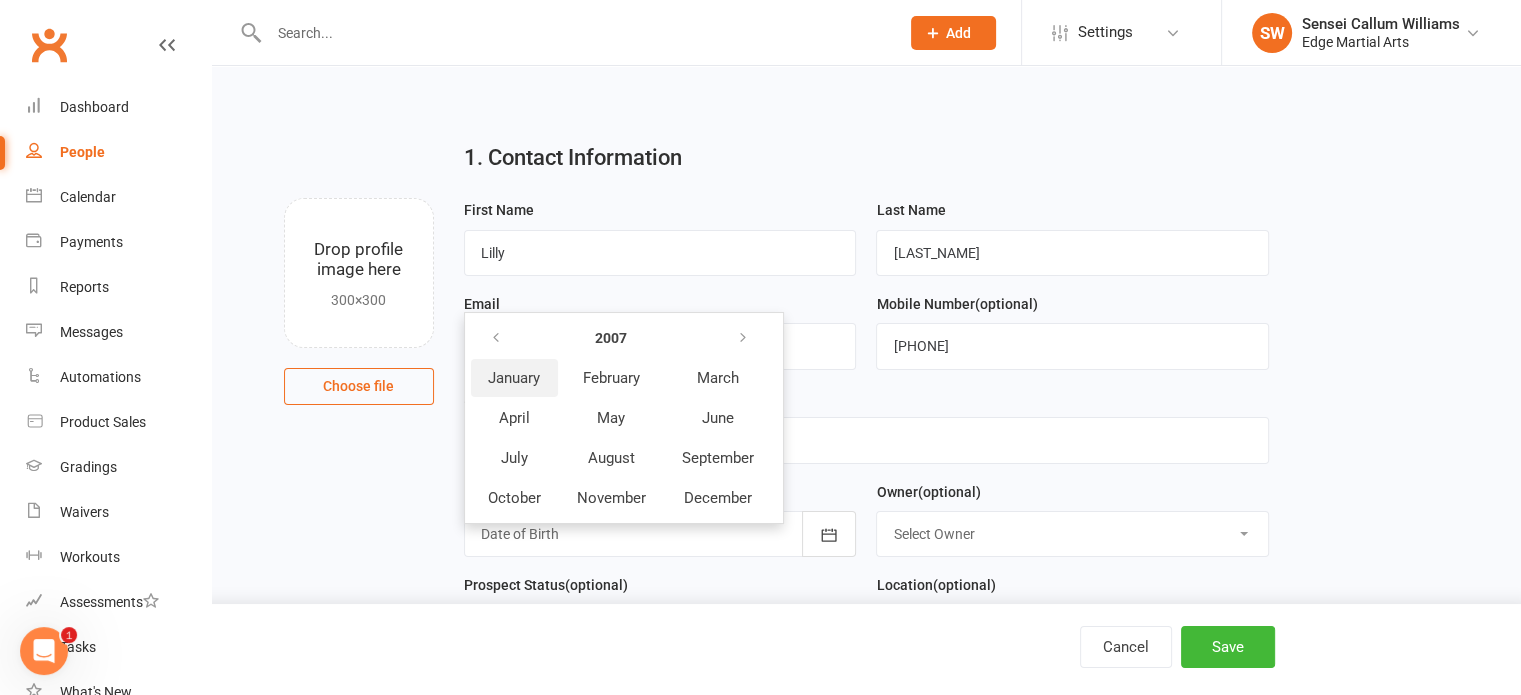 click on "January" at bounding box center (514, 378) 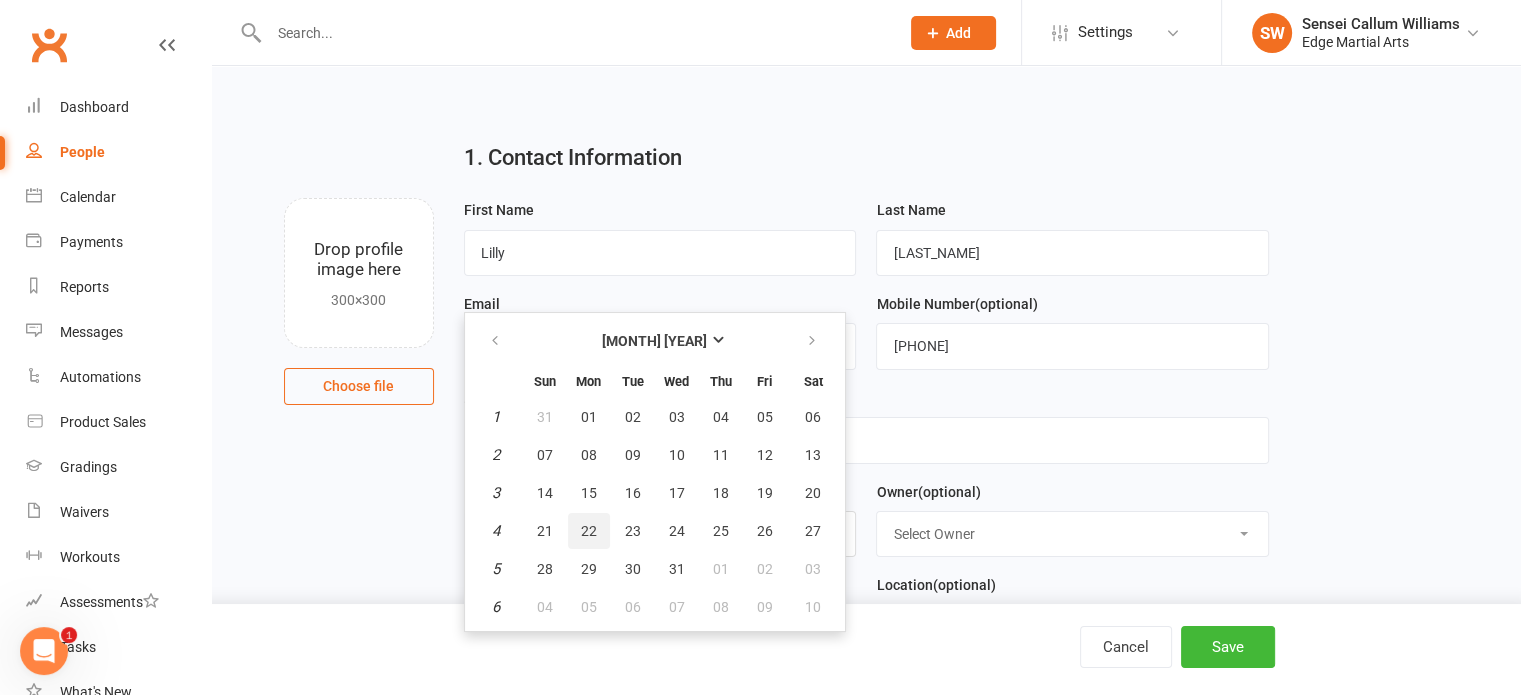 click on "22" at bounding box center (589, 531) 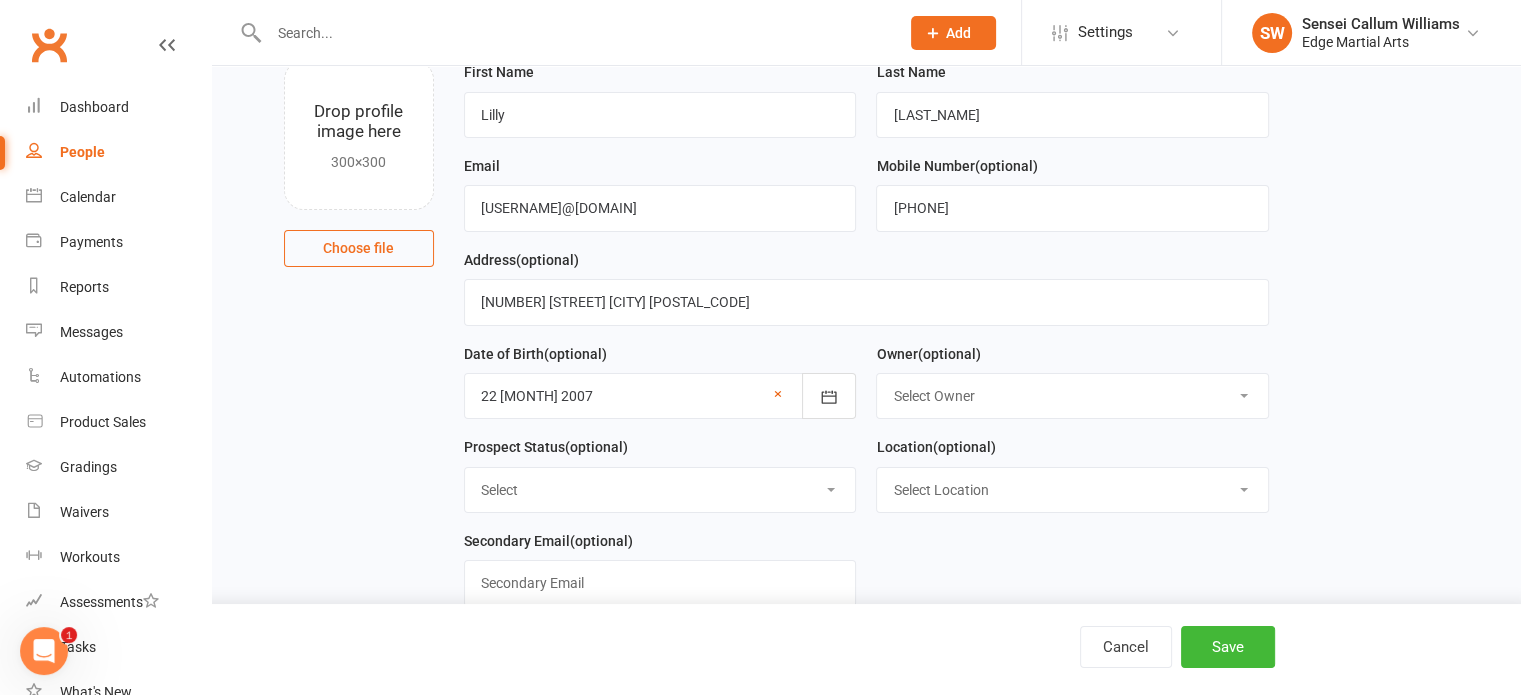 scroll, scrollTop: 160, scrollLeft: 0, axis: vertical 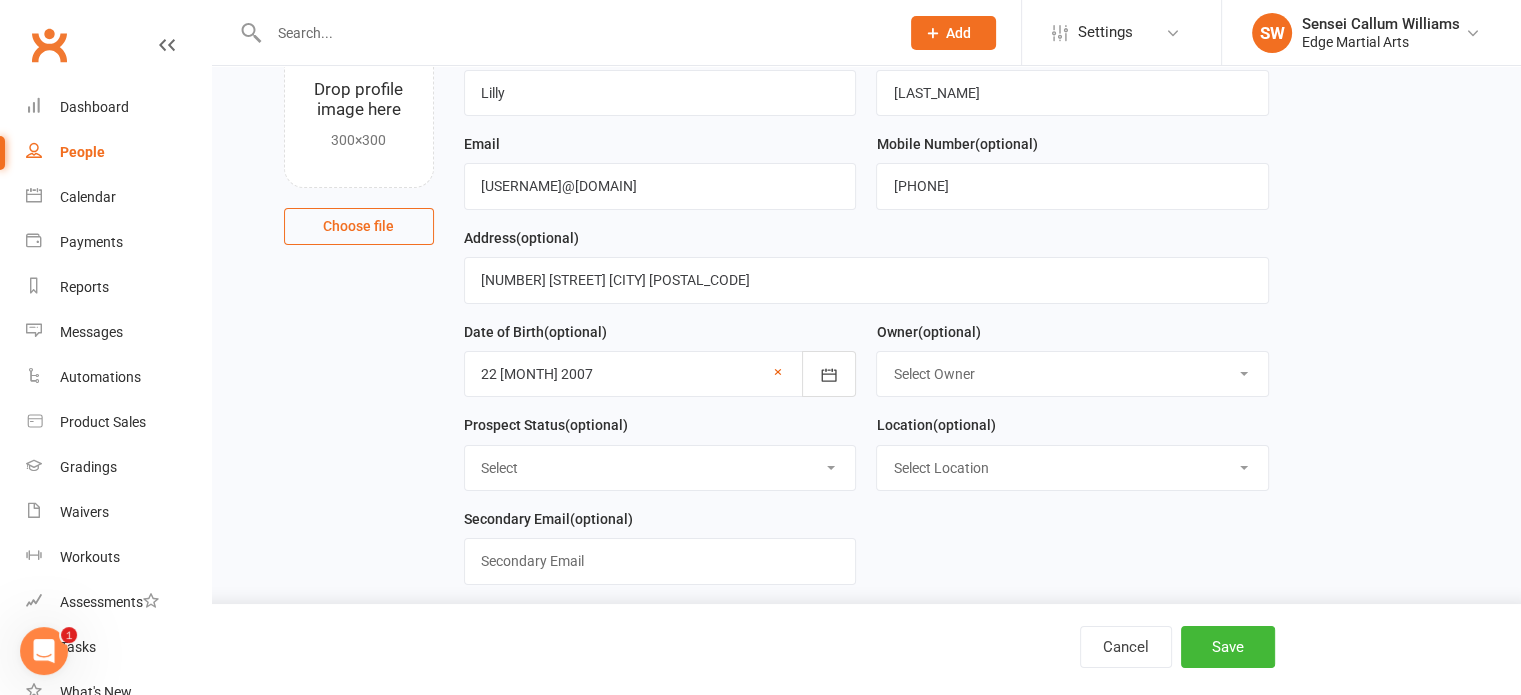 click on "Select Owner Shihan Amy Gardam Sensei Callum Williams Samantha Roberts" at bounding box center (1072, 374) 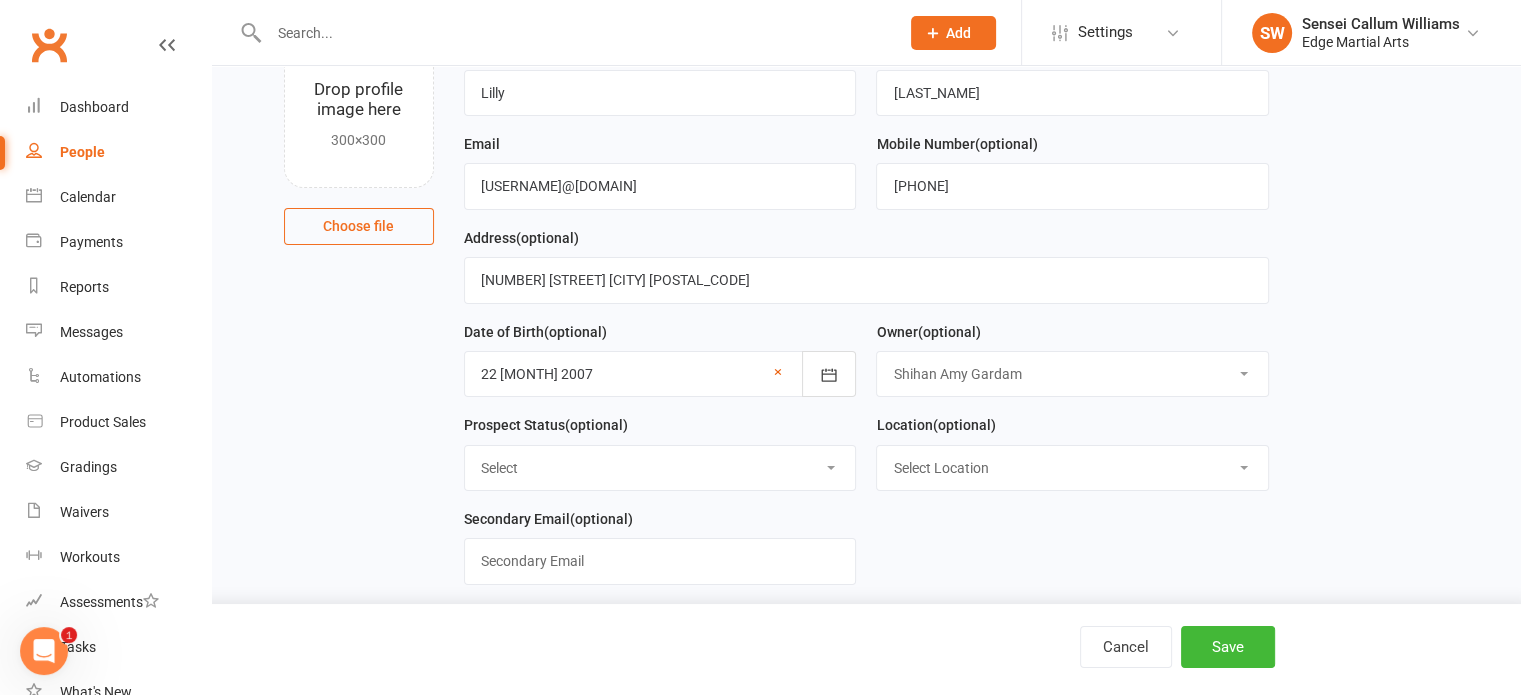 click on "Select Owner Shihan Amy Gardam Sensei Callum Williams Samantha Roberts" at bounding box center [1072, 374] 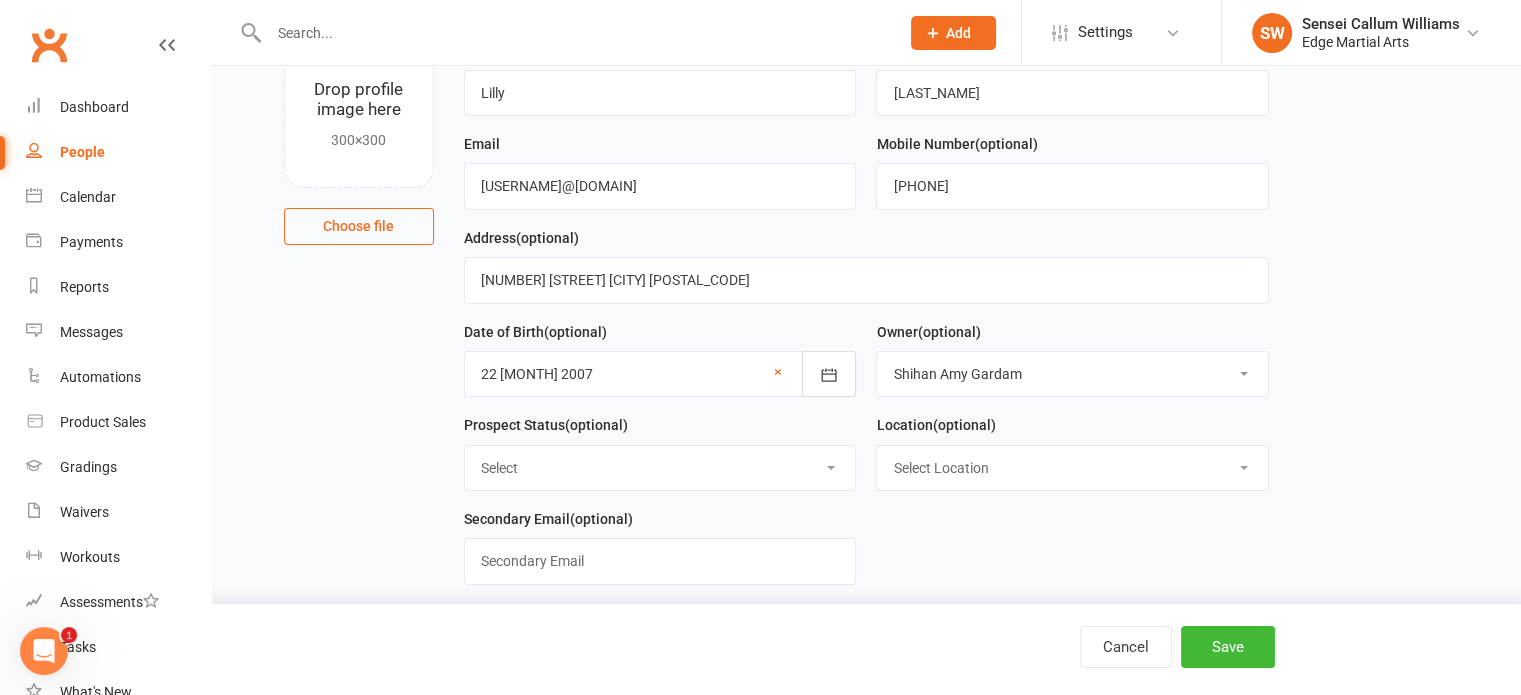 click on "Select Location [CITY]" at bounding box center (1072, 468) 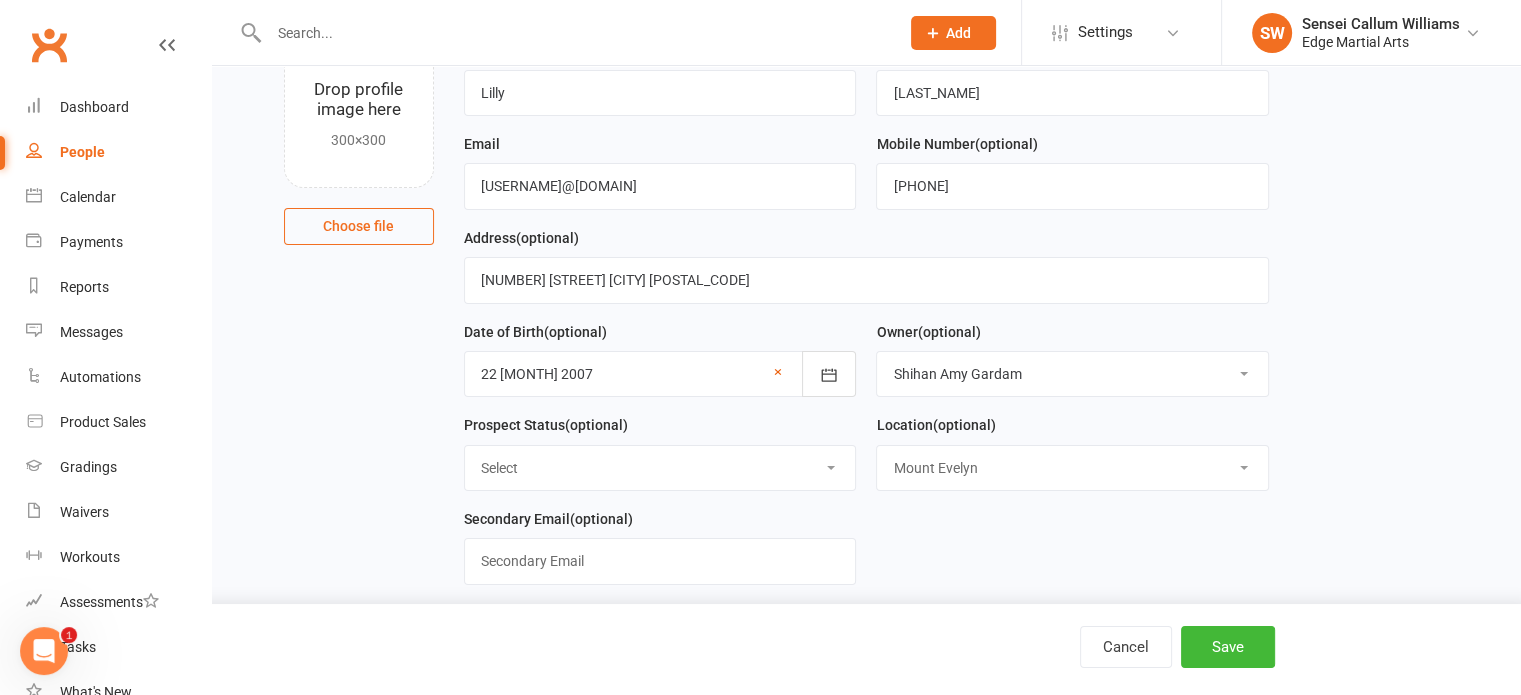 click on "Select Location [CITY]" at bounding box center [1072, 468] 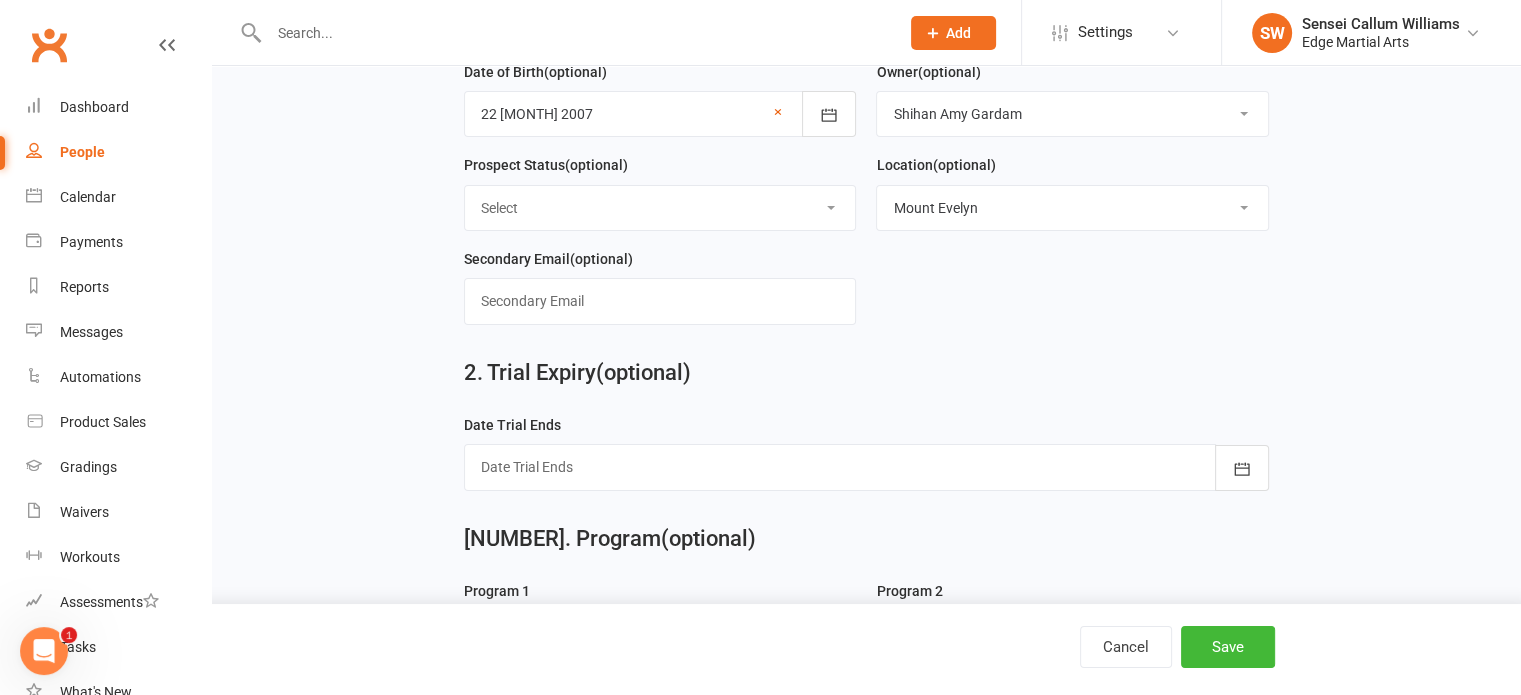 scroll, scrollTop: 476, scrollLeft: 0, axis: vertical 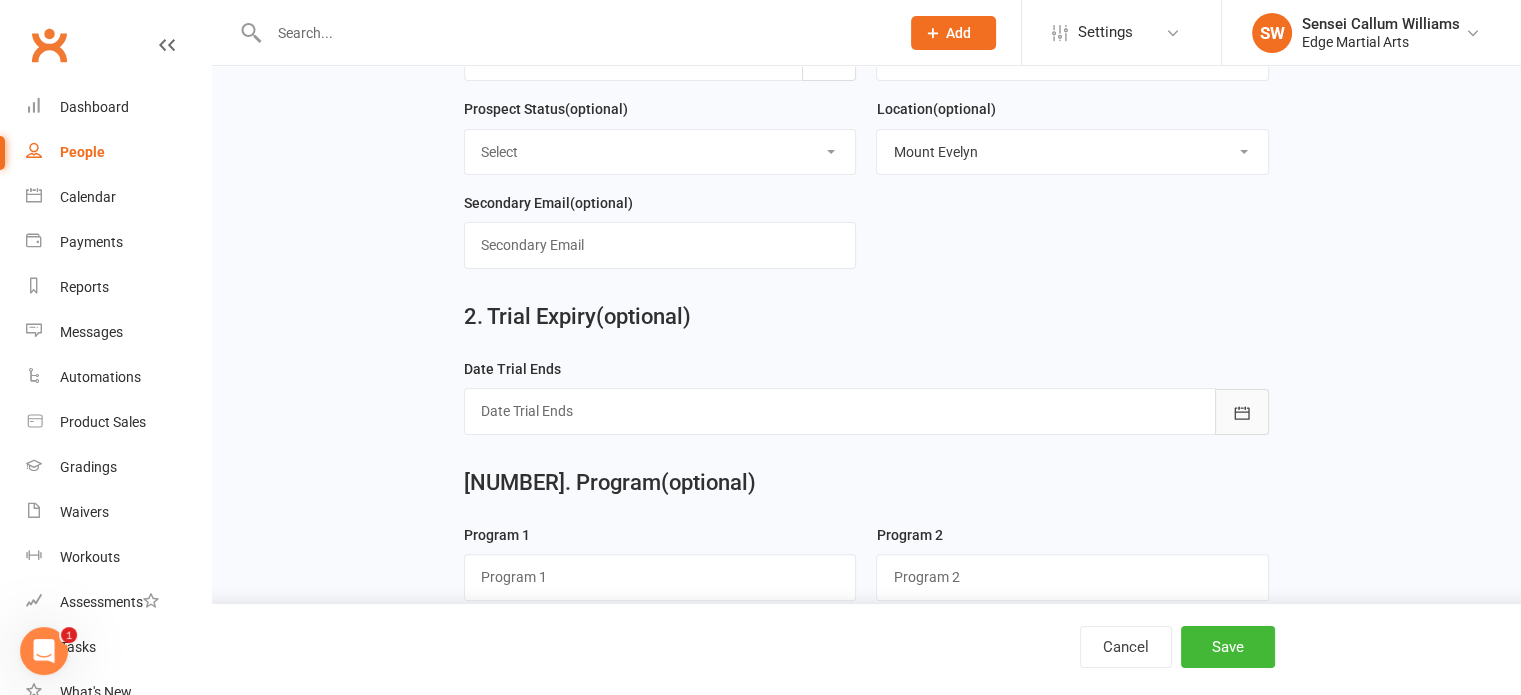 click at bounding box center [1242, 412] 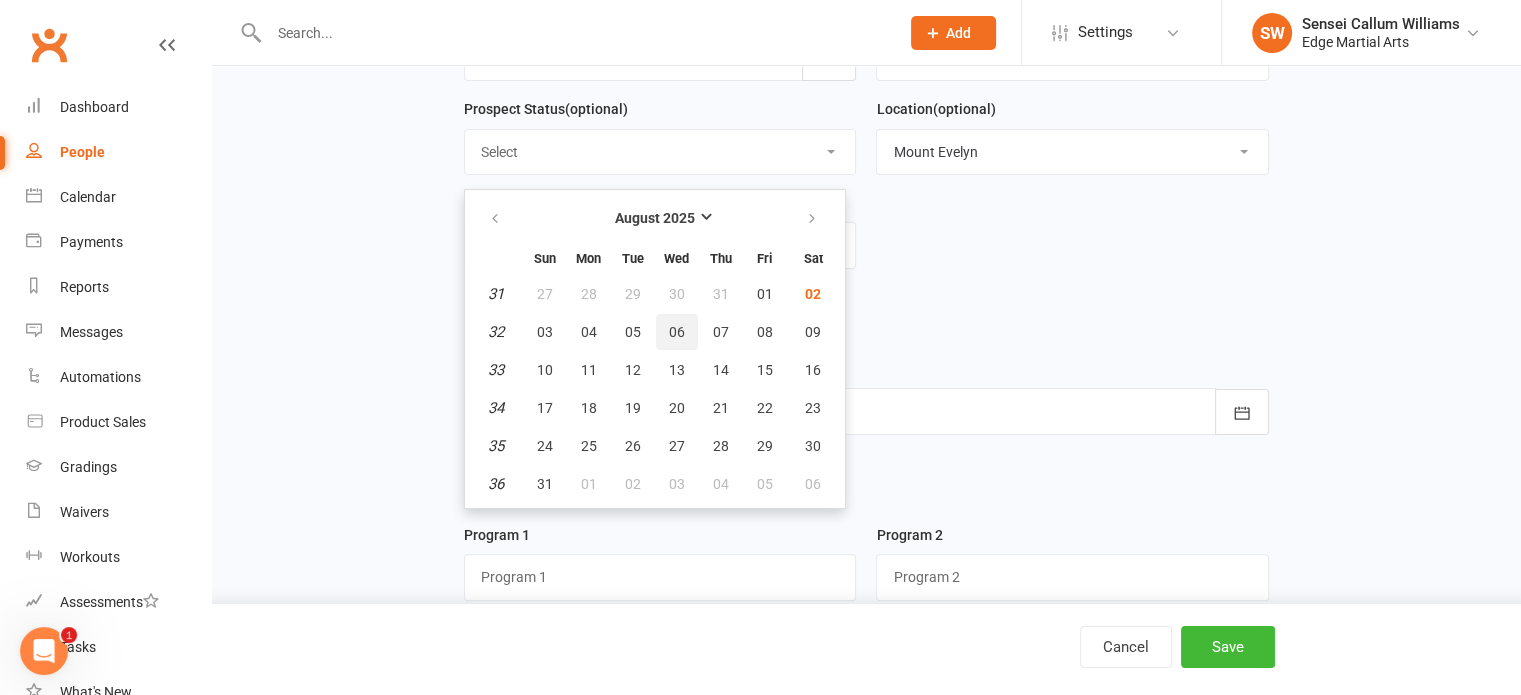 click on "06" at bounding box center (677, 332) 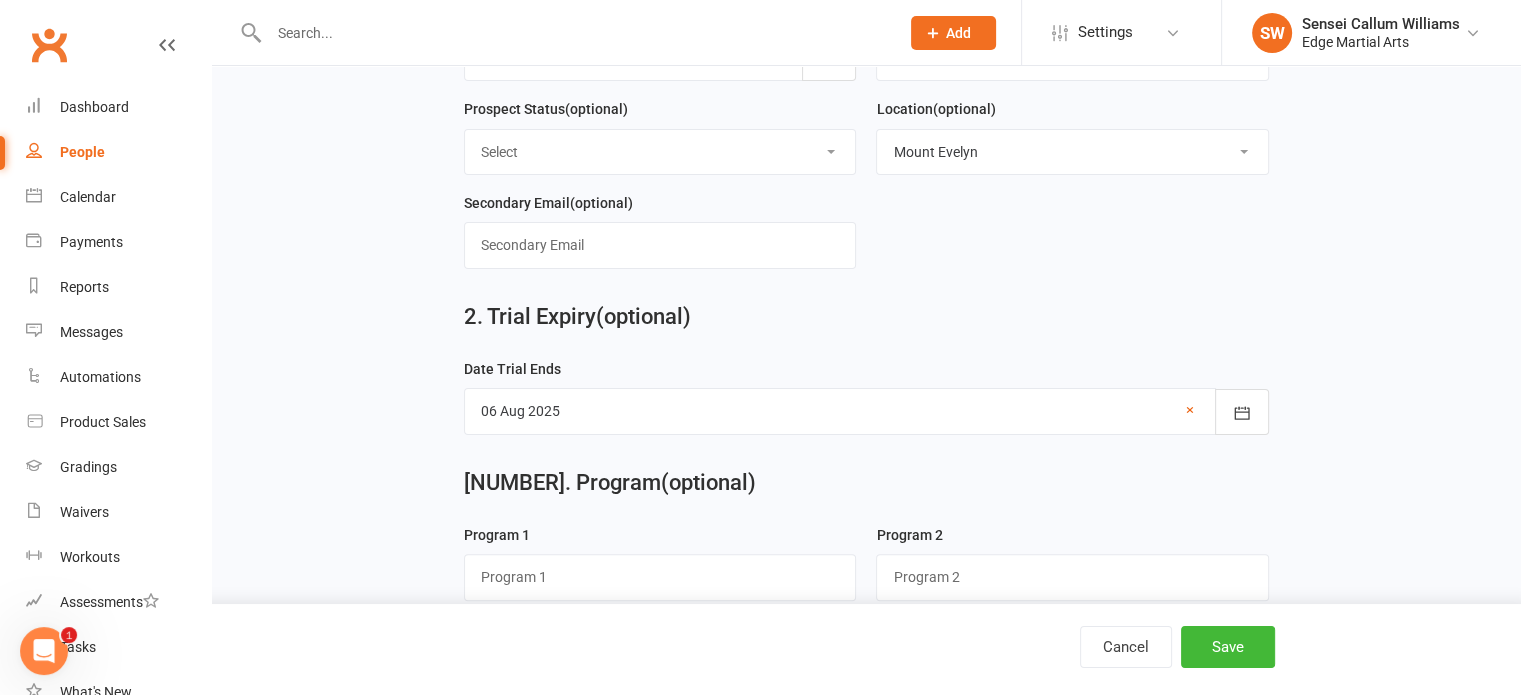 scroll, scrollTop: 683, scrollLeft: 0, axis: vertical 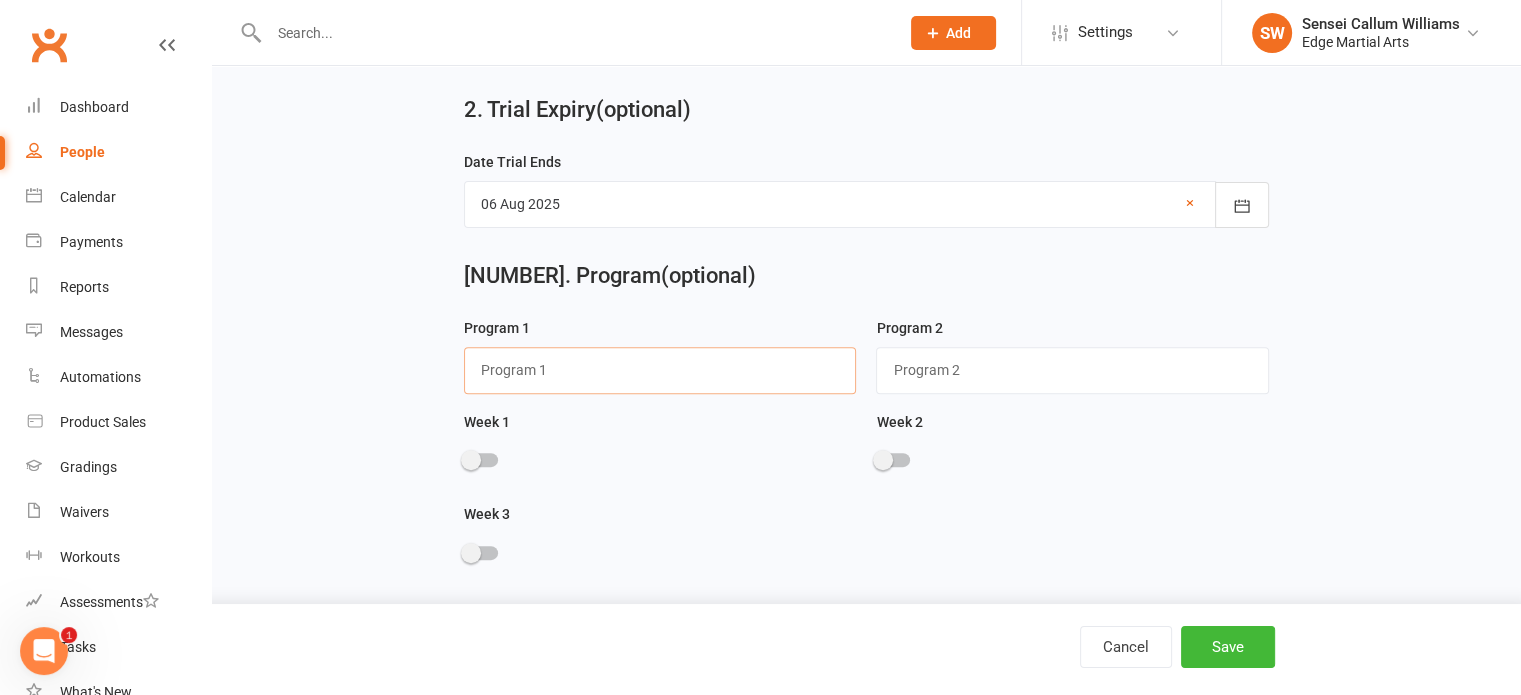 click at bounding box center (660, 370) 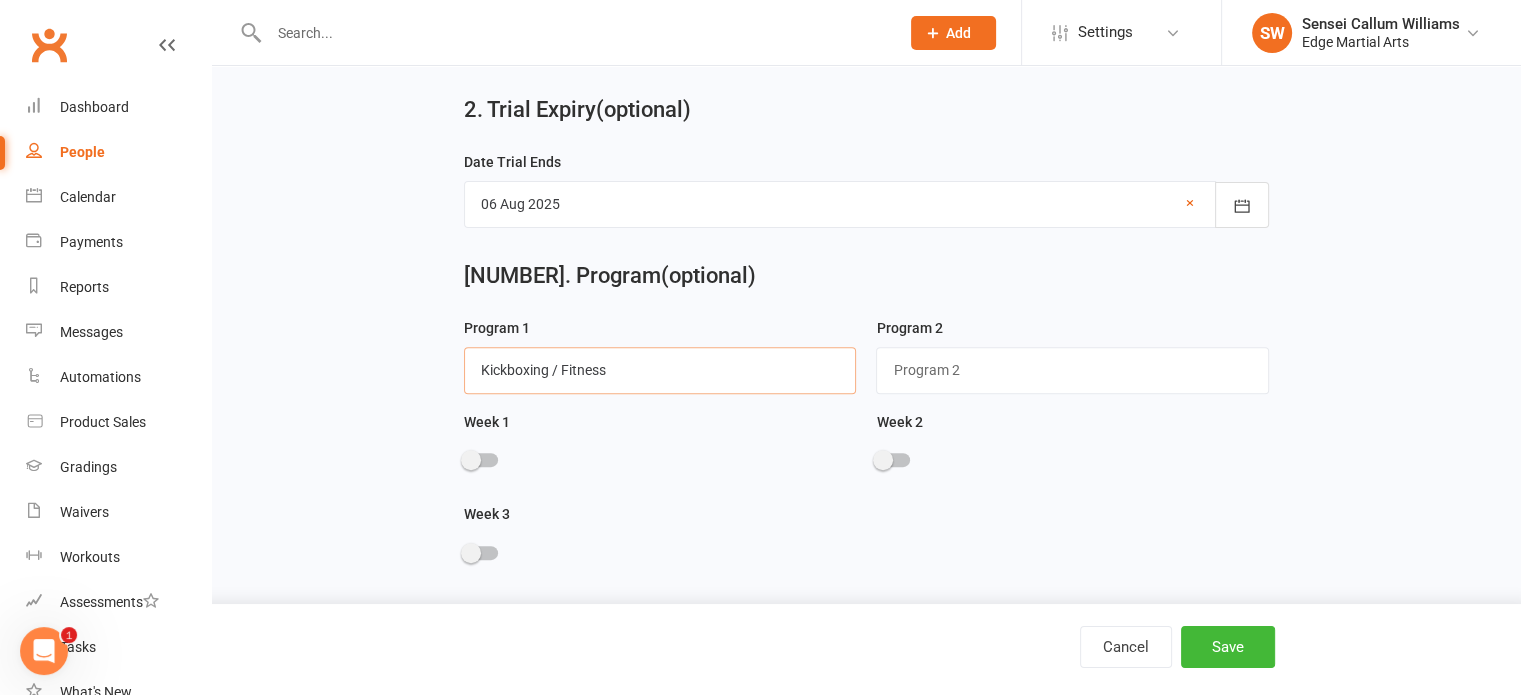 type on "Kickboxing / Fitness" 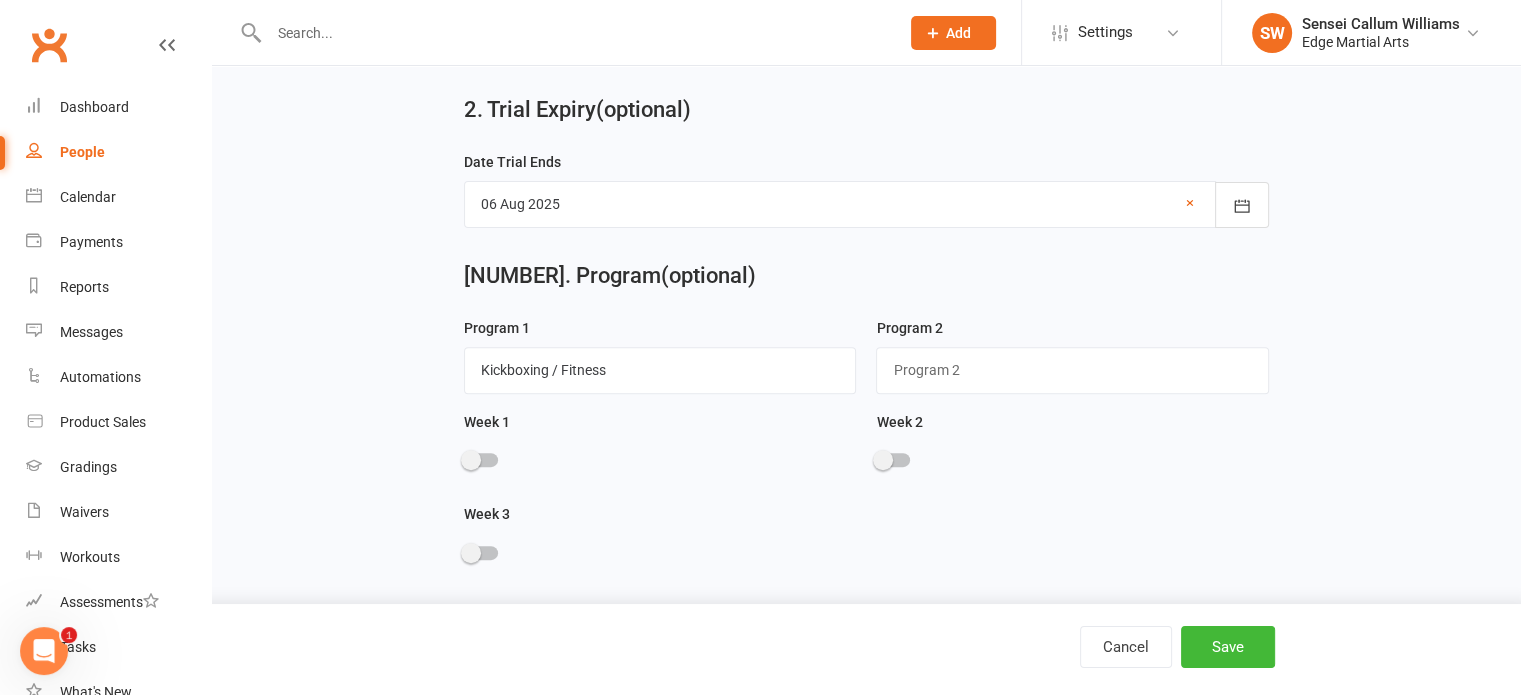 click at bounding box center (481, 460) 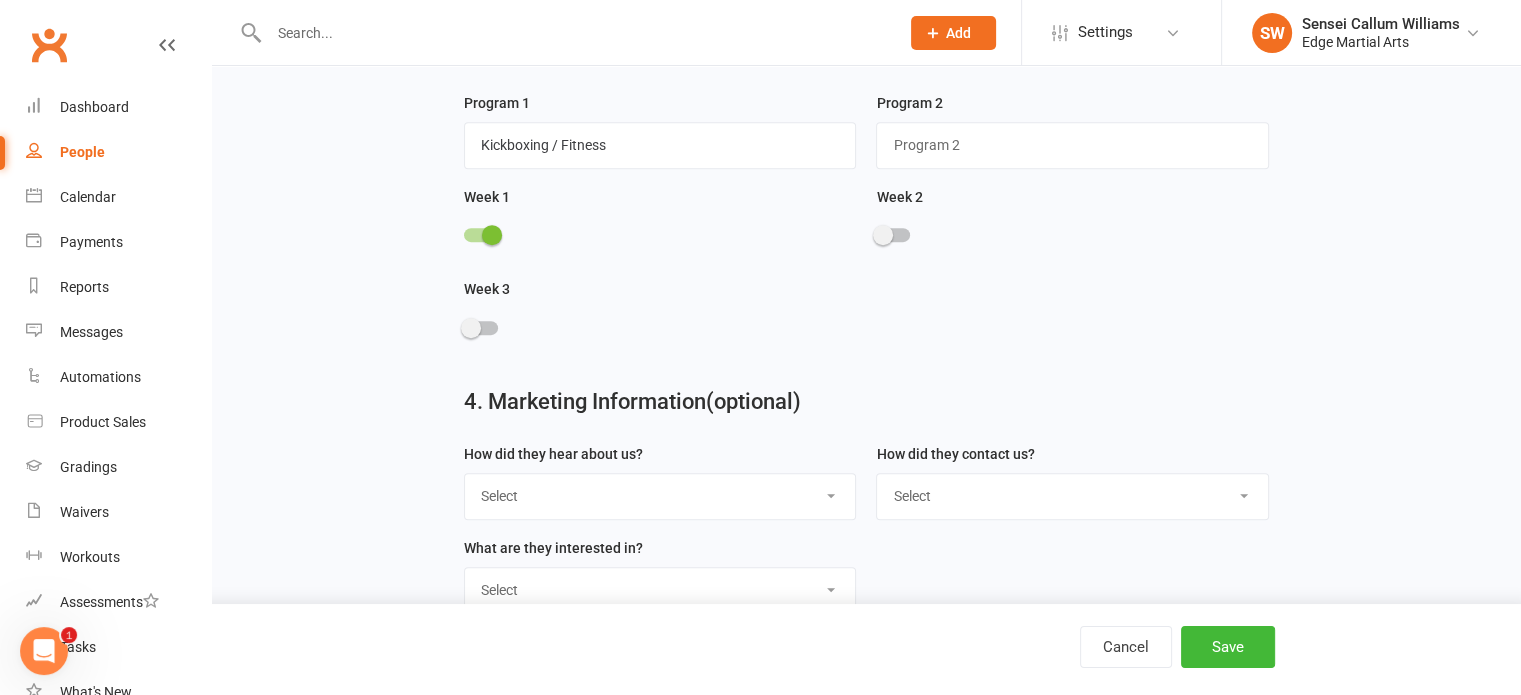 scroll, scrollTop: 947, scrollLeft: 0, axis: vertical 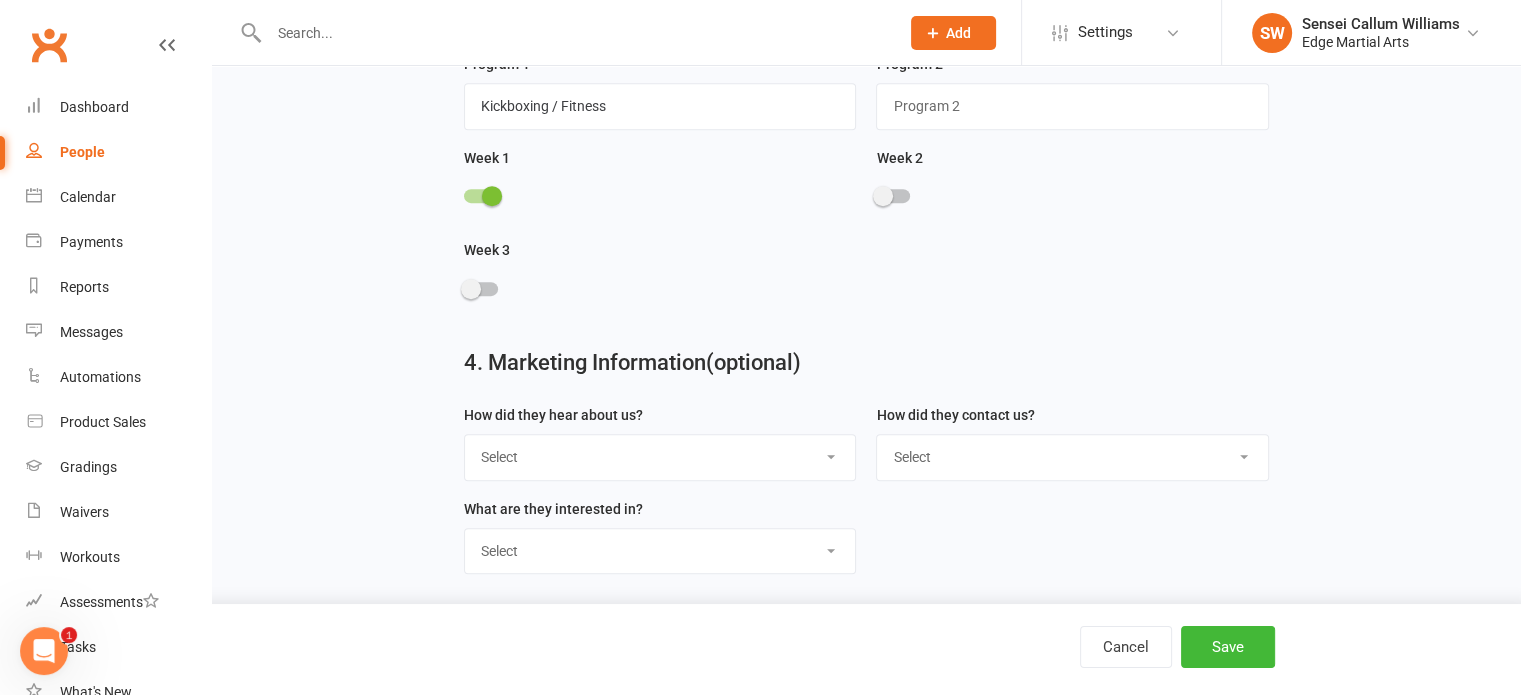 click on "Select Google Through A Friend Poster Magazine Walk by Letter Box Drop Facebook" at bounding box center (660, 457) 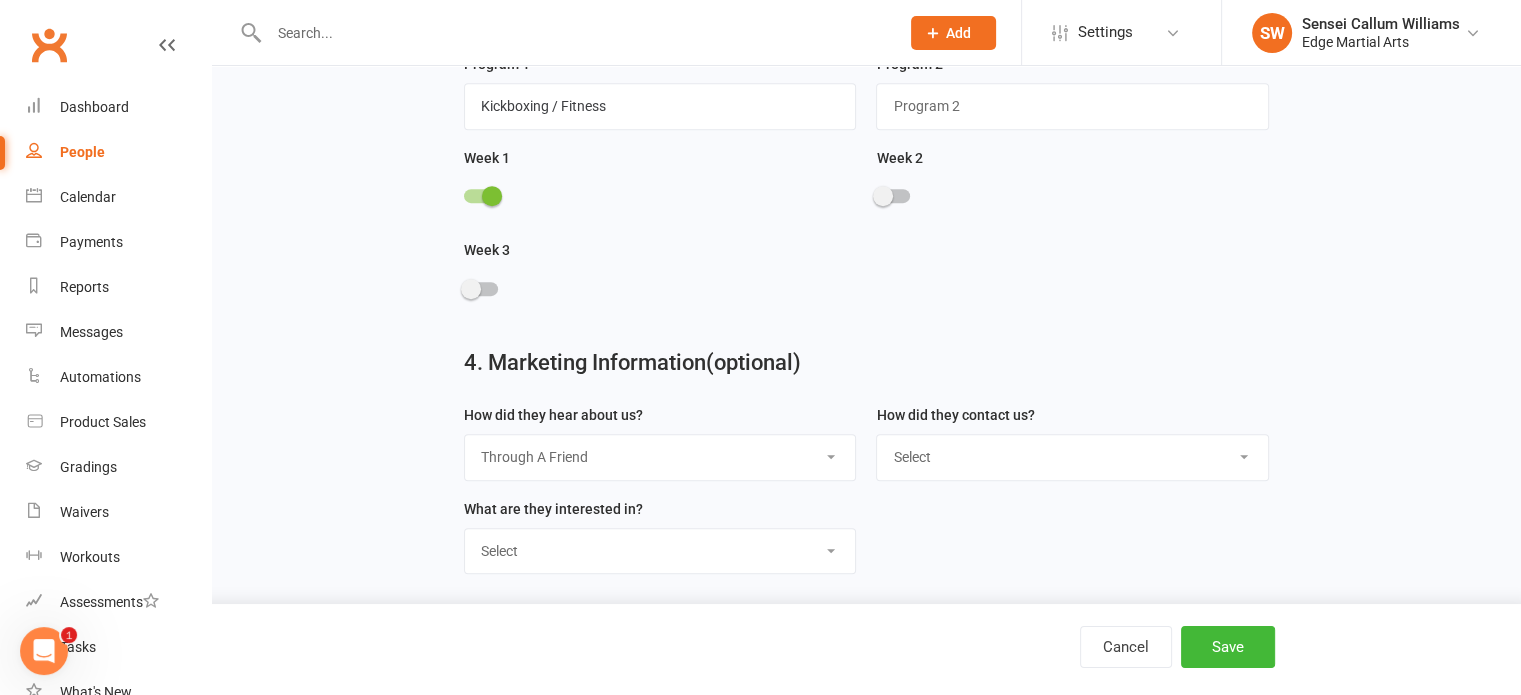 click on "Select Google Through A Friend Poster Magazine Walk by Letter Box Drop Facebook" at bounding box center [660, 457] 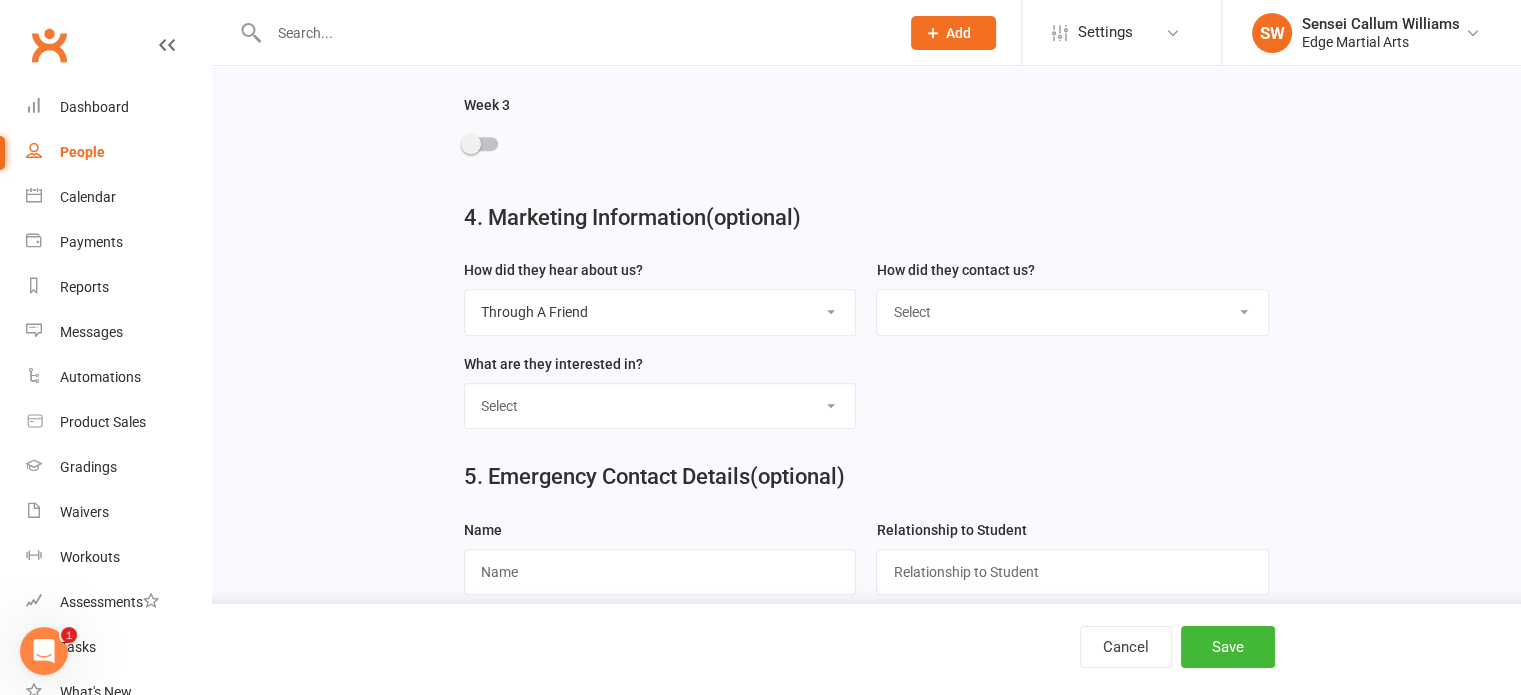 scroll, scrollTop: 1096, scrollLeft: 0, axis: vertical 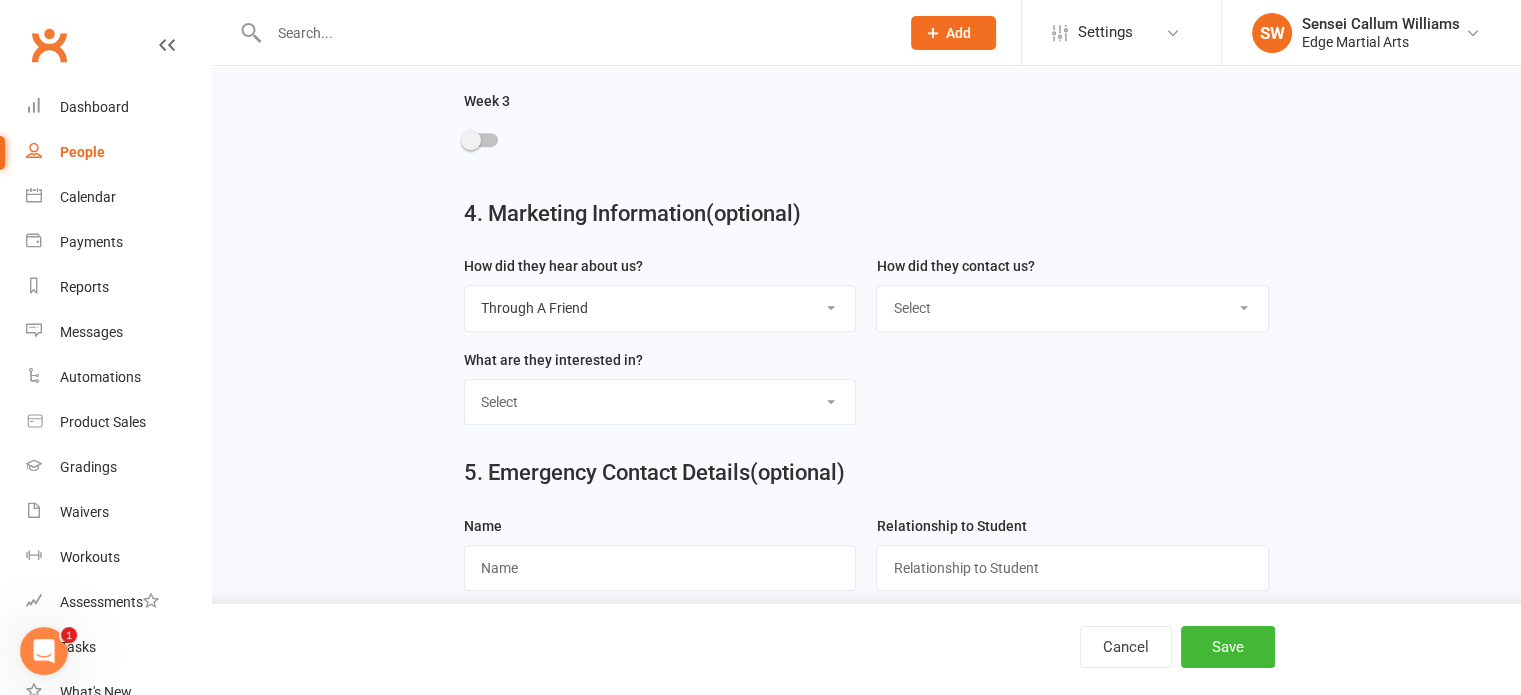 click on "Select Phone Email In-Facility" at bounding box center [1072, 308] 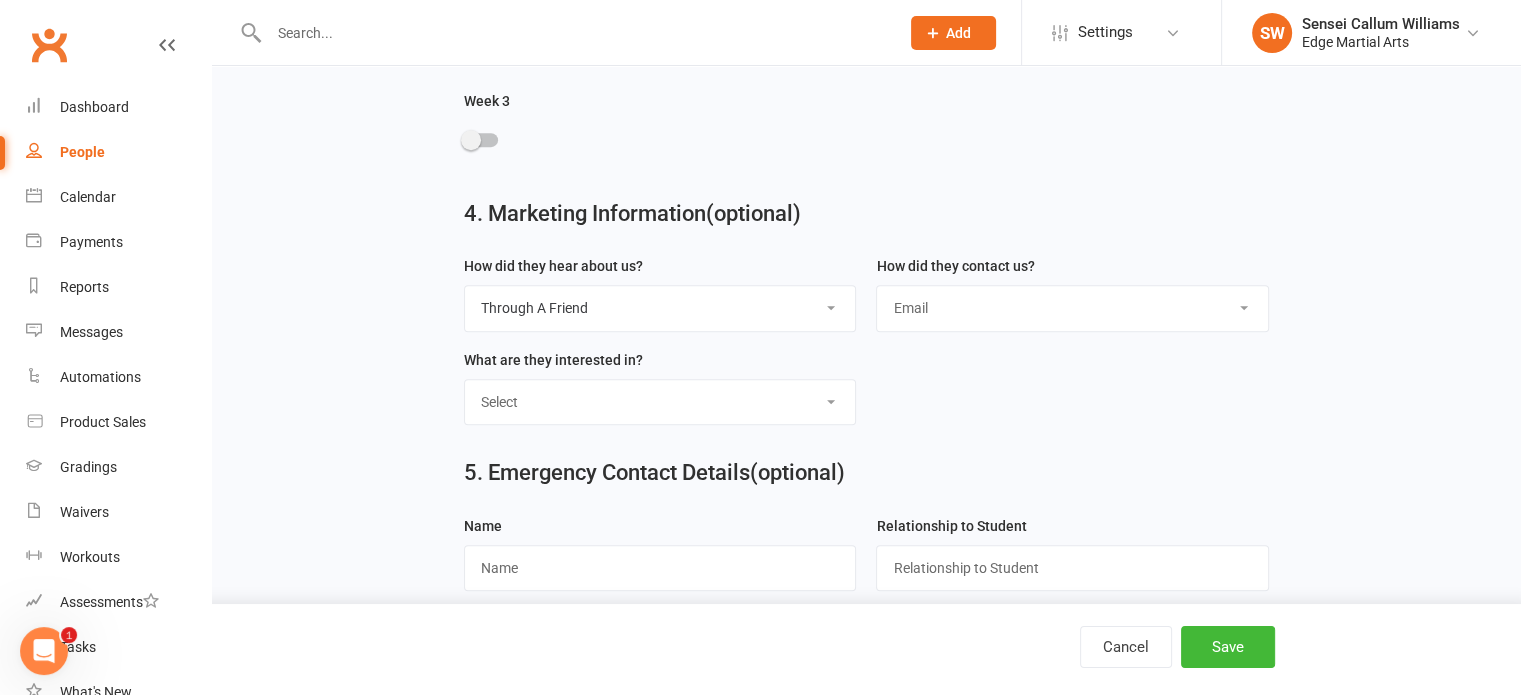 click on "Select Phone Email In-Facility" at bounding box center (1072, 308) 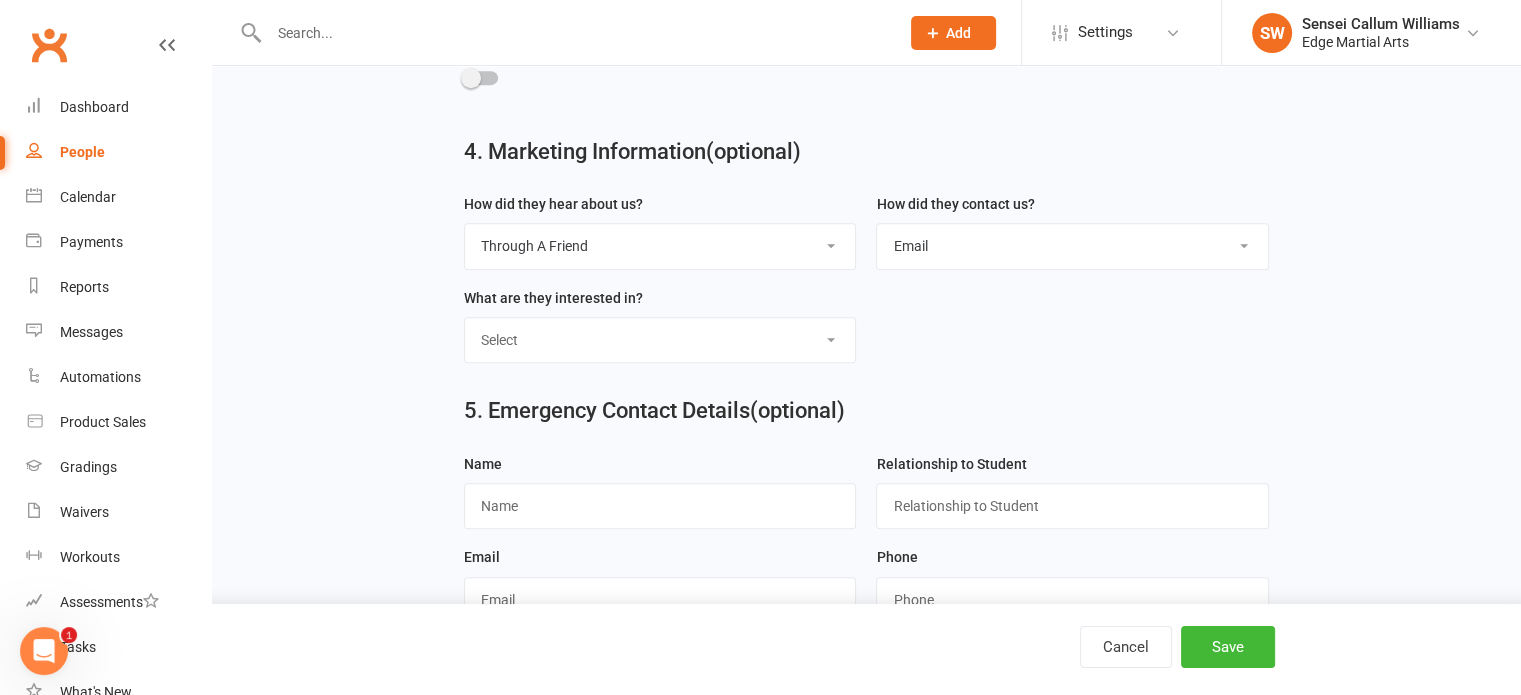 scroll, scrollTop: 1157, scrollLeft: 0, axis: vertical 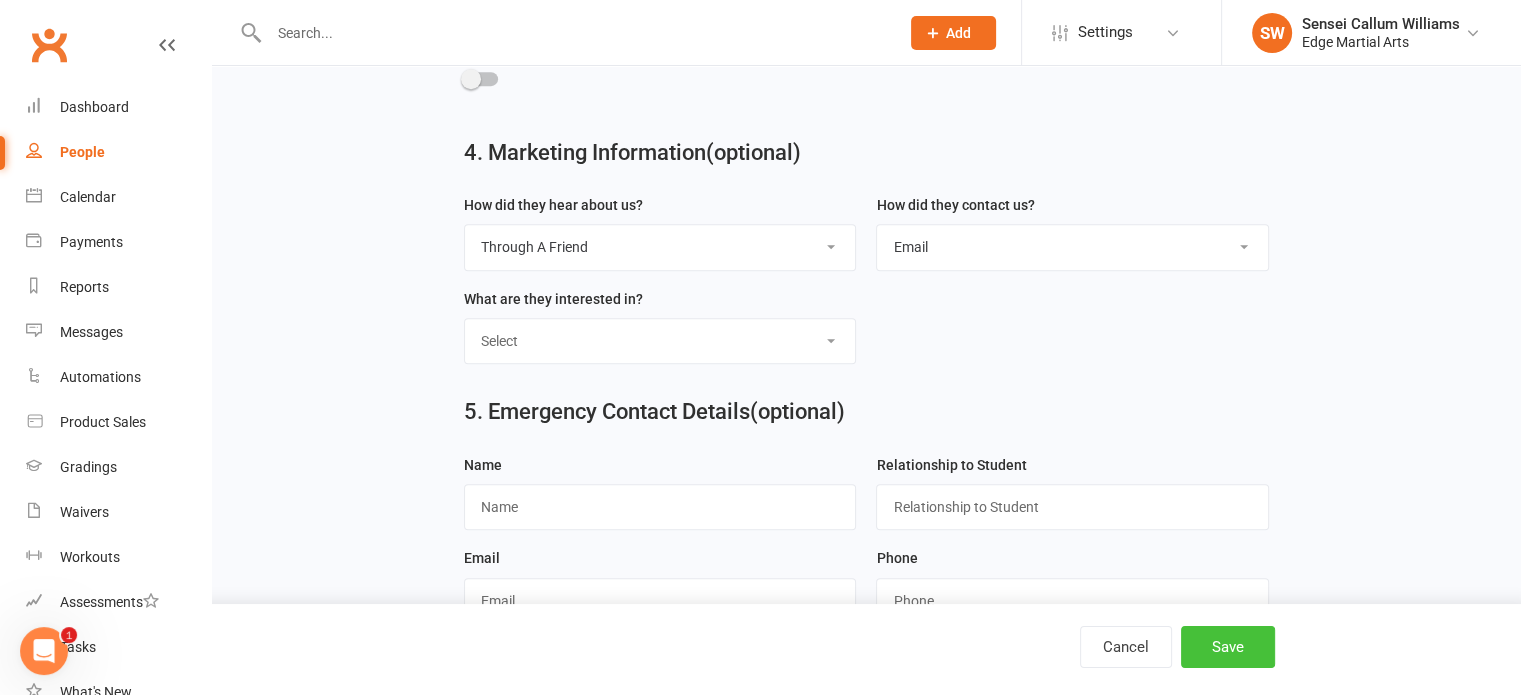 click on "Save" at bounding box center [1228, 647] 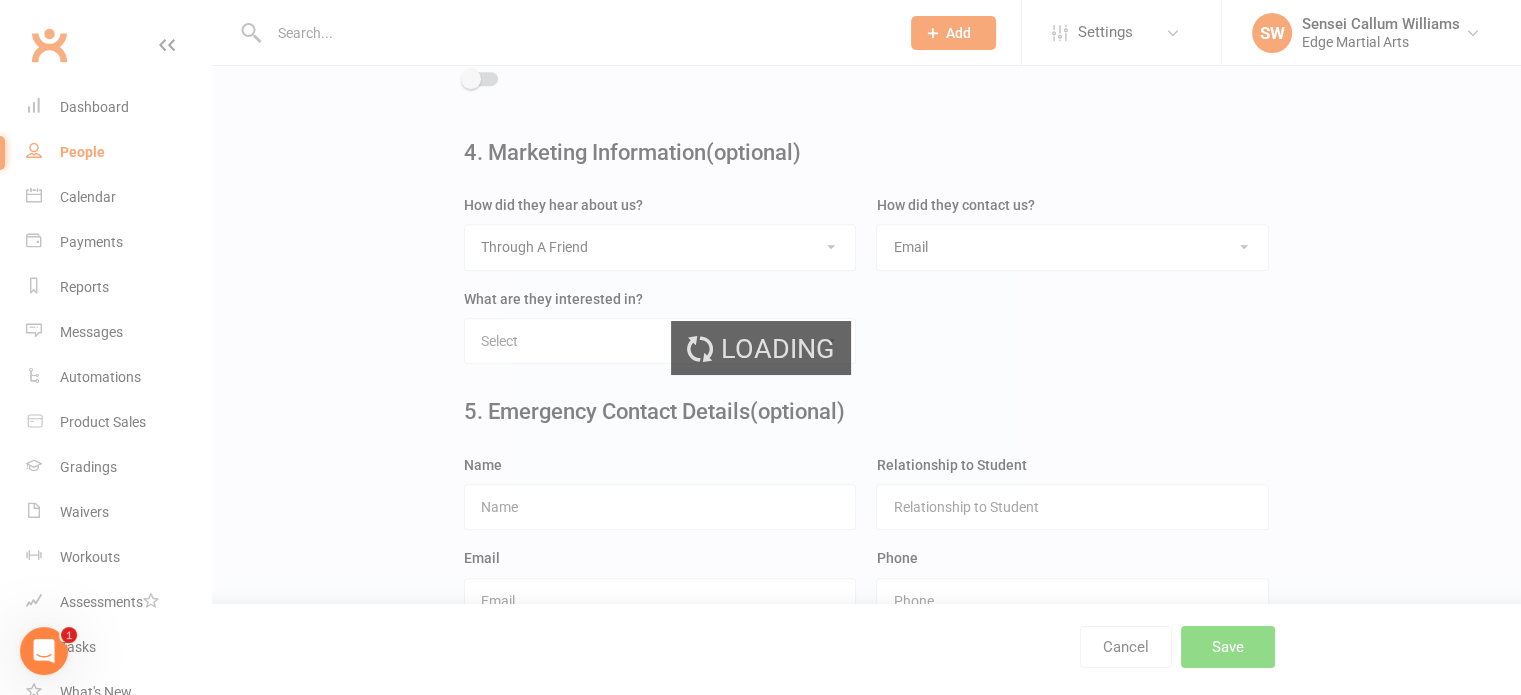 scroll, scrollTop: 0, scrollLeft: 0, axis: both 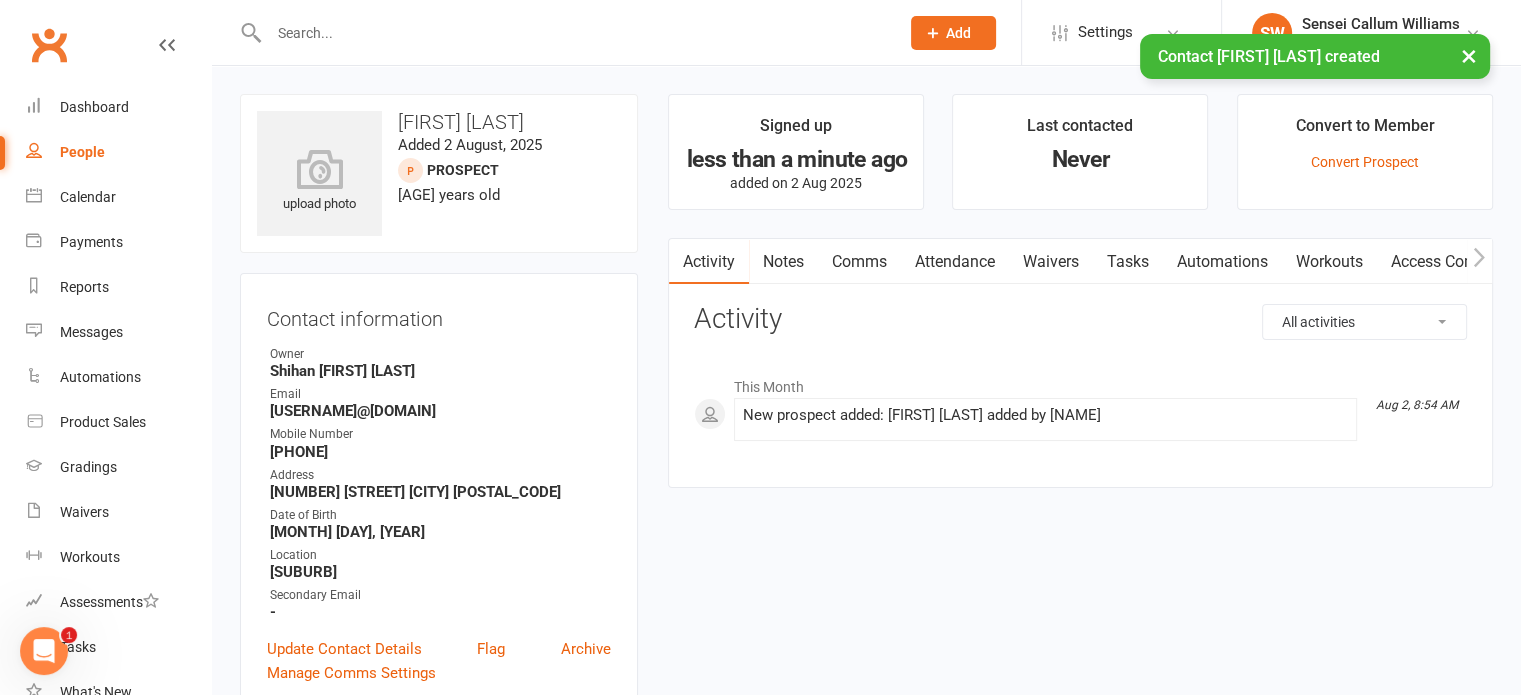 click 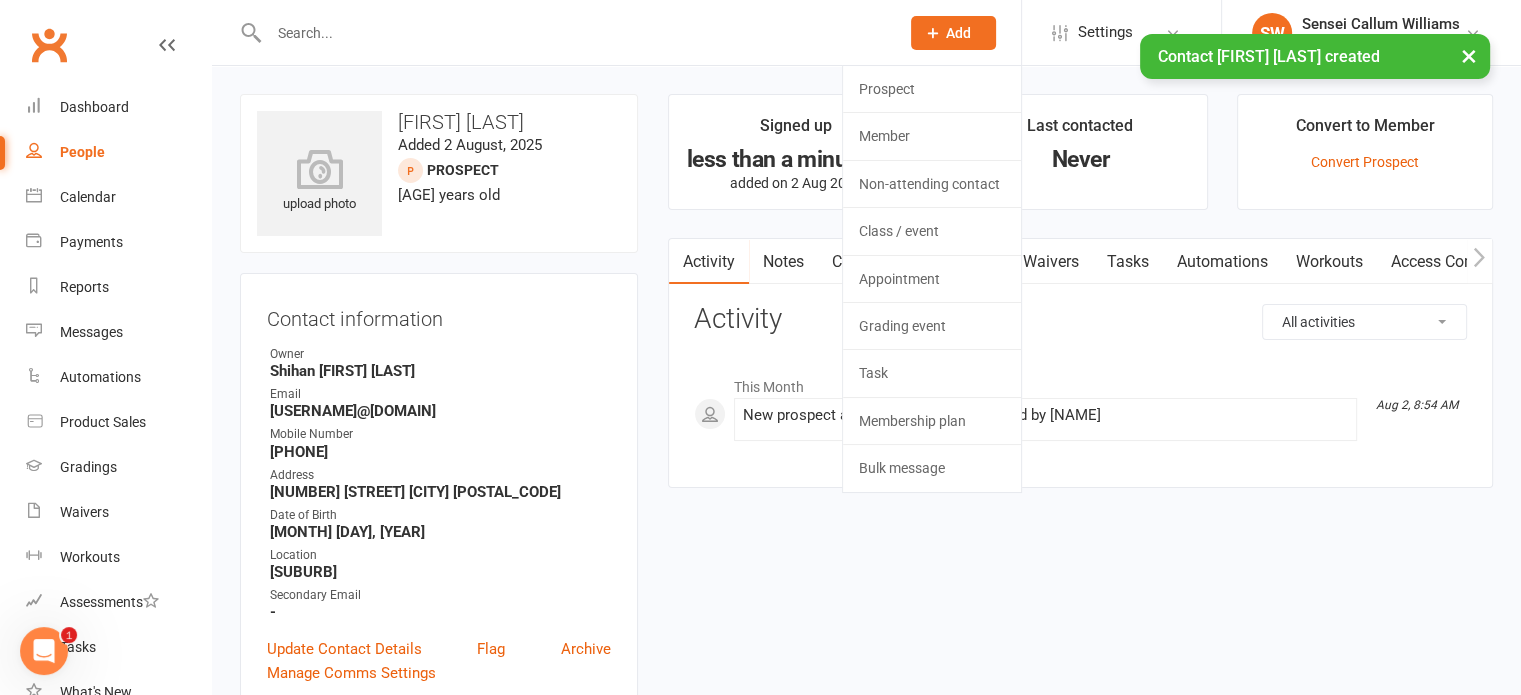 click on "× Contact [FIRST] [LAST] created" at bounding box center [747, 34] 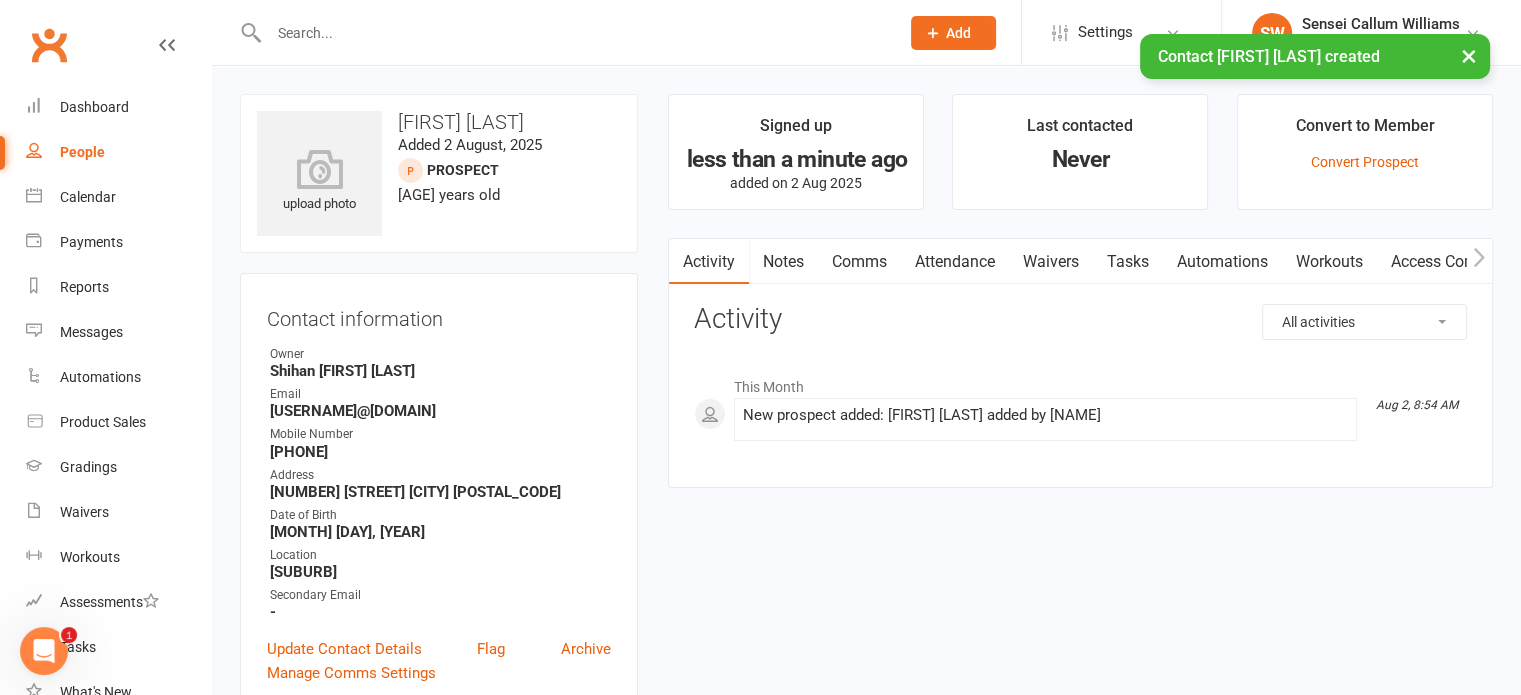 click on "× Contact [FIRST] [LAST] created" at bounding box center [747, 34] 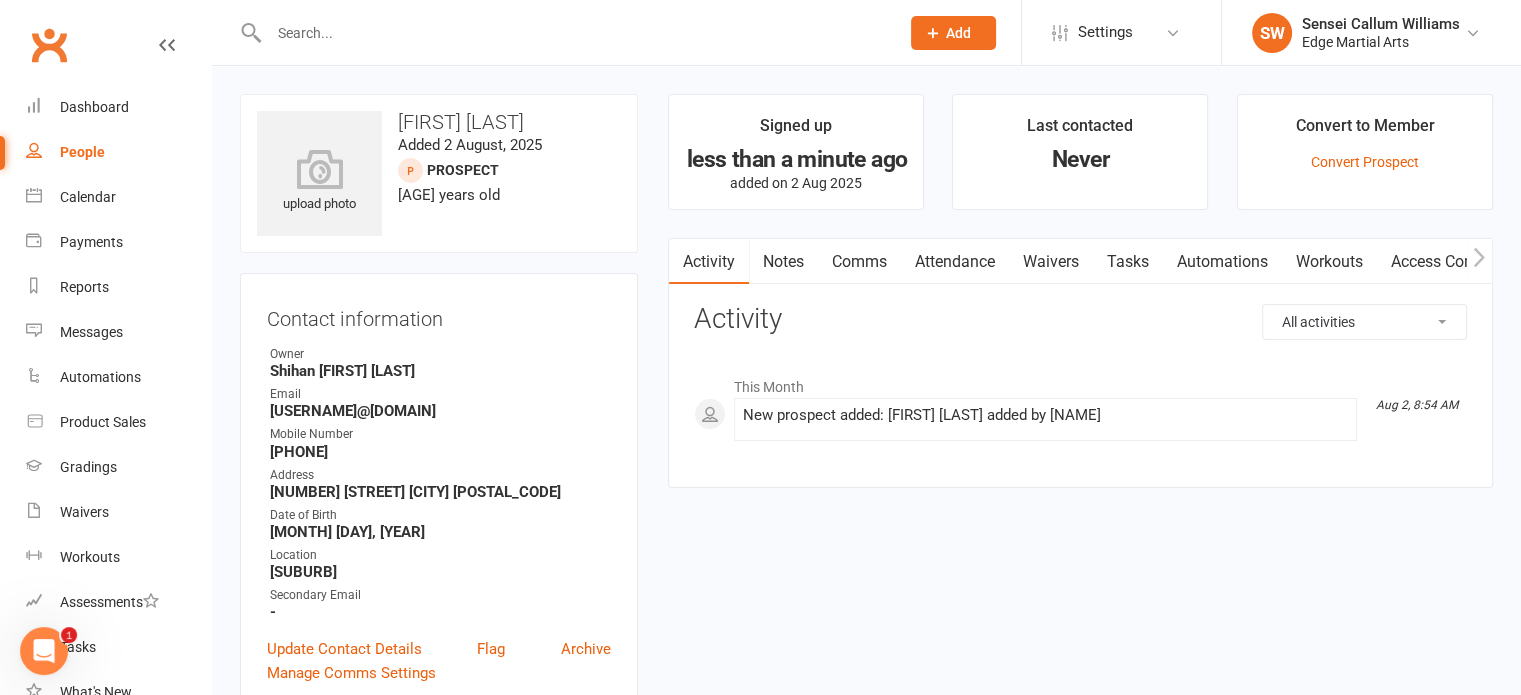 click on "Add" 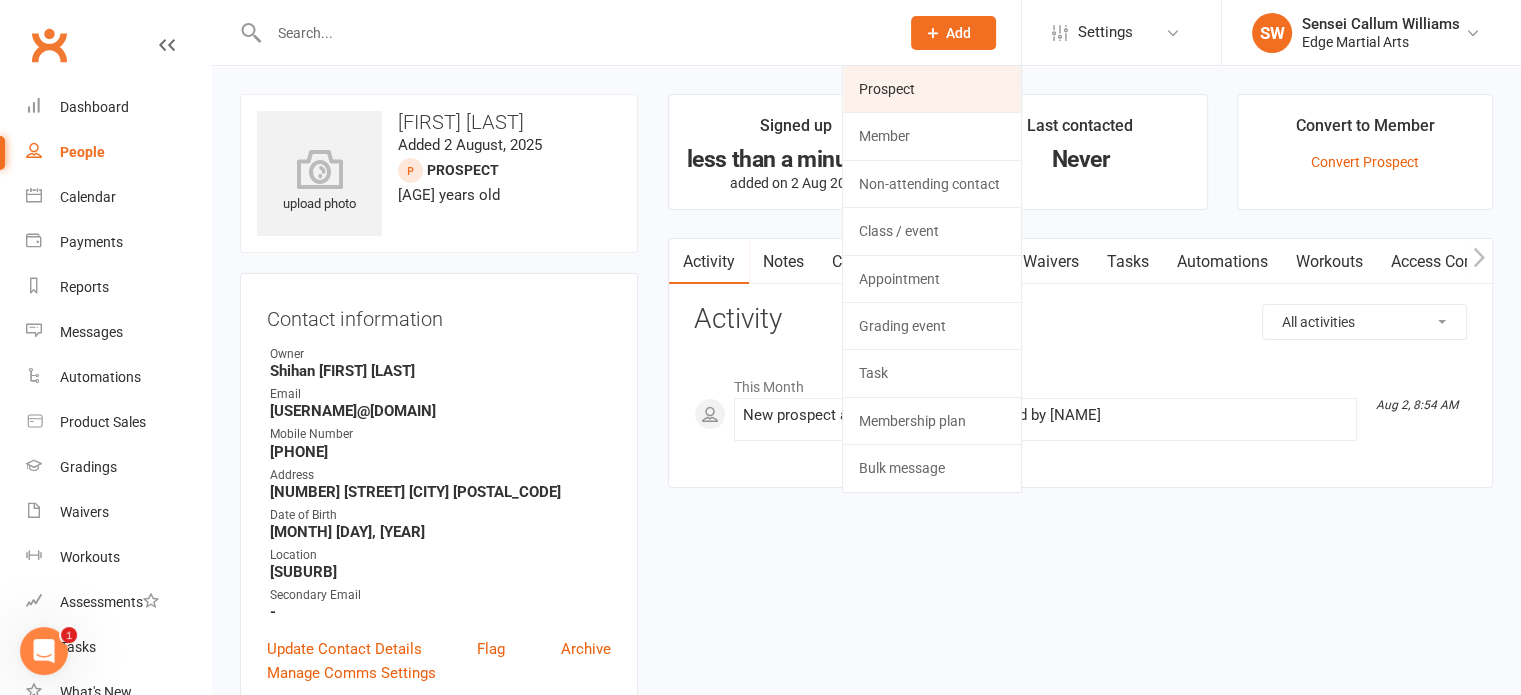 click on "Prospect" 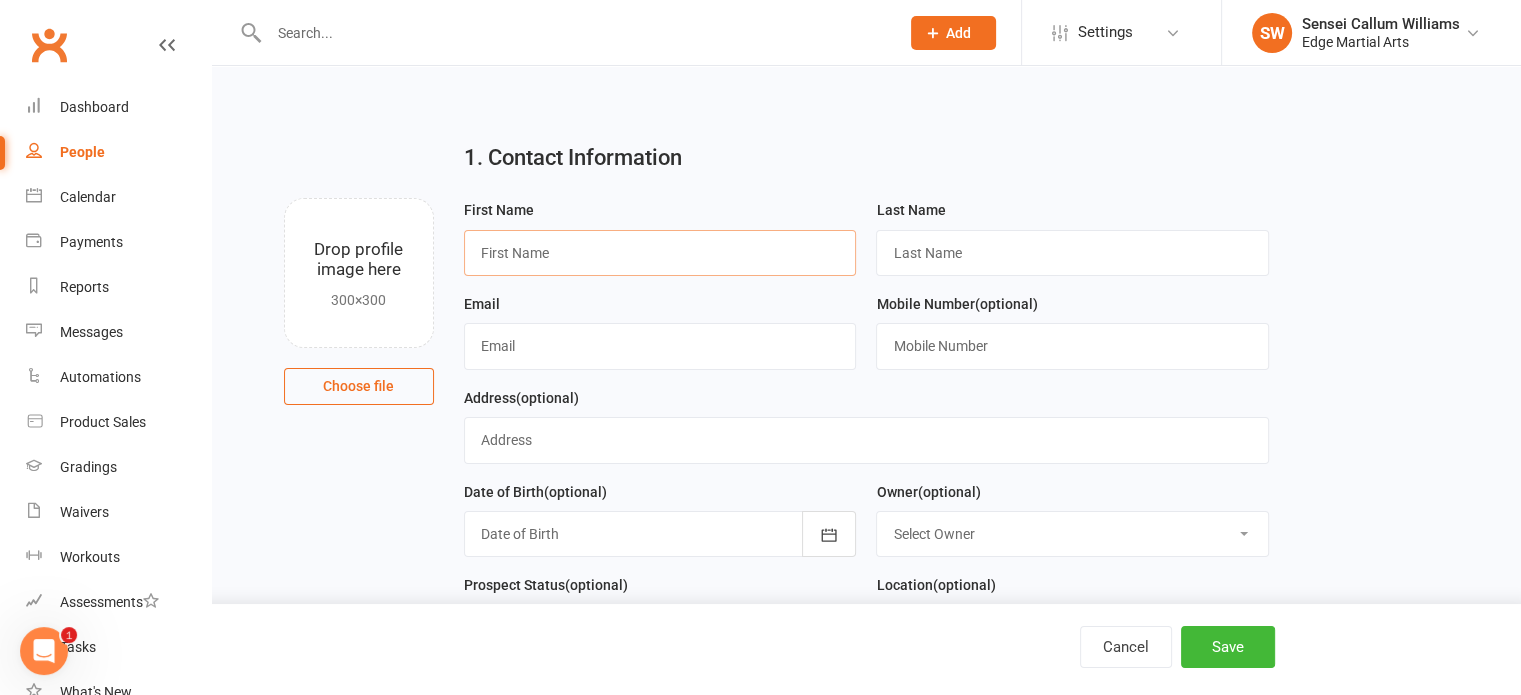 click at bounding box center (660, 253) 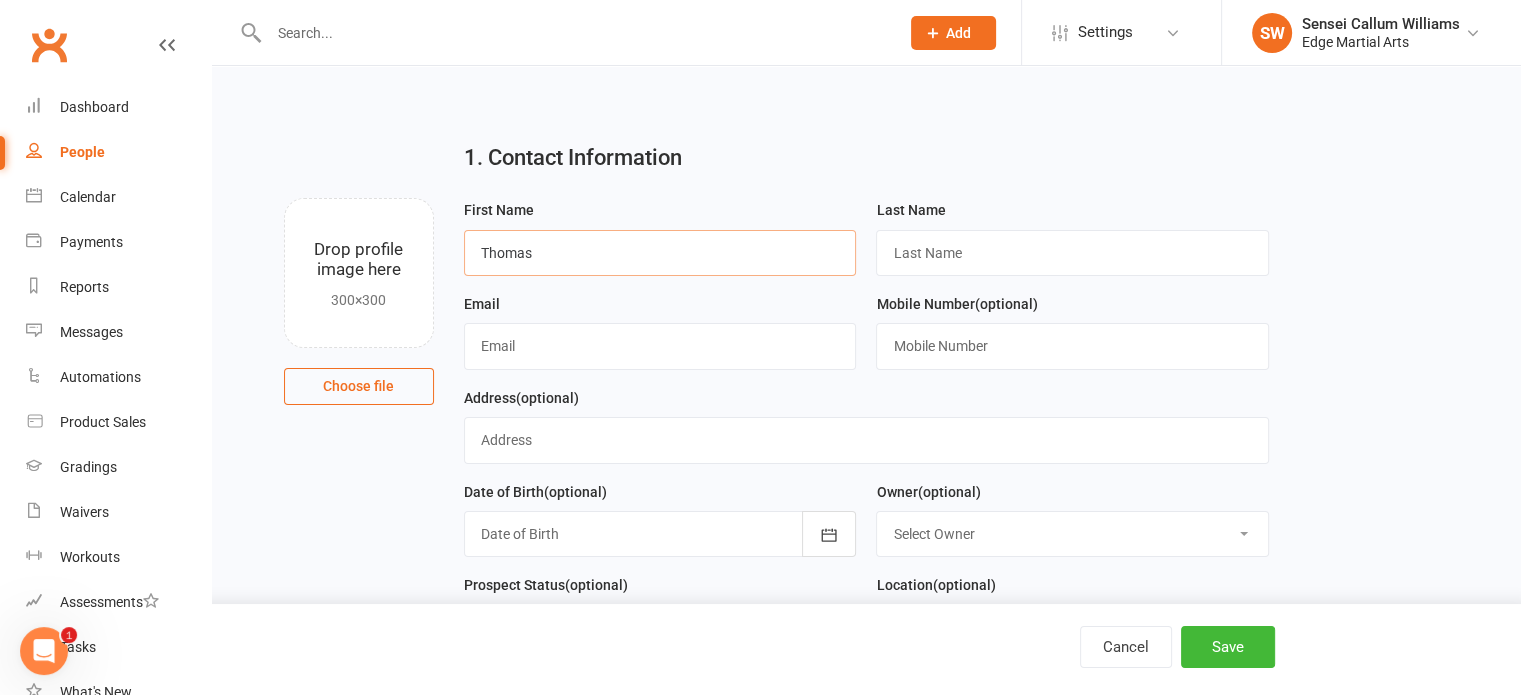 type on "Thomas" 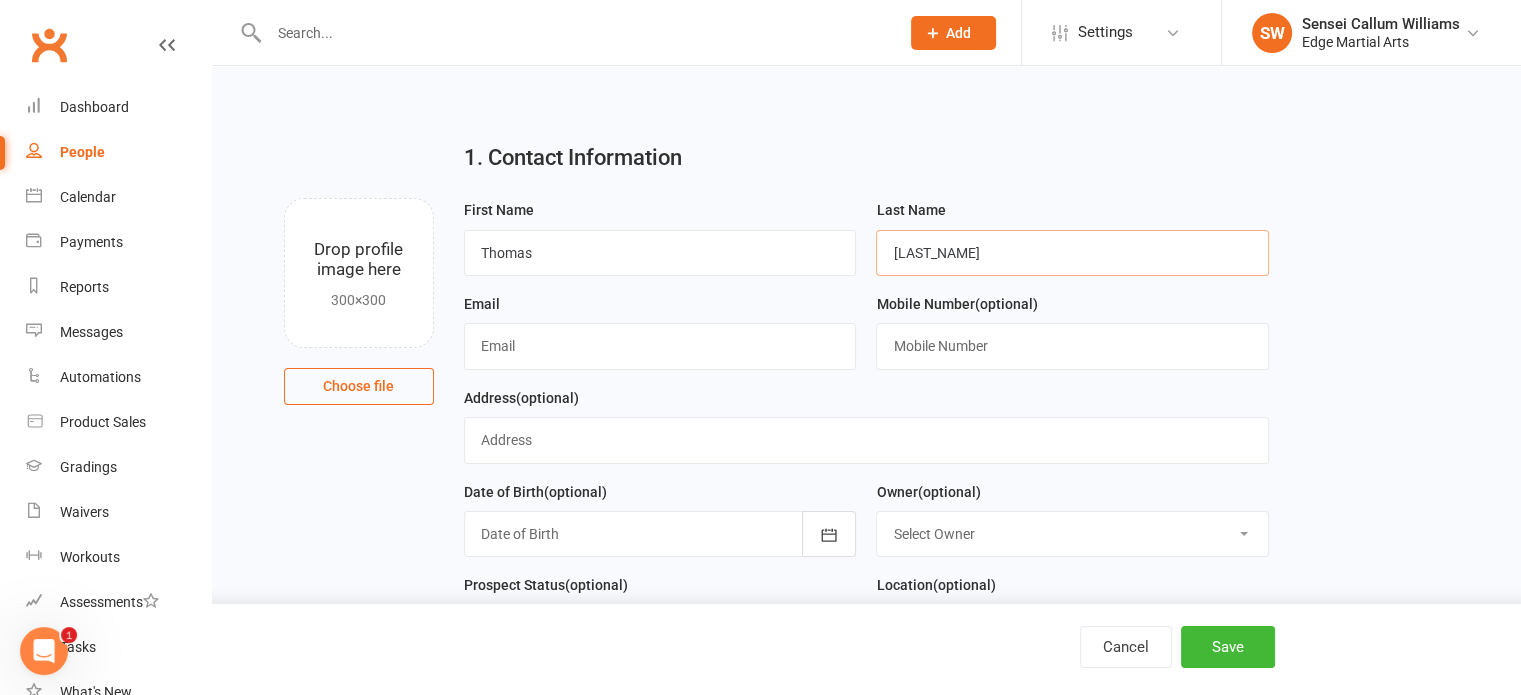 type on "[LAST_NAME]" 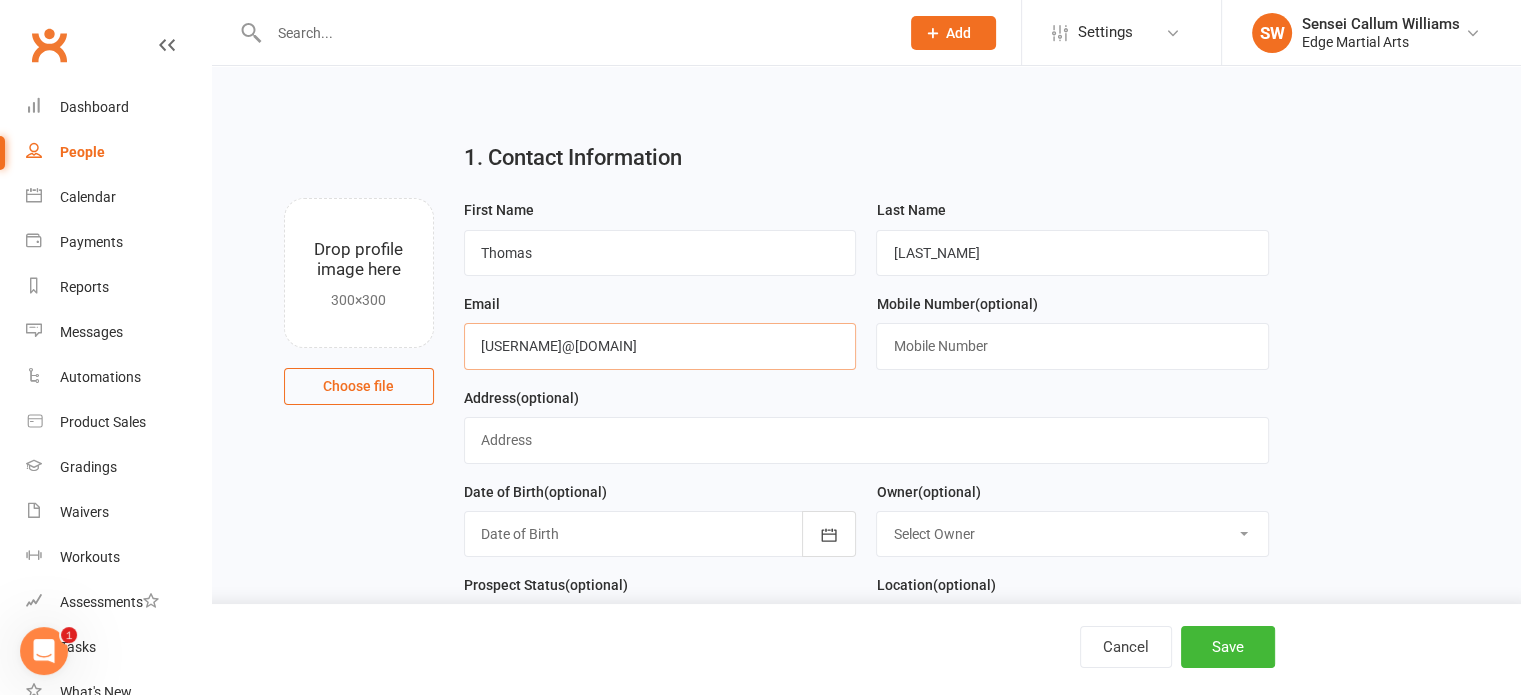 type on "[USERNAME]@[DOMAIN]" 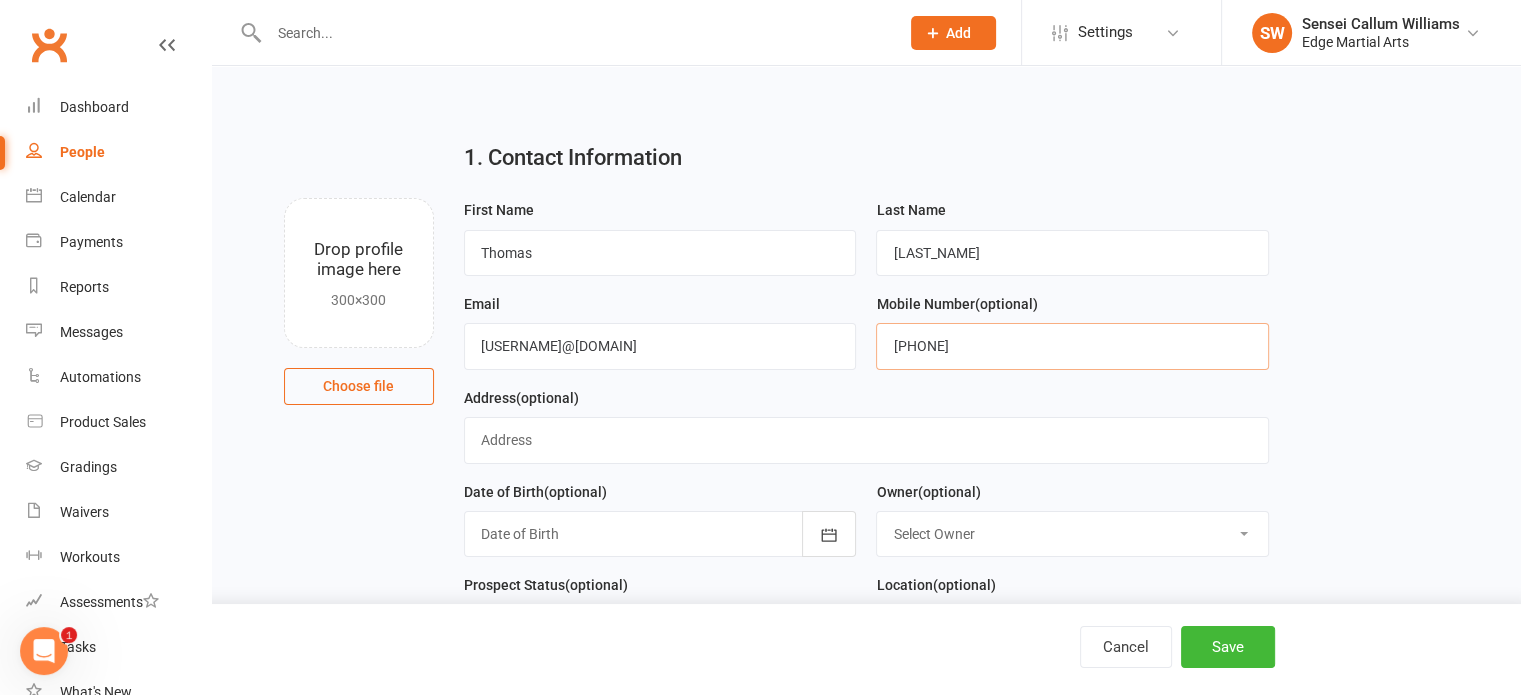 type on "[PHONE]" 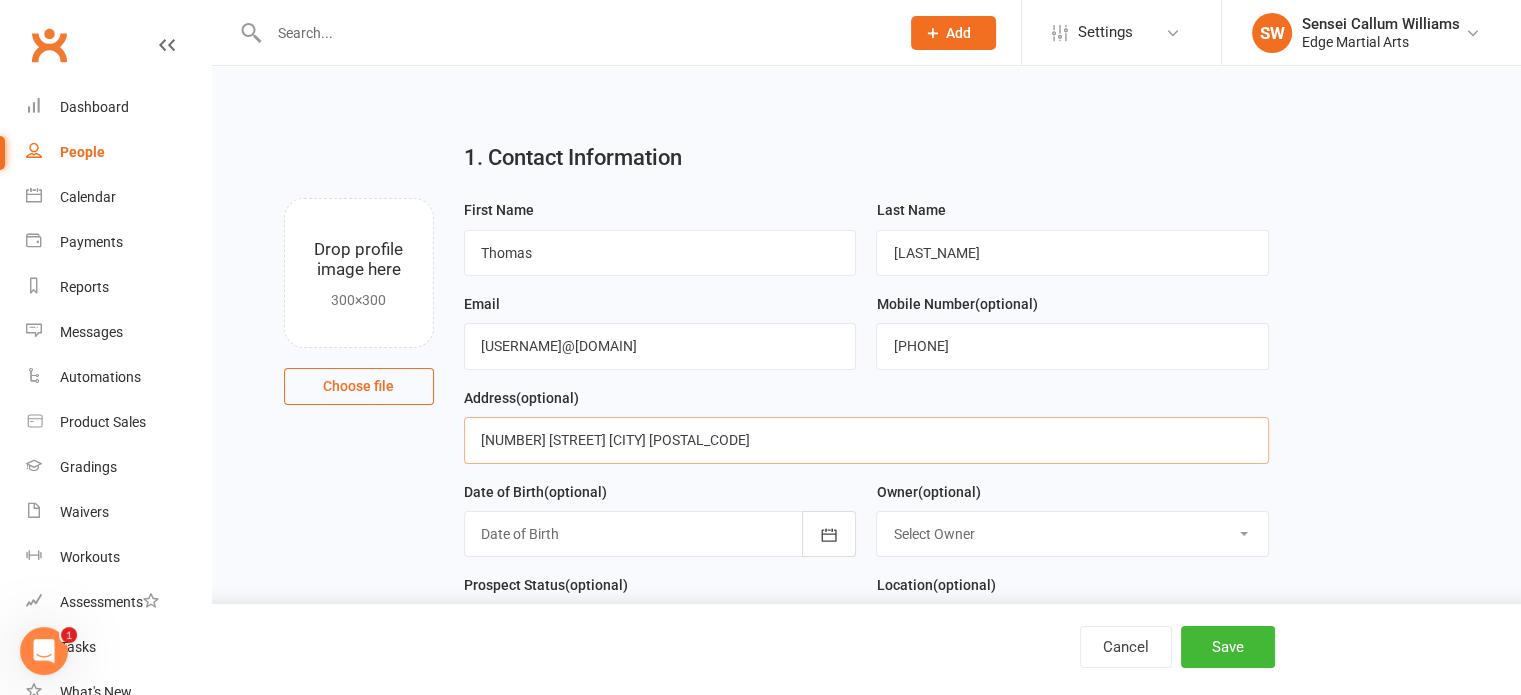 type on "[NUMBER] [STREET] [CITY] [POSTAL_CODE]" 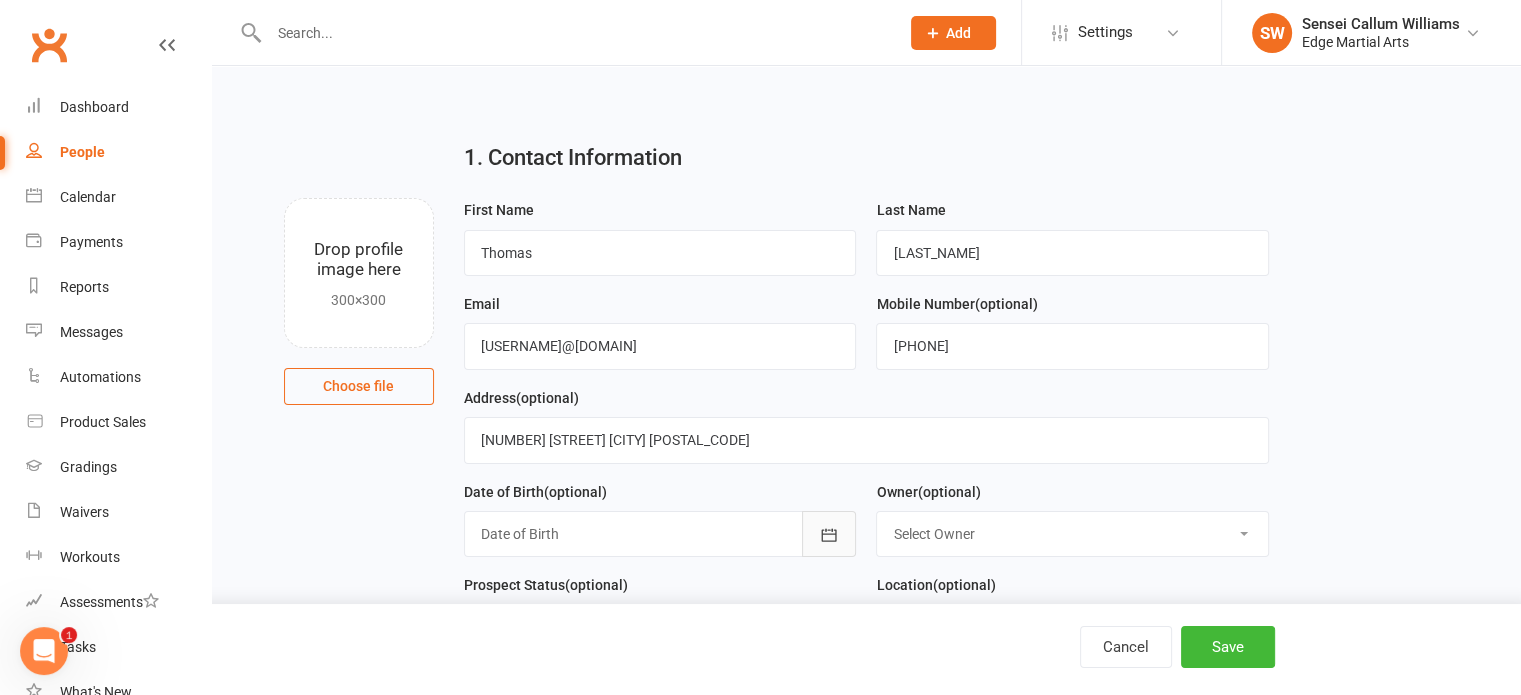 click 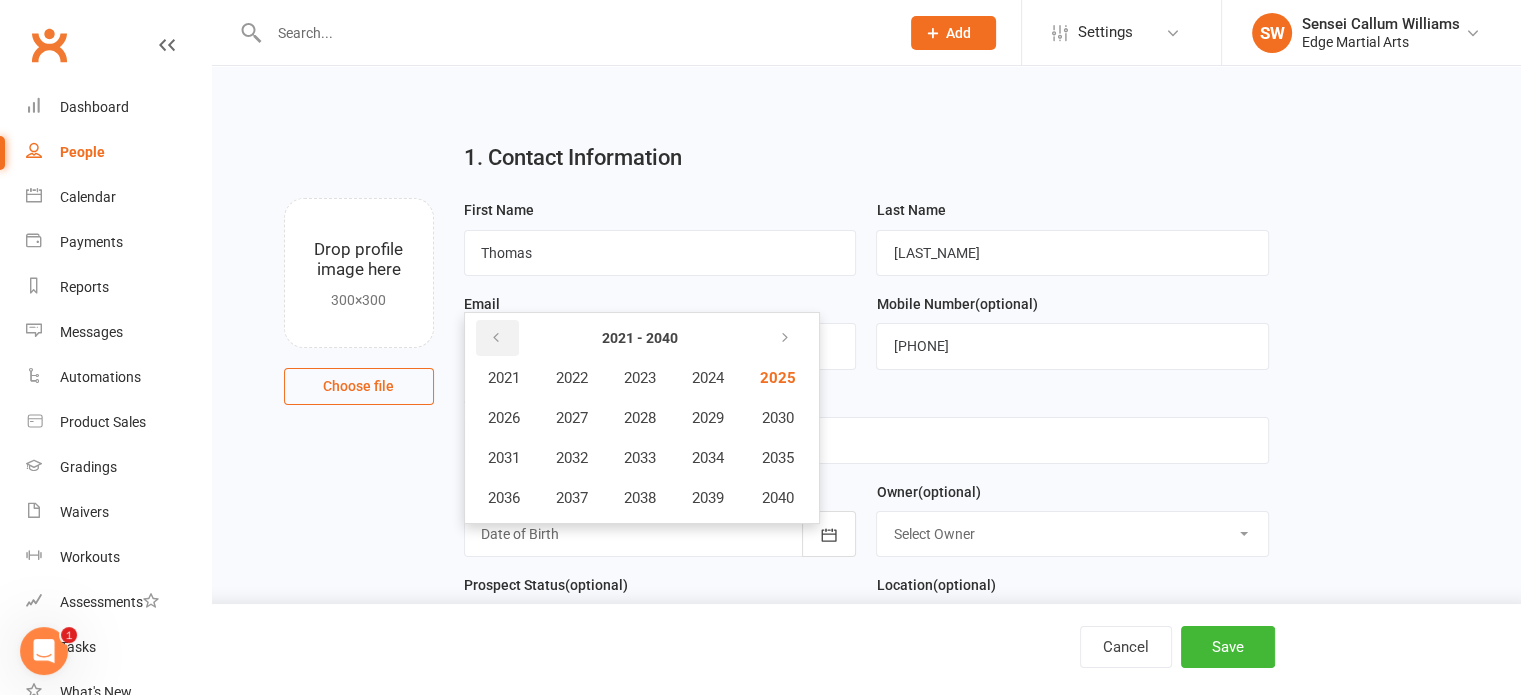 click at bounding box center [496, 338] 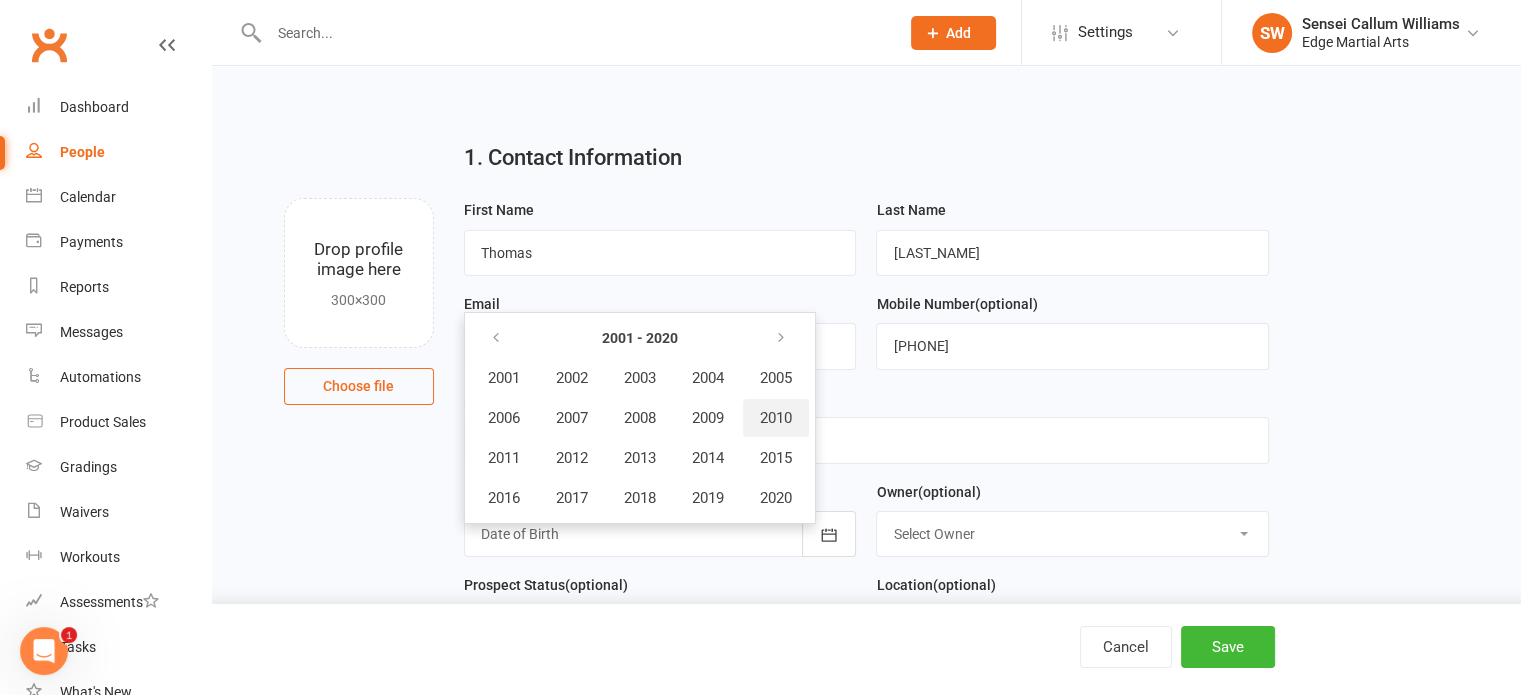 click on "2010" at bounding box center [776, 418] 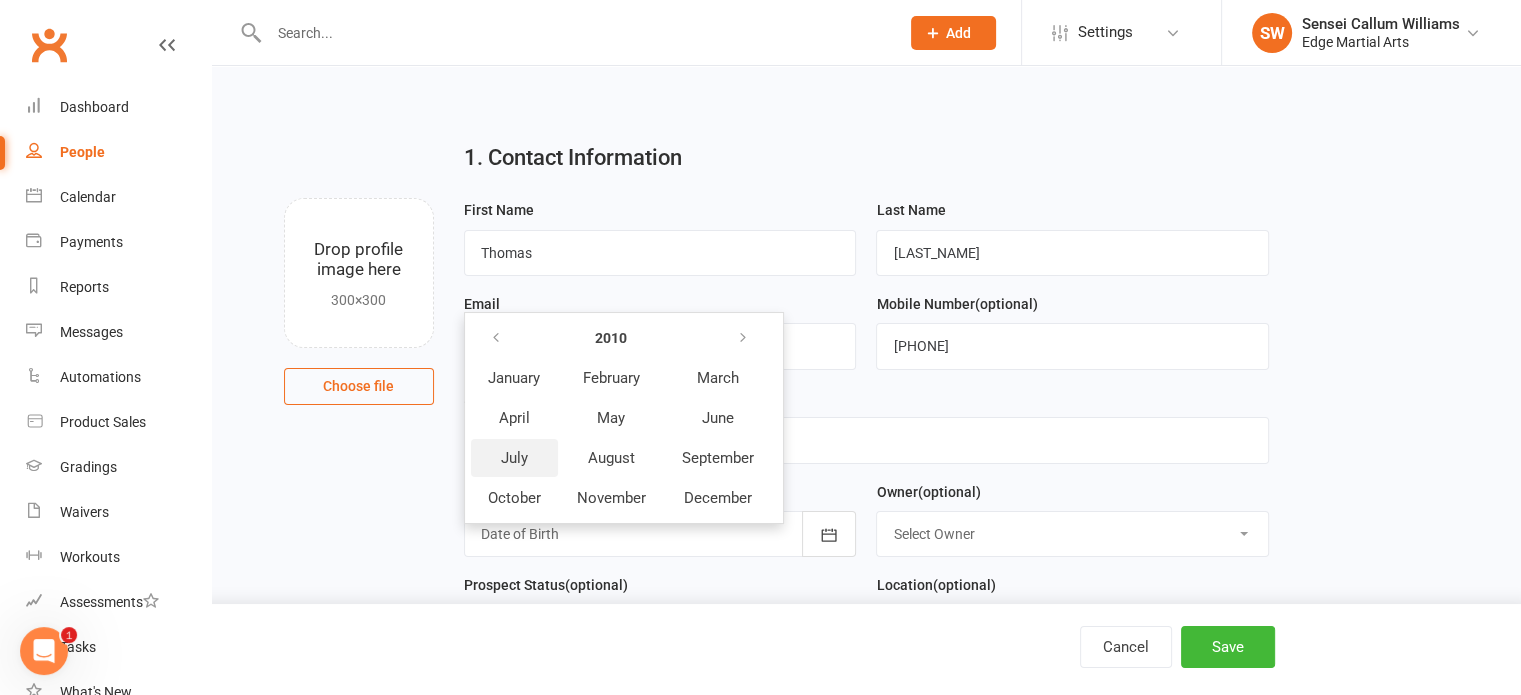click on "July" at bounding box center (514, 458) 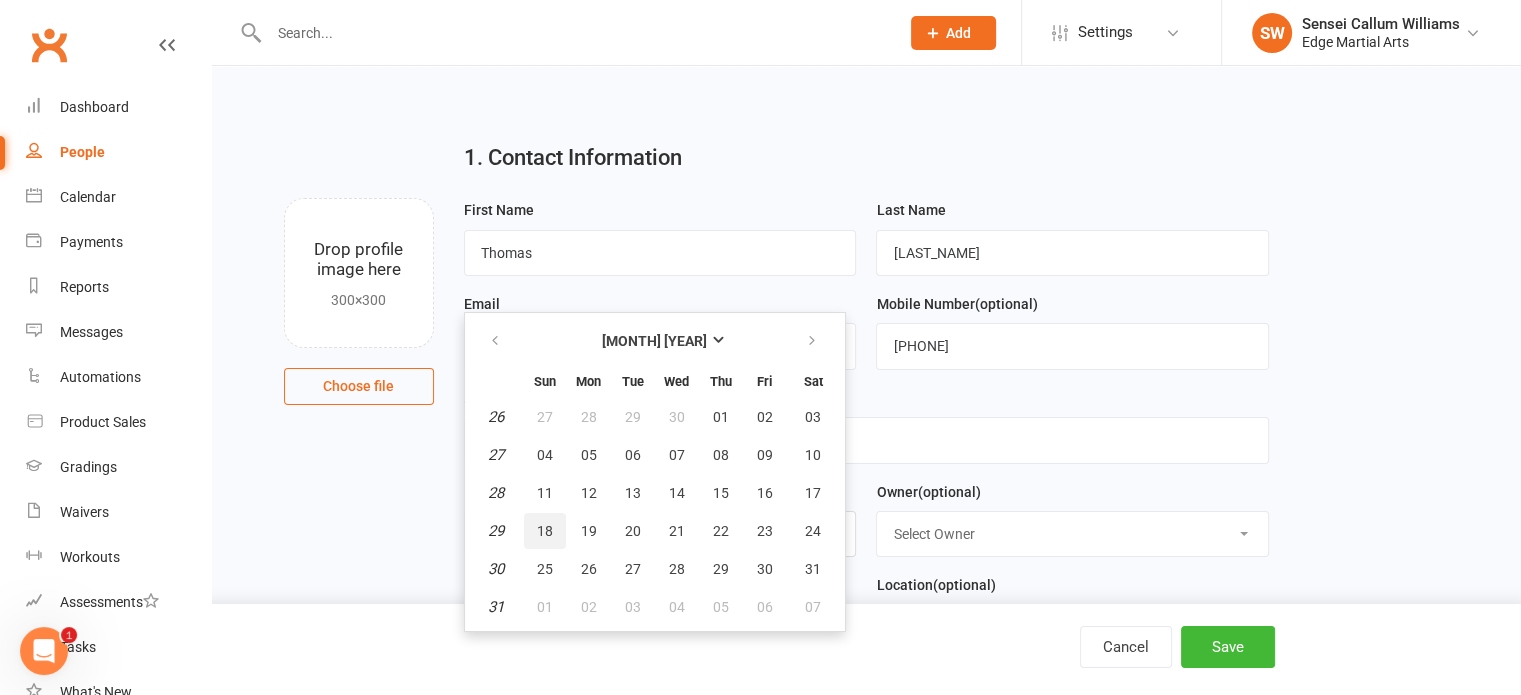 click on "18" at bounding box center [545, 531] 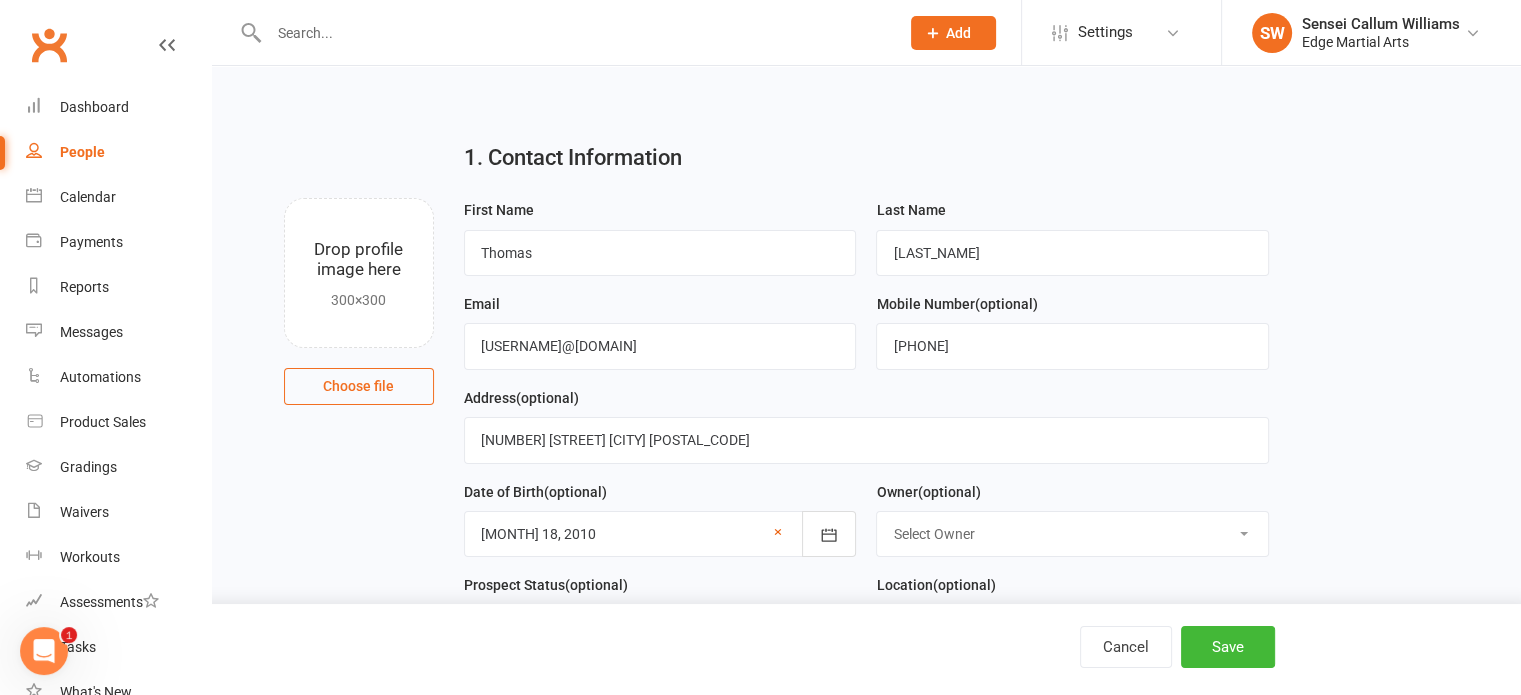scroll, scrollTop: 264, scrollLeft: 0, axis: vertical 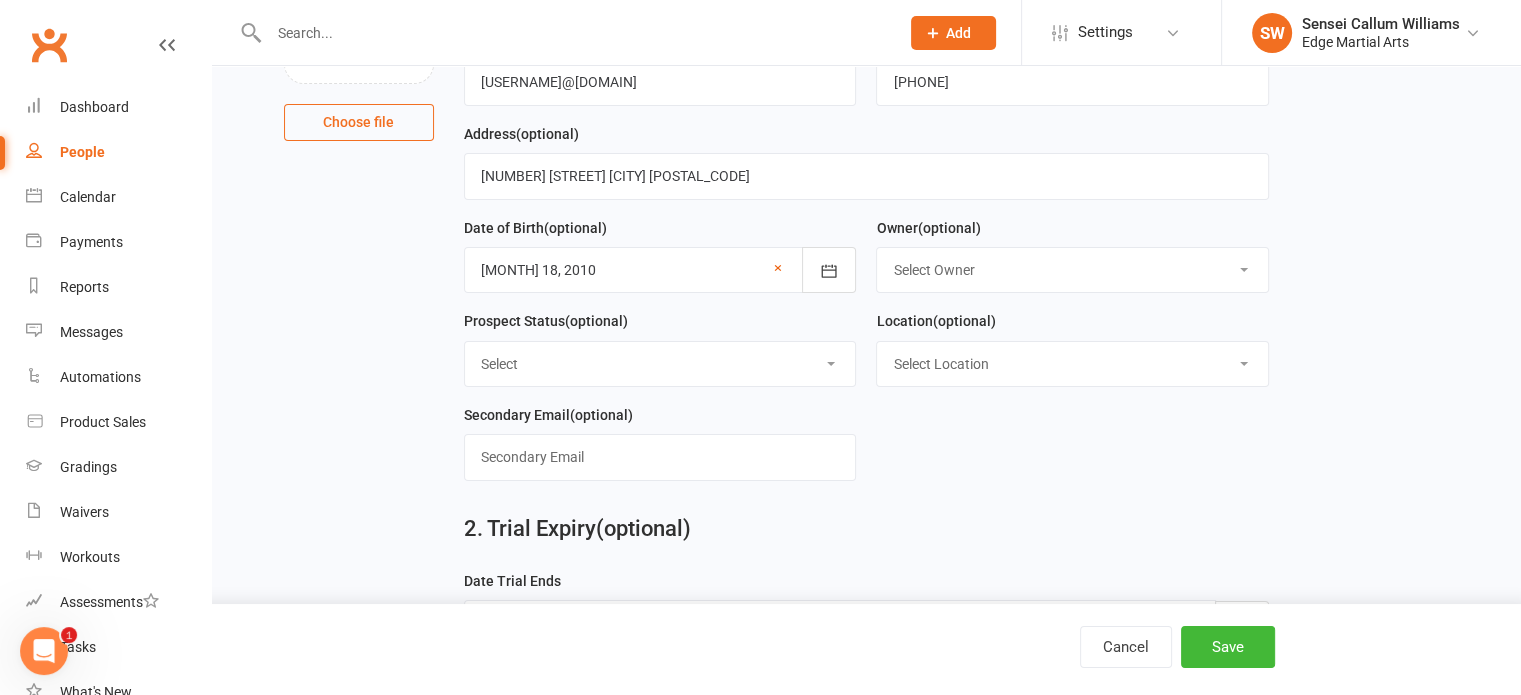 click on "Select Owner Shihan Amy Gardam Sensei Callum Williams Samantha Roberts" at bounding box center [1072, 270] 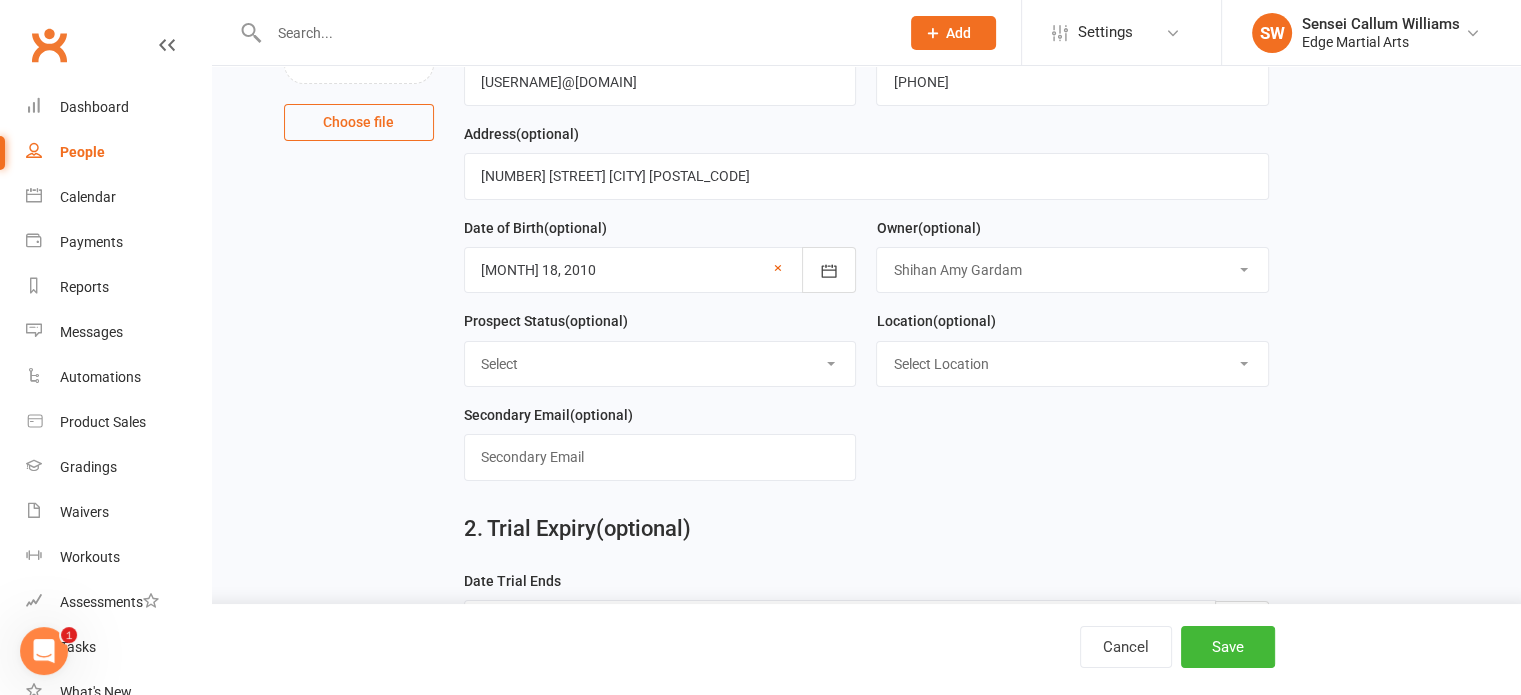 click on "Select Owner Shihan Amy Gardam Sensei Callum Williams Samantha Roberts" at bounding box center [1072, 270] 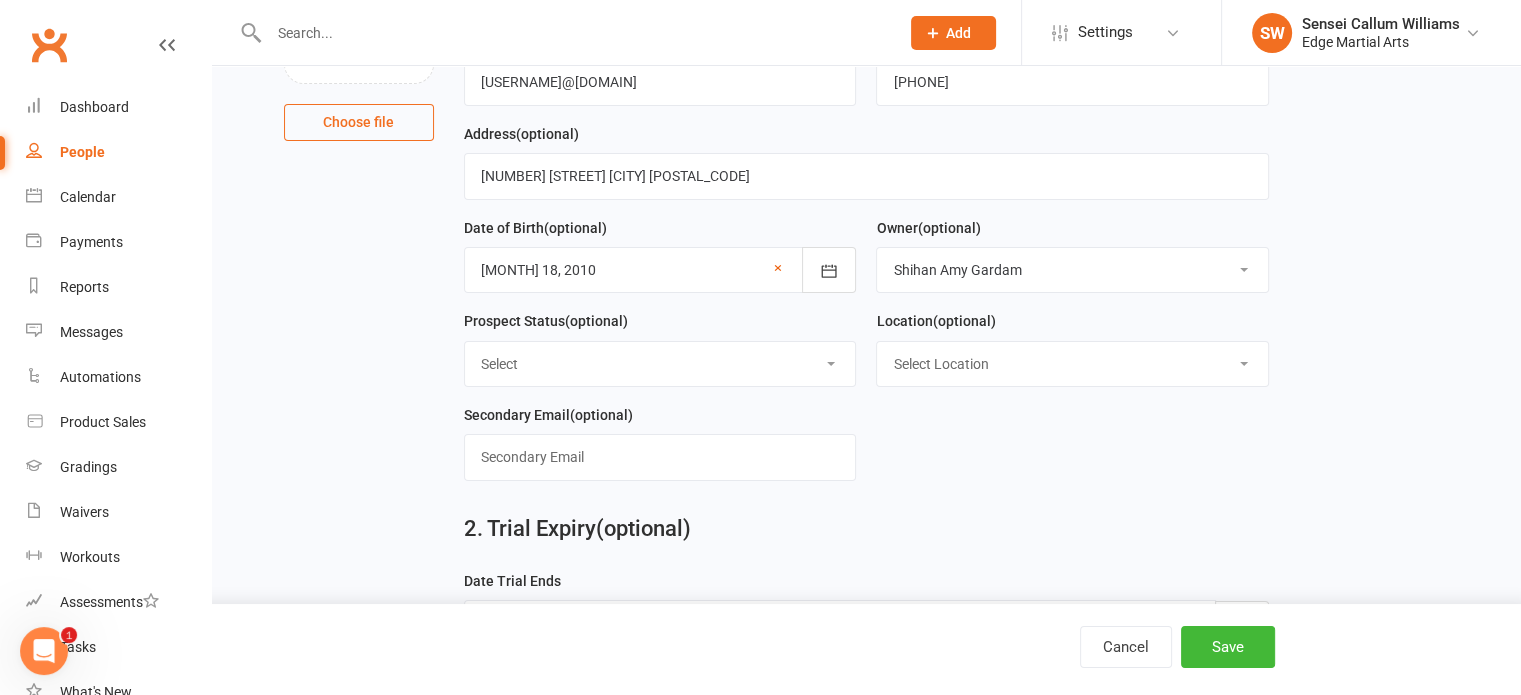 click on "Select Location [CITY]" at bounding box center [1072, 364] 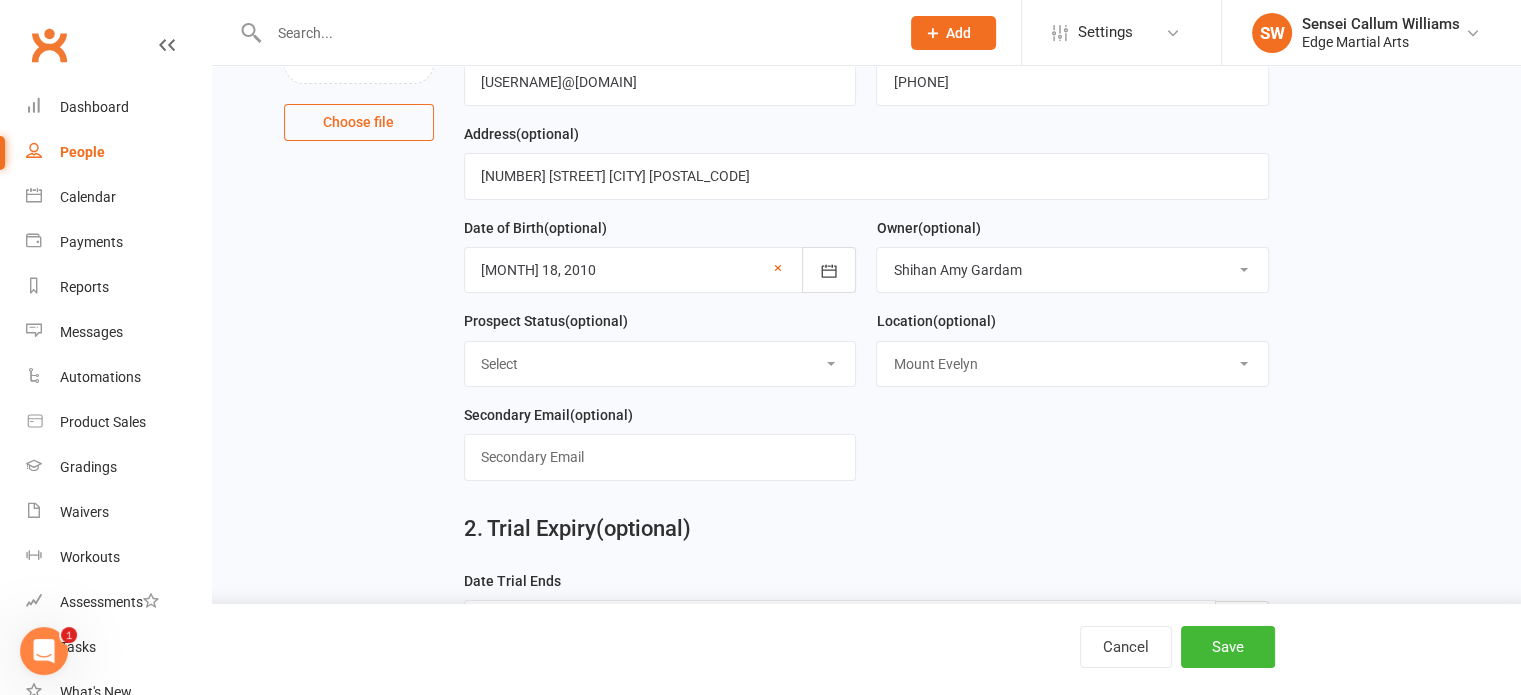 click on "Select Location [CITY]" at bounding box center (1072, 364) 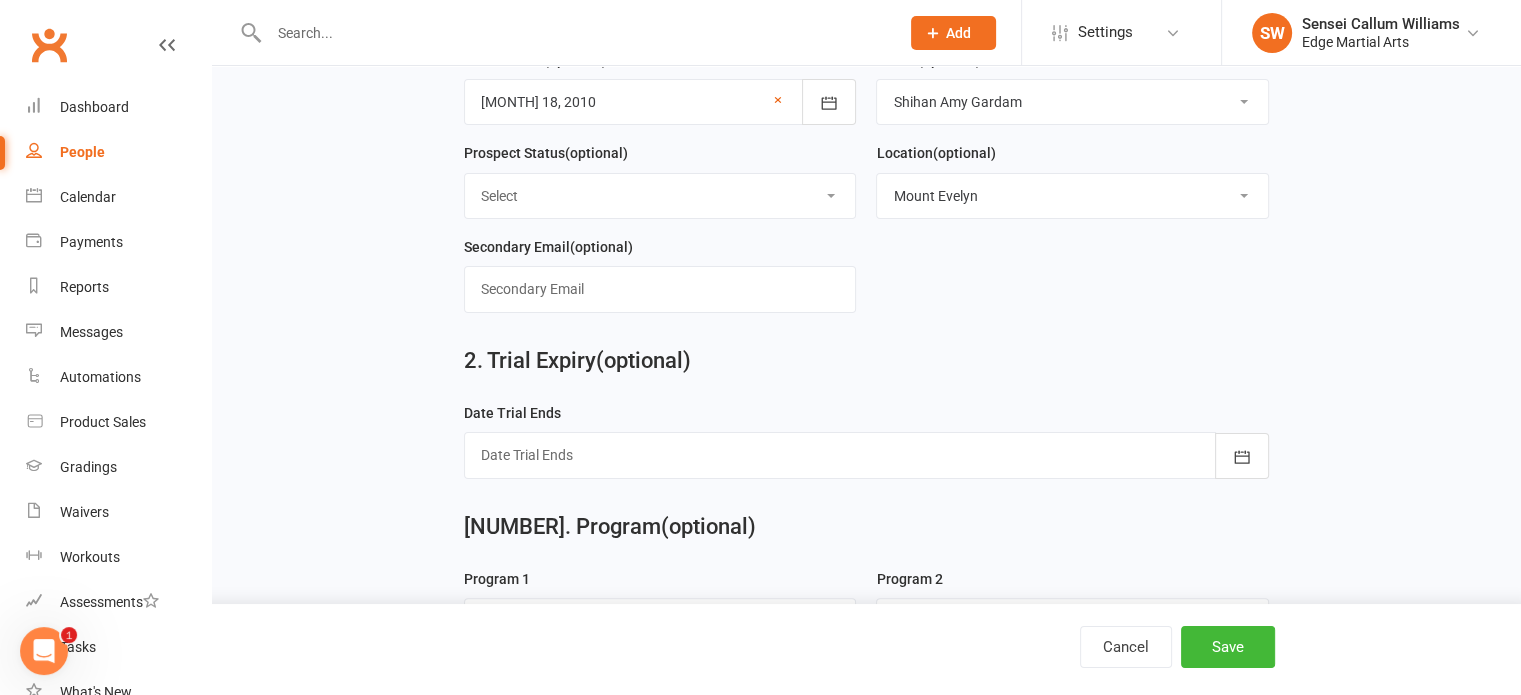 scroll, scrollTop: 432, scrollLeft: 0, axis: vertical 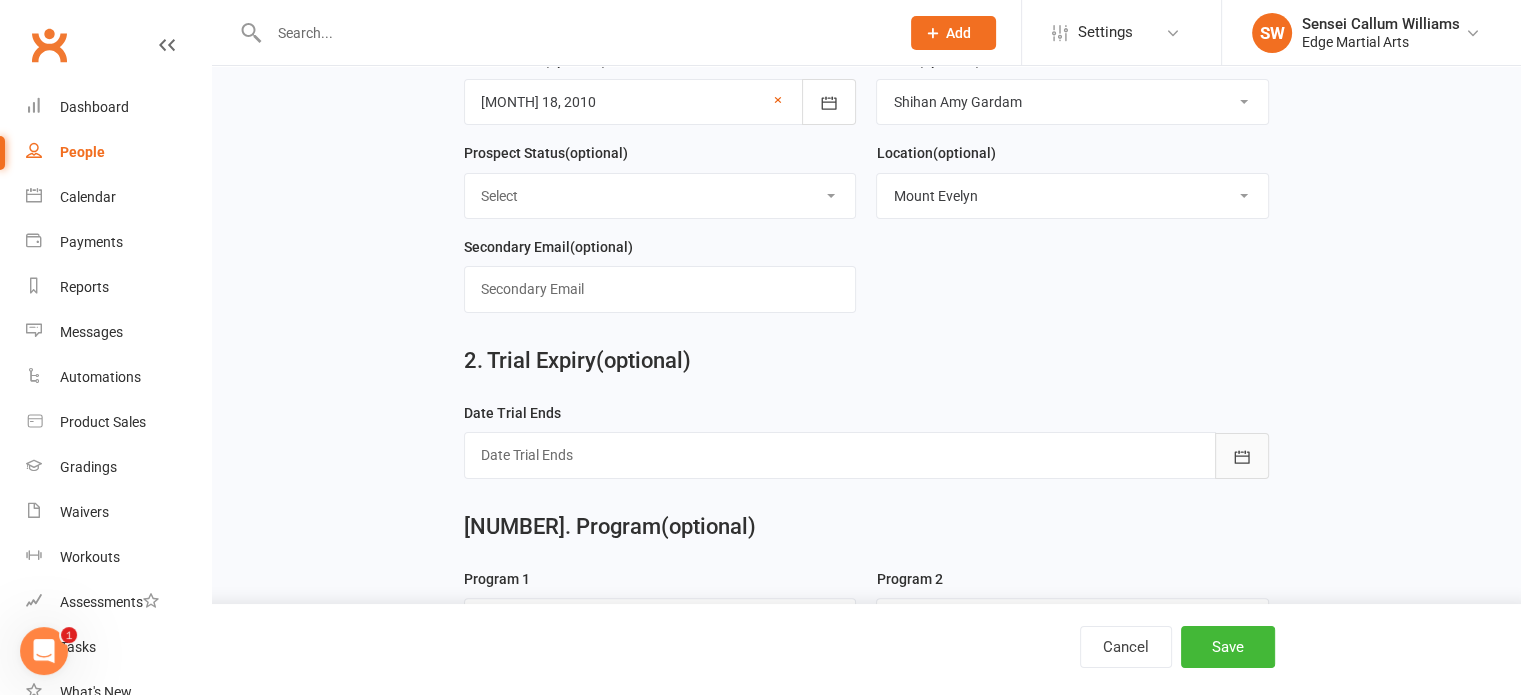 click 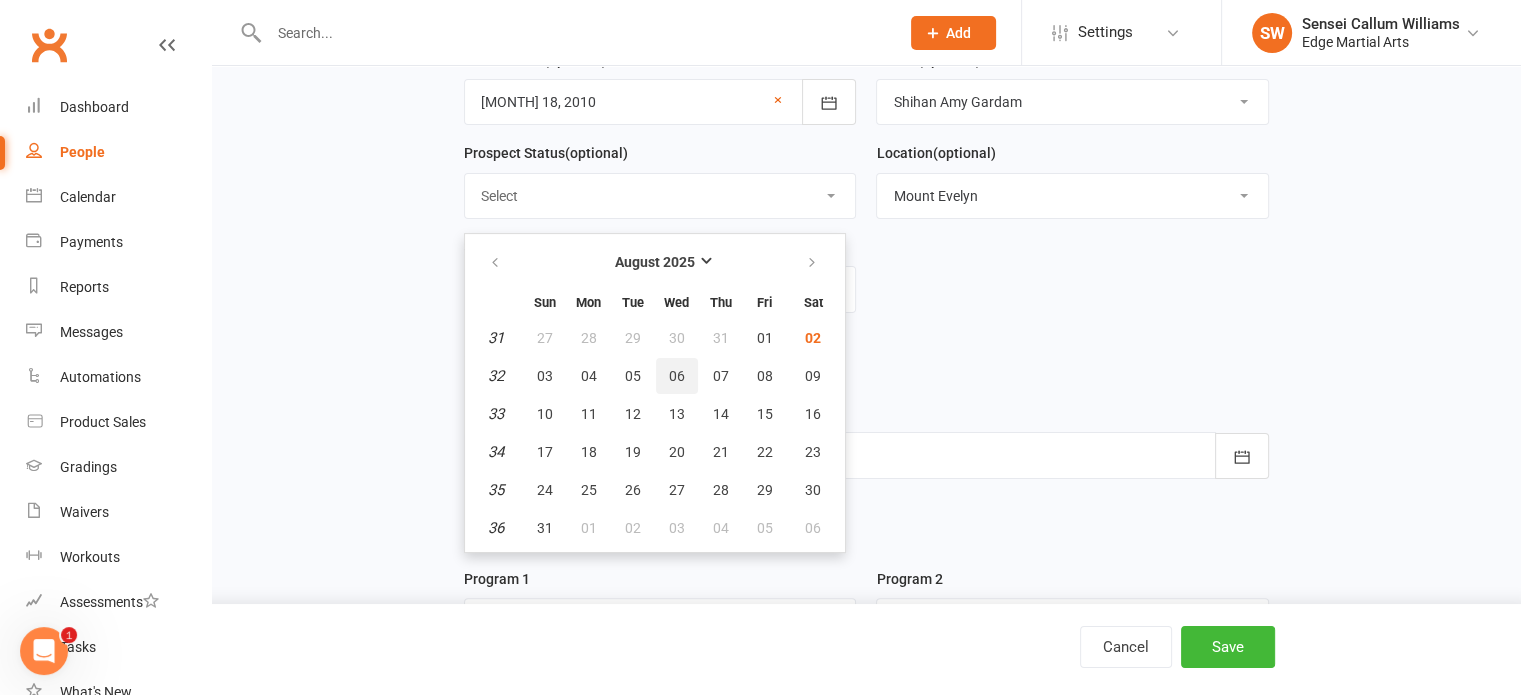 click on "06" at bounding box center [677, 376] 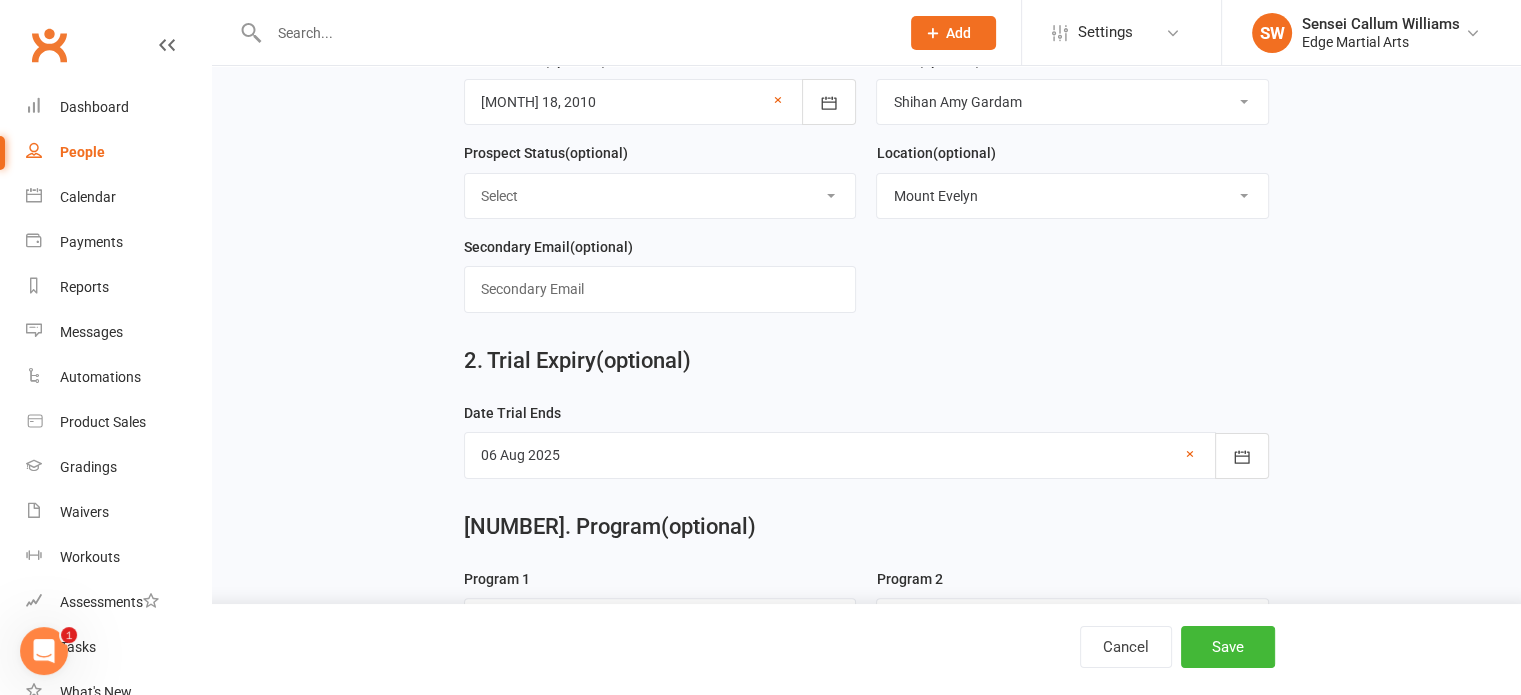 scroll, scrollTop: 692, scrollLeft: 0, axis: vertical 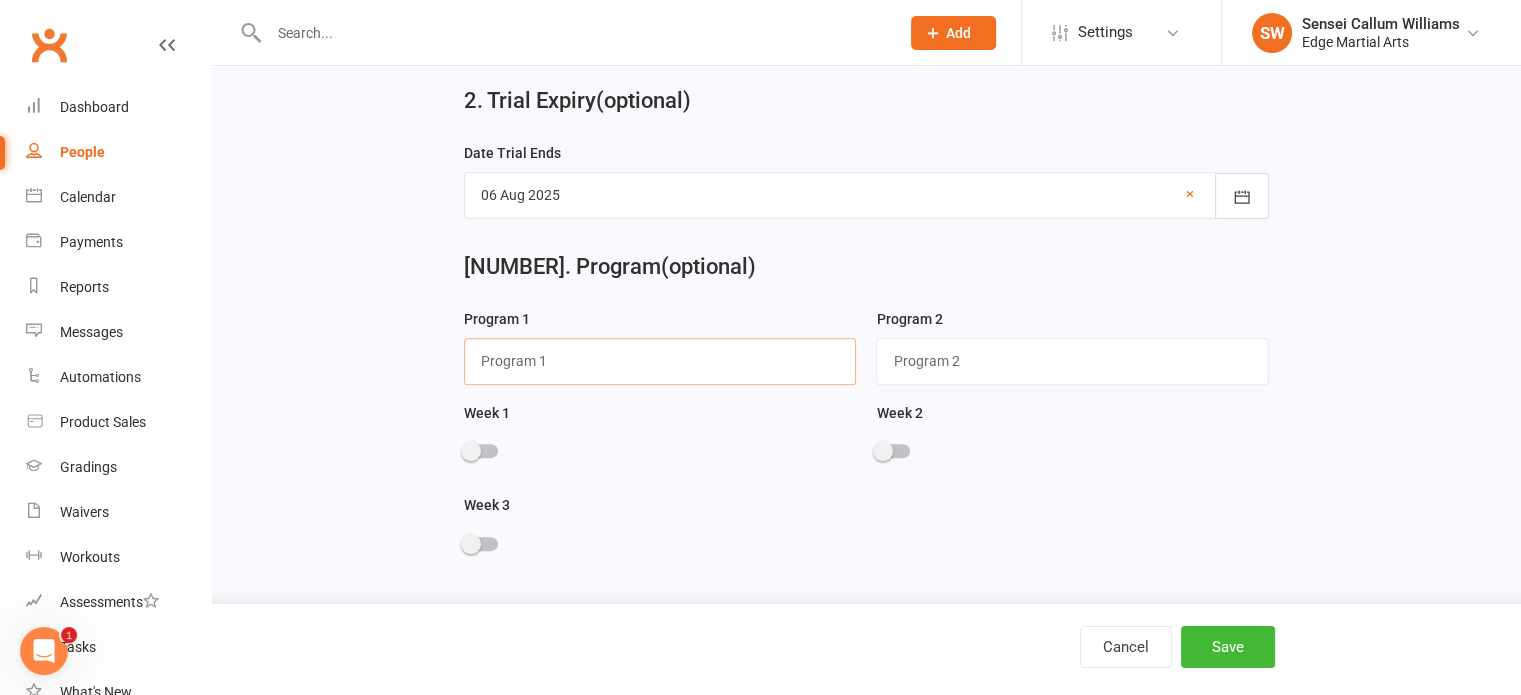 click at bounding box center (660, 361) 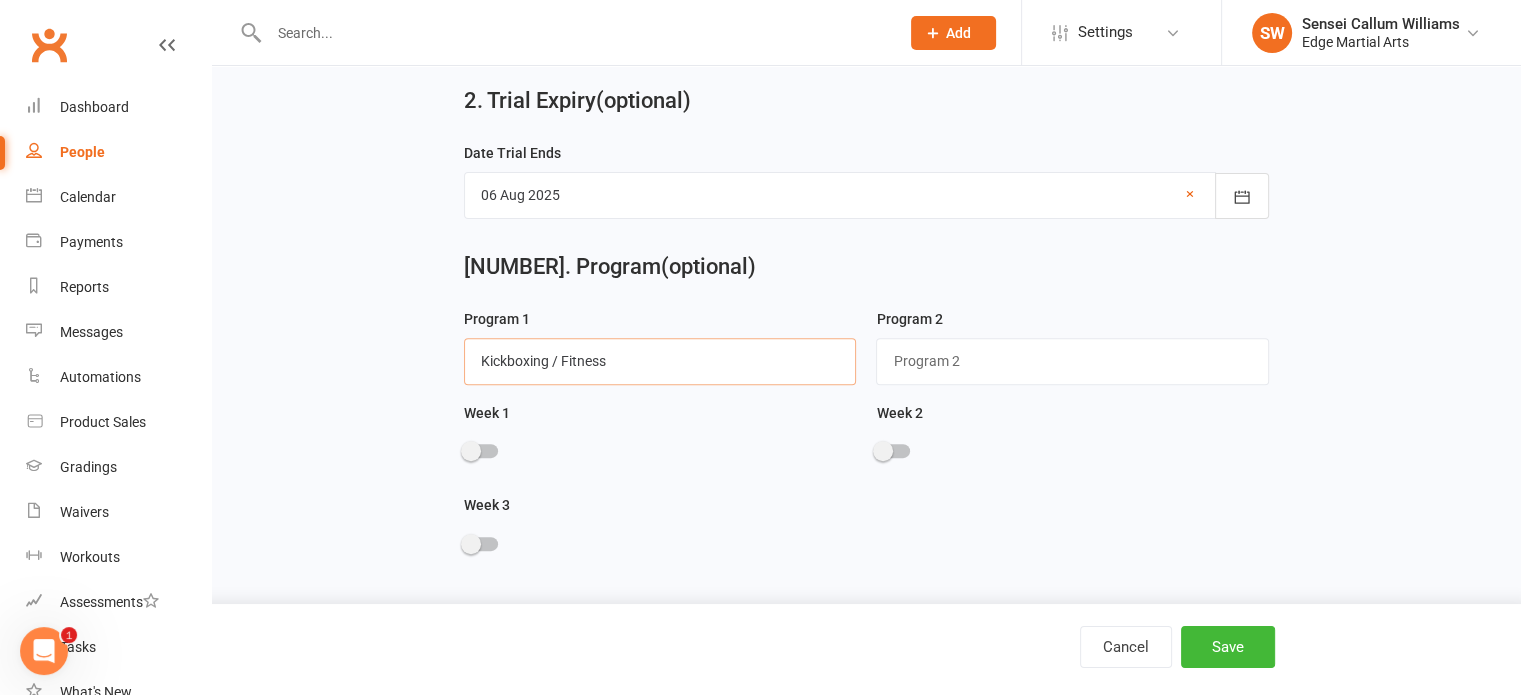 type on "Kickboxing / Fitness" 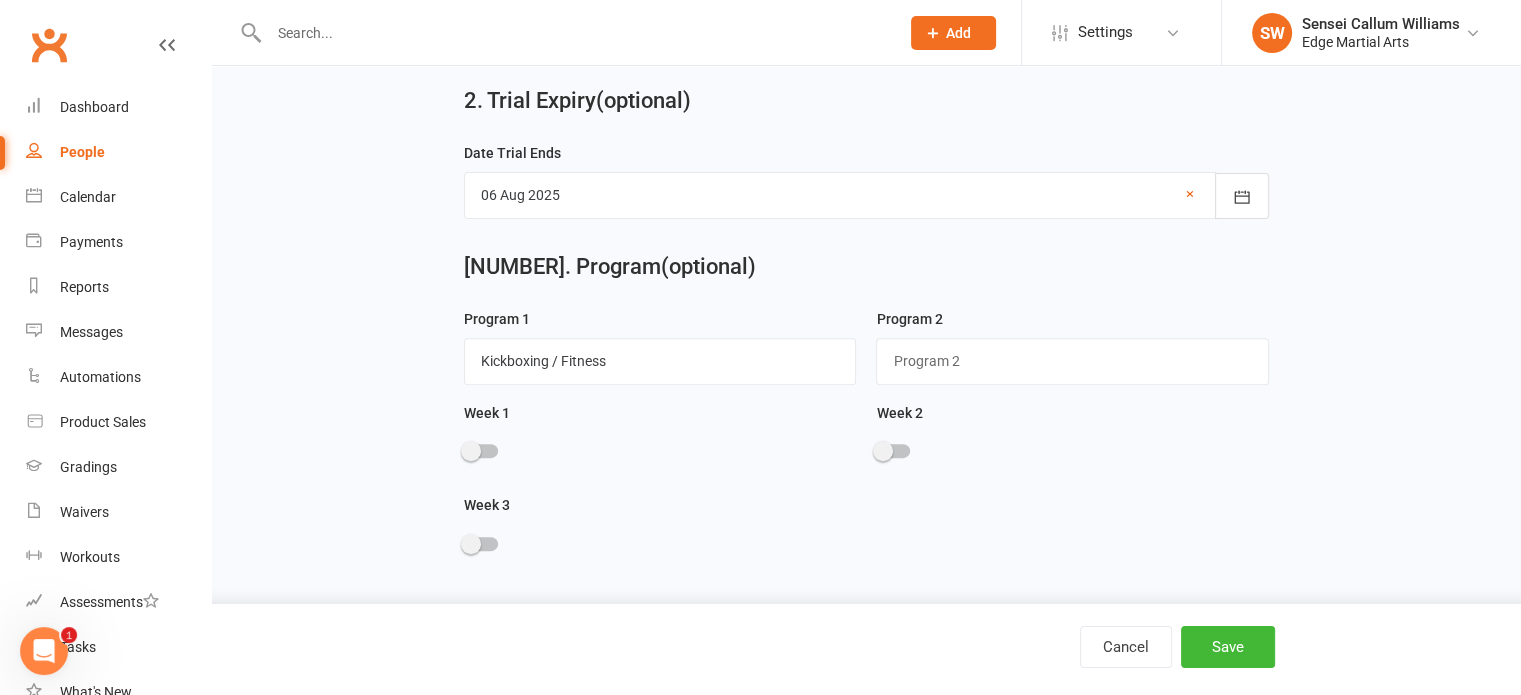 click at bounding box center (471, 451) 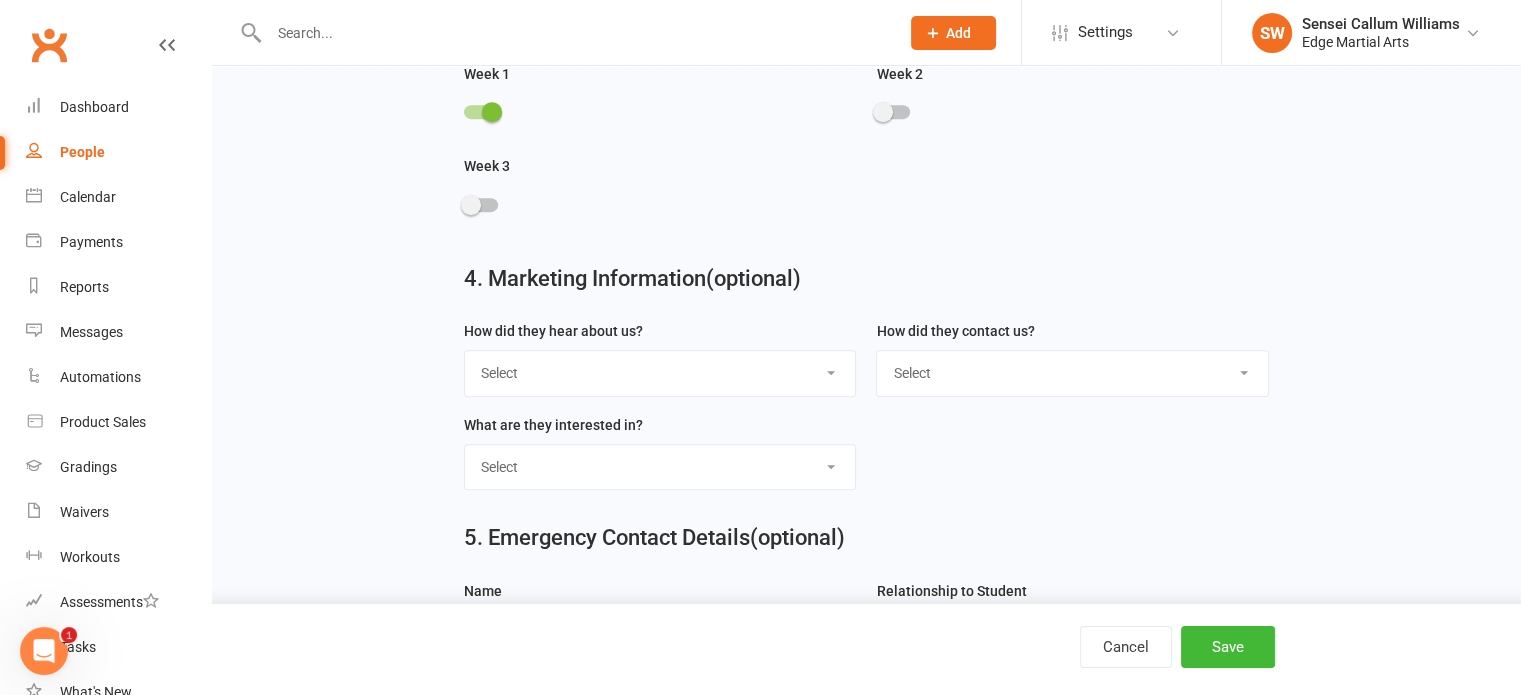 scroll, scrollTop: 1040, scrollLeft: 0, axis: vertical 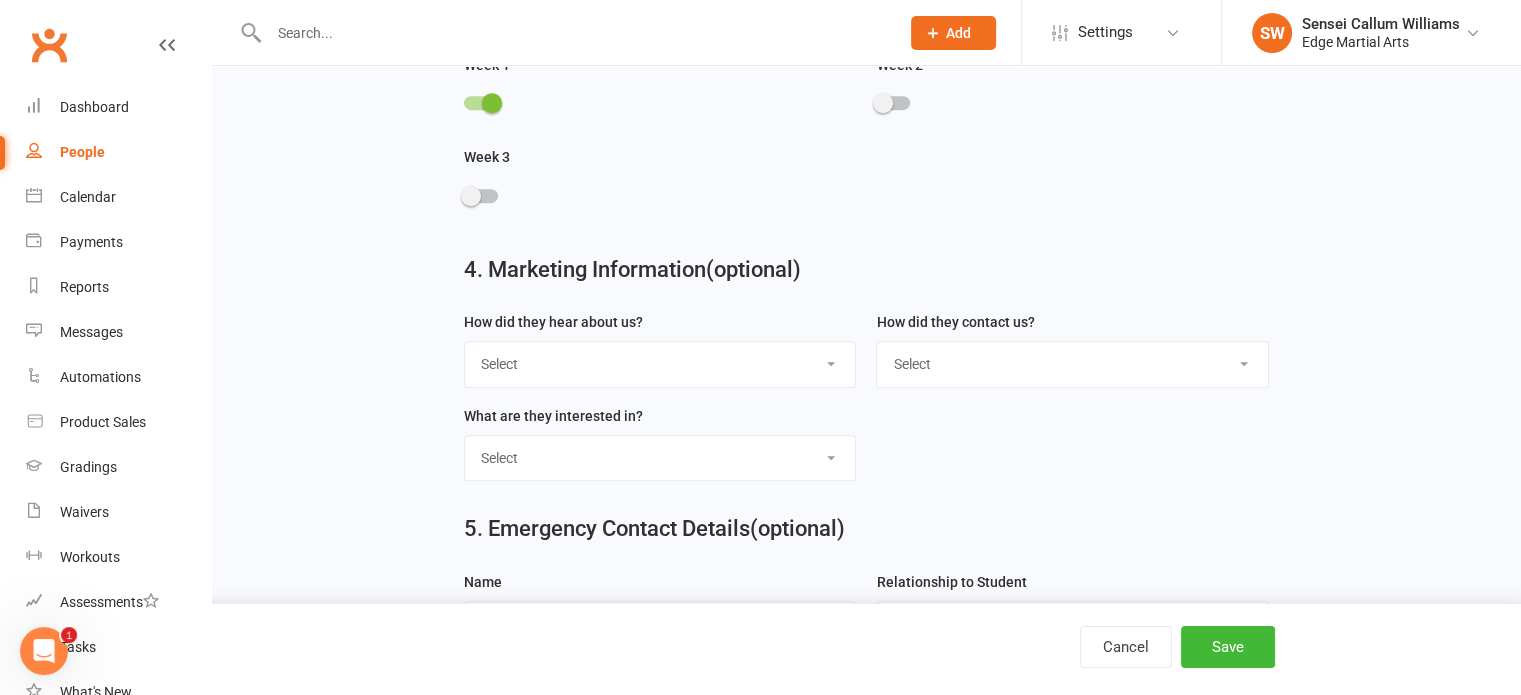 click on "Select Google Through A Friend Poster Magazine Walk by Letter Box Drop Facebook" at bounding box center [660, 364] 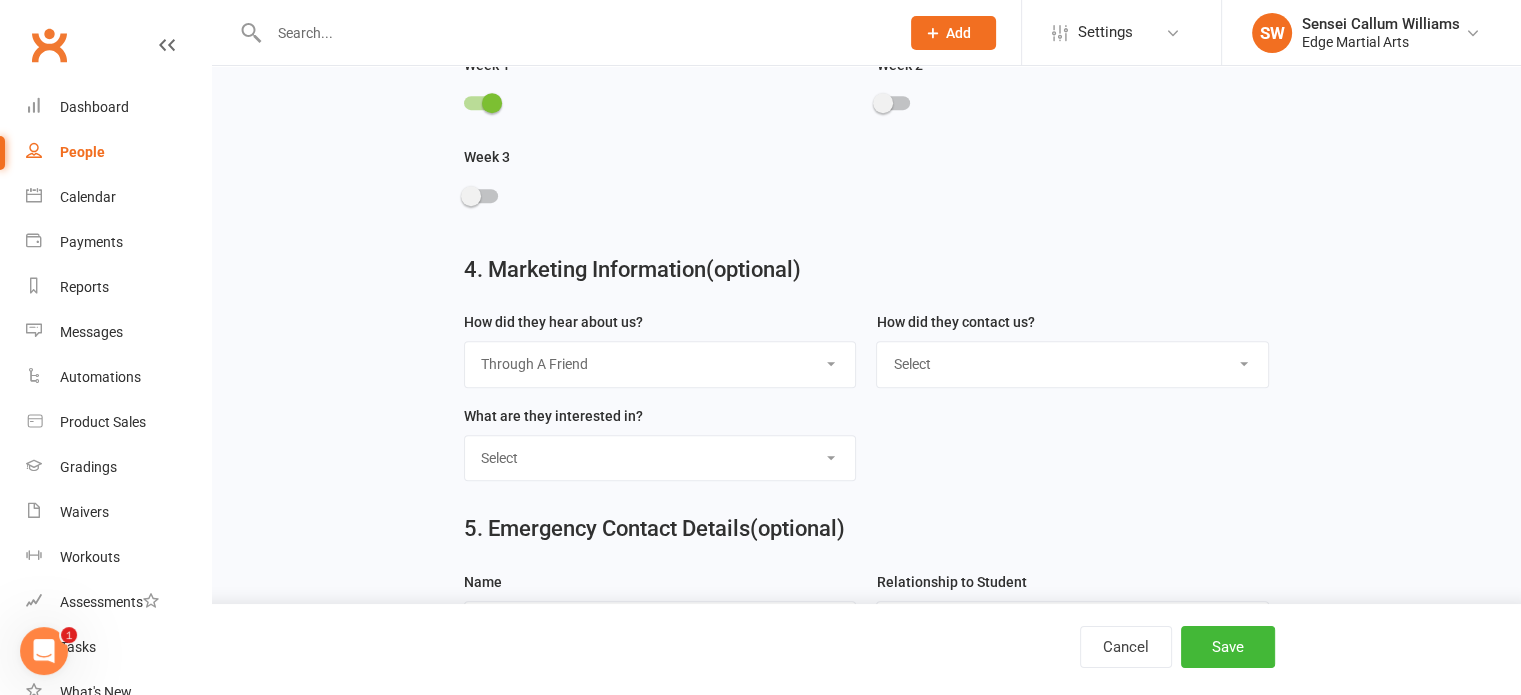 click on "Select Google Through A Friend Poster Magazine Walk by Letter Box Drop Facebook" at bounding box center [660, 364] 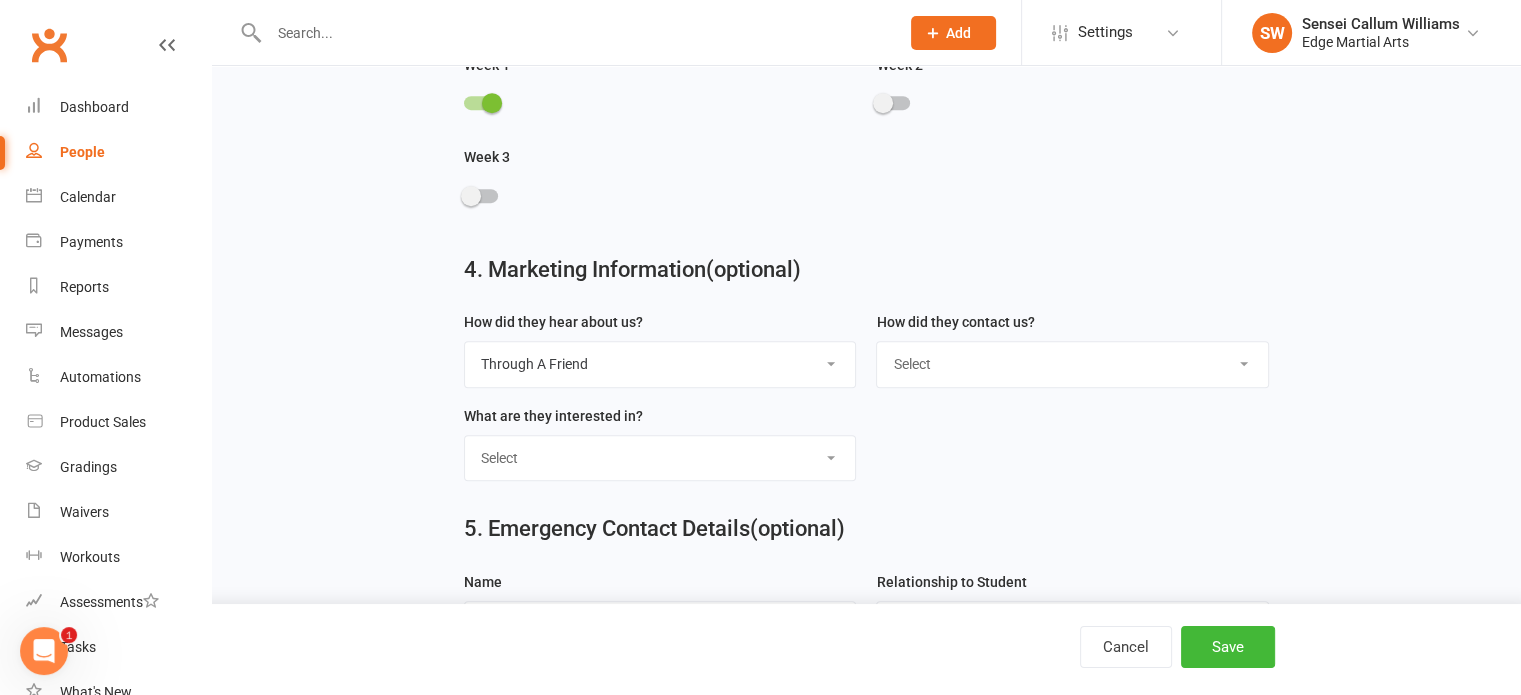 drag, startPoint x: 966, startPoint y: 363, endPoint x: 927, endPoint y: 455, distance: 99.92497 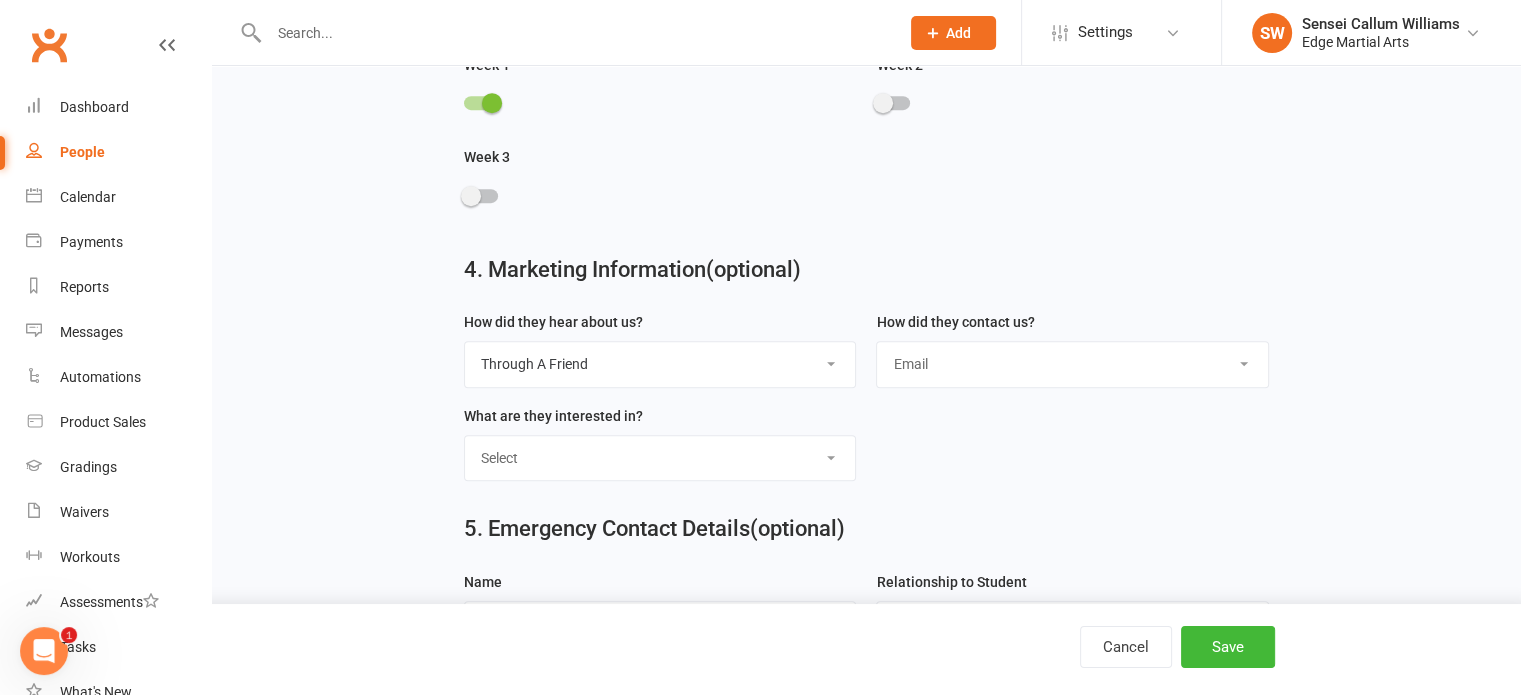 click on "Select Phone Email In-Facility" at bounding box center [1072, 364] 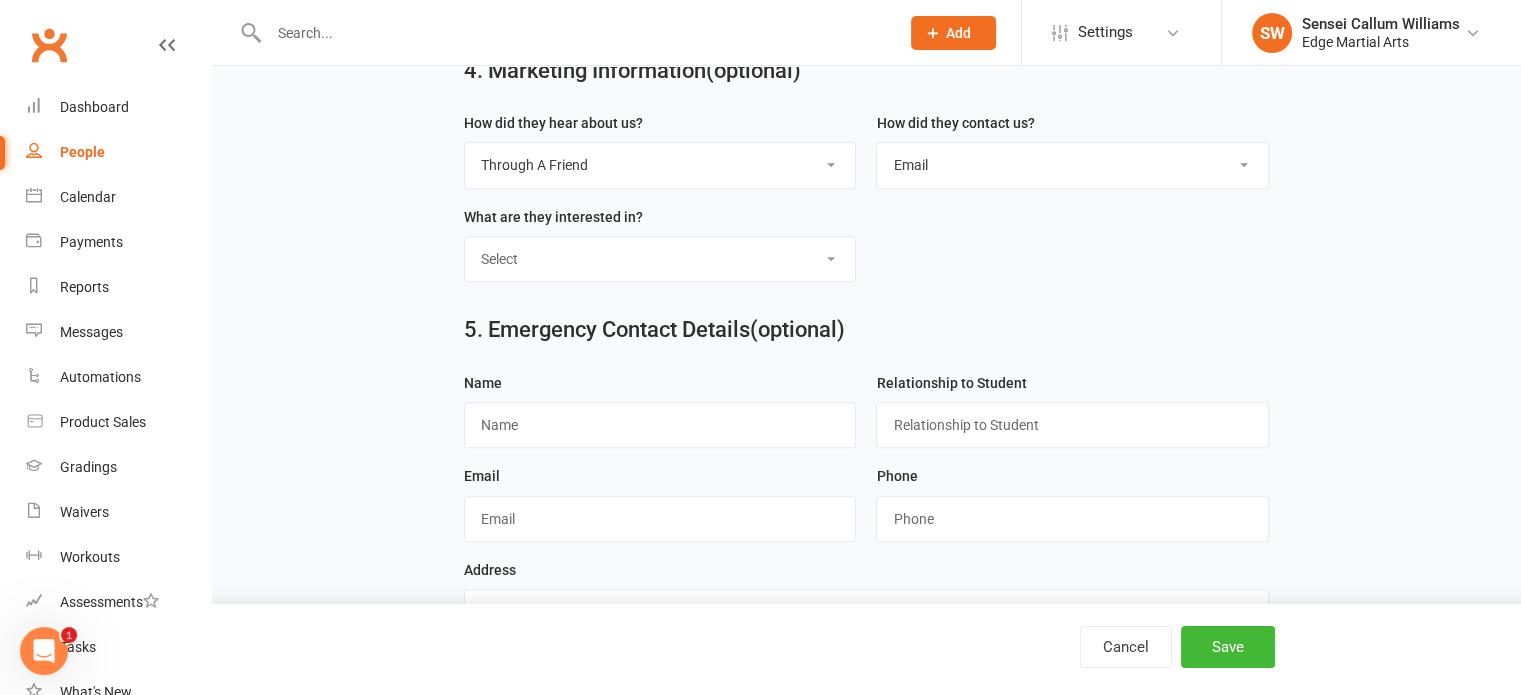 scroll, scrollTop: 1299, scrollLeft: 0, axis: vertical 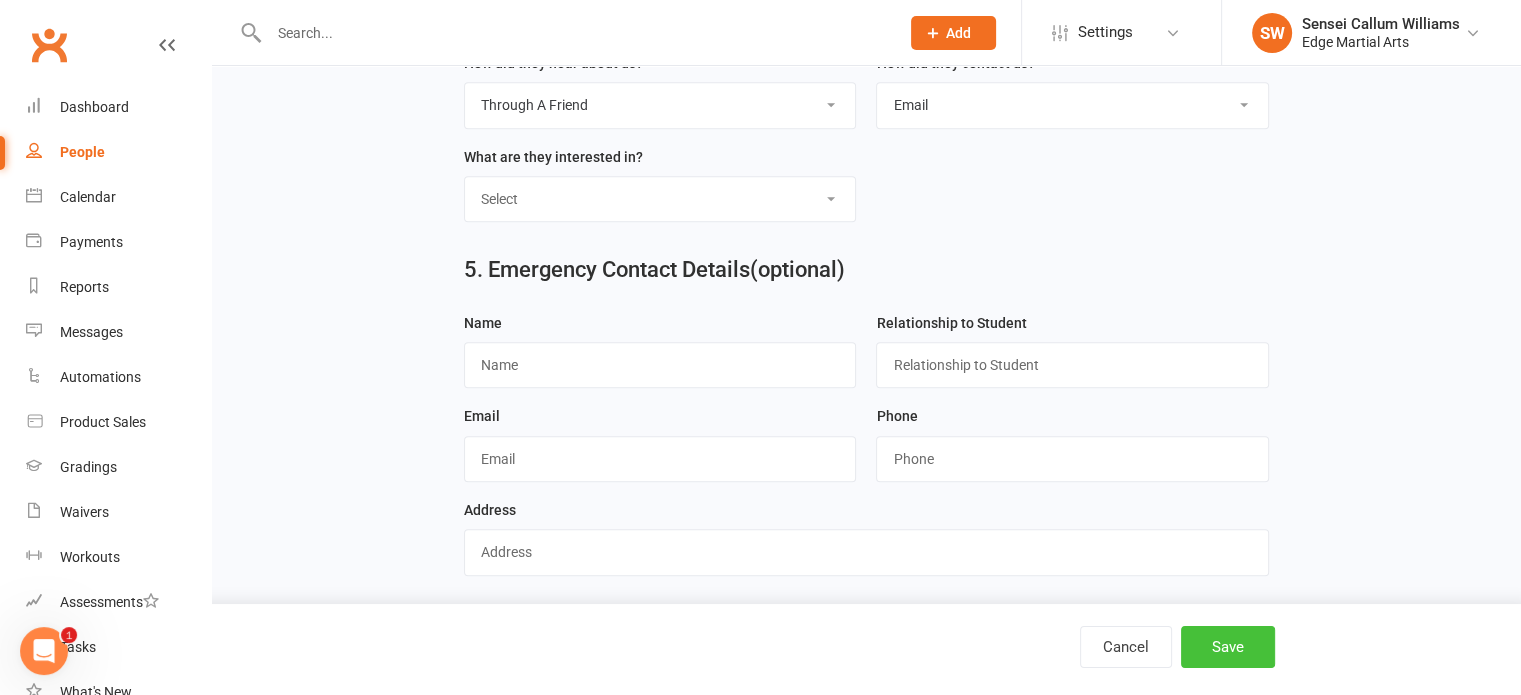 click on "Save" at bounding box center (1228, 647) 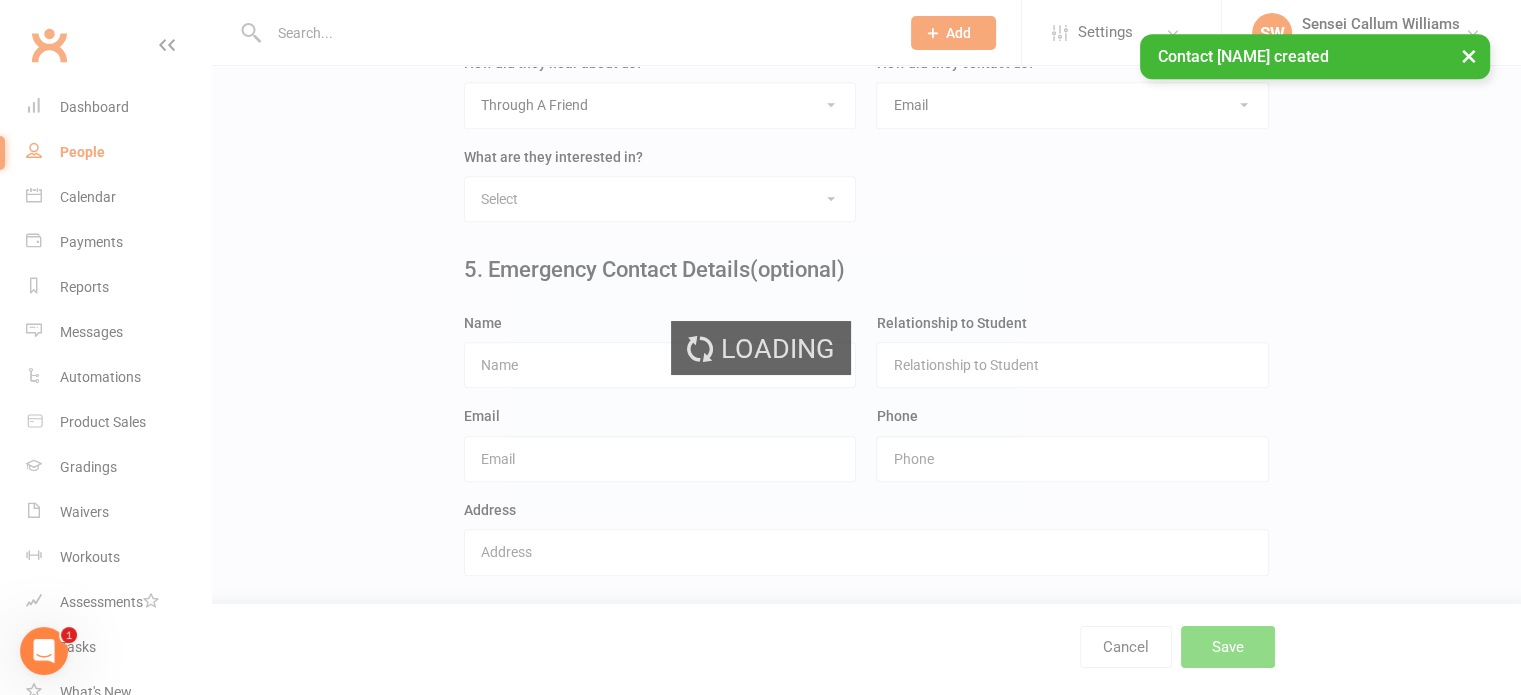 scroll, scrollTop: 0, scrollLeft: 0, axis: both 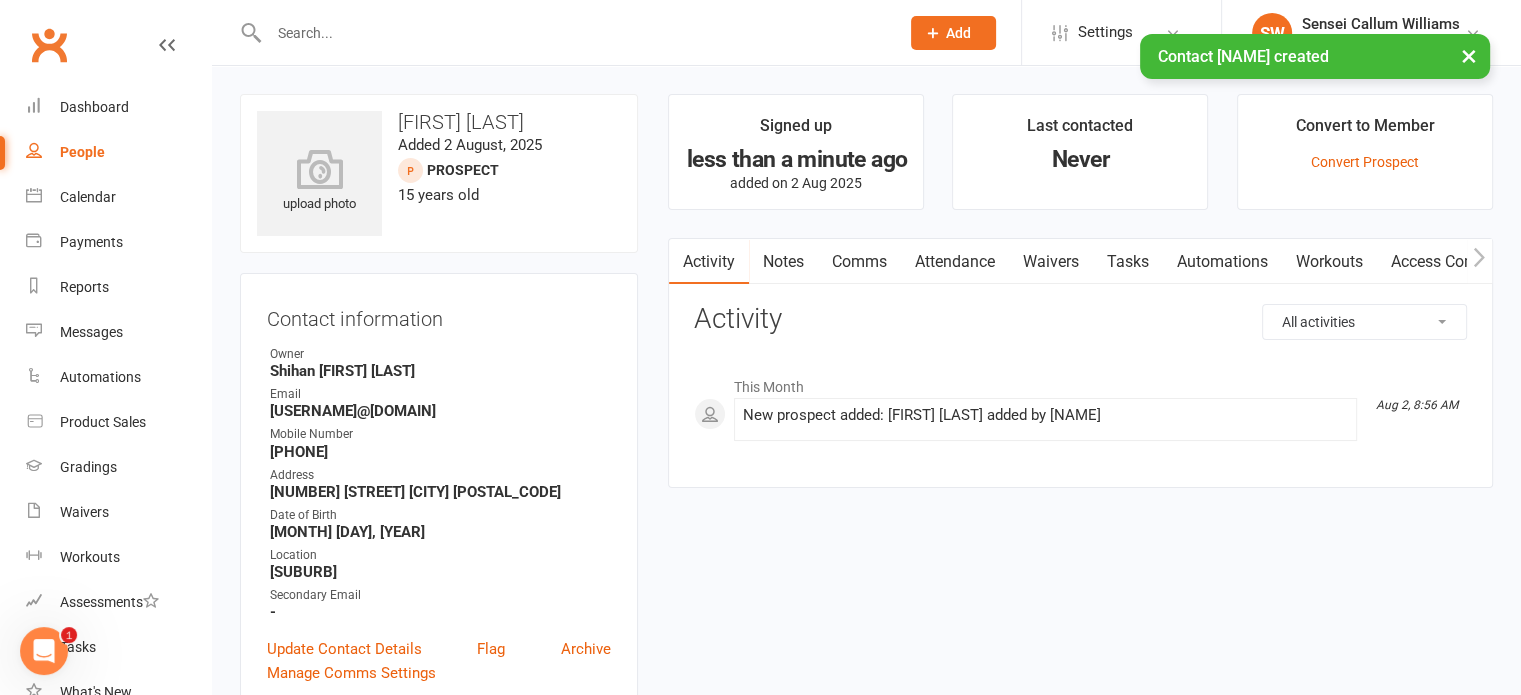 click on "People" at bounding box center [82, 152] 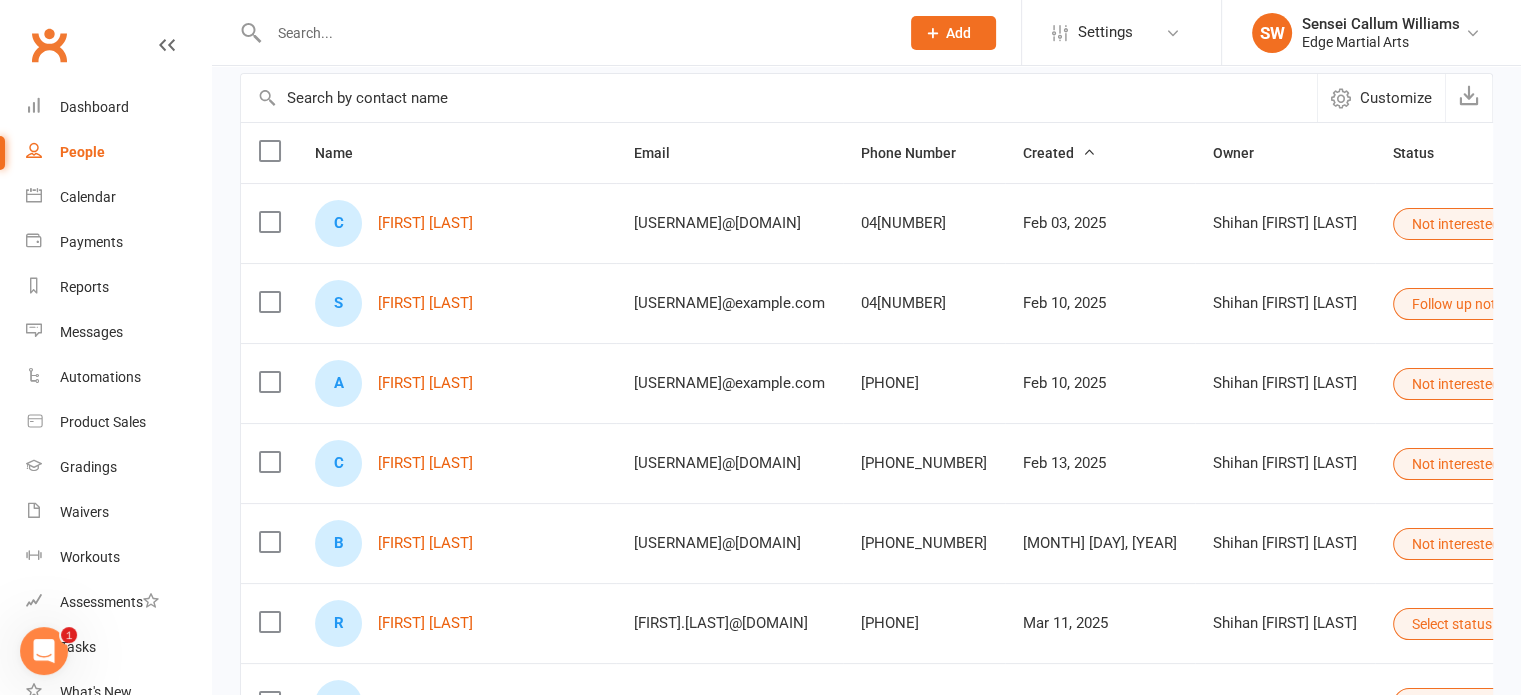 scroll, scrollTop: 0, scrollLeft: 0, axis: both 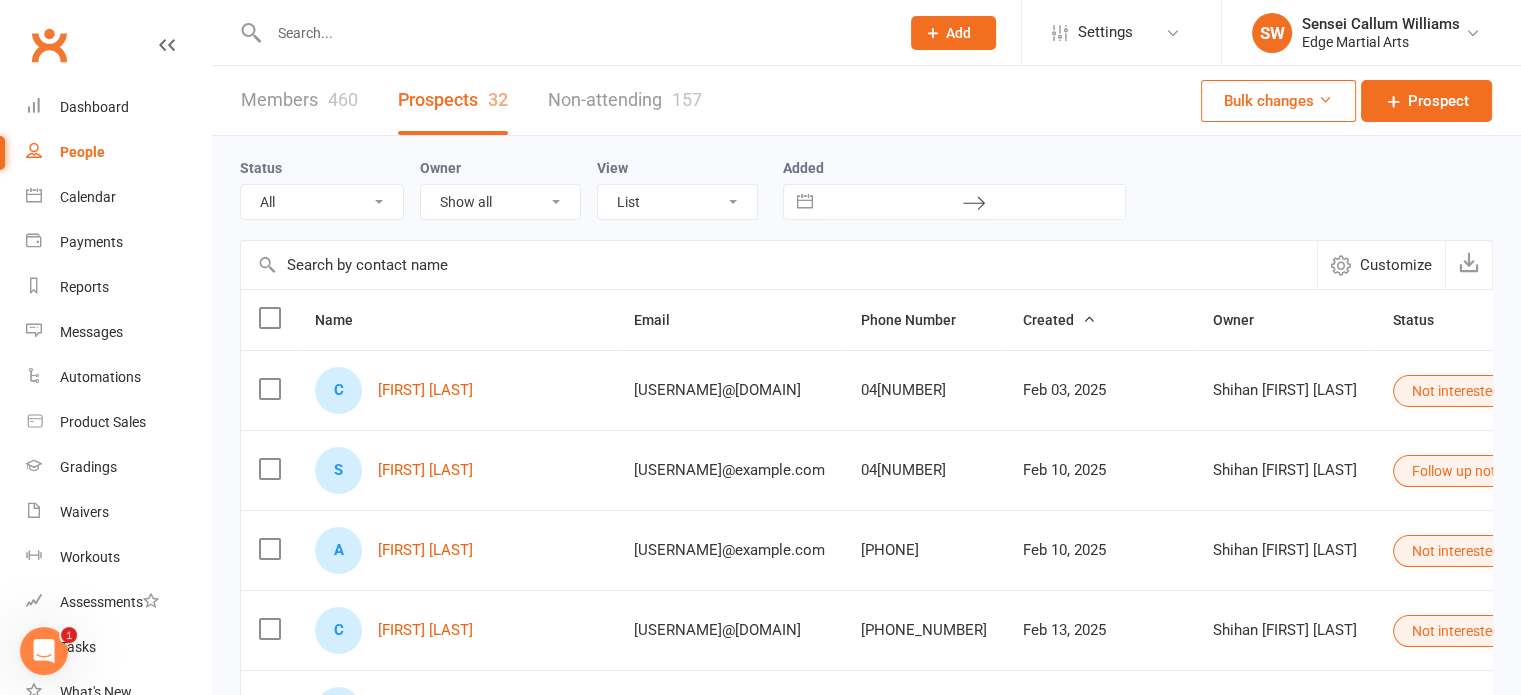 click at bounding box center [562, 32] 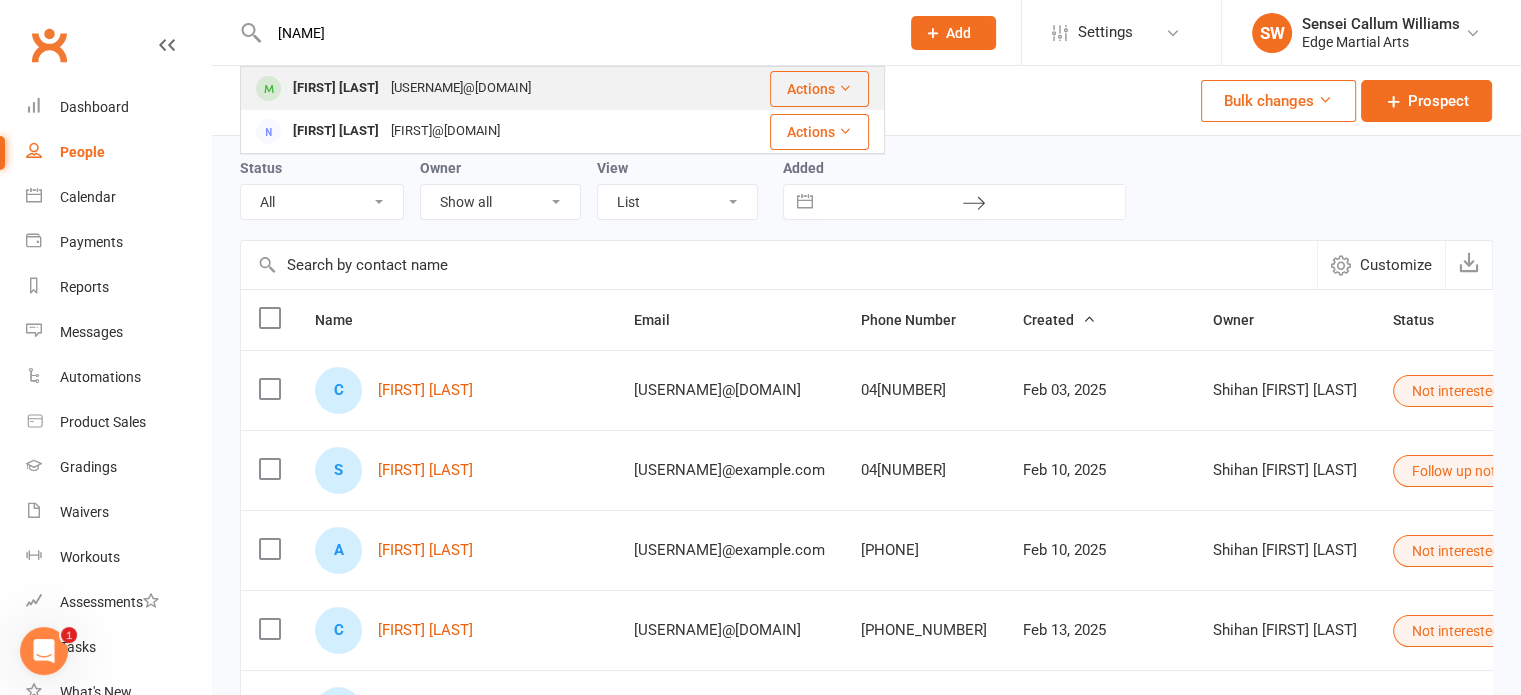 type on "[NAME]" 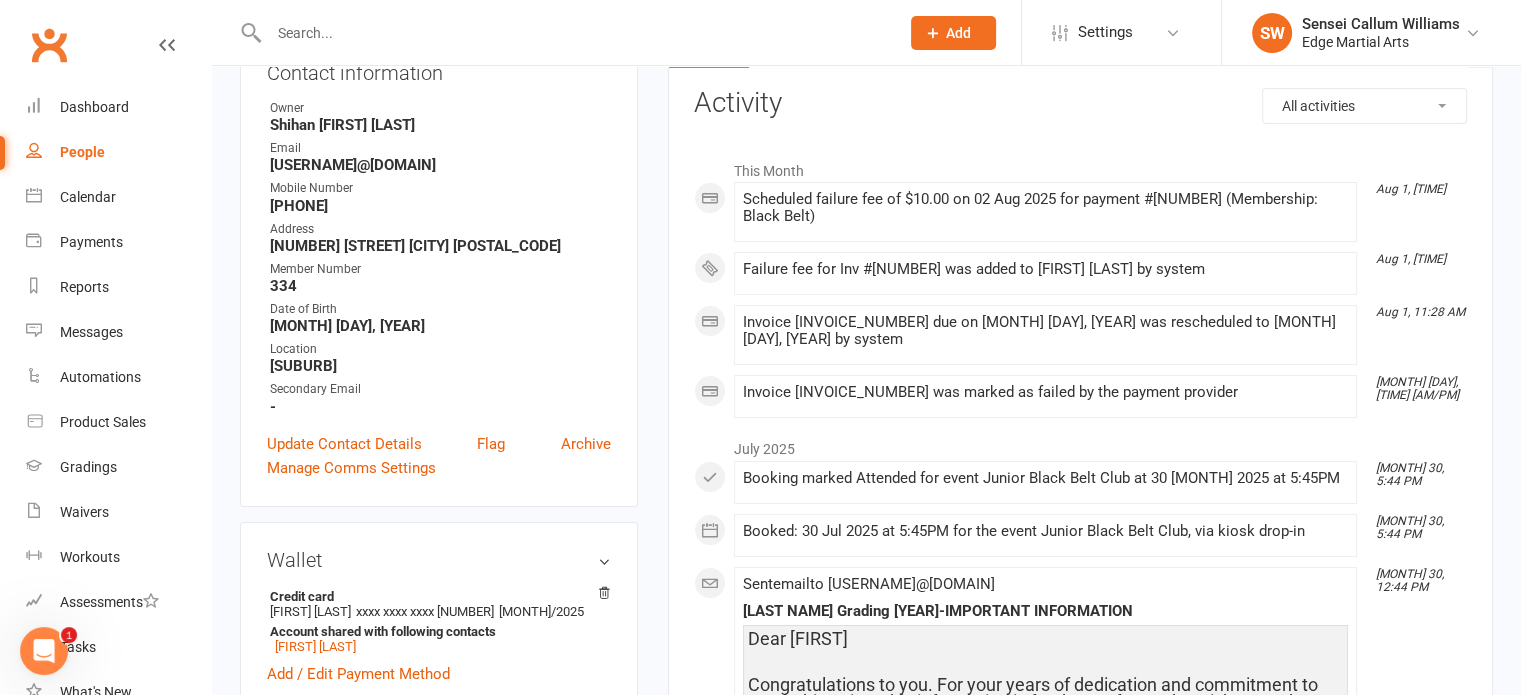 scroll, scrollTop: 256, scrollLeft: 0, axis: vertical 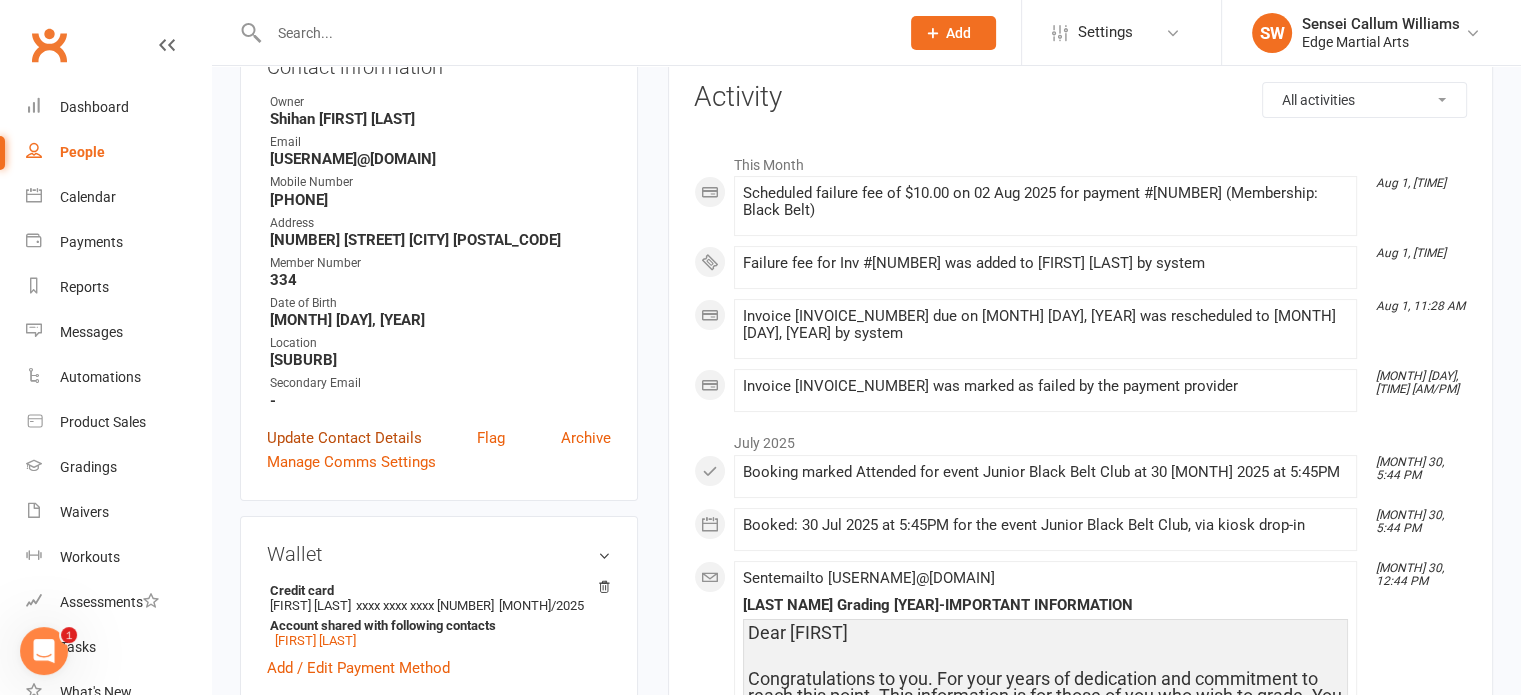 click on "Update Contact Details" at bounding box center (344, 438) 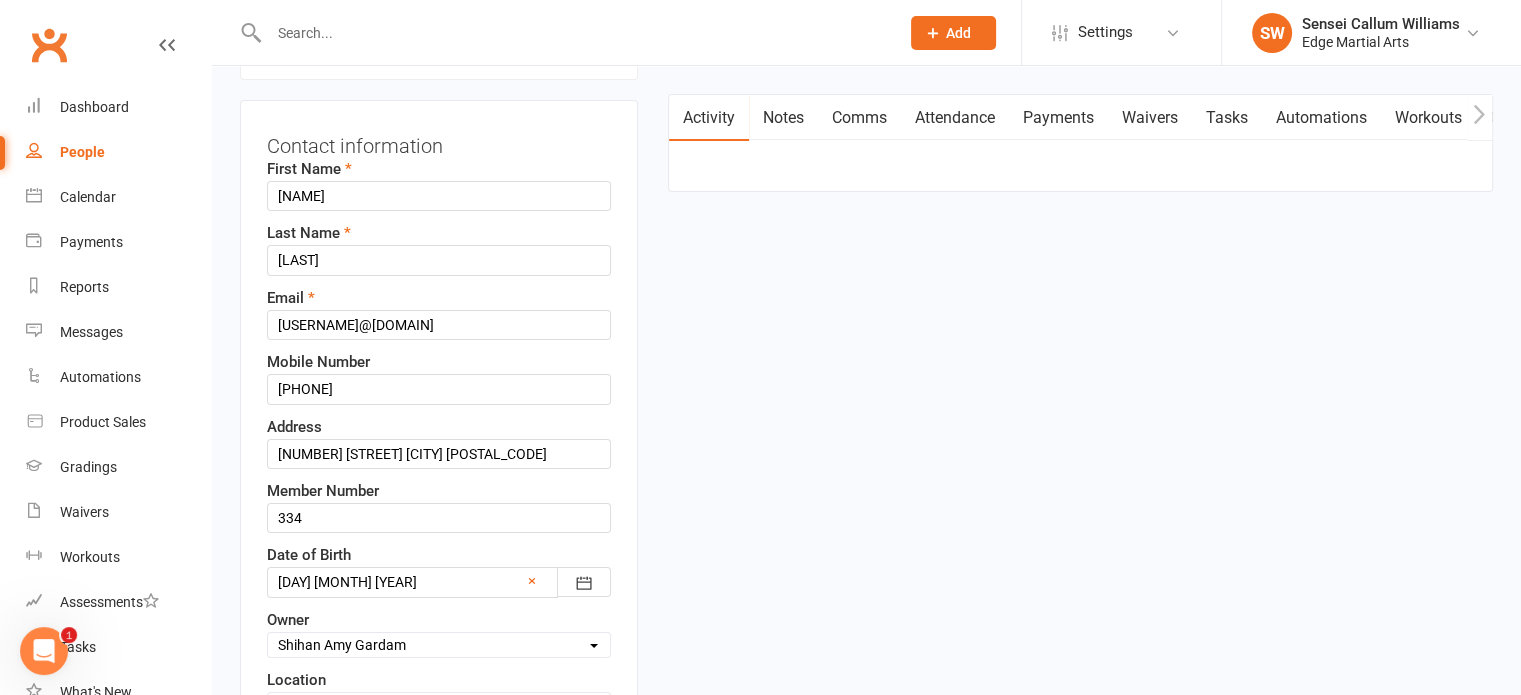 scroll, scrollTop: 93, scrollLeft: 0, axis: vertical 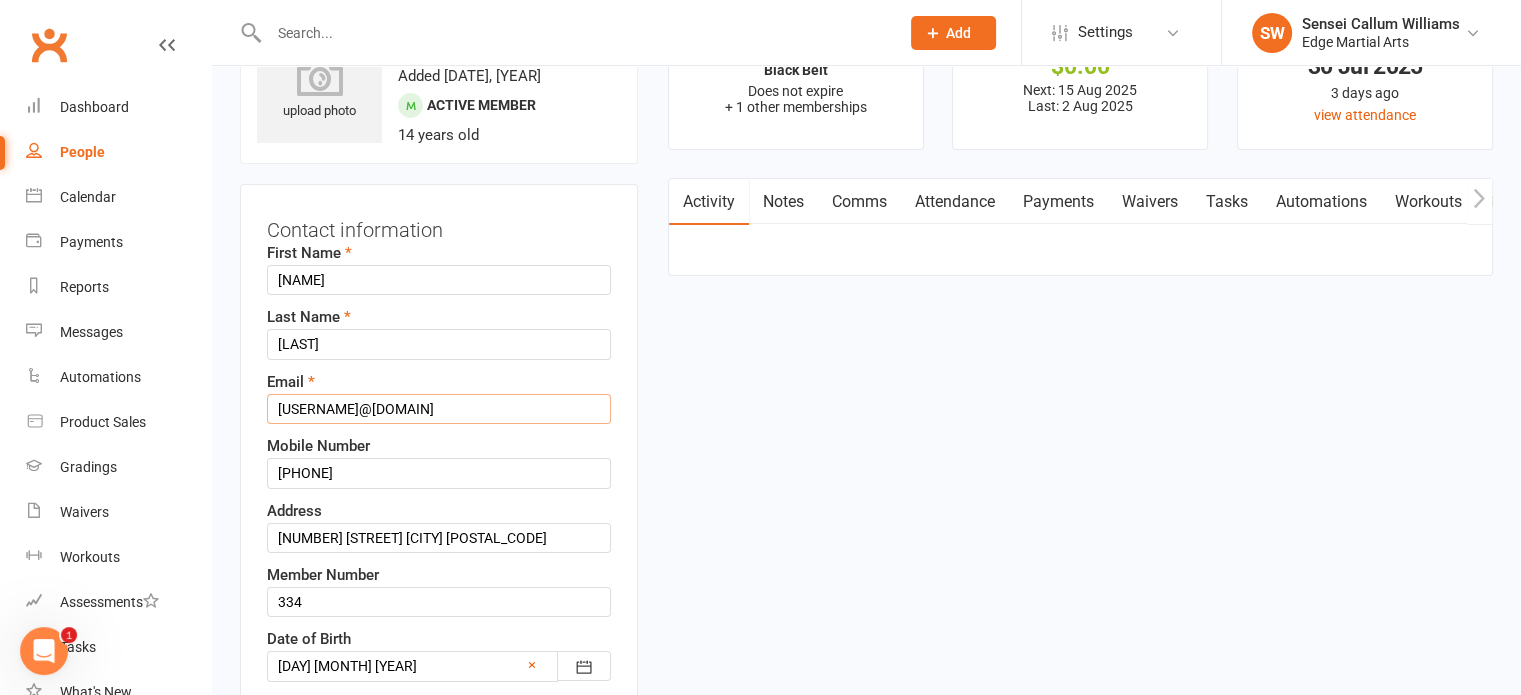 click on "[USERNAME]@[DOMAIN]" at bounding box center [439, 409] 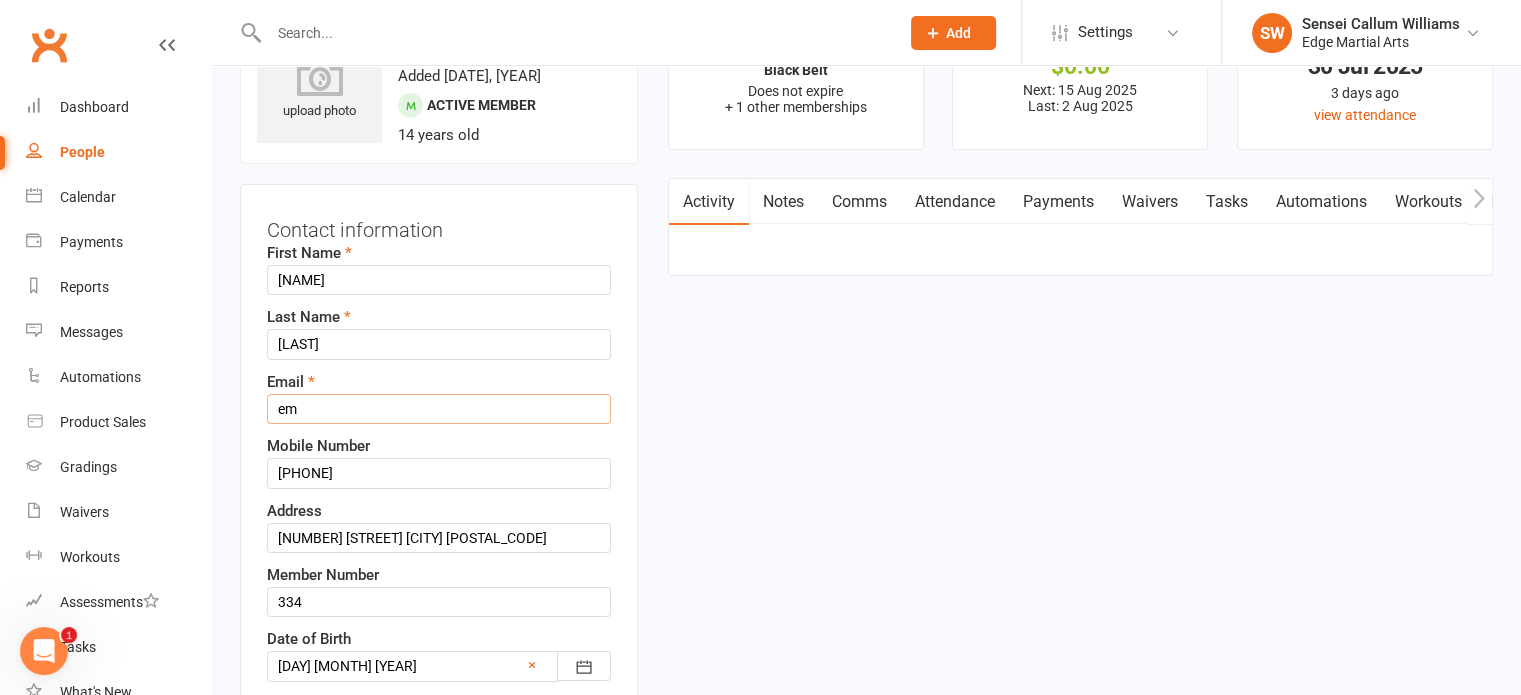 type on "e" 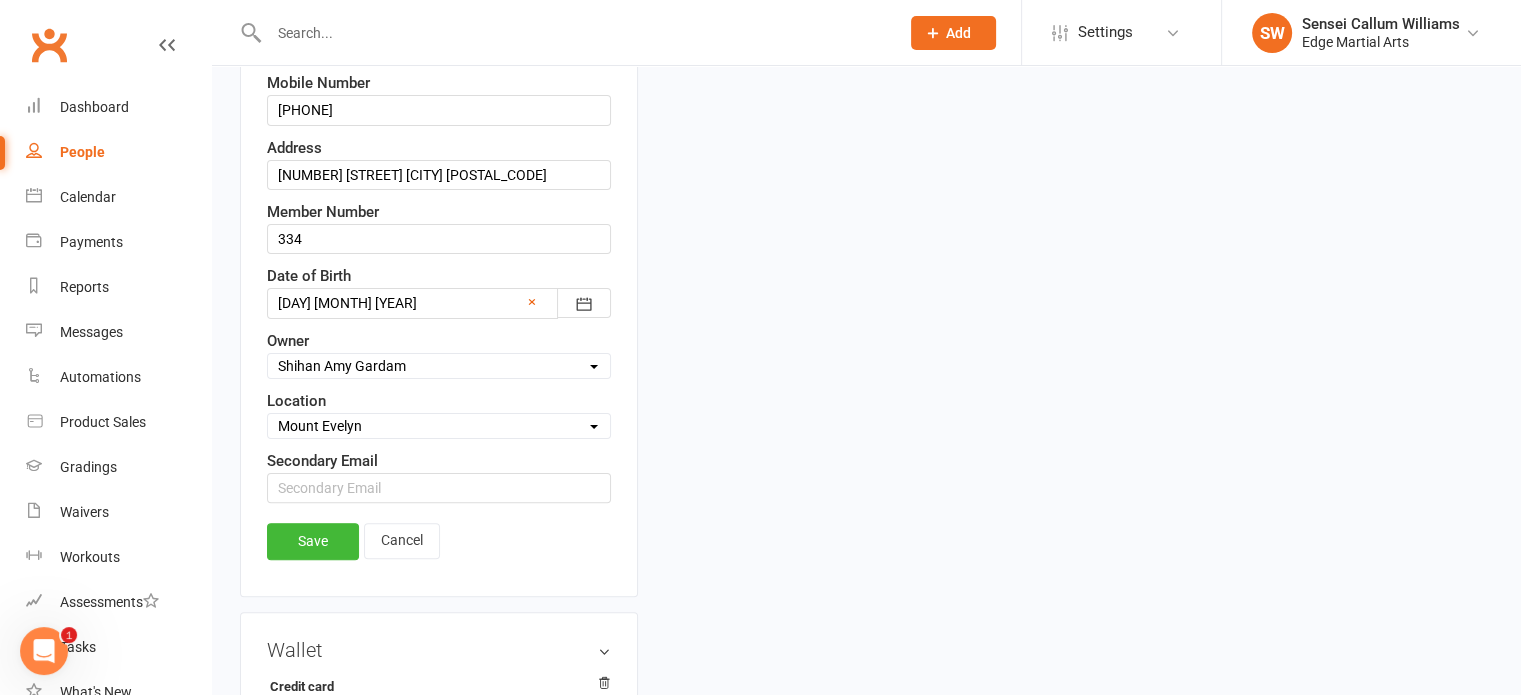 scroll, scrollTop: 476, scrollLeft: 0, axis: vertical 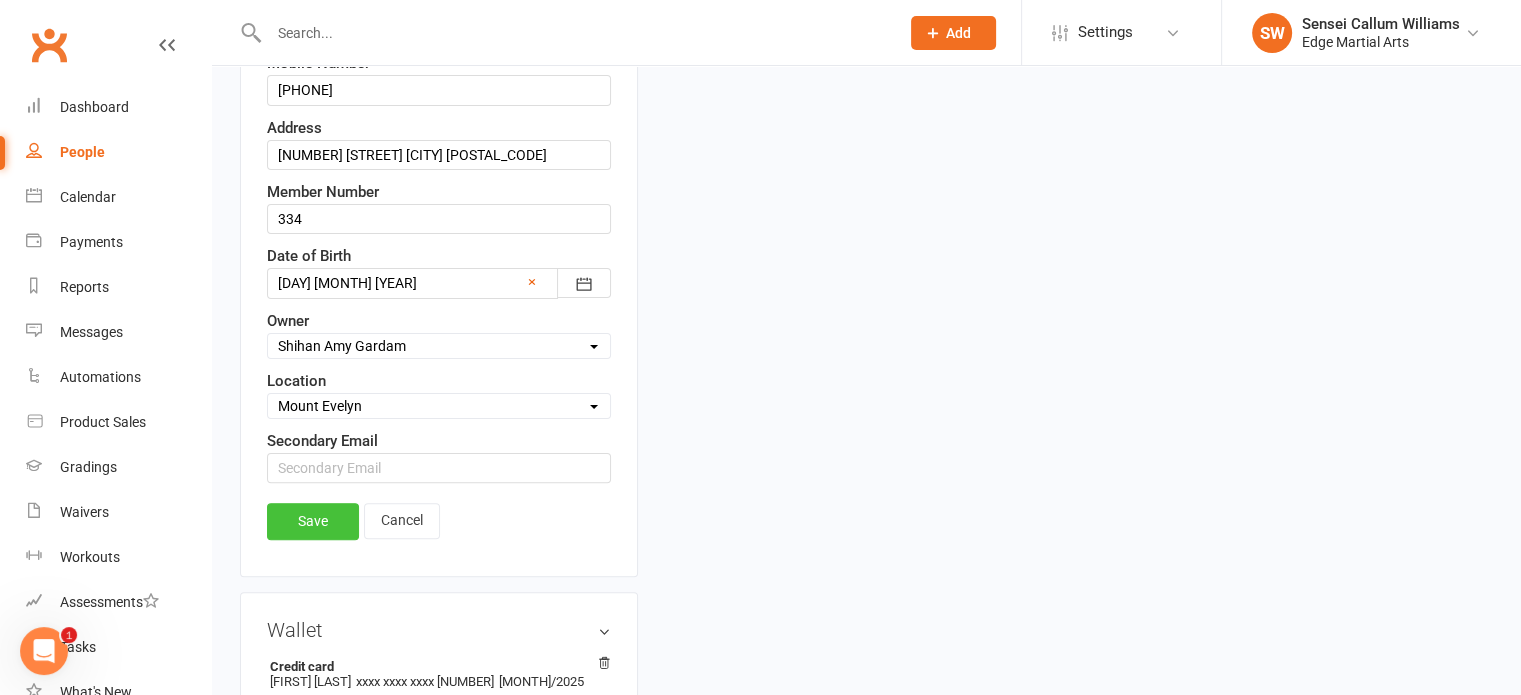 type on "[USERNAME]@example.com" 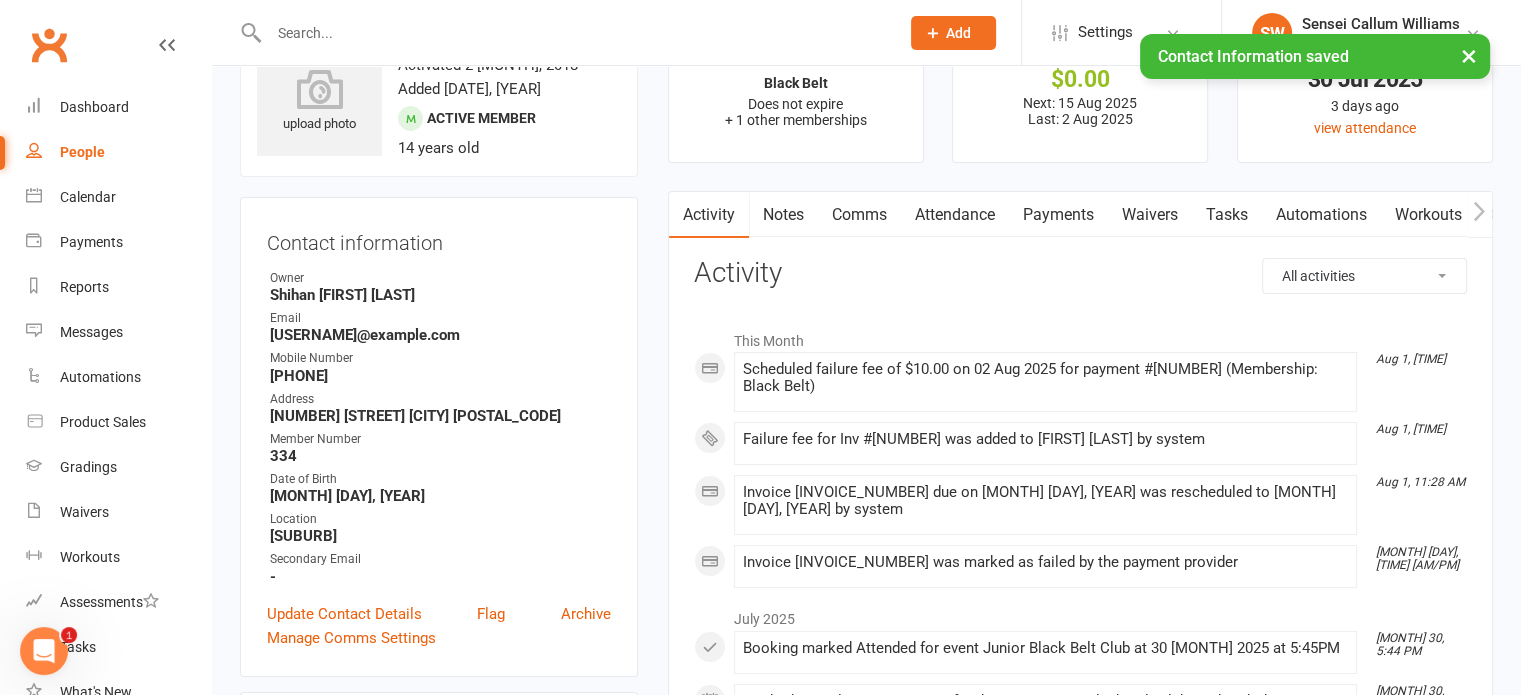 scroll, scrollTop: 0, scrollLeft: 0, axis: both 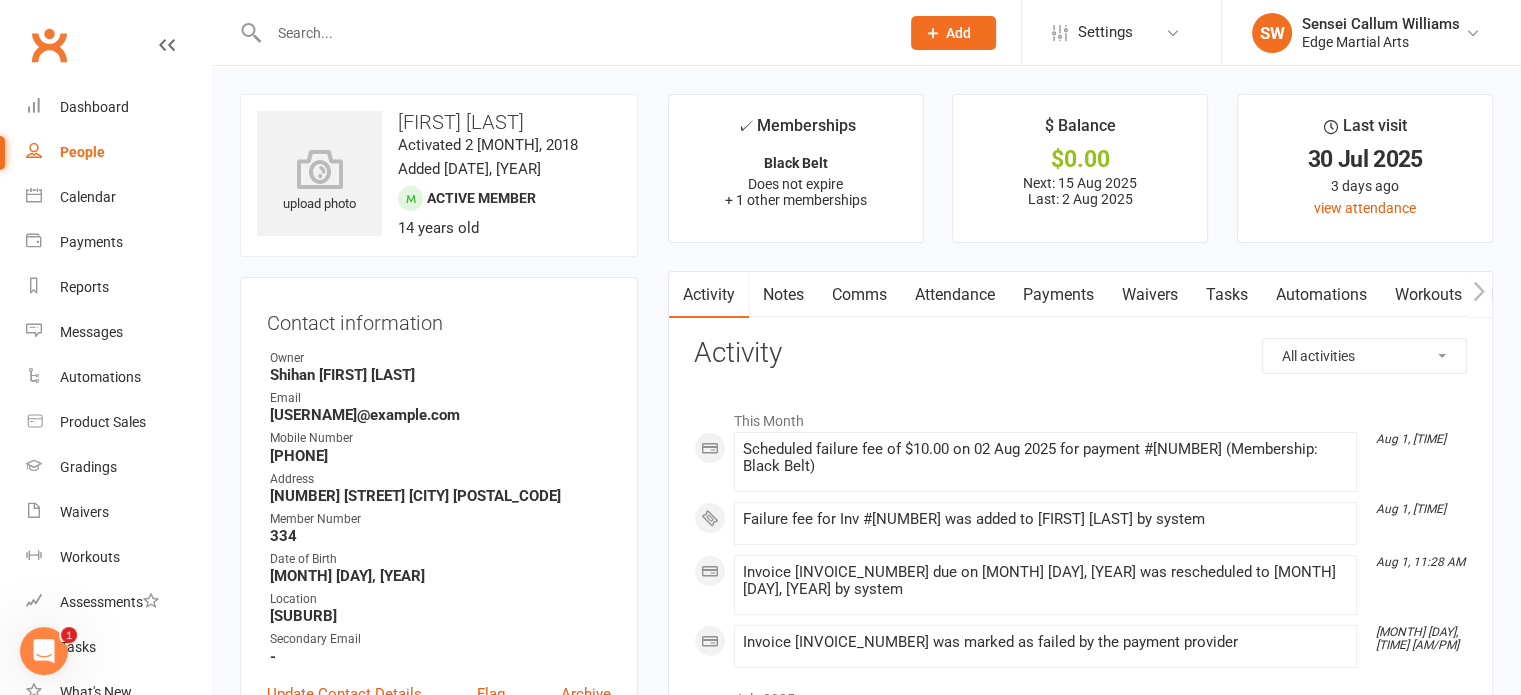 click on "Payments" at bounding box center (1058, 295) 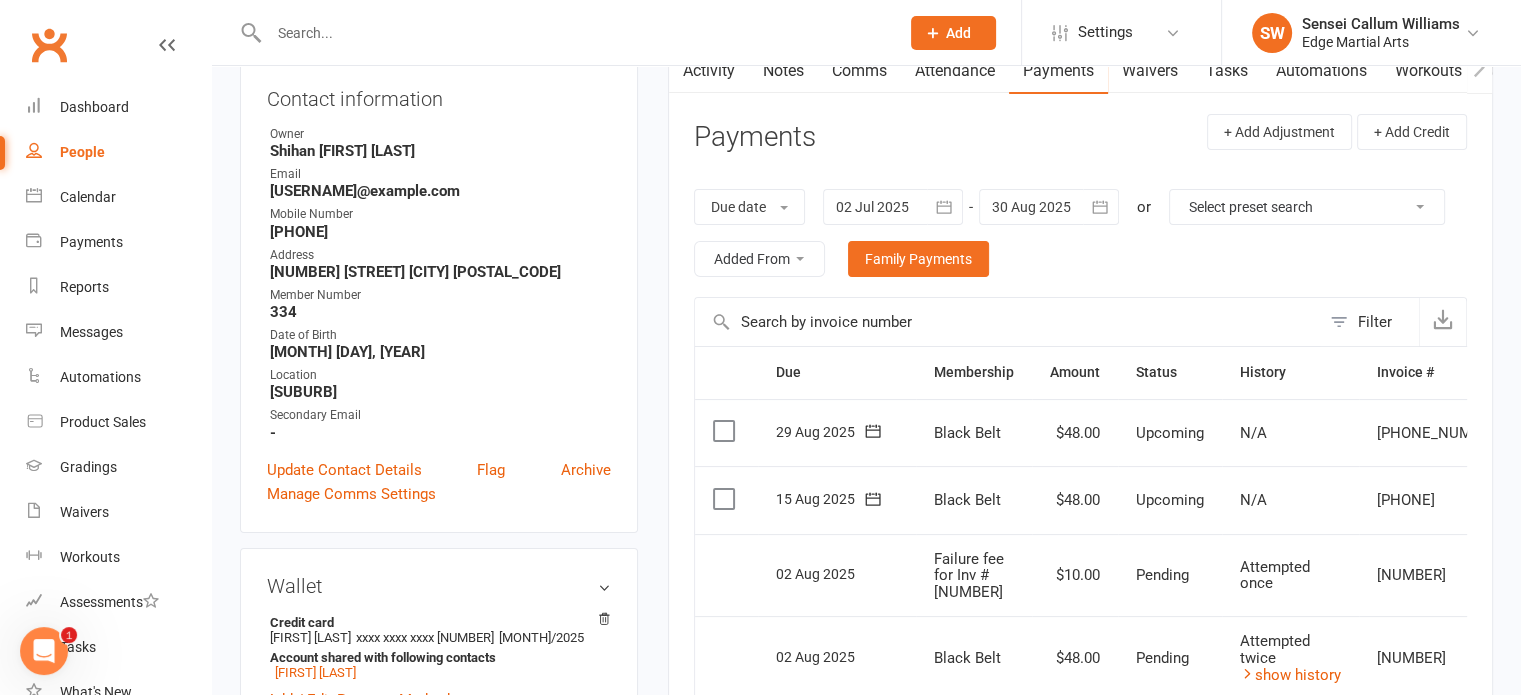 scroll, scrollTop: 0, scrollLeft: 0, axis: both 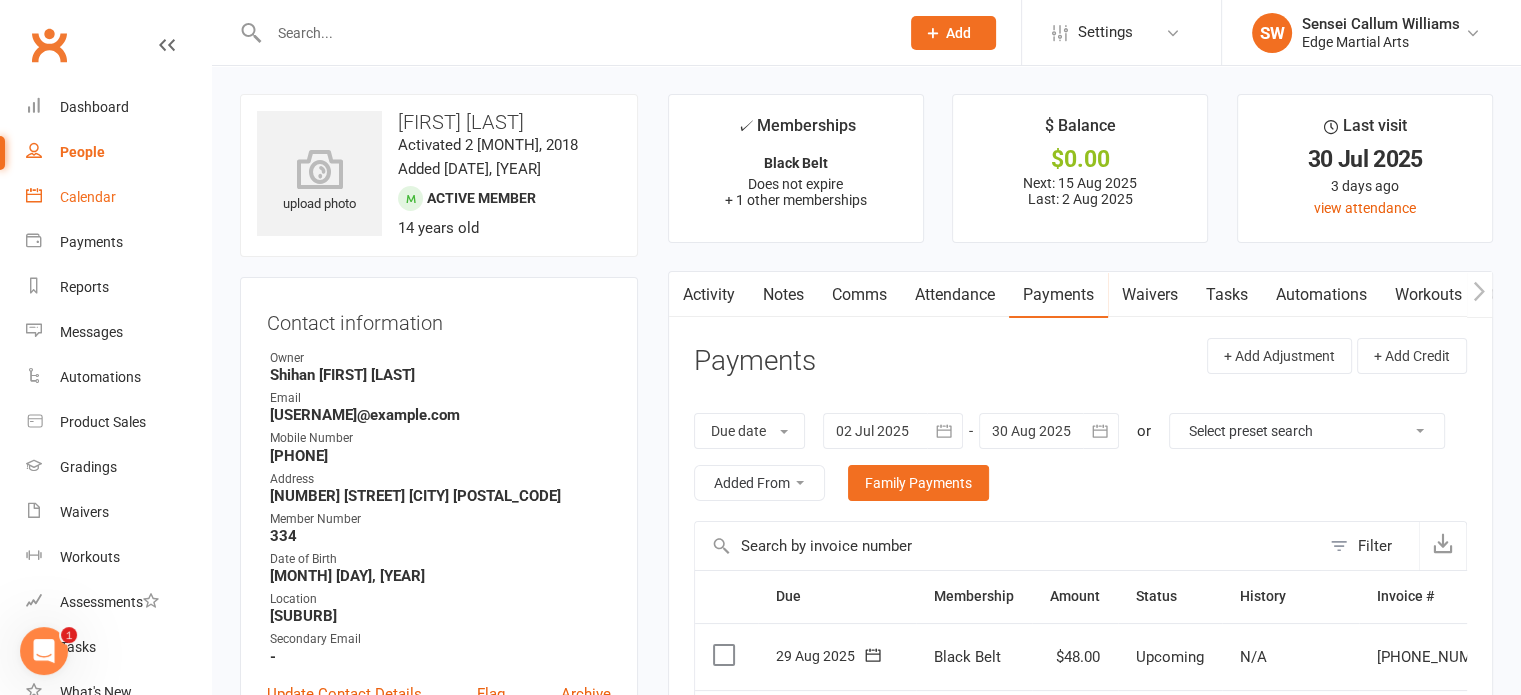 click on "Calendar" at bounding box center [118, 197] 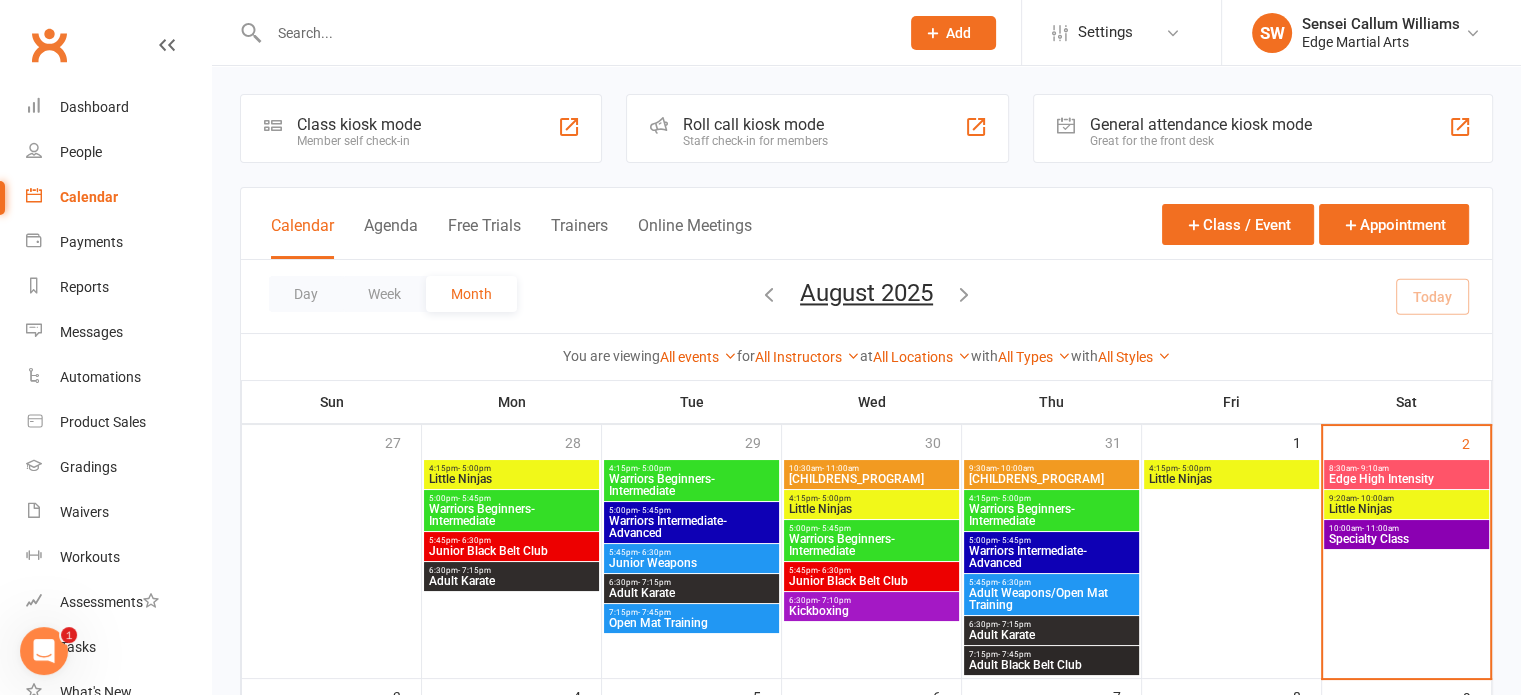 scroll, scrollTop: 136, scrollLeft: 0, axis: vertical 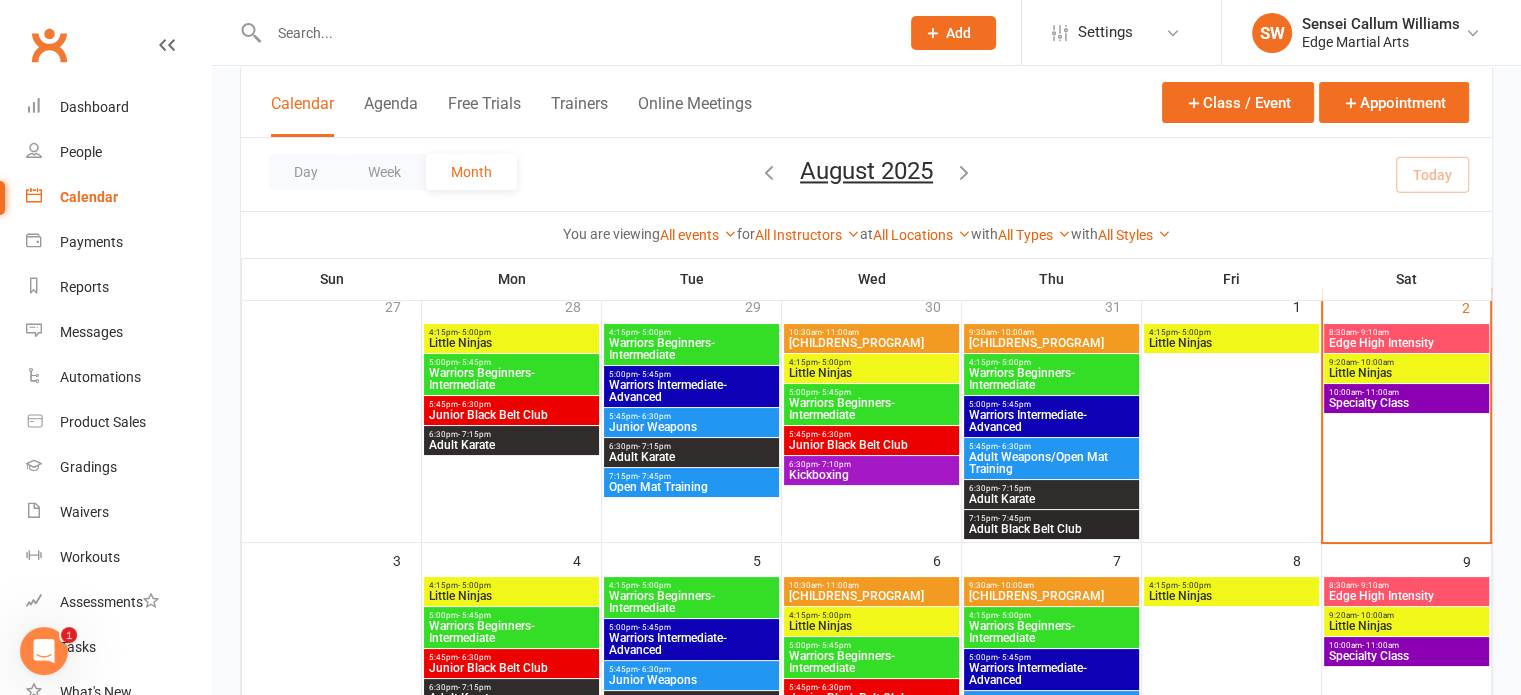 click on "4:15pm  - 5:00pm" at bounding box center [1231, 332] 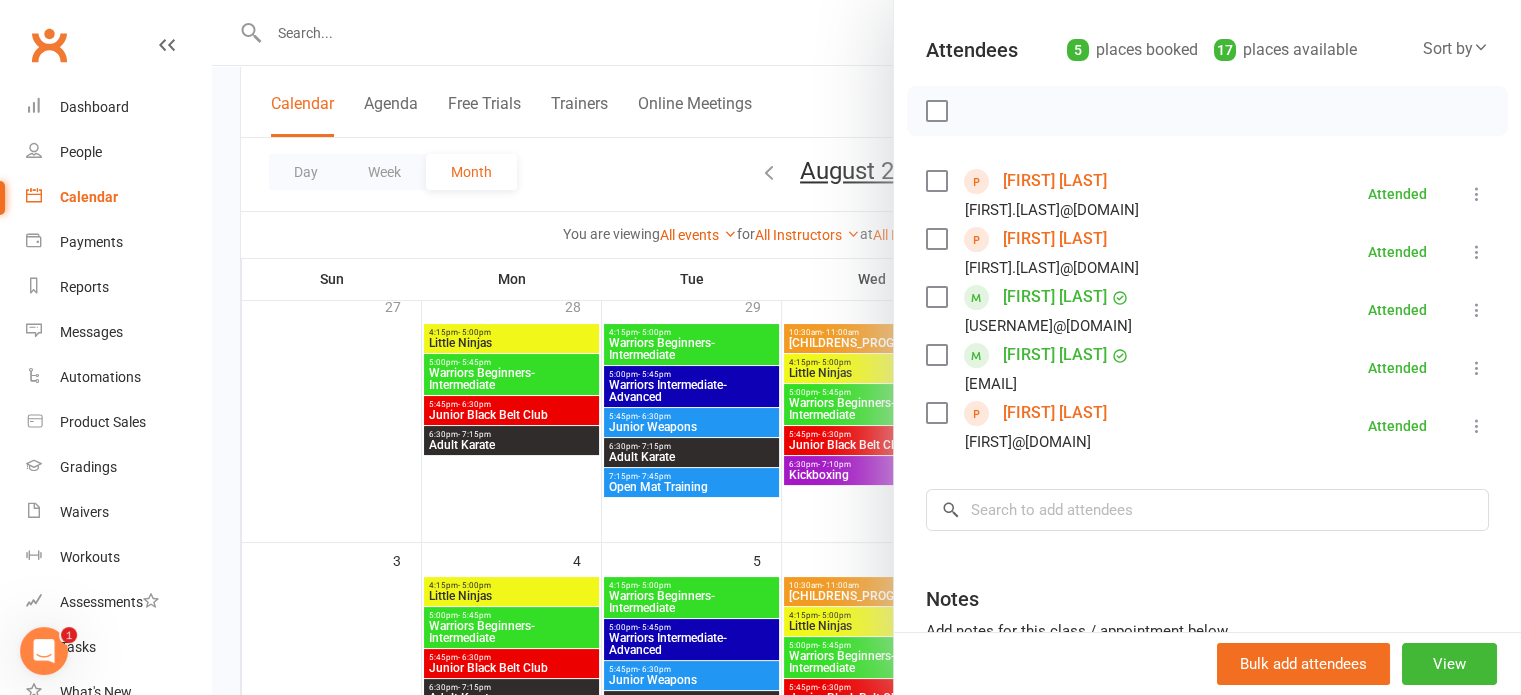 scroll, scrollTop: 246, scrollLeft: 0, axis: vertical 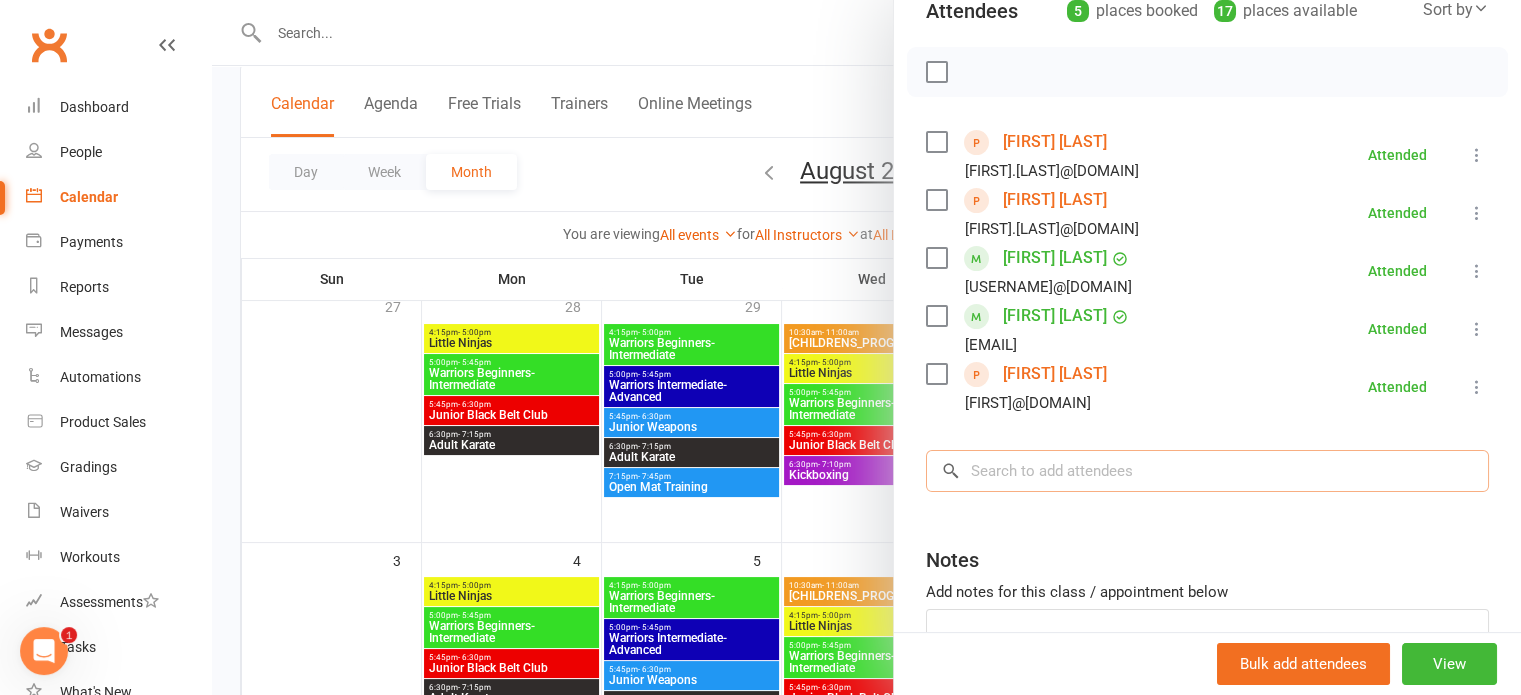 click at bounding box center (1207, 471) 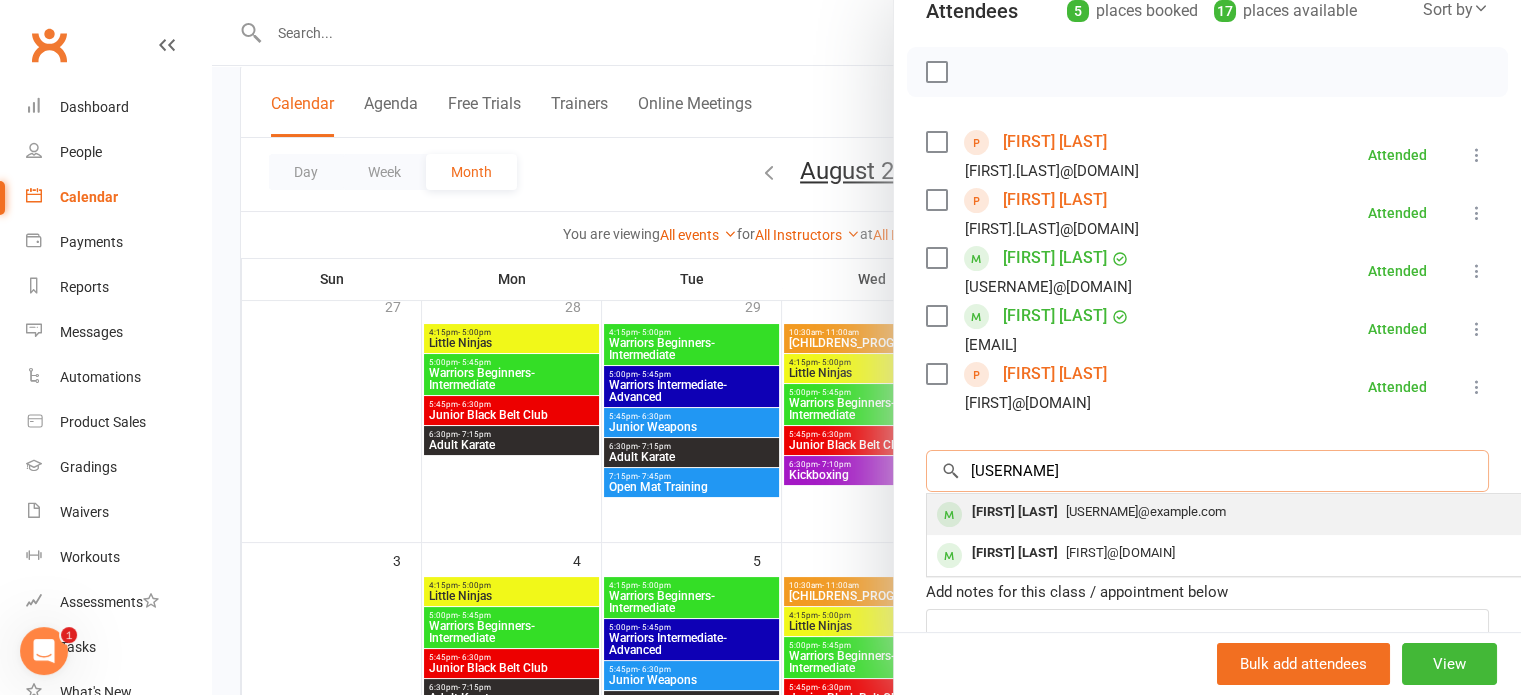 type on "[USERNAME]" 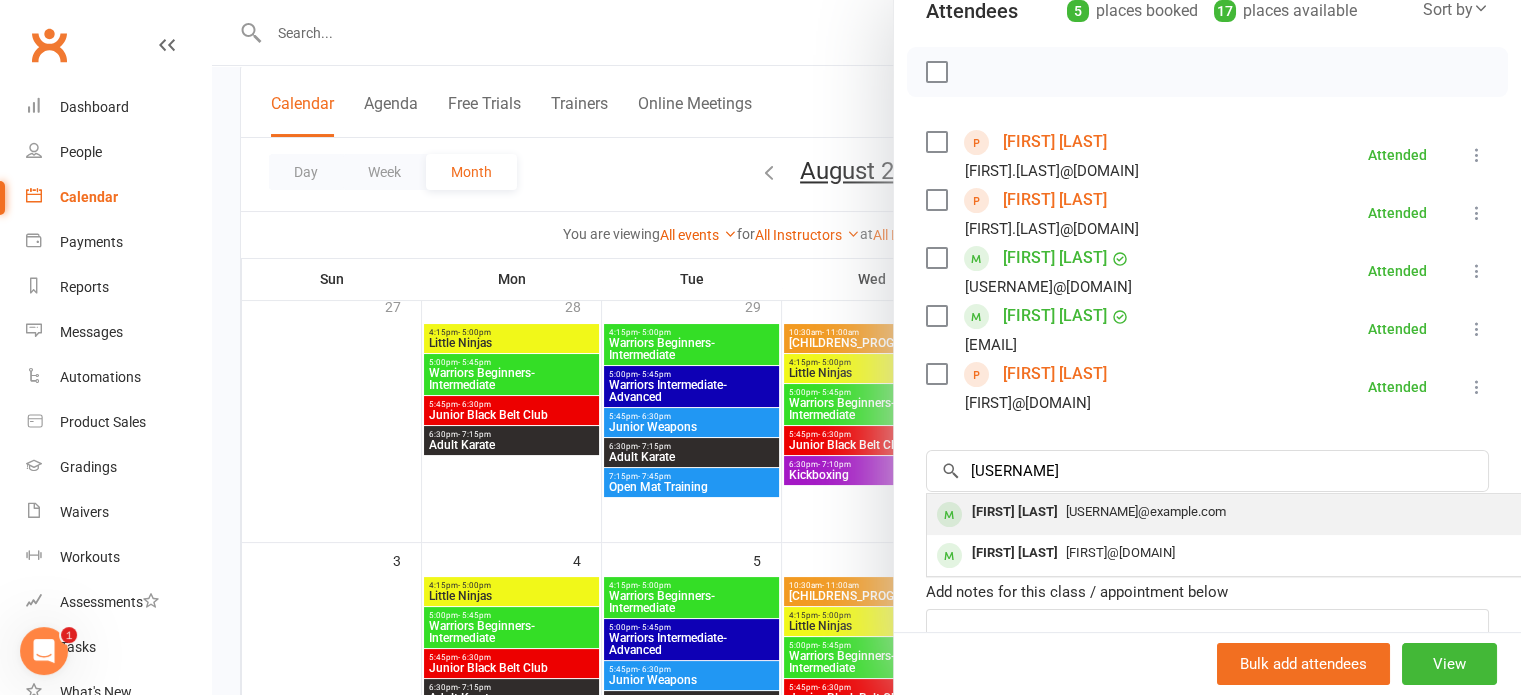 click on "[FIRST] [LAST]" at bounding box center (1015, 512) 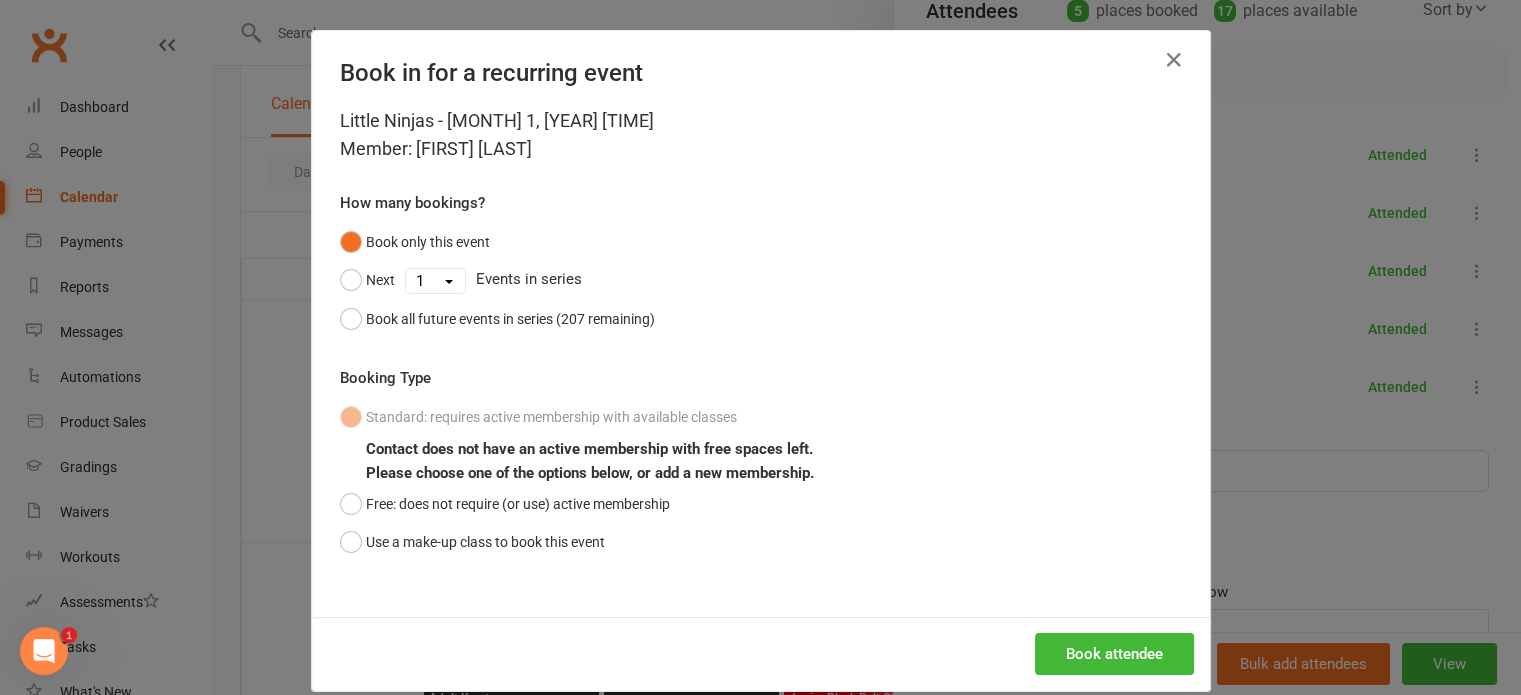 scroll, scrollTop: 26, scrollLeft: 0, axis: vertical 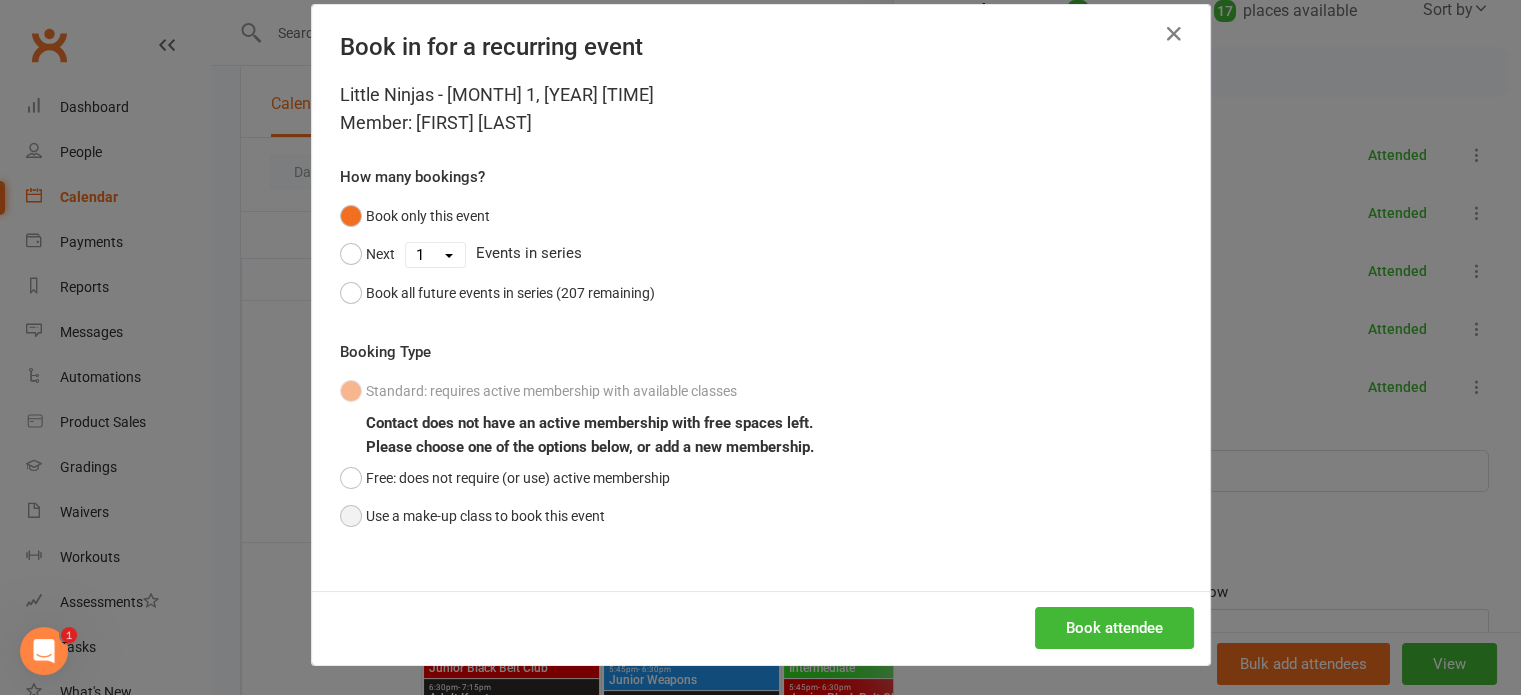 click on "Use a make-up class to book this event" at bounding box center (472, 516) 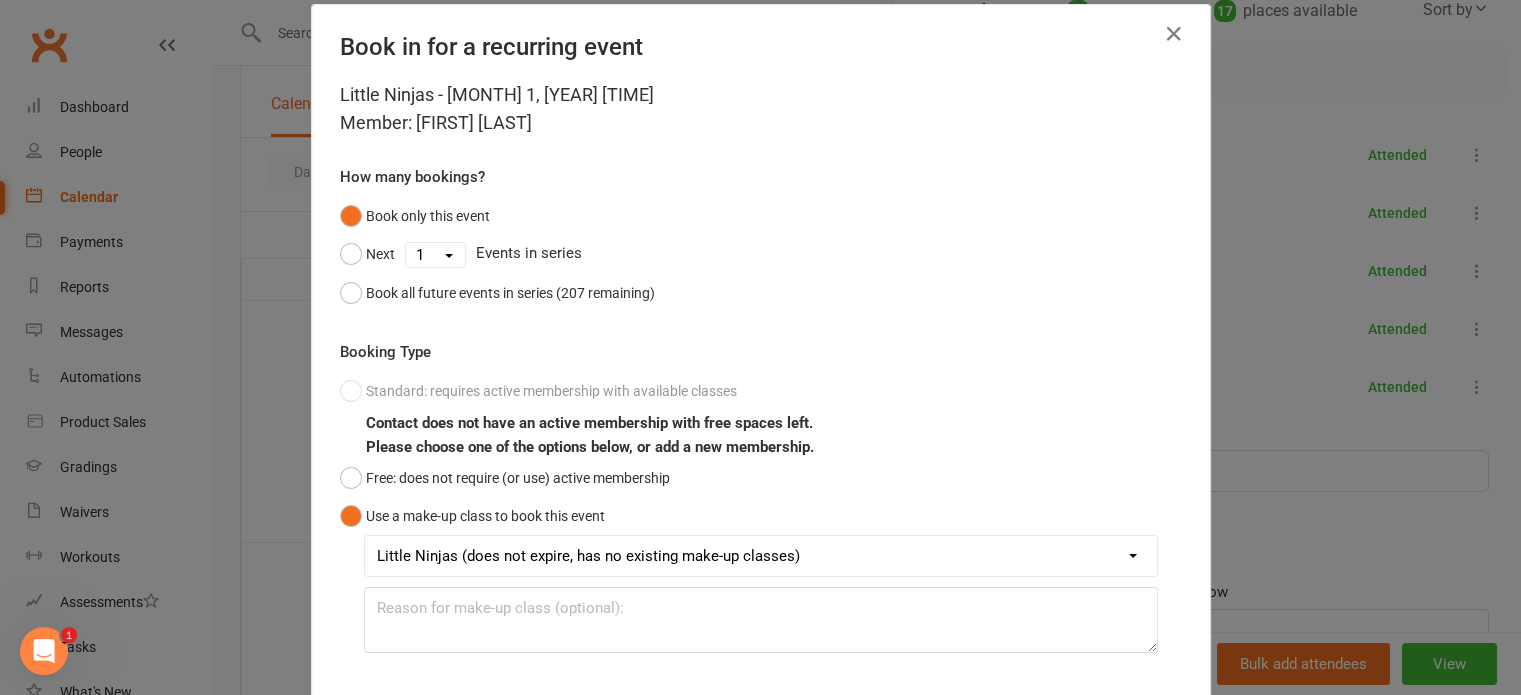 scroll, scrollTop: 143, scrollLeft: 0, axis: vertical 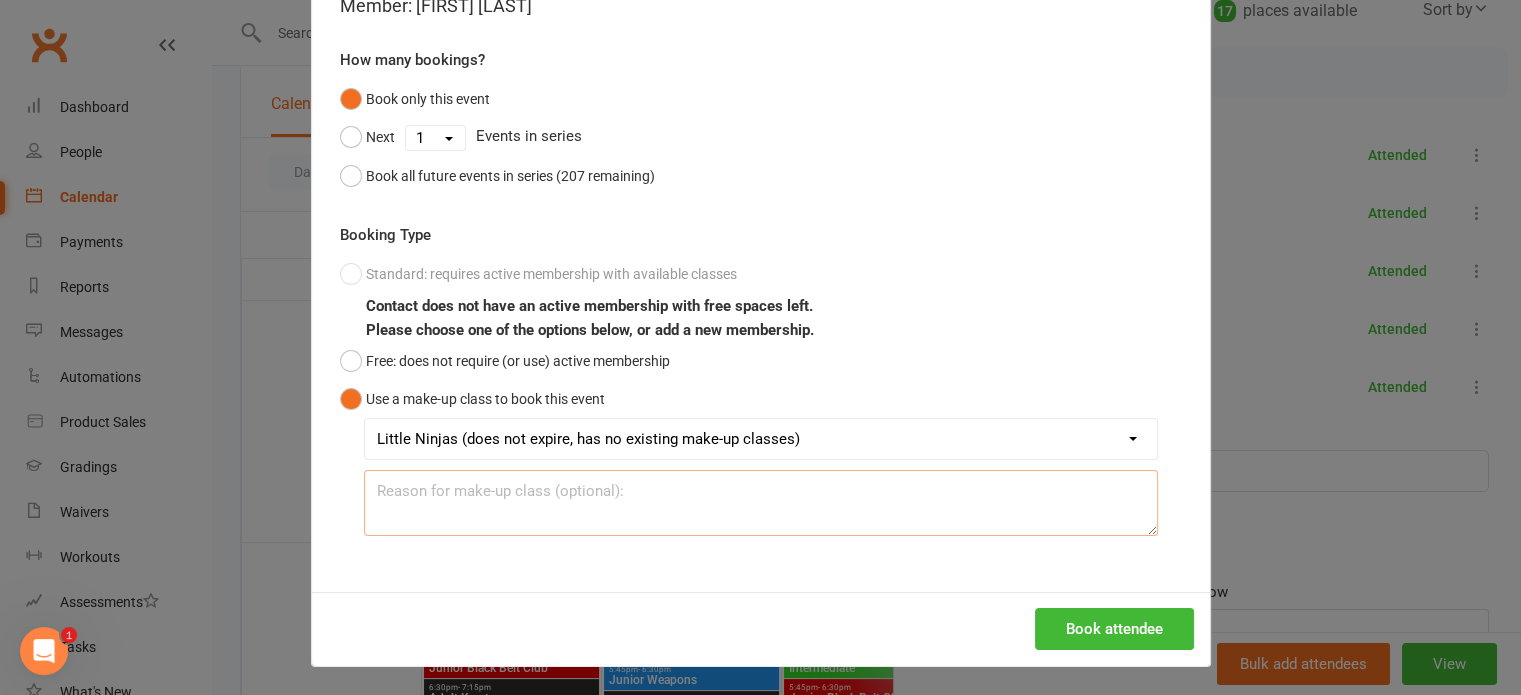 click at bounding box center (761, 503) 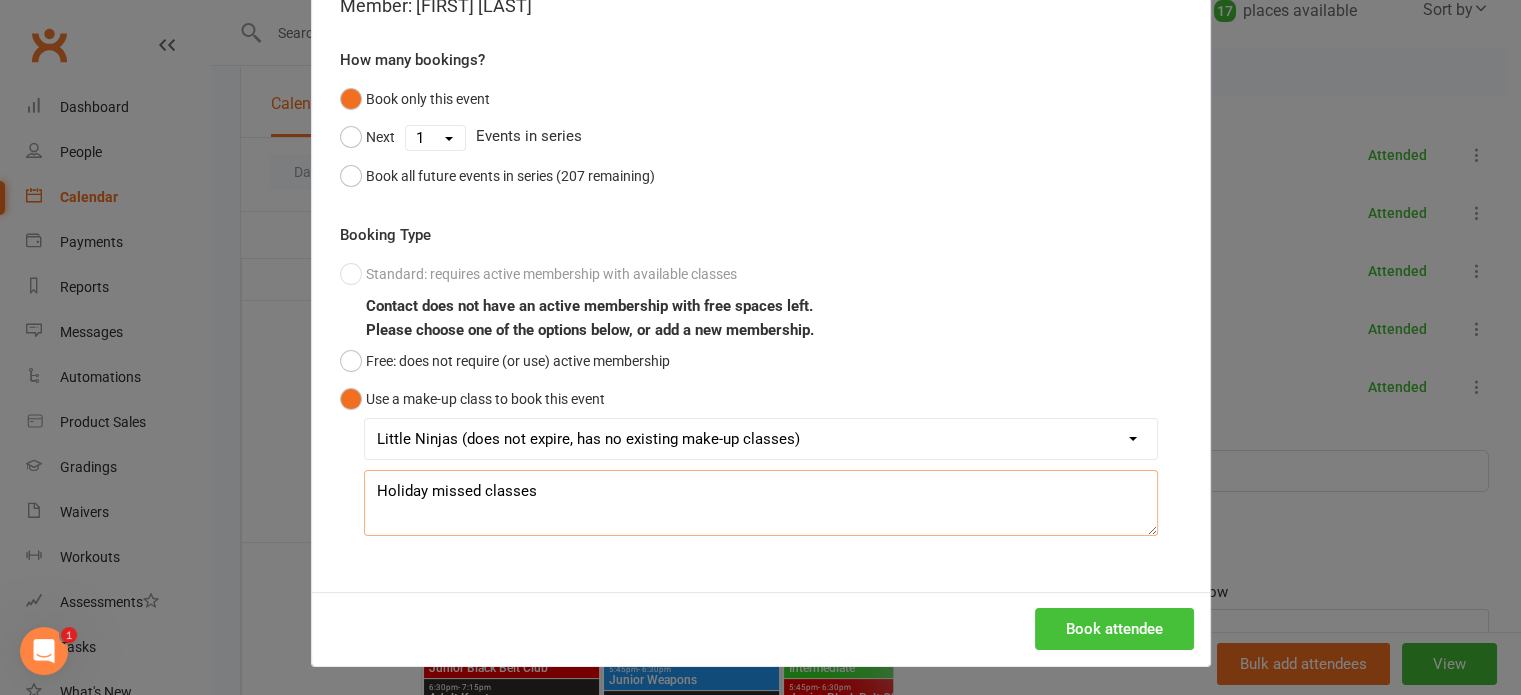 type on "Holiday missed classes" 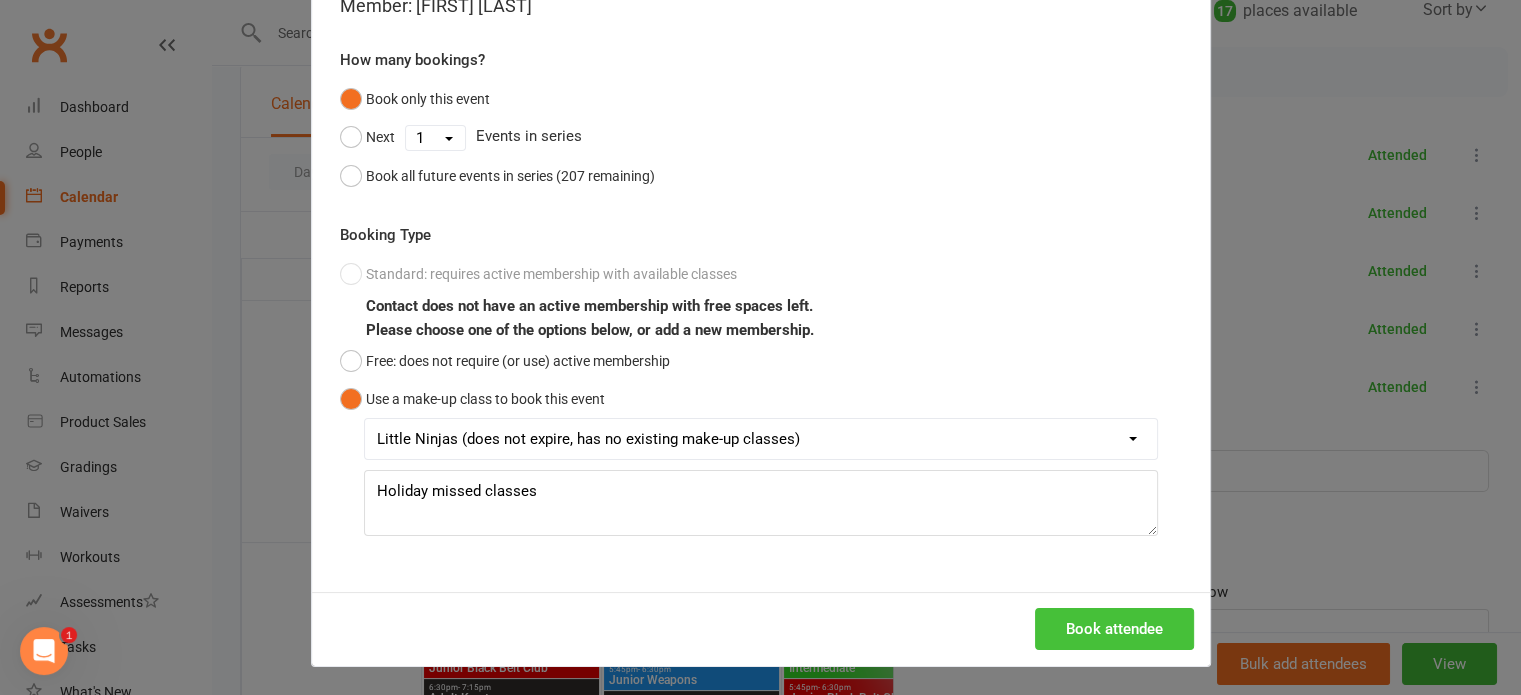 click on "Book attendee" at bounding box center [1114, 629] 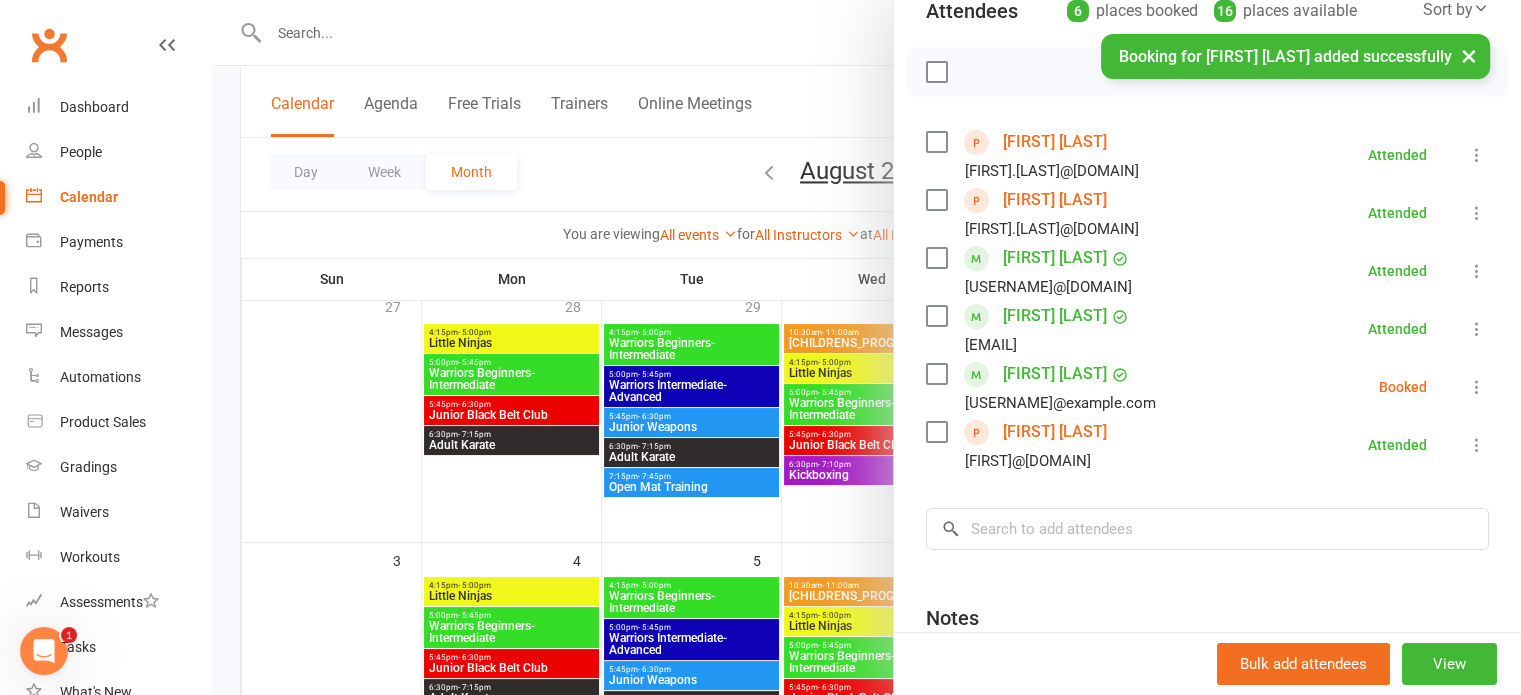 scroll, scrollTop: 445, scrollLeft: 0, axis: vertical 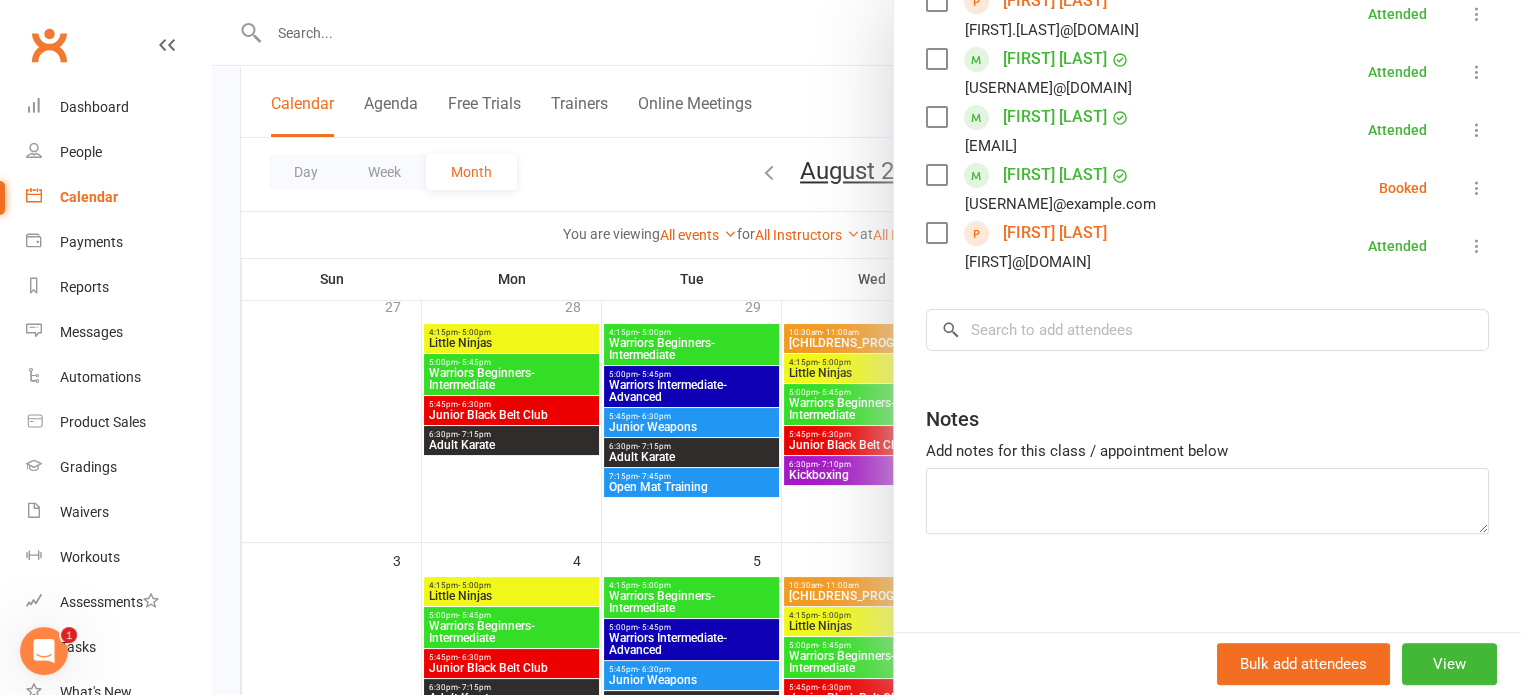 click at bounding box center [1477, 188] 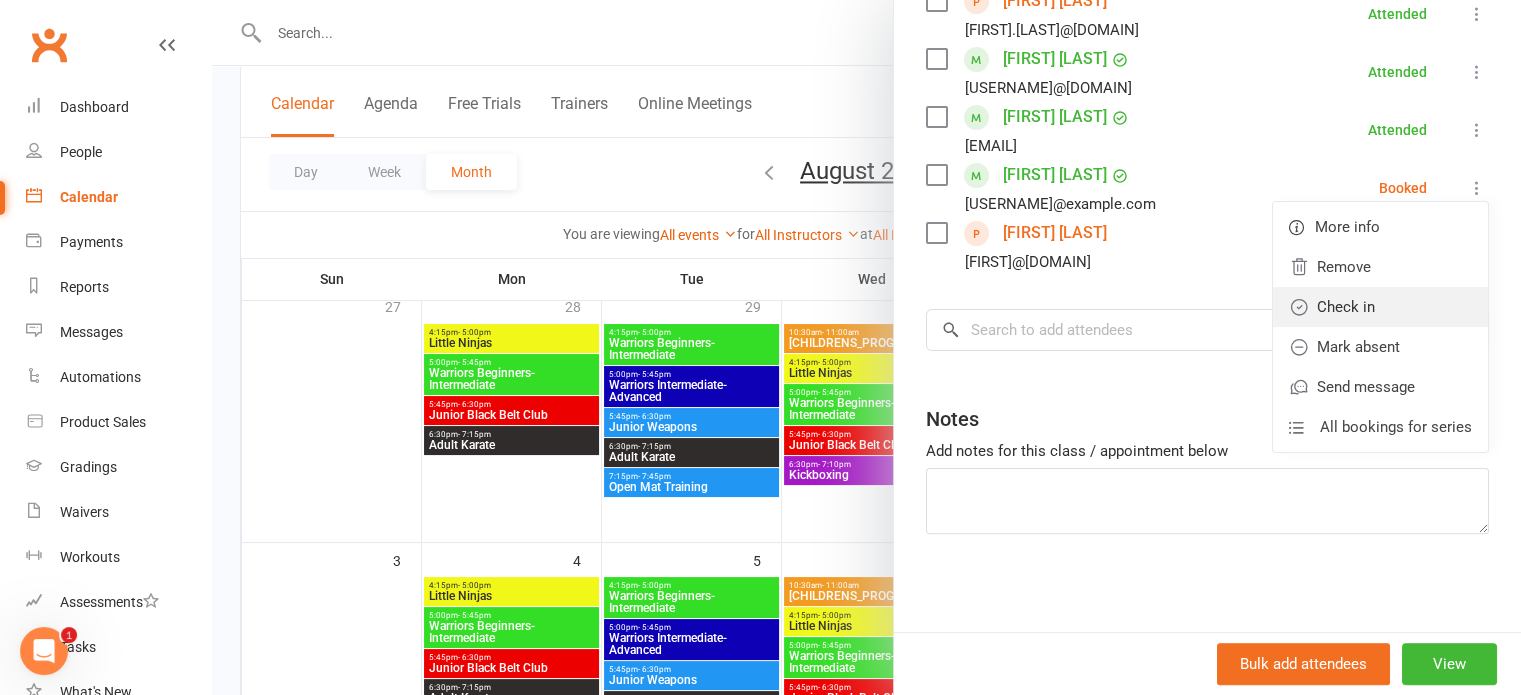 click on "Check in" at bounding box center (1380, 307) 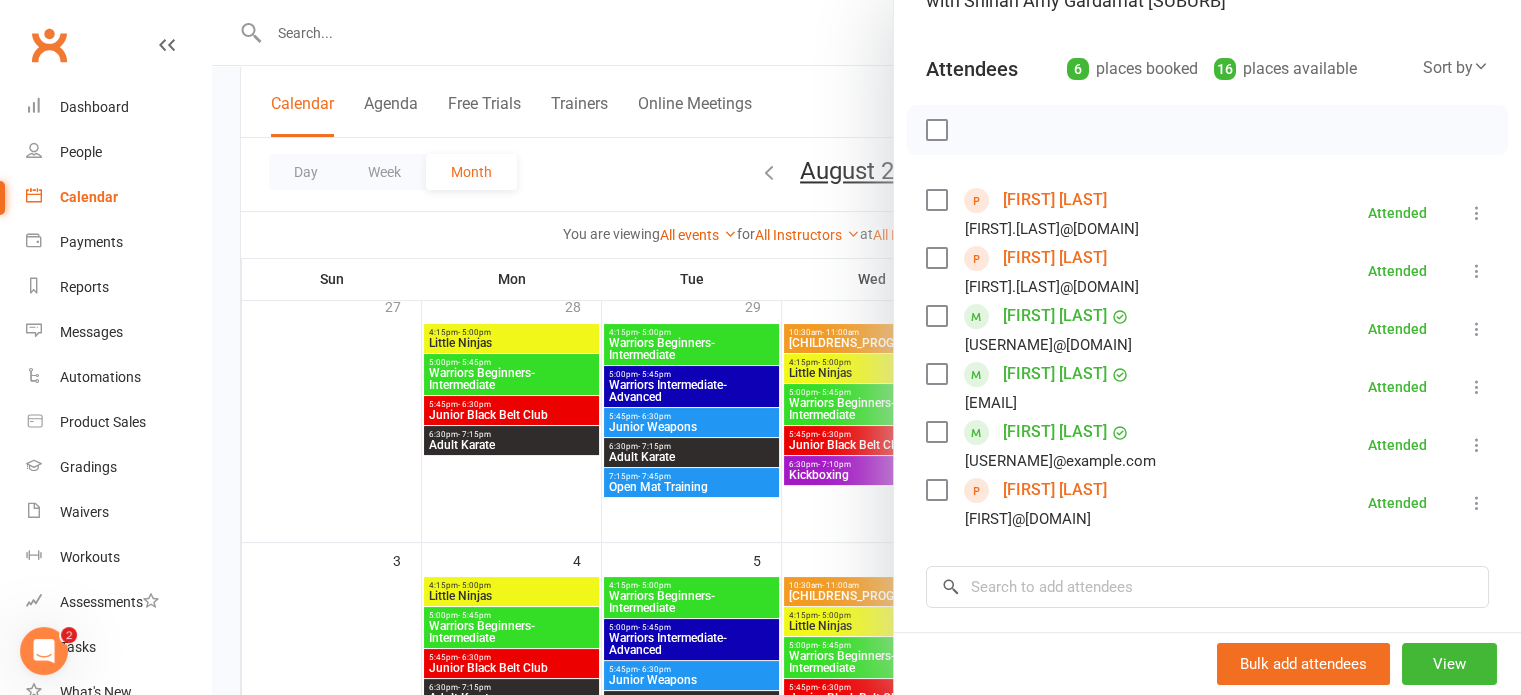 scroll, scrollTop: 0, scrollLeft: 0, axis: both 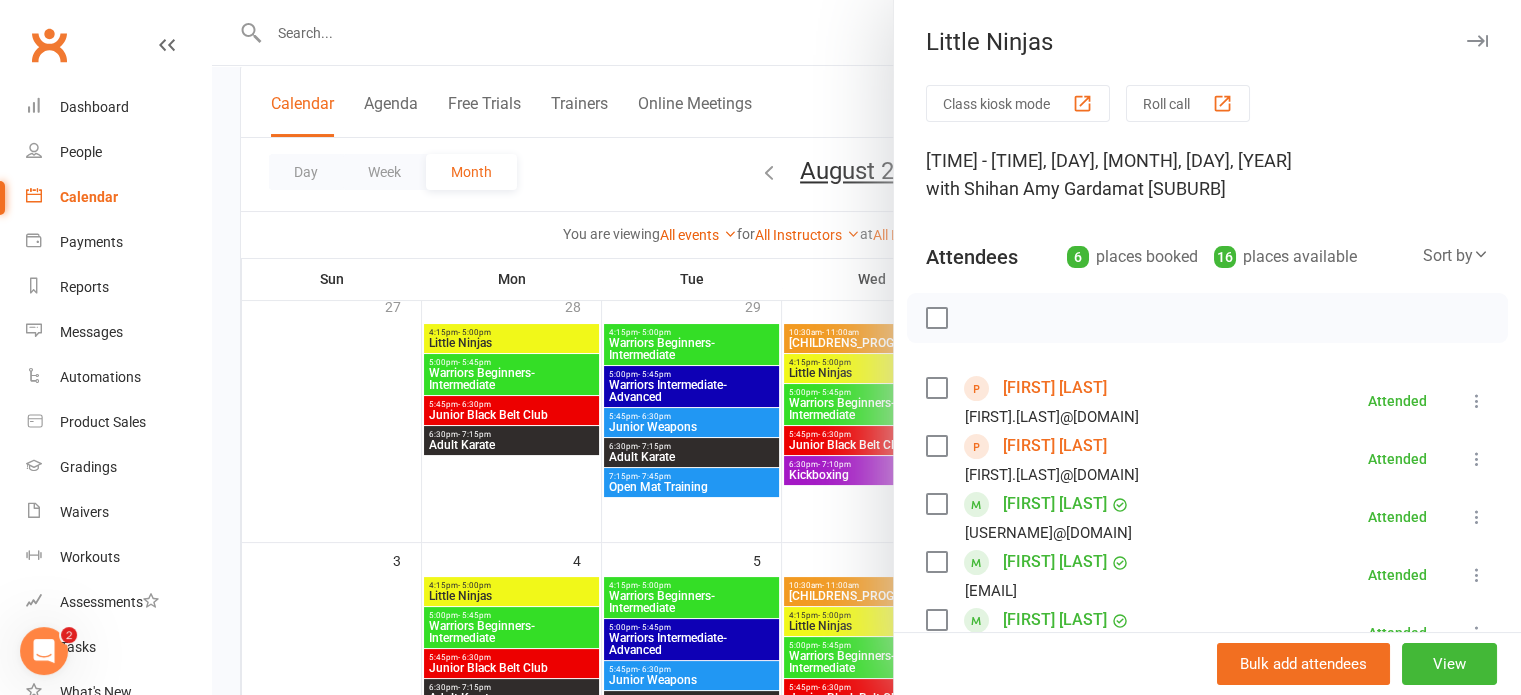 click at bounding box center (1477, 41) 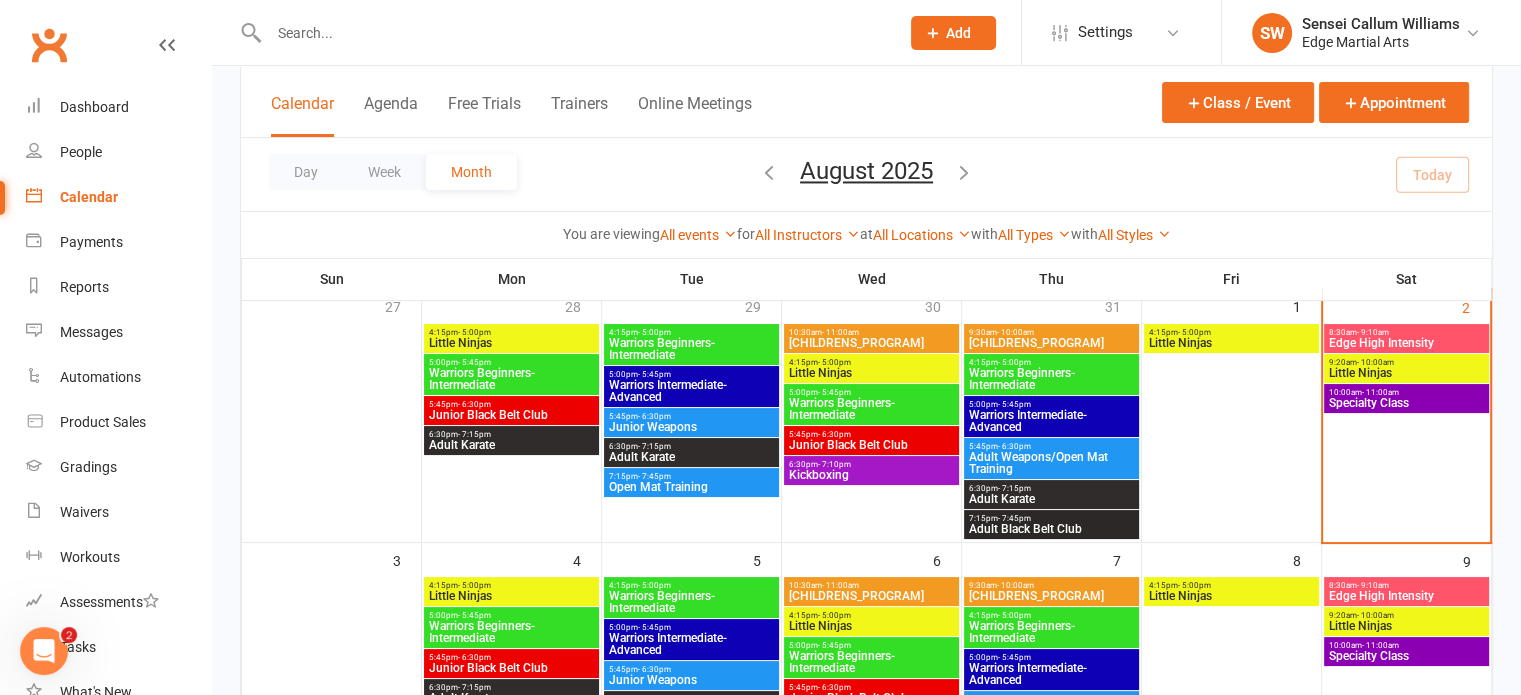 click on "Little Ninjas" at bounding box center (1231, 343) 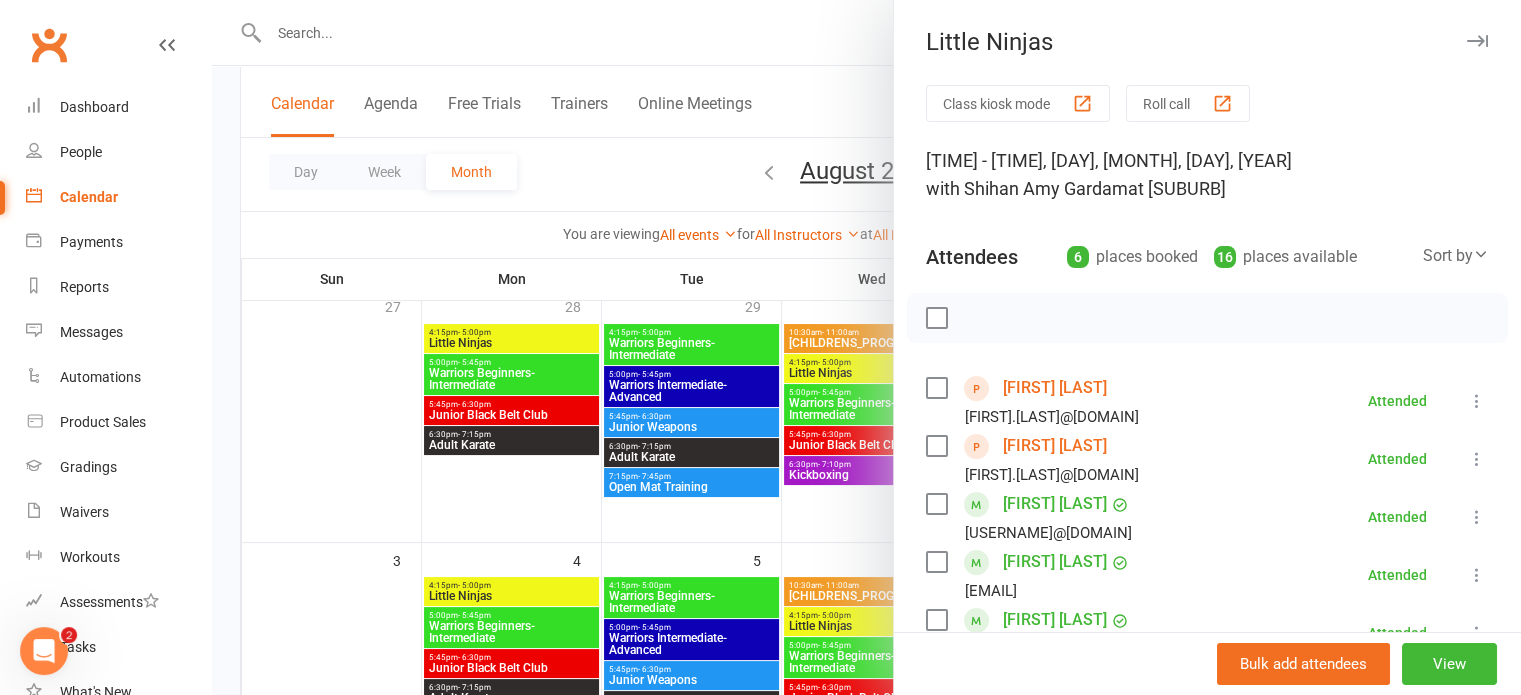 click at bounding box center [1477, 41] 